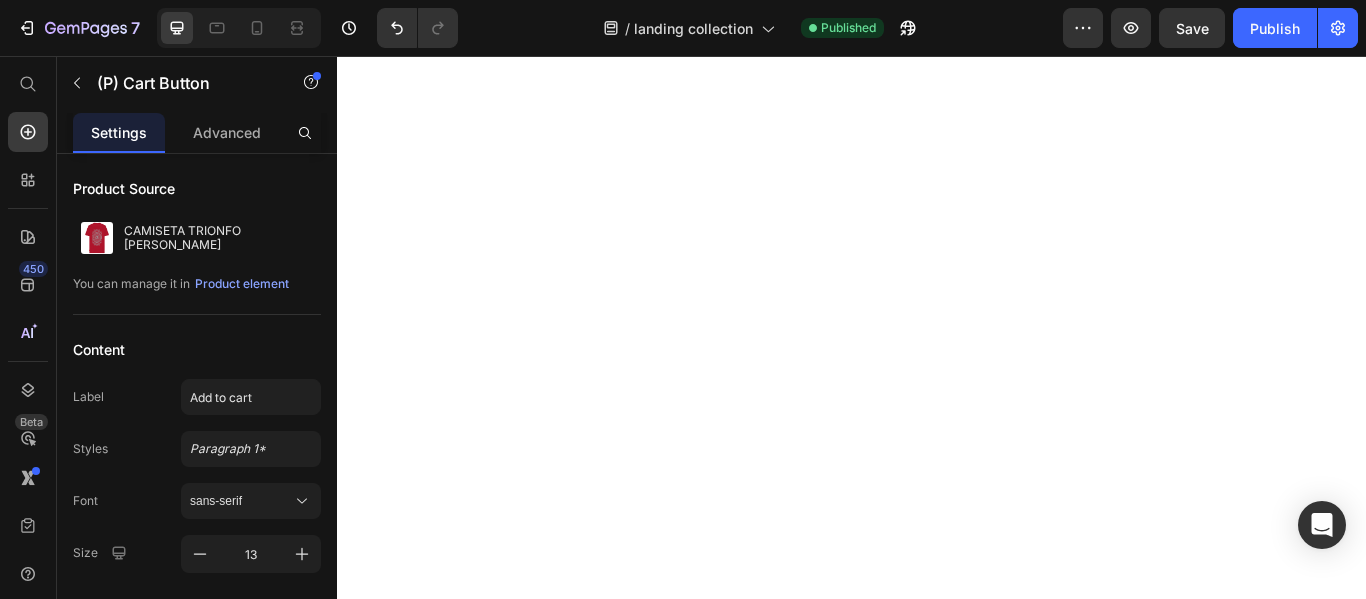 scroll, scrollTop: 0, scrollLeft: 0, axis: both 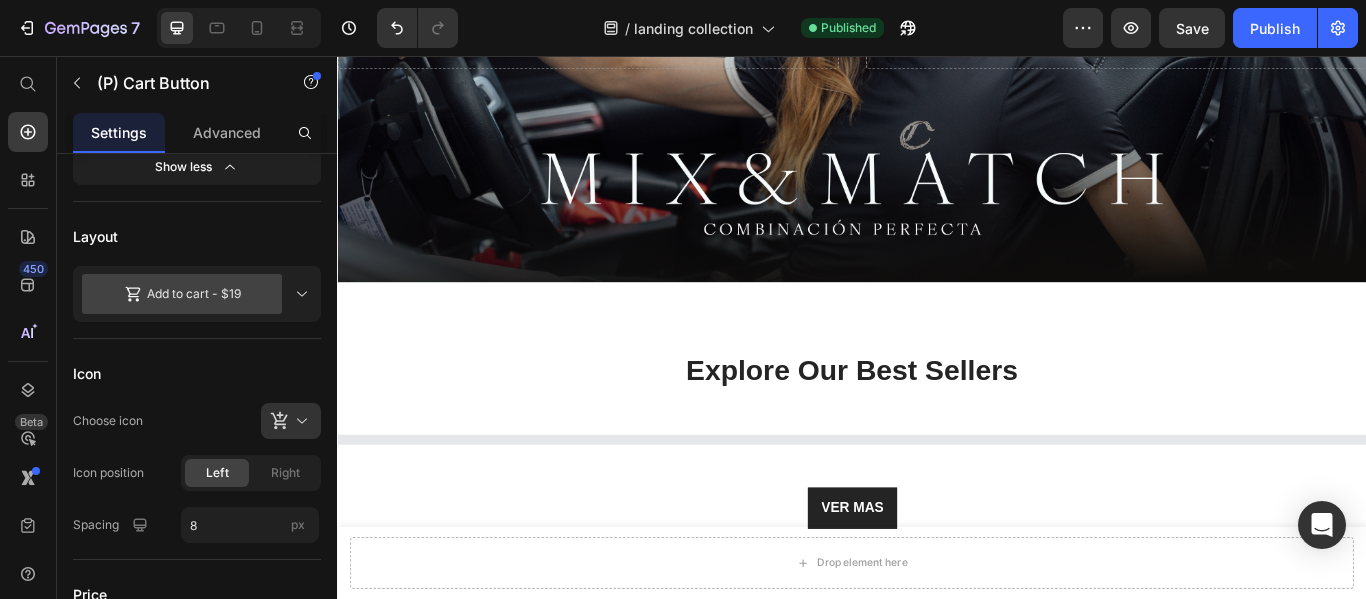 select on "M" 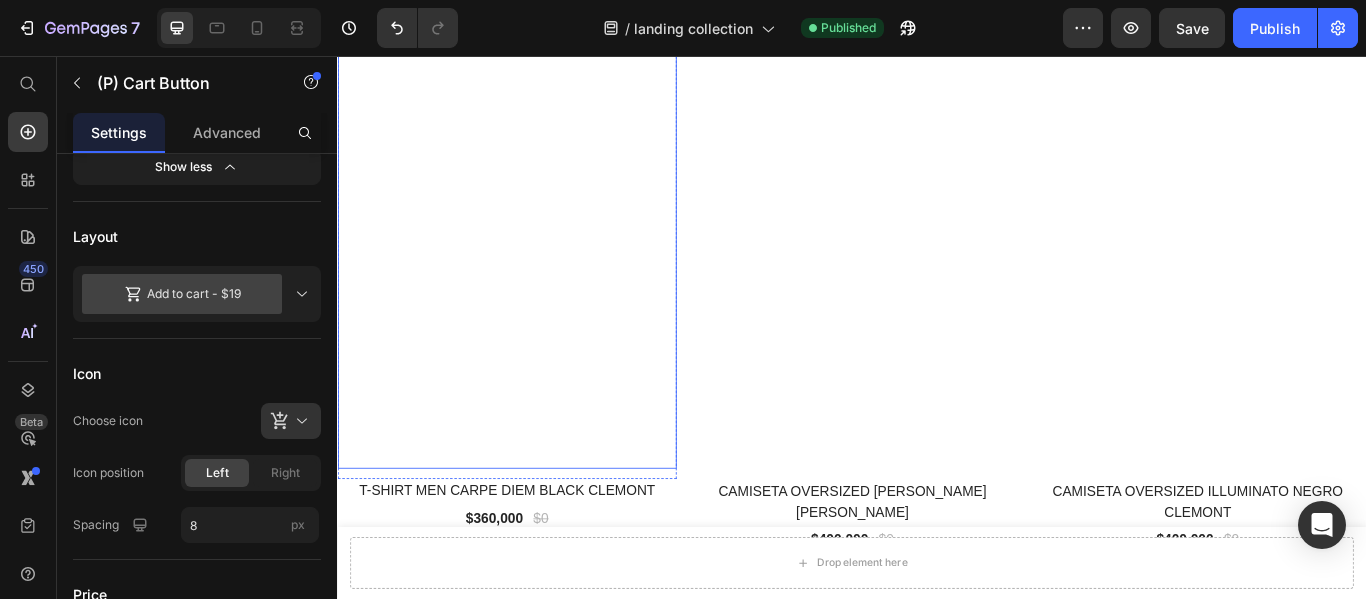 scroll, scrollTop: 700, scrollLeft: 0, axis: vertical 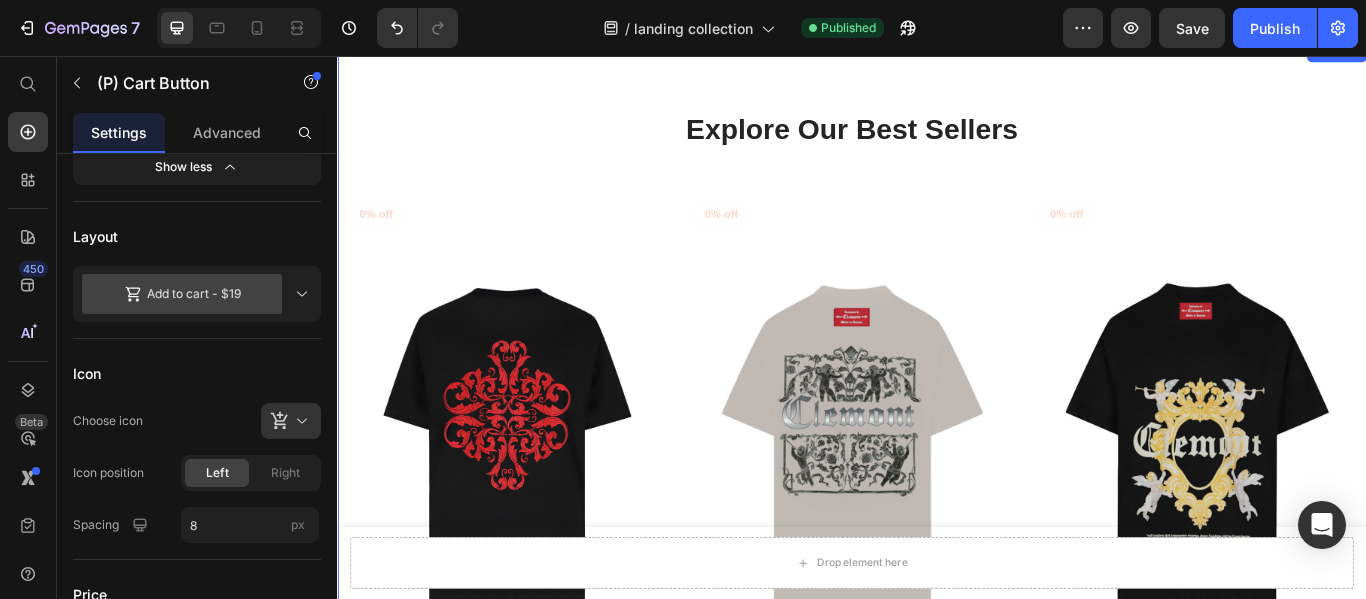 click on "Explore Our Best Sellers Heading Row (P) Images 0% off Product Badge Row T-SHIRT MEN CARPE DIEM  BLACK  CLEMONT (P) Title $360,000 (P) Price $0 (P) Price Row S M L XL XXL (P) Variants & Swatches Row (P) Images 0% off Product Badge Row CAMISETA OVERSIZED [PERSON_NAME] [PERSON_NAME] (P) Title $400,000 (P) Price $0 (P) Price Row S M L XL (P) Variants & Swatches Row (P) Images 0% off Product Badge Row CAMISETA OVERSIZED ILLUMINATO NEGRO CLEMONT (P) Title $400,000 (P) Price $0 (P) Price Row S M L XL (P) Variants & Swatches Row (P) Images 40% off Product Badge Row PANTALON CARGO AMMIARE NEGRO CLEMONT (P) Title $246,000 (P) Price $410,000 (P) Price Row 4 6 8 10 (P) Variants & Swatches Row (P) Images 40% off Product Badge Row PANTALON CARGO AMMIARE NUDE CLEMONT (P) Title $246,000 (P) Price $410,000 (P) Price Row 4 6 8 10 (P) Variants & Swatches Row (P) Images 0% off Product Badge Row PANTALON CARGO ZEFIRO NEGRO CLEMONT (P) Title $480,000 (P) Price $0 (P) Price Row 30 32 34 36 (P) Variants & Swatches Row Product List" at bounding box center (937, 935) 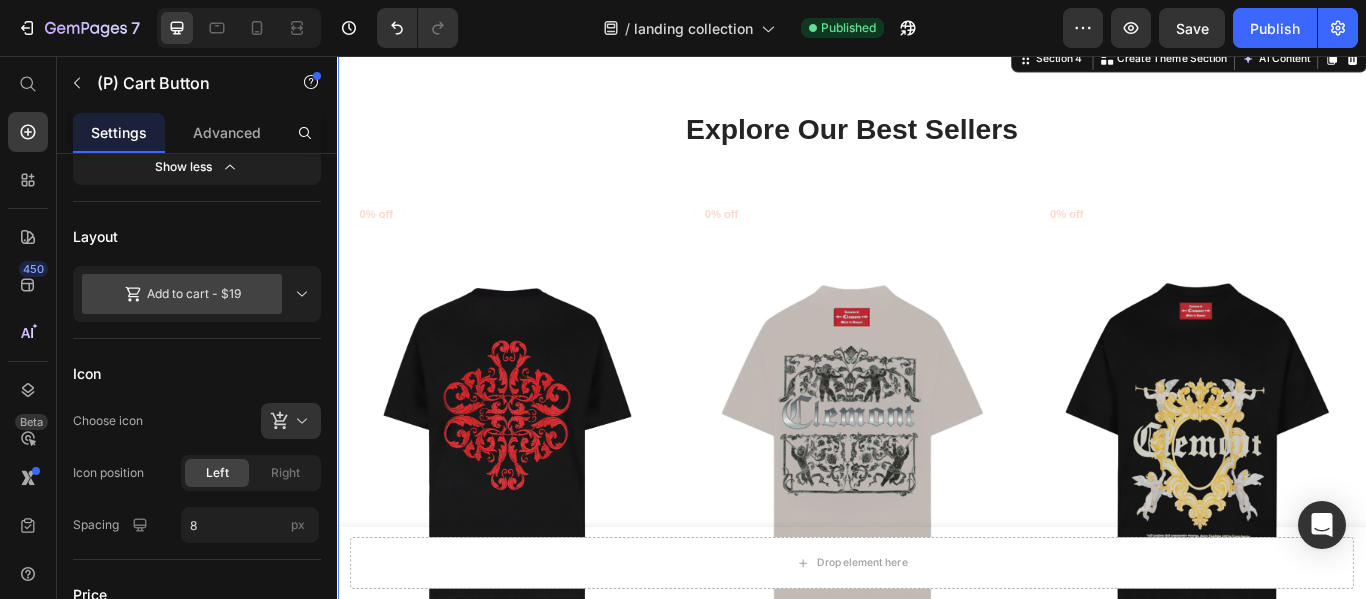scroll, scrollTop: 0, scrollLeft: 0, axis: both 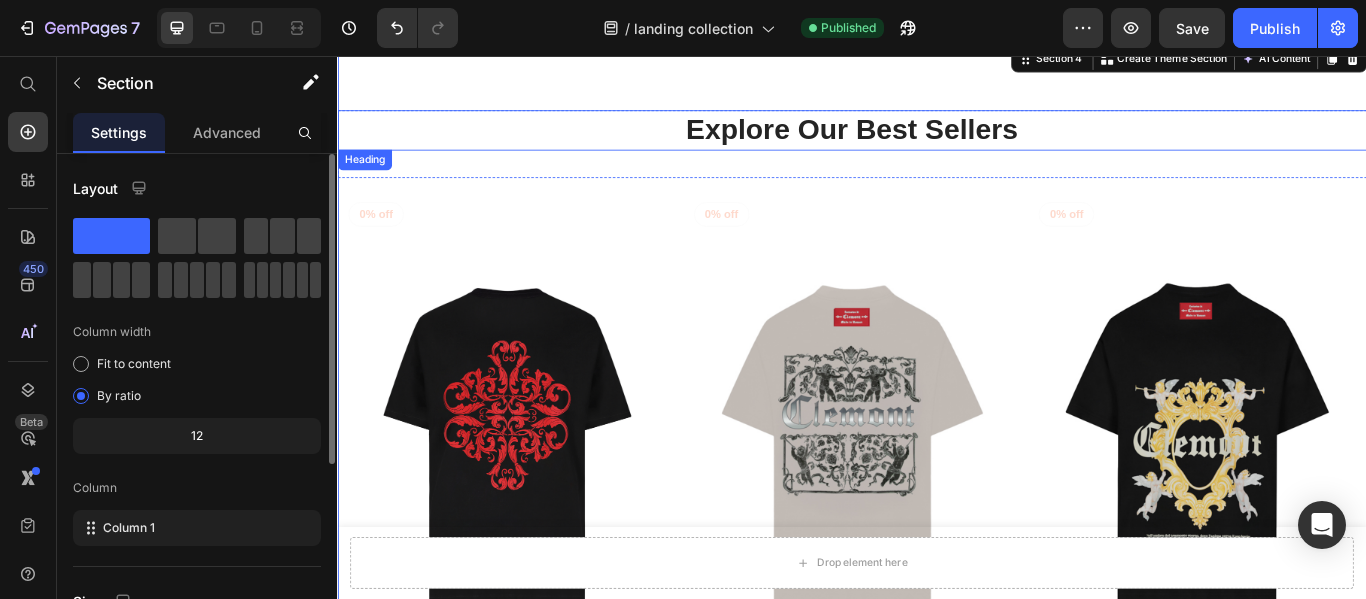 click on "Explore Our Best Sellers" at bounding box center [937, 142] 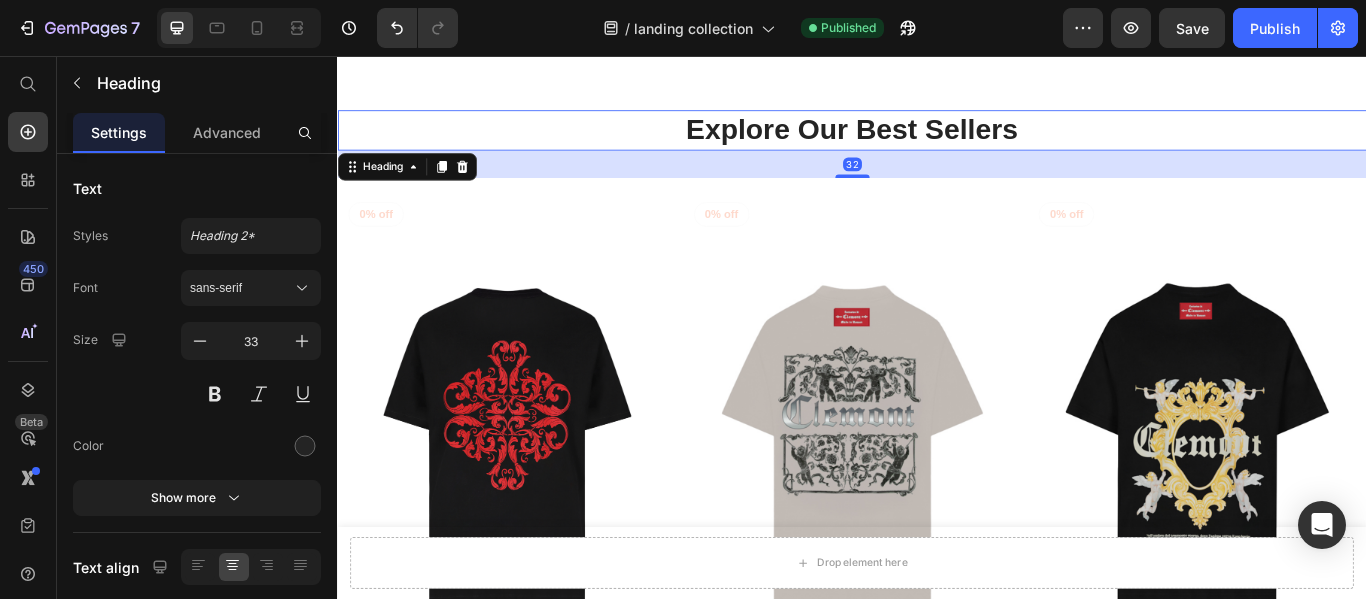 click on "Explore Our Best Sellers" at bounding box center (937, 142) 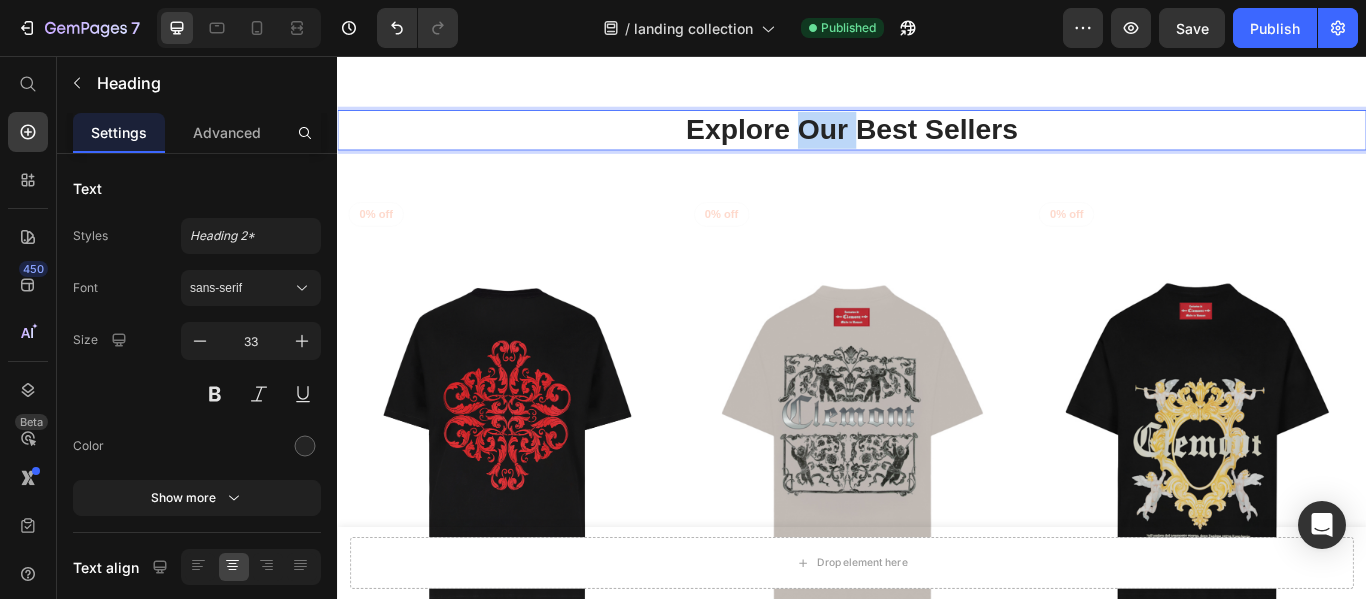 click on "Explore Our Best Sellers" at bounding box center (937, 142) 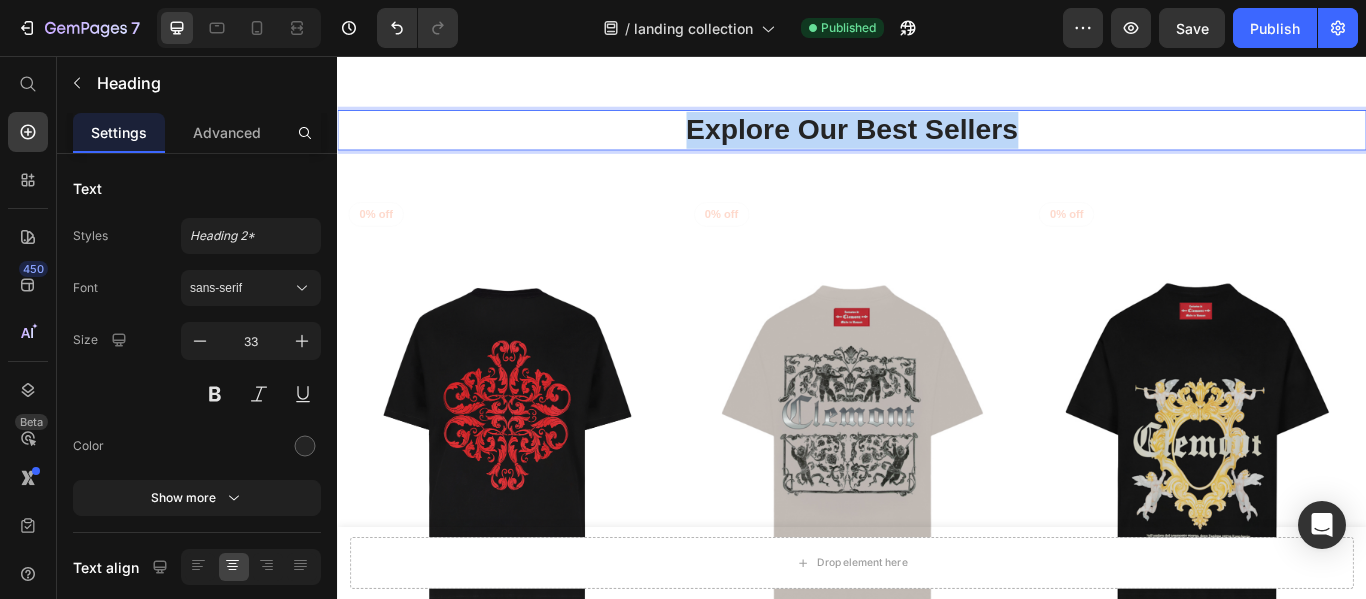 click on "Explore Our Best Sellers" at bounding box center (937, 142) 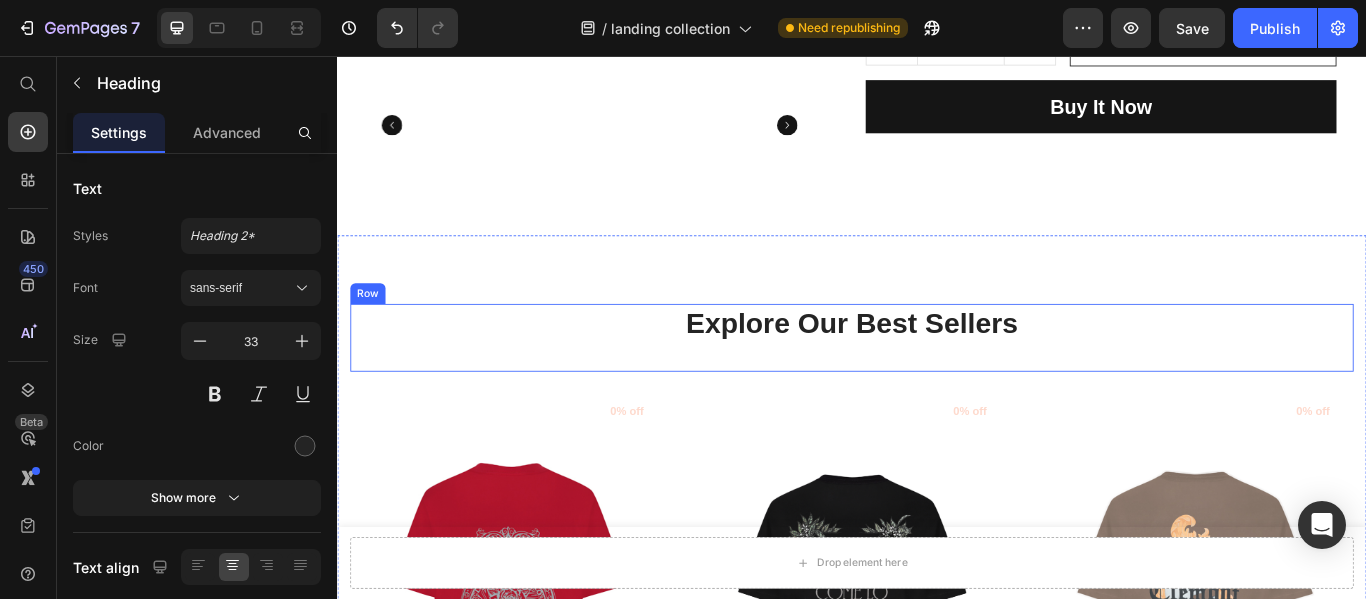 scroll, scrollTop: 3200, scrollLeft: 0, axis: vertical 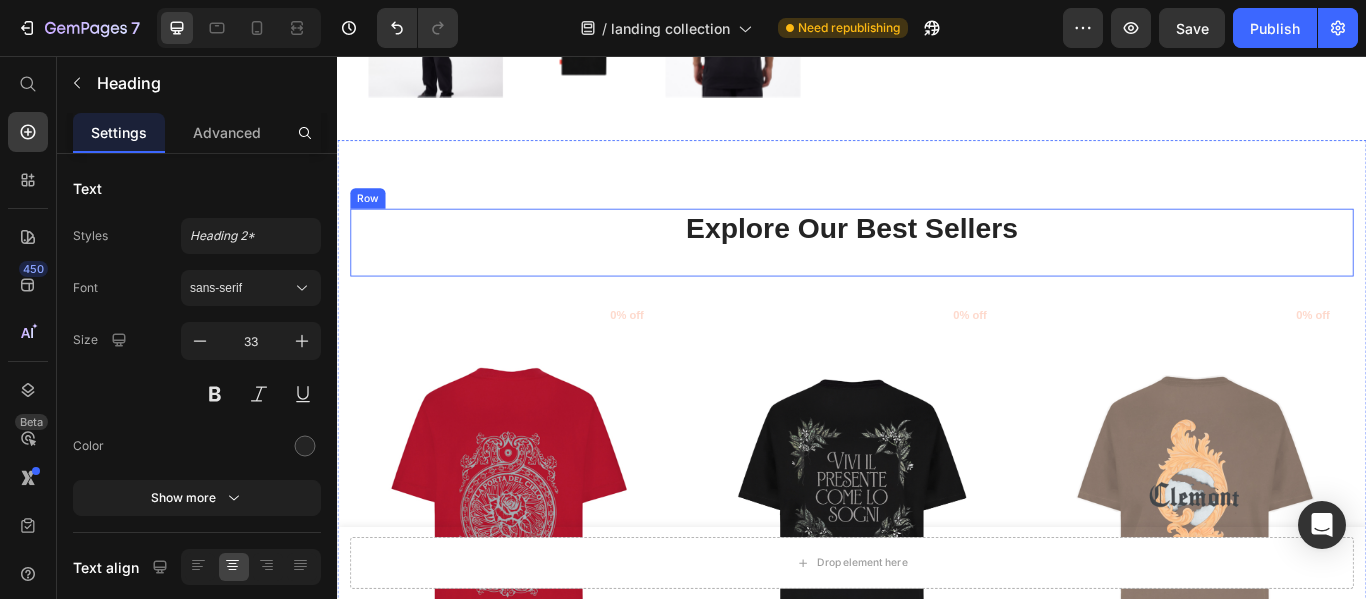 click on "Explore Our Best Sellers" at bounding box center [937, 257] 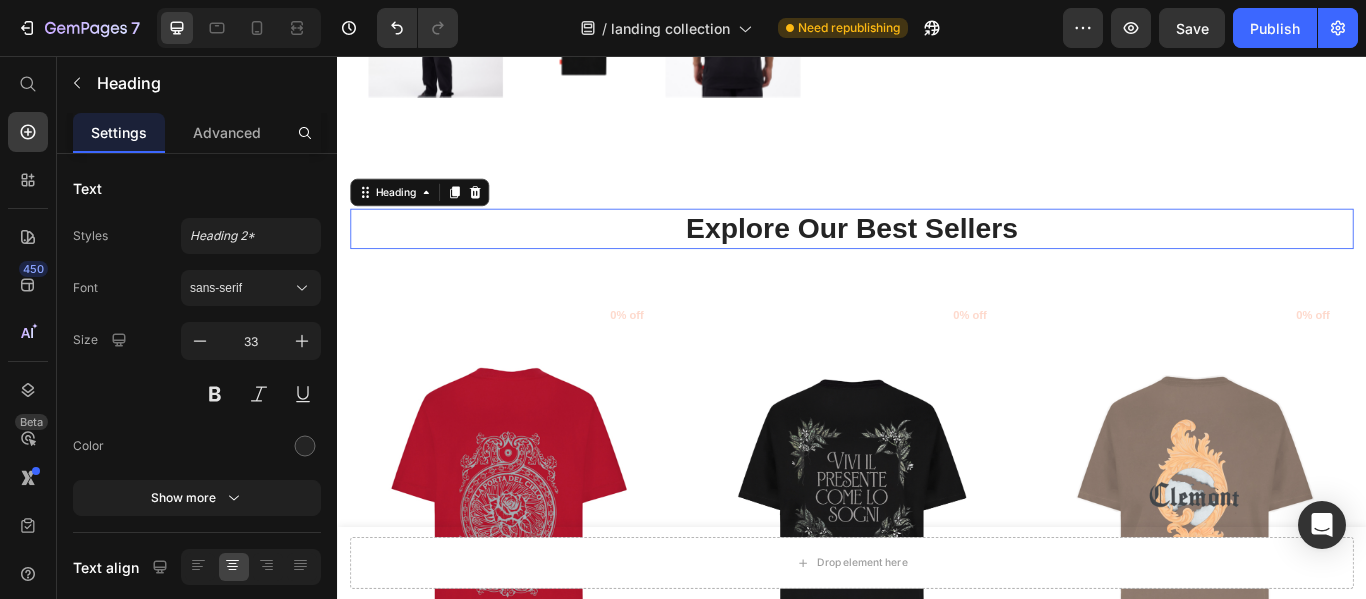 click on "Explore Our Best Sellers" at bounding box center (937, 257) 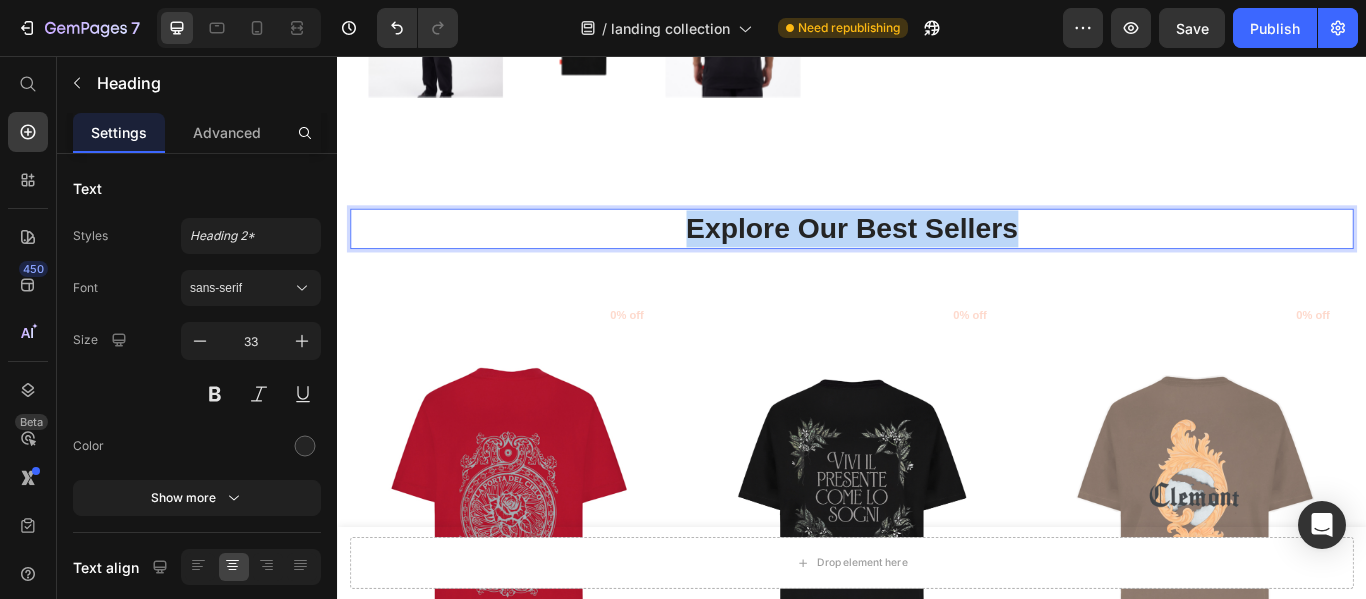 click on "Explore Our Best Sellers" at bounding box center [937, 257] 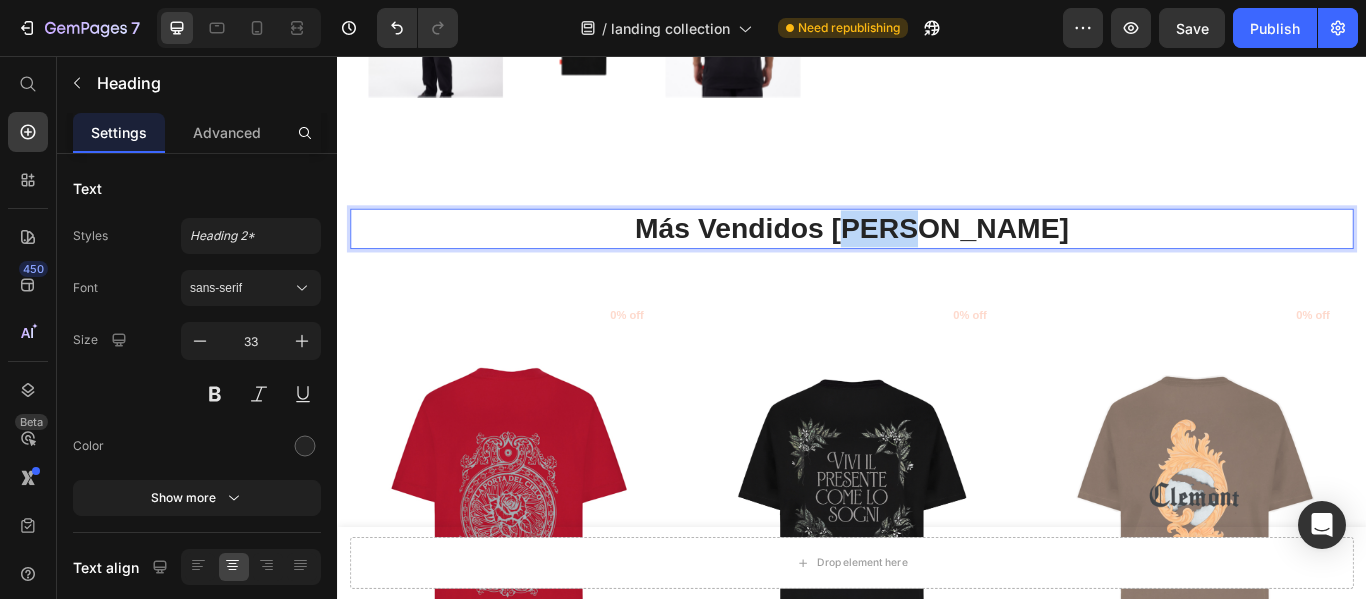 drag, startPoint x: 1016, startPoint y: 251, endPoint x: 1138, endPoint y: 247, distance: 122.06556 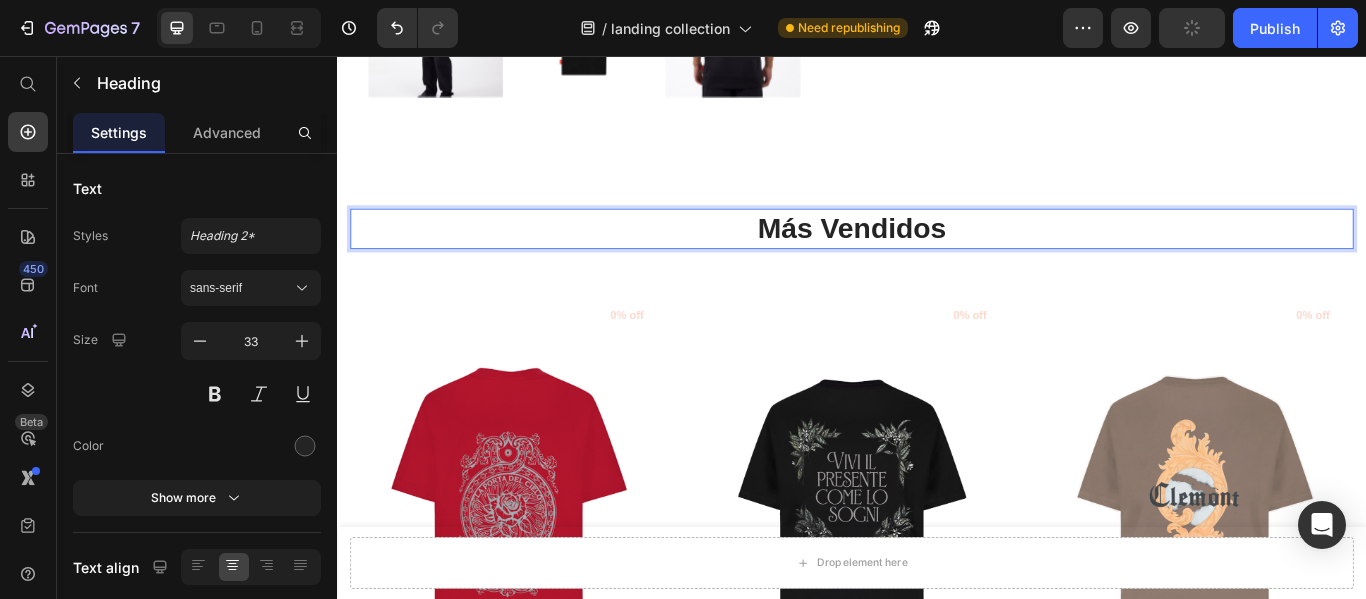 click on "Más Vendidos" at bounding box center (937, 257) 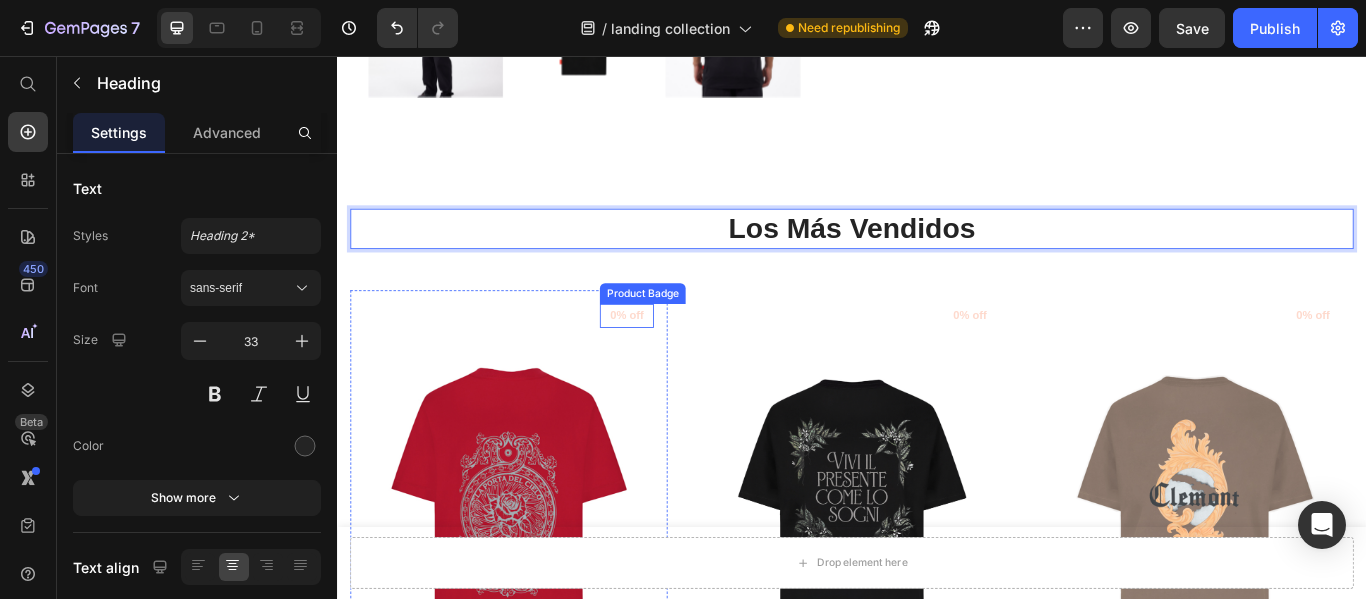 click on "0% off" at bounding box center [674, 359] 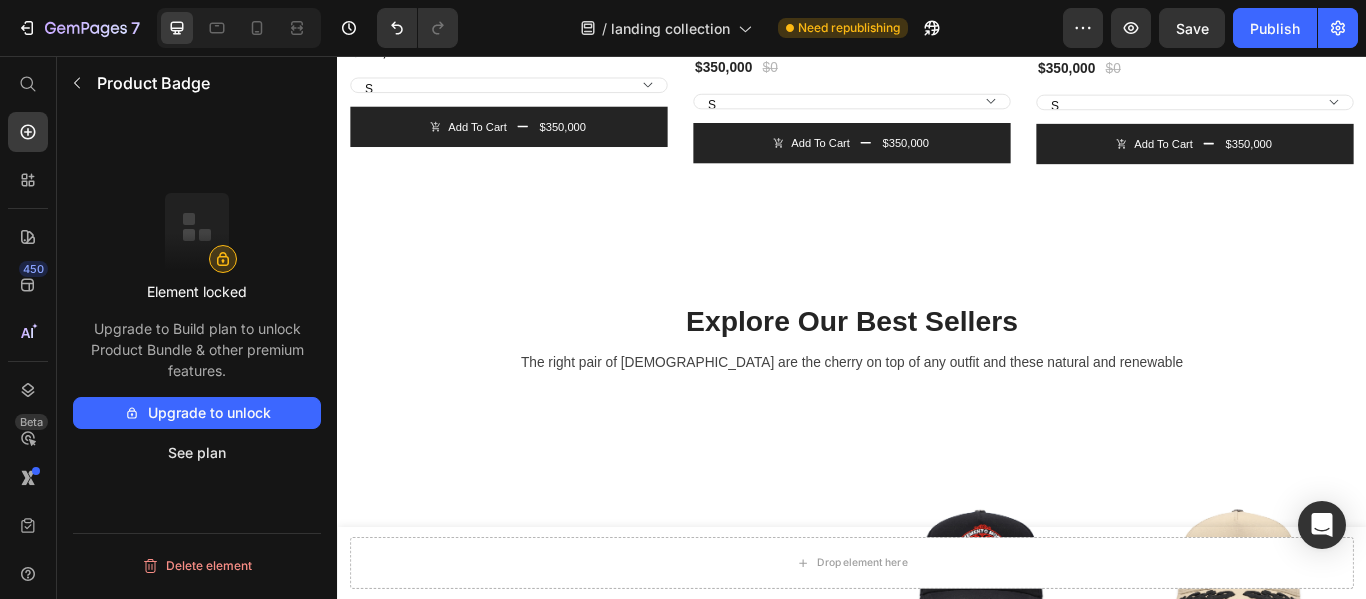 scroll, scrollTop: 4100, scrollLeft: 0, axis: vertical 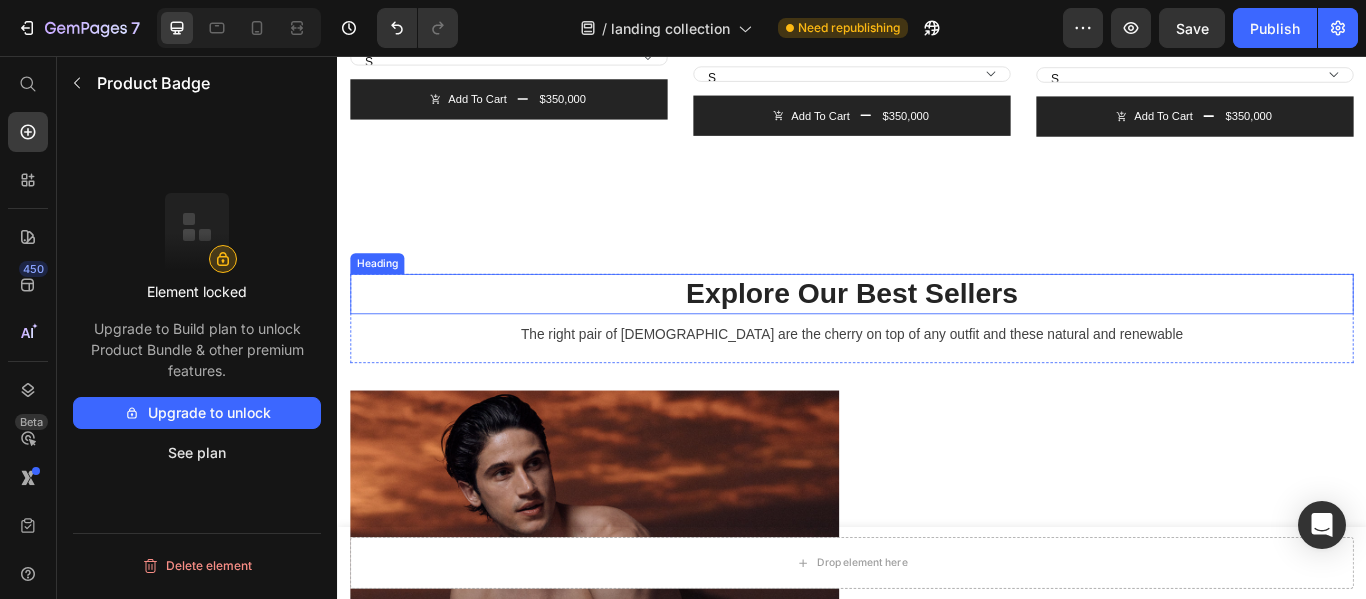 click on "Explore Our Best Sellers" at bounding box center (937, 333) 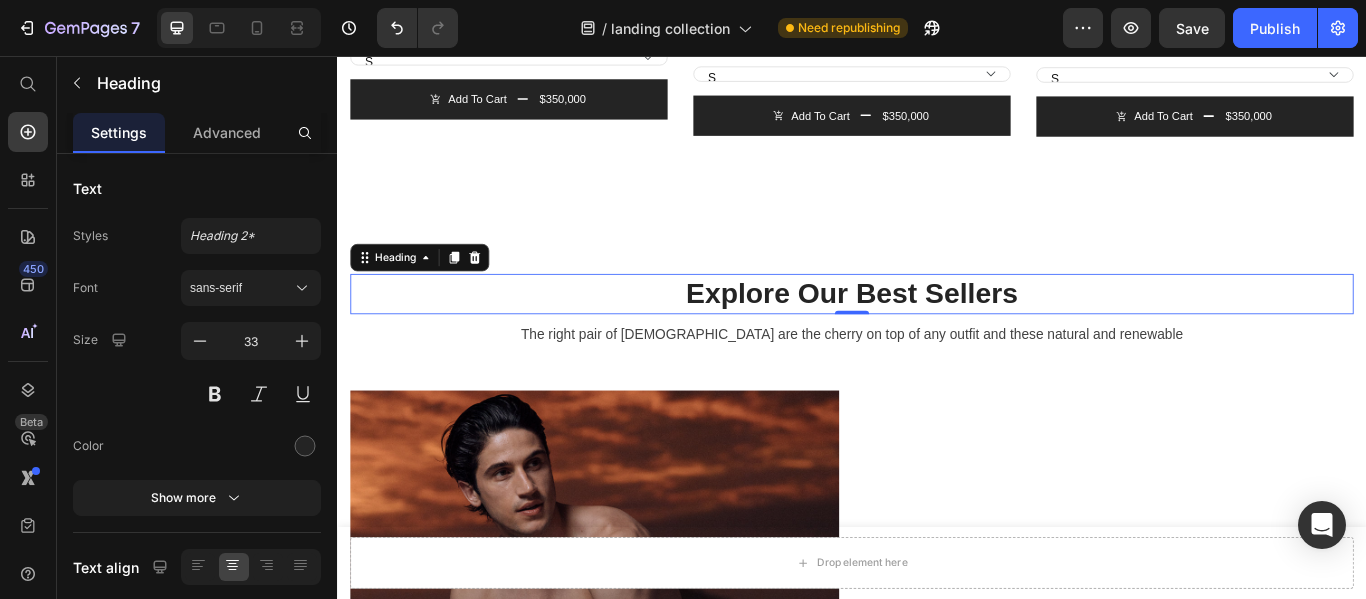 click on "Explore Our Best Sellers" at bounding box center (937, 333) 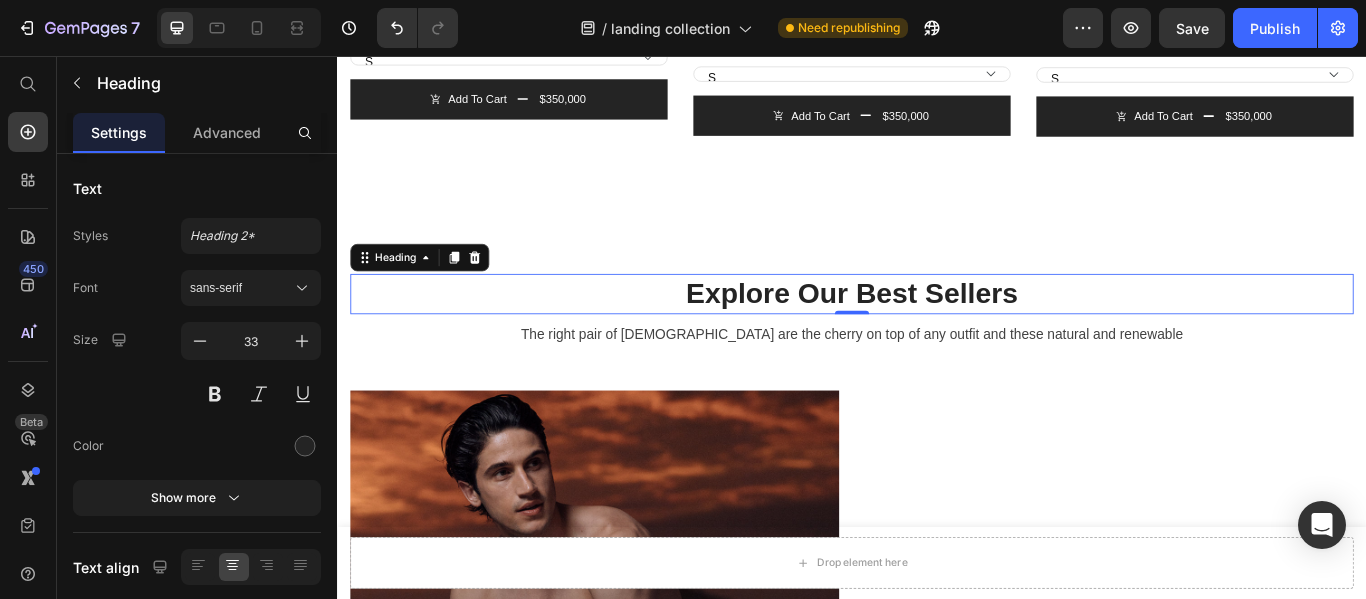 click on "Explore Our Best Sellers" at bounding box center (937, 333) 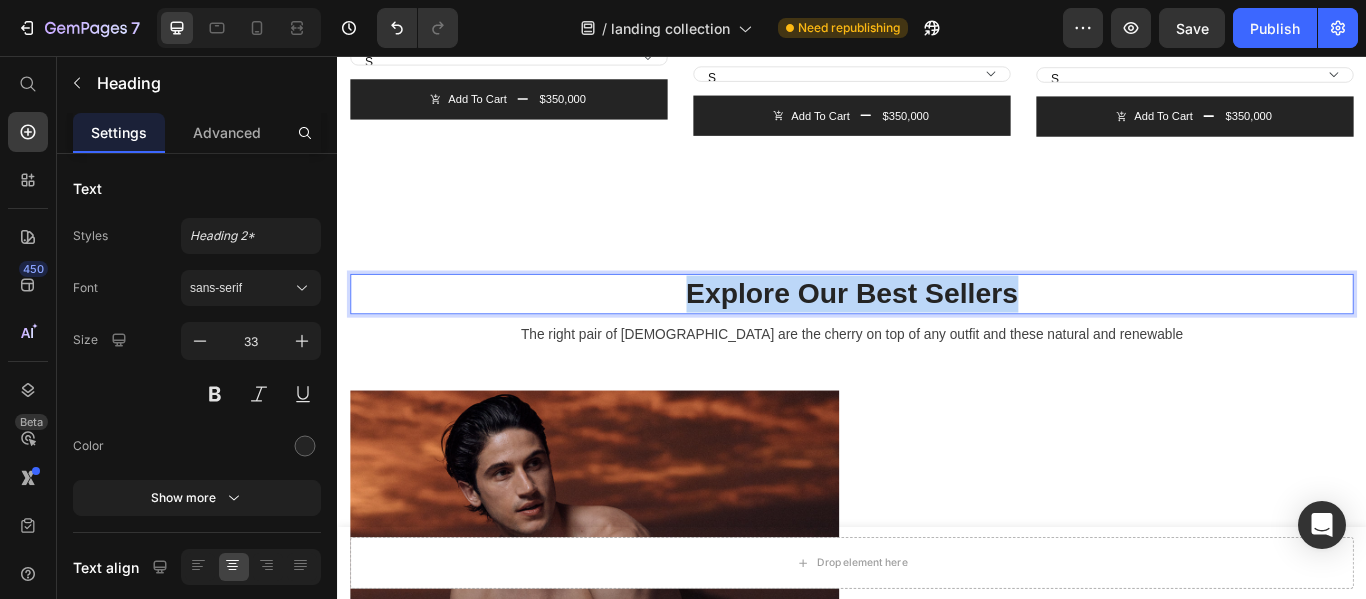 click on "Explore Our Best Sellers" at bounding box center [937, 333] 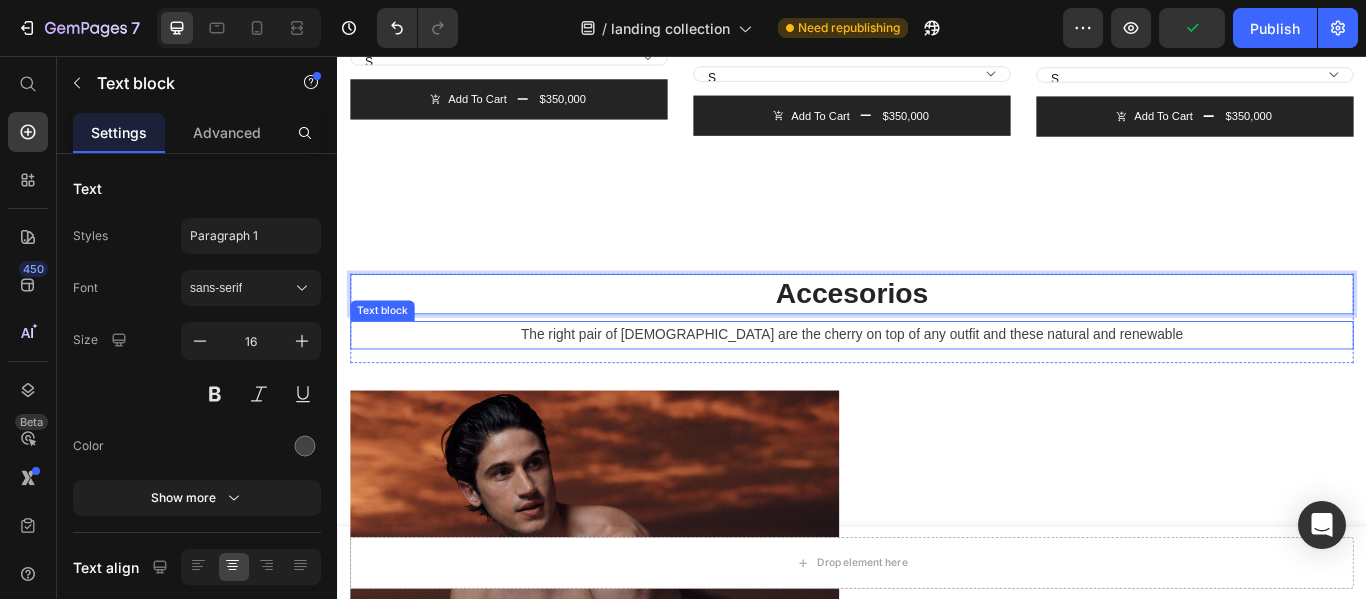 click on "The right pair of [DEMOGRAPHIC_DATA] are the cherry on top of any outfit and these natural and renewable" at bounding box center (937, 381) 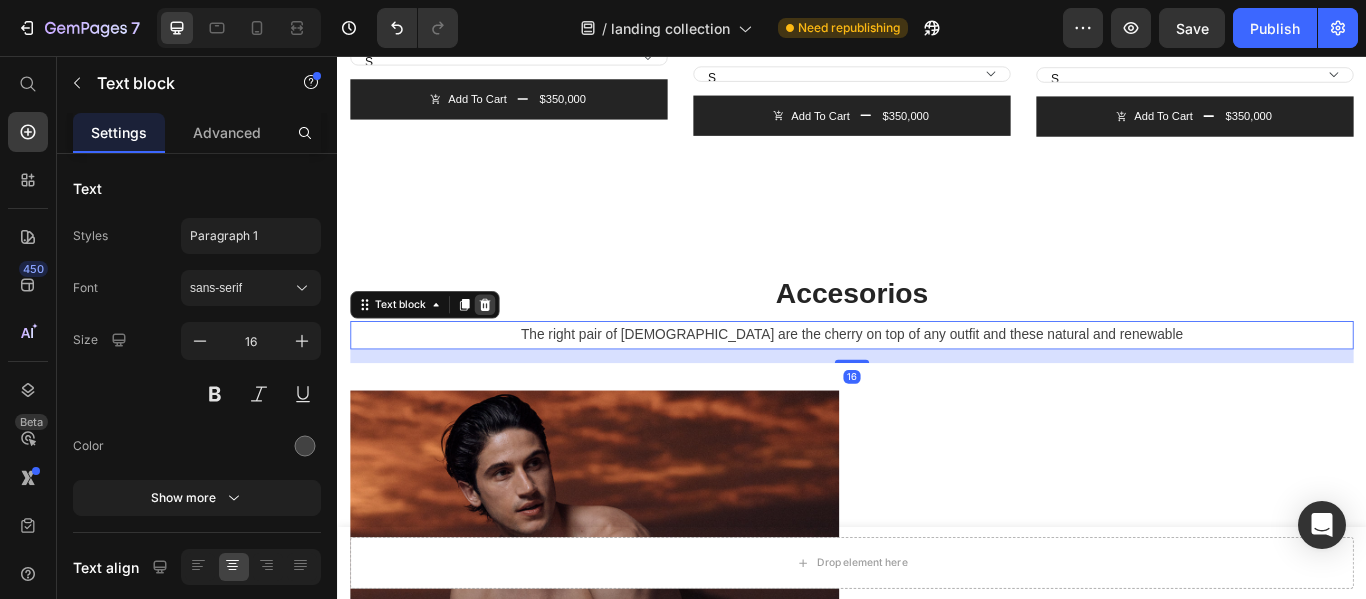 click at bounding box center (509, 346) 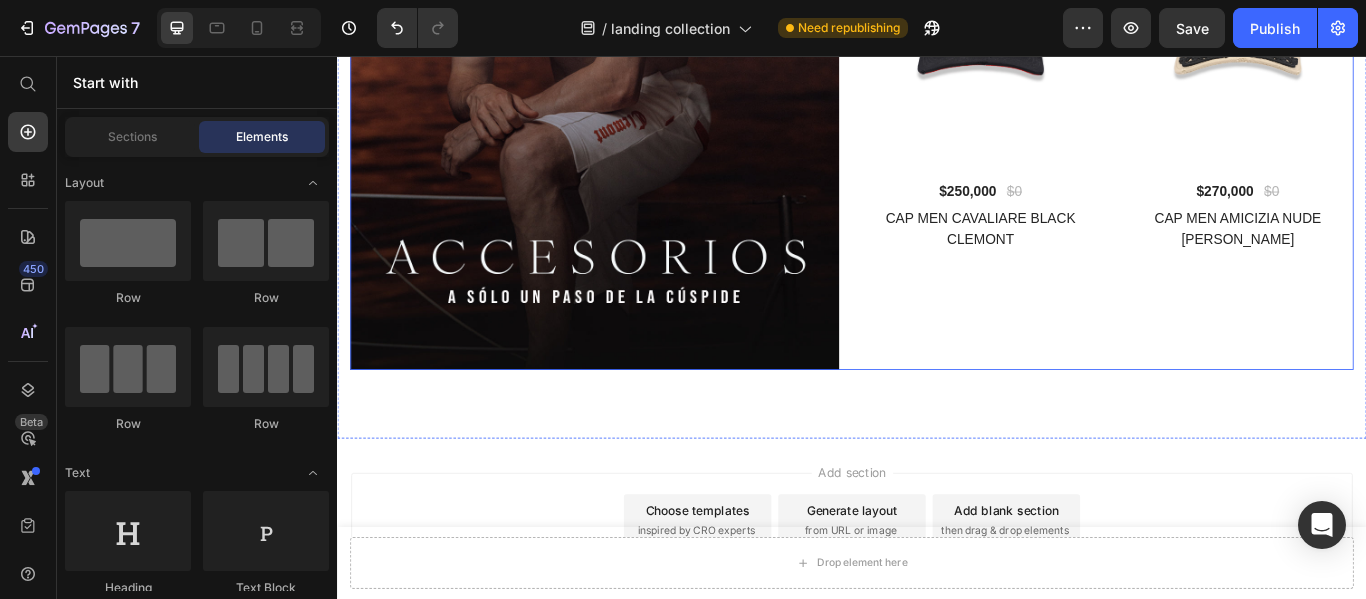 scroll, scrollTop: 4864, scrollLeft: 0, axis: vertical 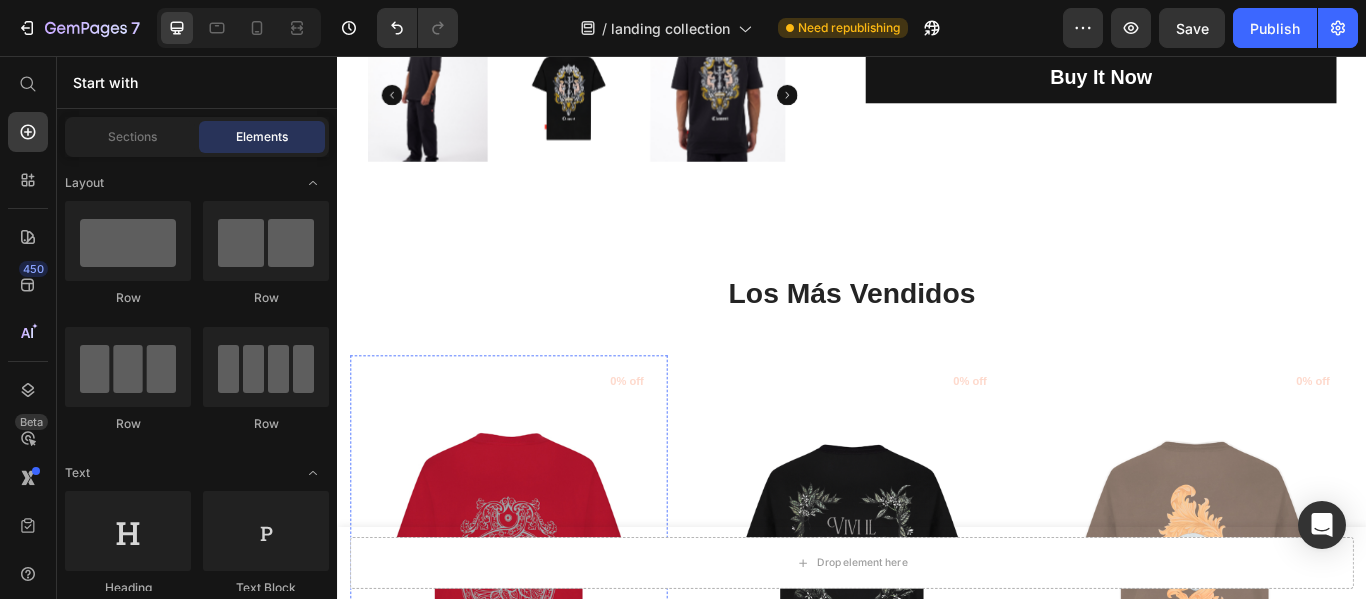 select on "M" 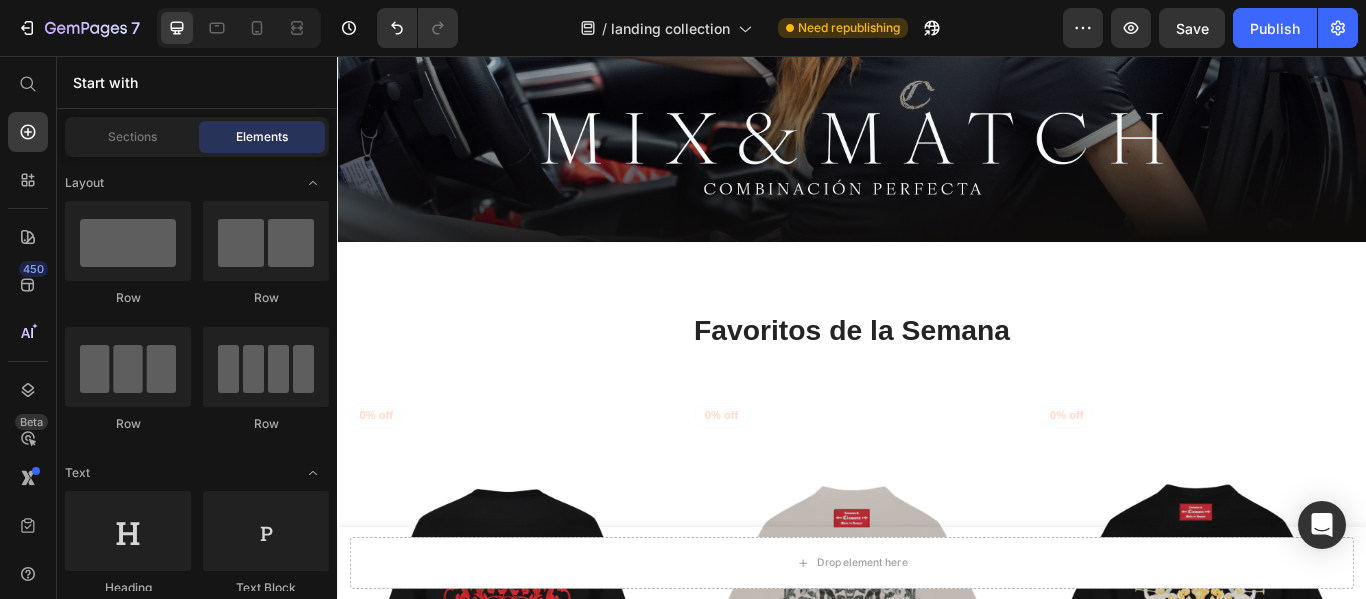 scroll, scrollTop: 464, scrollLeft: 0, axis: vertical 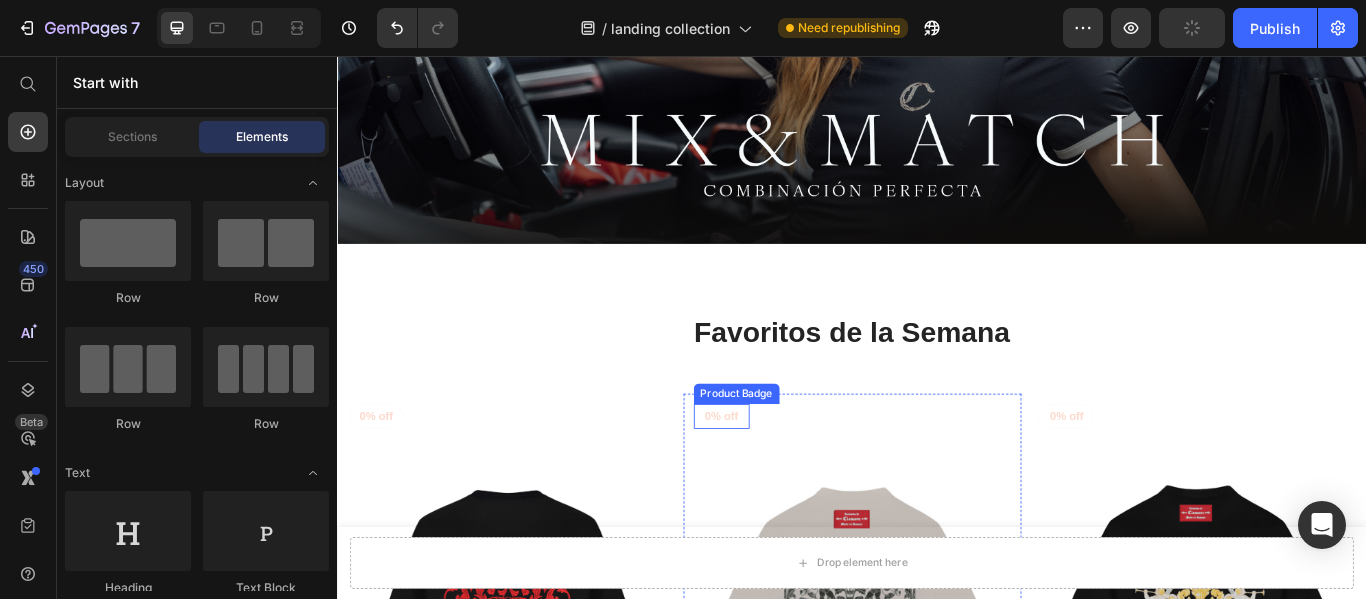 click on "0% off" at bounding box center [381, 477] 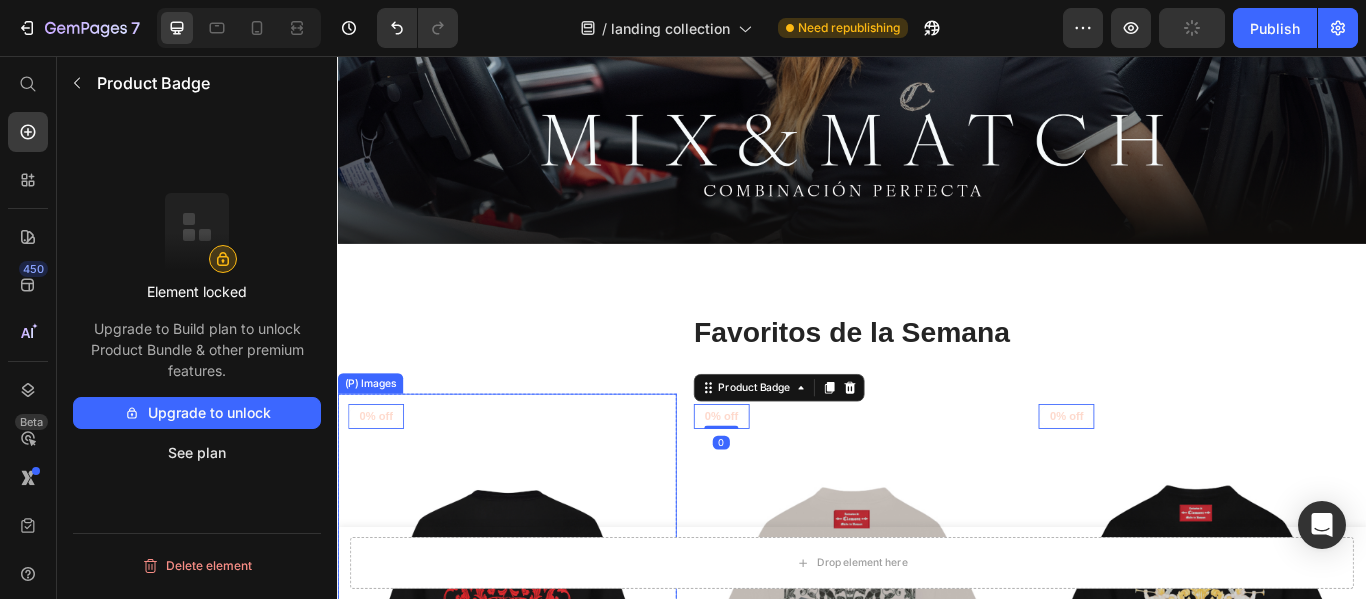 click at bounding box center (534, 745) 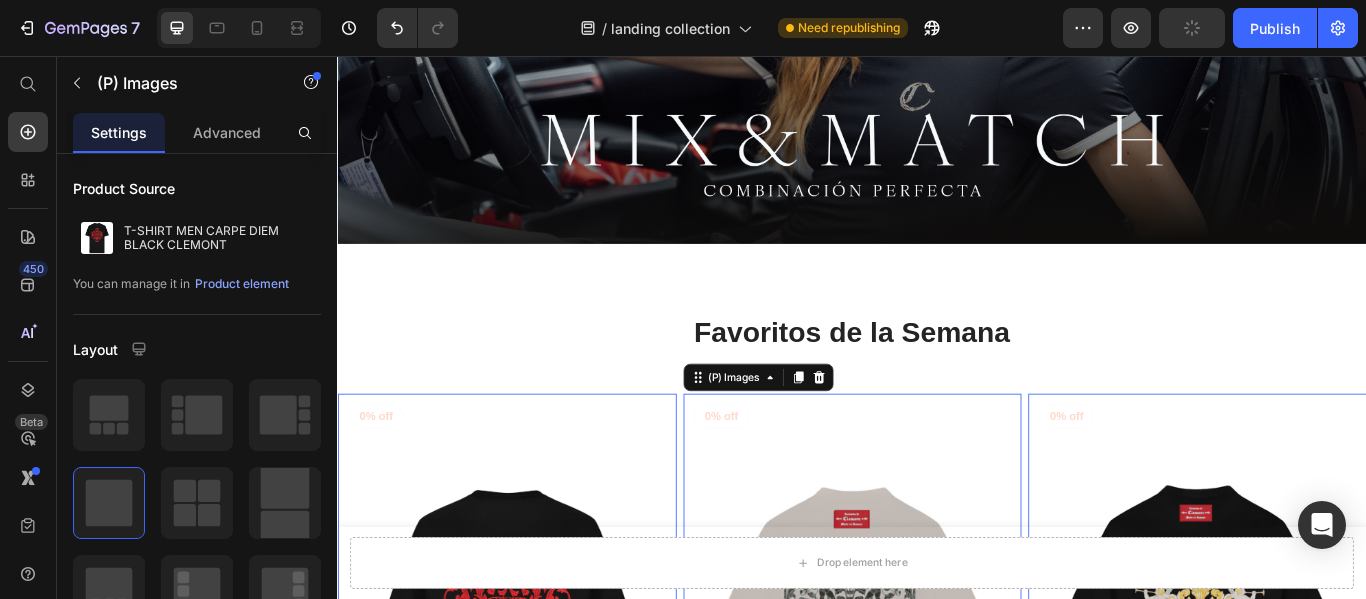 click at bounding box center (937, 746) 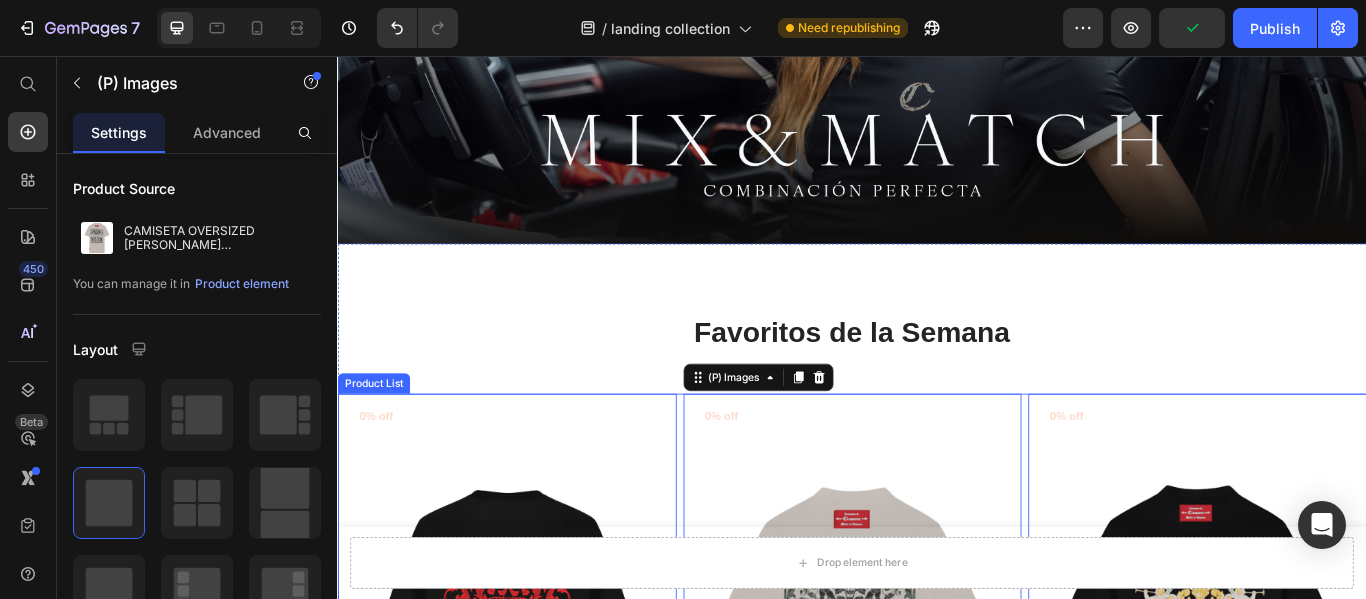 click on "(P) Images   12 0% off Product Badge Row T-SHIRT MEN CARPE DIEM  BLACK  CLEMONT (P) Title $360,000 (P) Price $0 (P) Price Row S M L XL XXL (P) Variants & Swatches Row (P) Images   0 0% off Product Badge Row CAMISETA OVERSIZED [PERSON_NAME] [PERSON_NAME] (P) Title $400,000 (P) Price $0 (P) Price Row S M L XL (P) Variants & Swatches Row (P) Images   0 0% off Product Badge Row CAMISETA OVERSIZED ILLUMINATO NEGRO CLEMONT (P) Title $400,000 (P) Price $0 (P) Price Row S M L XL (P) Variants & Swatches Row (P) Images   0 40% off Product Badge Row PANTALON CARGO AMMIARE NEGRO CLEMONT (P) Title $246,000 (P) Price $410,000 (P) Price Row 4 6 8 10 (P) Variants & Swatches Row (P) Images   0 40% off Product Badge Row PANTALON CARGO AMMIARE NUDE CLEMONT (P) Title $246,000 (P) Price $410,000 (P) Price Row 4 6 8 10 (P) Variants & Swatches Row (P) Images   0 0% off Product Badge Row PANTALON CARGO ZEFIRO NEGRO CLEMONT (P) Title $480,000 (P) Price $0 (P) Price Row 30 32 34 36 (P) Variants & Swatches Row" at bounding box center (937, 1181) 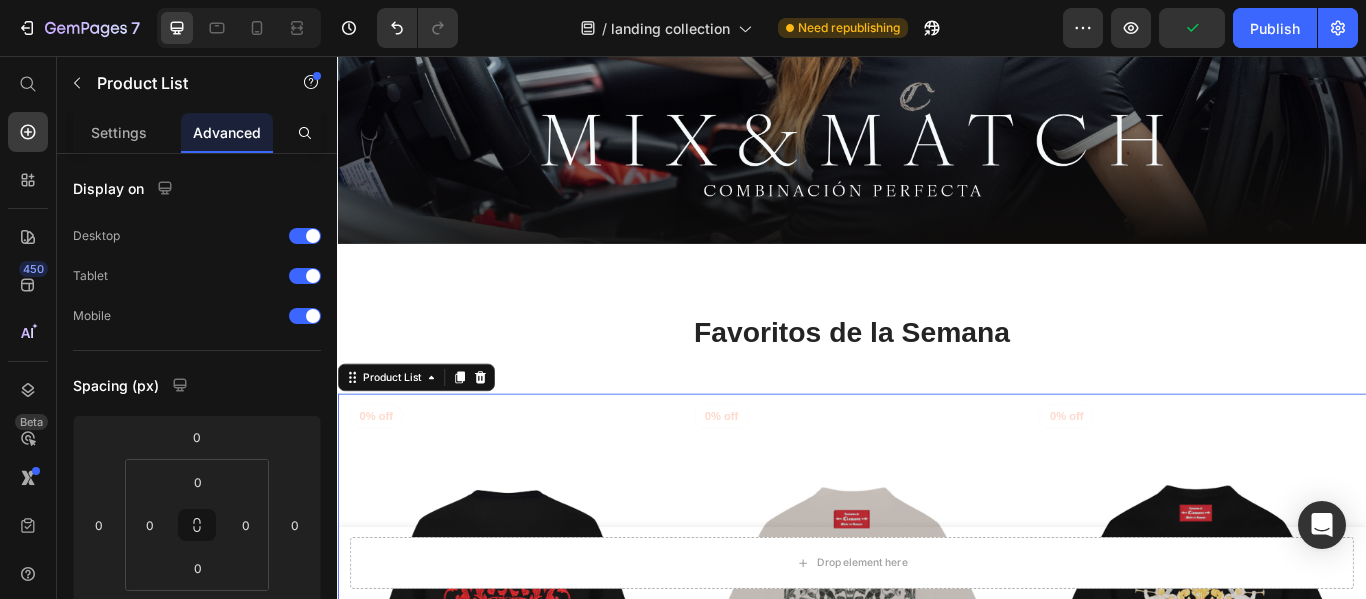 click on "(P) Images 0% off Product Badge Row T-SHIRT MEN CARPE DIEM  BLACK  CLEMONT (P) Title $360,000 (P) Price $0 (P) Price Row S M L XL XXL (P) Variants & Swatches Row (P) Images 0% off Product Badge Row CAMISETA OVERSIZED [PERSON_NAME] [PERSON_NAME] (P) Title $400,000 (P) Price $0 (P) Price Row S M L XL (P) Variants & Swatches Row (P) Images 0% off Product Badge Row CAMISETA OVERSIZED ILLUMINATO NEGRO CLEMONT (P) Title $400,000 (P) Price $0 (P) Price Row S M L XL (P) Variants & Swatches Row (P) Images 40% off Product Badge Row PANTALON CARGO AMMIARE NEGRO CLEMONT (P) Title $246,000 (P) Price $410,000 (P) Price Row 4 6 8 10 (P) Variants & Swatches Row (P) Images 40% off Product Badge Row PANTALON CARGO AMMIARE NUDE CLEMONT (P) Title $246,000 (P) Price $410,000 (P) Price Row 4 6 8 10 (P) Variants & Swatches Row (P) Images 0% off Product Badge Row PANTALON CARGO ZEFIRO NEGRO CLEMONT (P) Title $480,000 (P) Price $0 (P) Price Row 30 32 34 36 (P) Variants & Swatches Row" at bounding box center (937, 1181) 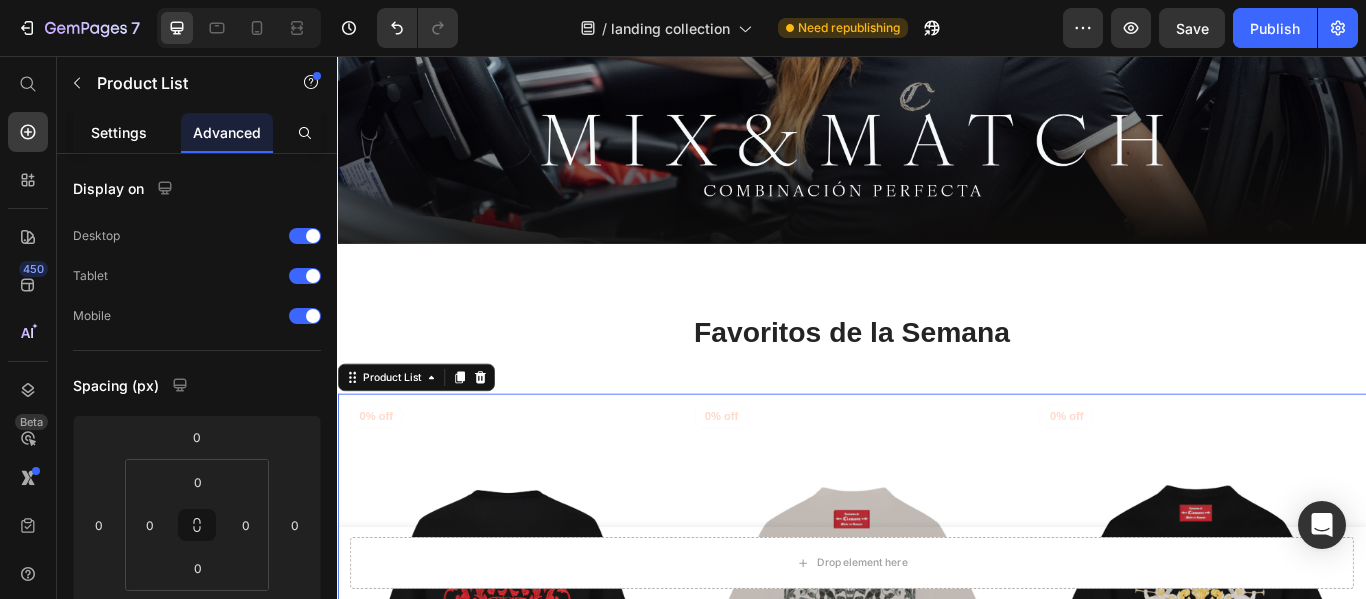 click on "Settings" 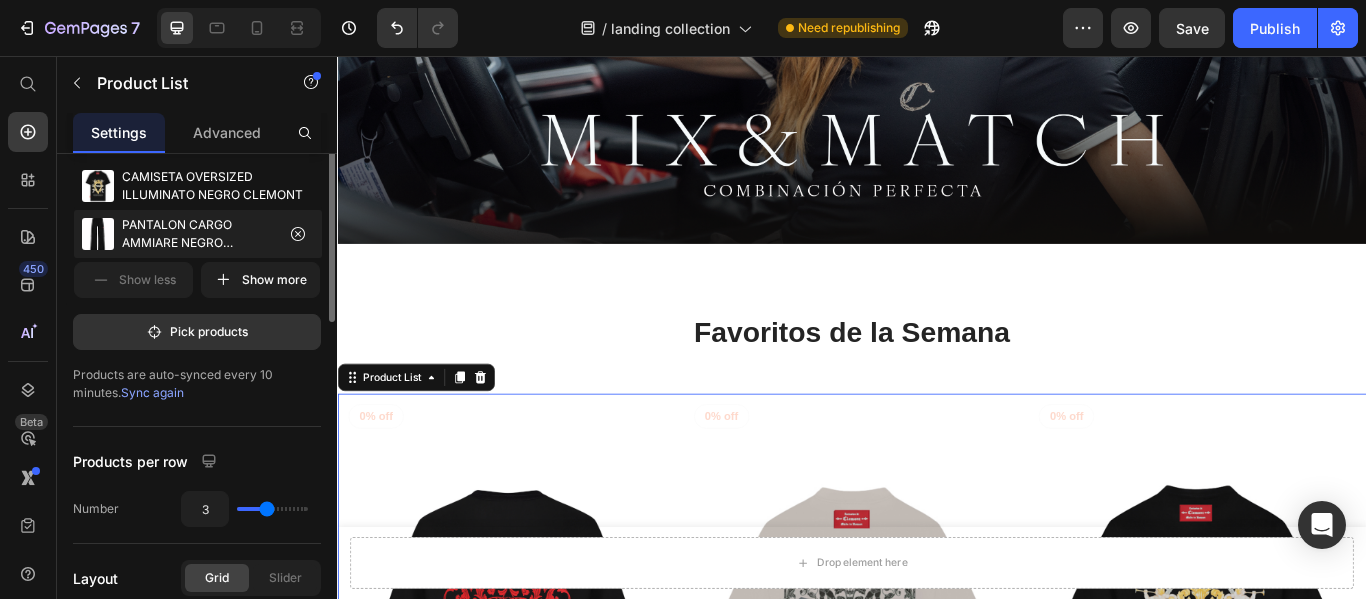 scroll, scrollTop: 100, scrollLeft: 0, axis: vertical 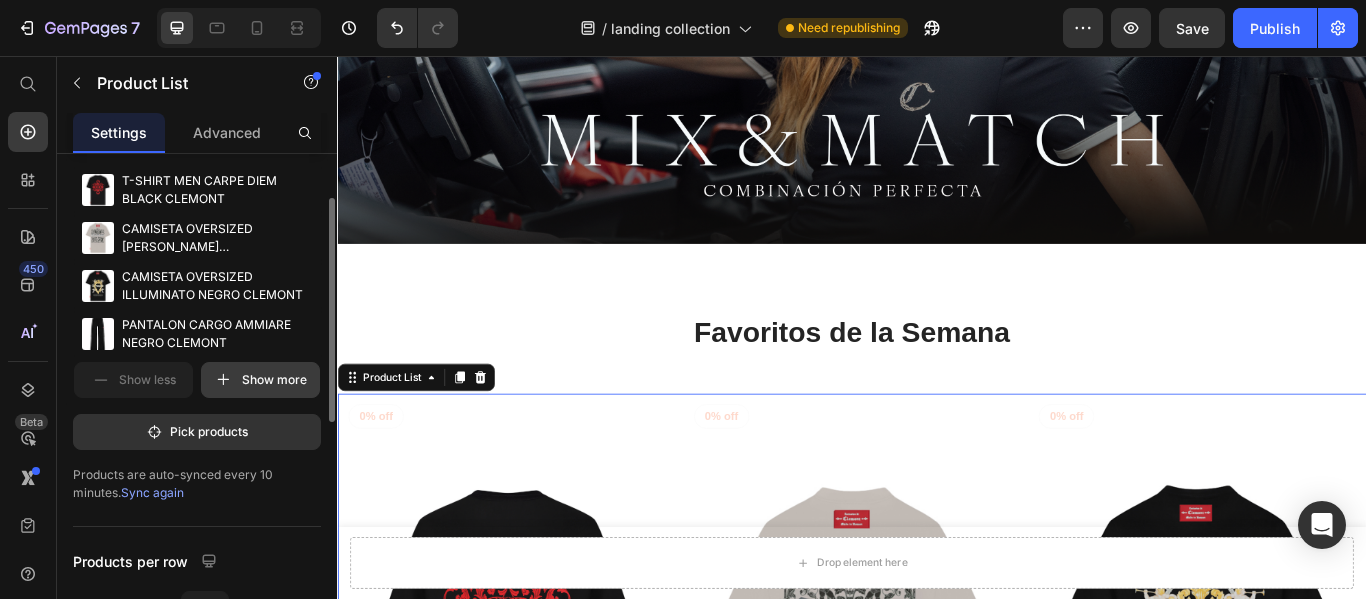 click on "Show more" at bounding box center [260, 380] 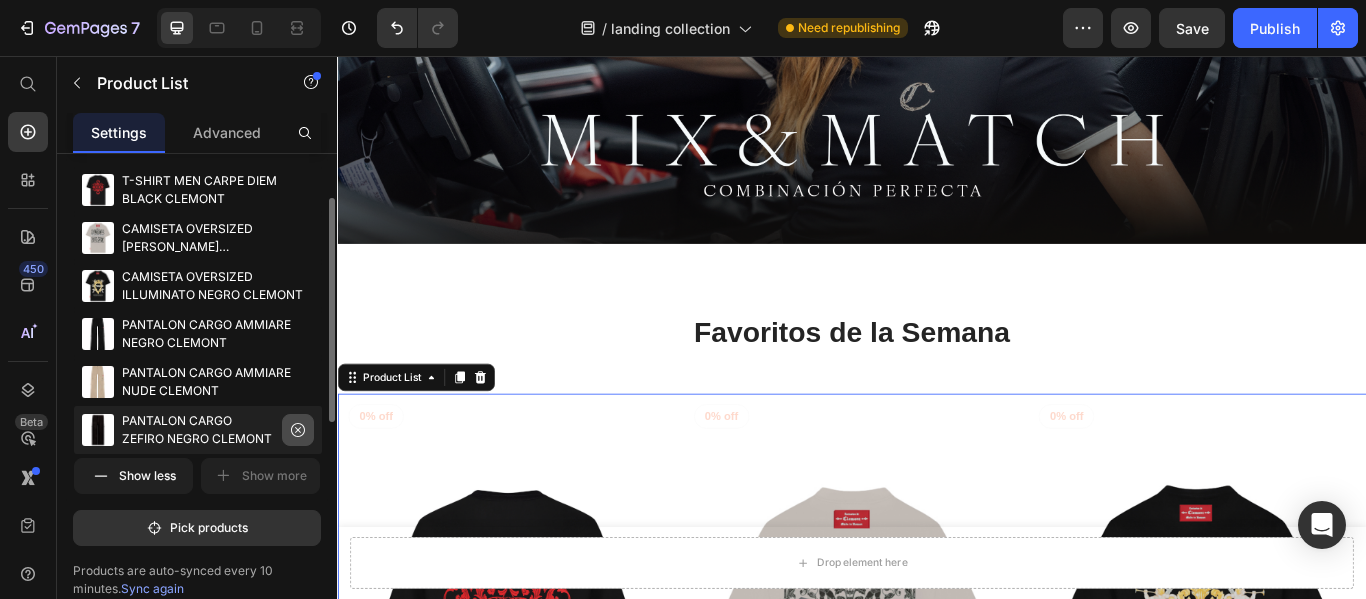 click 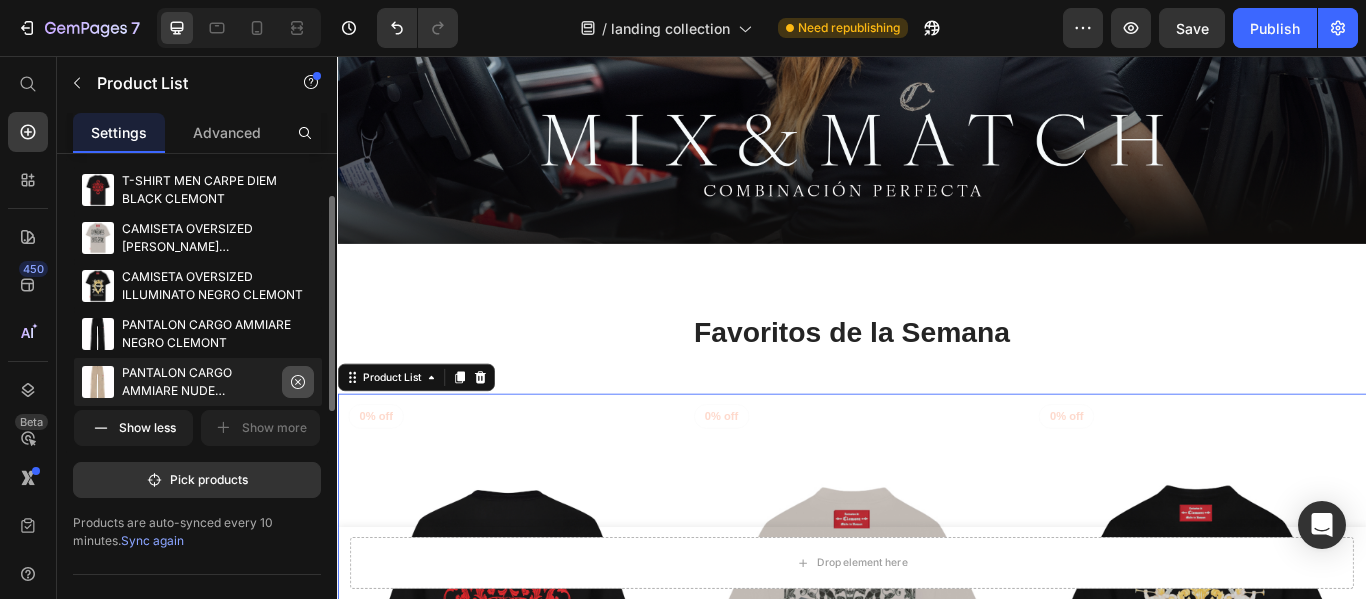 click 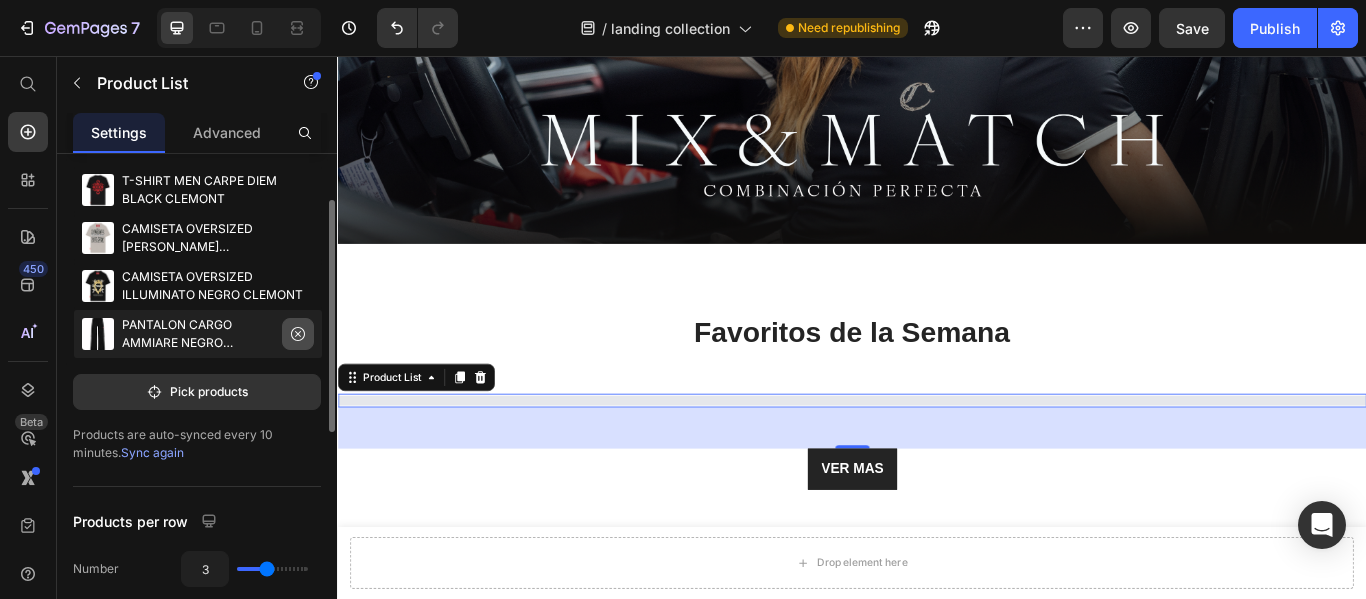 click 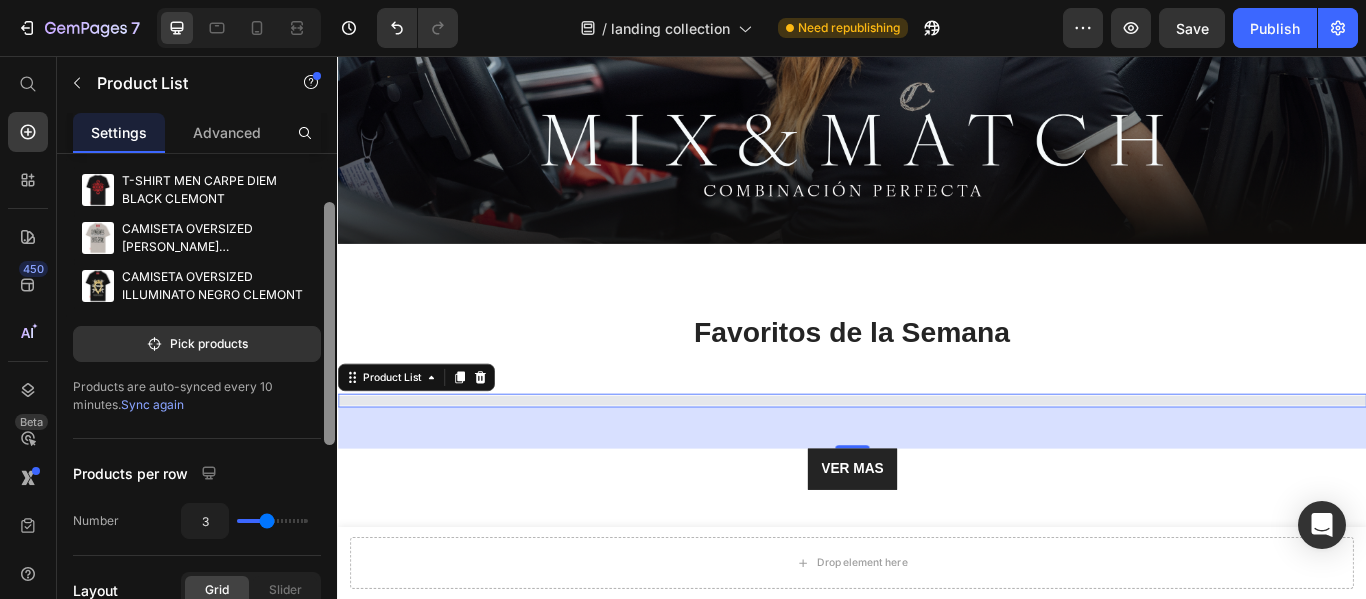 select on "M" 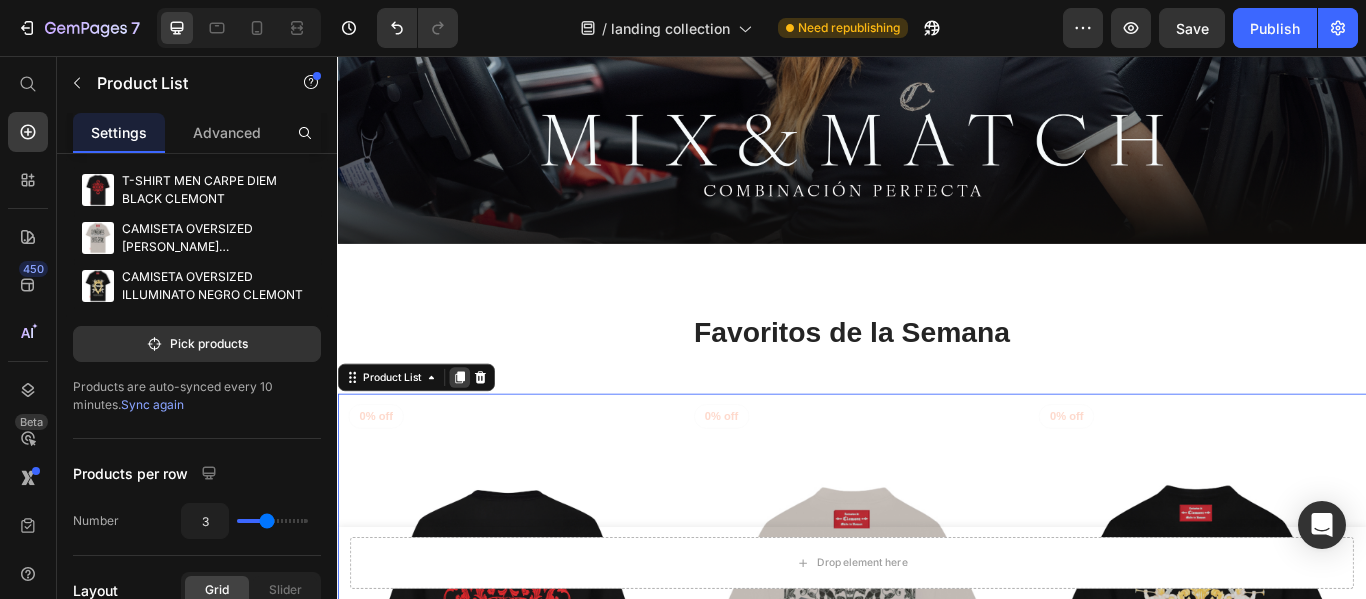click 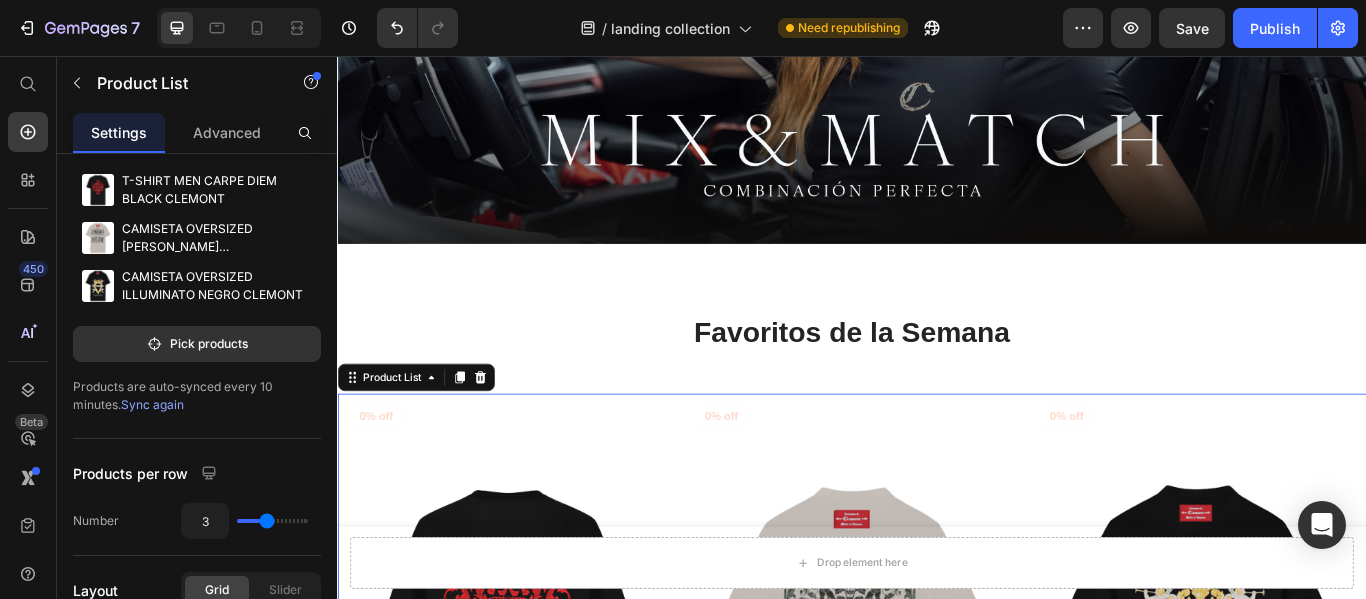 select on "M" 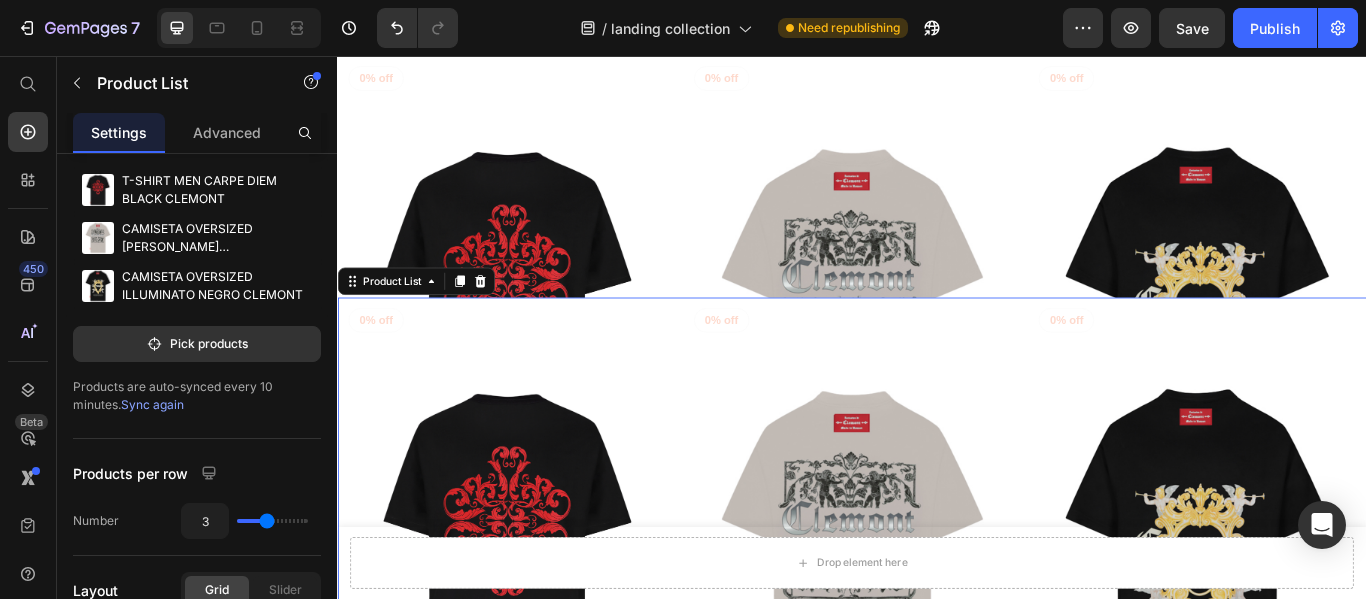 scroll, scrollTop: 1339, scrollLeft: 0, axis: vertical 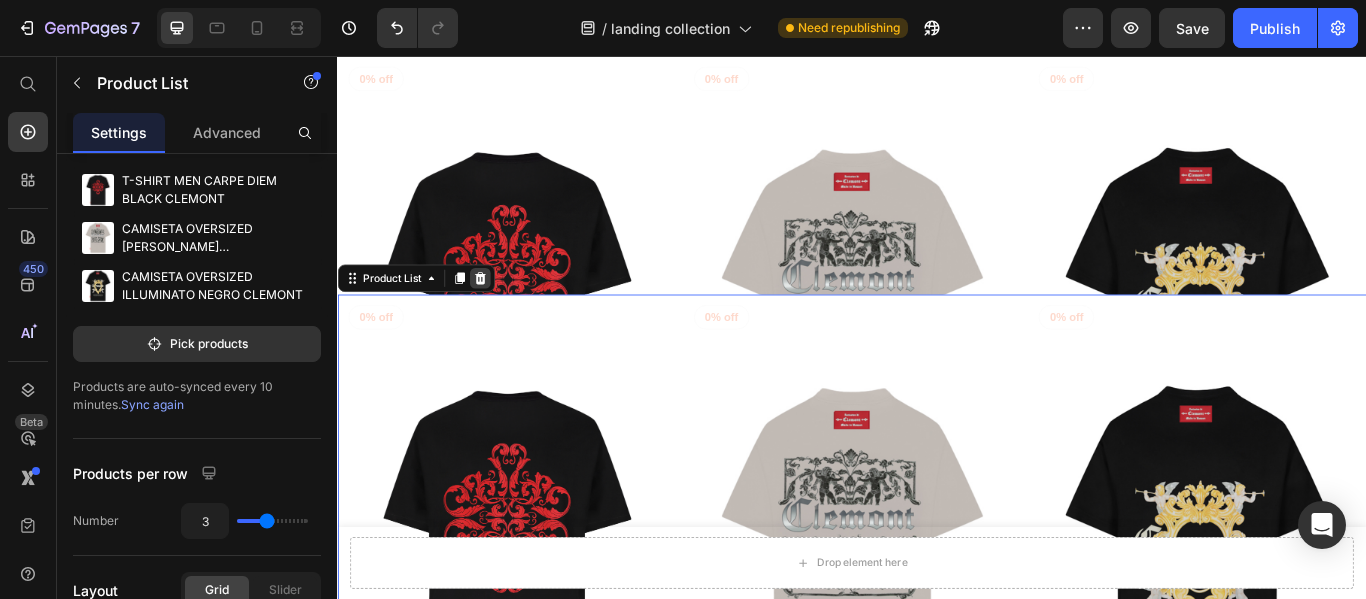 click 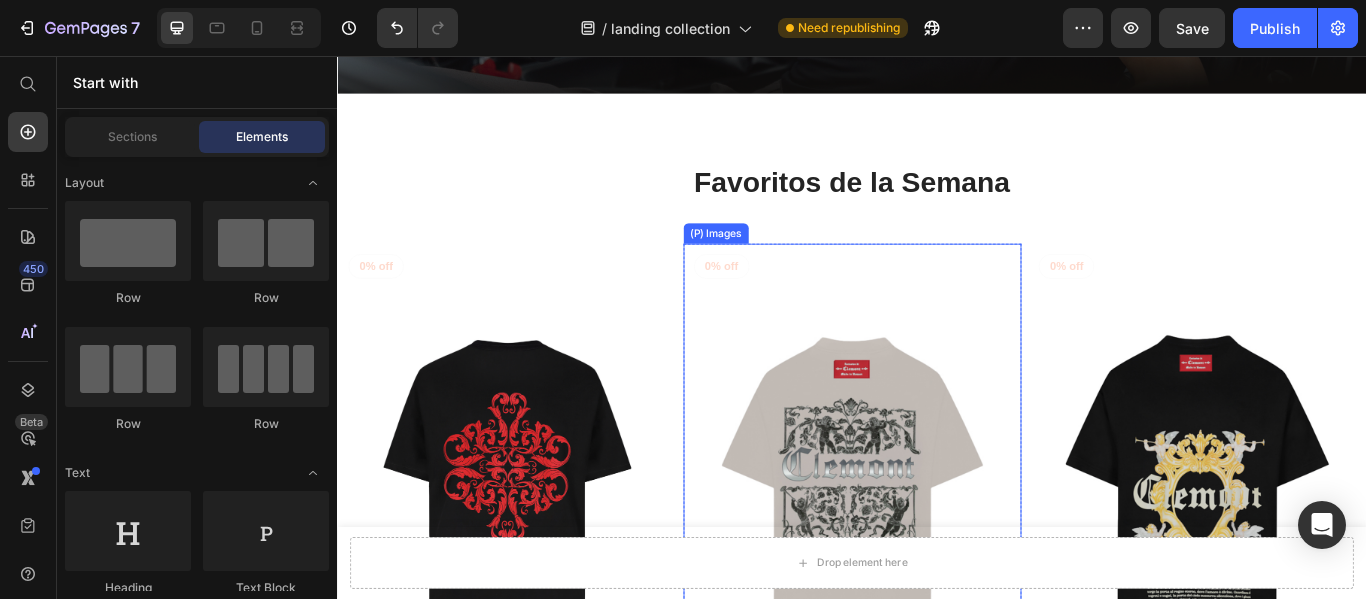 scroll, scrollTop: 539, scrollLeft: 0, axis: vertical 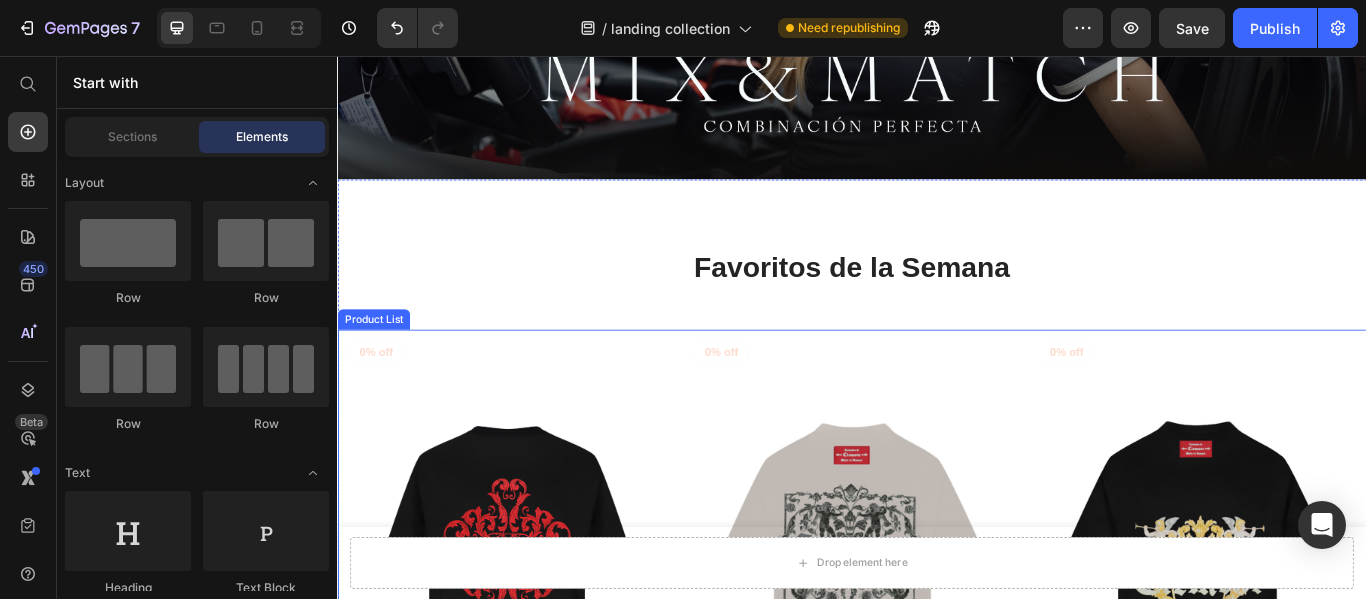 click on "(P) Images 0% off Product Badge Row T-SHIRT MEN CARPE DIEM  BLACK  CLEMONT (P) Title $360,000 (P) Price $0 (P) Price Row S M L XL XXL (P) Variants & Swatches Row (P) Images 0% off Product Badge Row CAMISETA OVERSIZED [PERSON_NAME] [PERSON_NAME] (P) Title $400,000 (P) Price $0 (P) Price Row S M L XL (P) Variants & Swatches Row (P) Images 0% off Product Badge Row CAMISETA OVERSIZED ILLUMINATO NEGRO CLEMONT (P) Title $400,000 (P) Price $0 (P) Price Row S M L XL (P) Variants & Swatches Row" at bounding box center [937, 734] 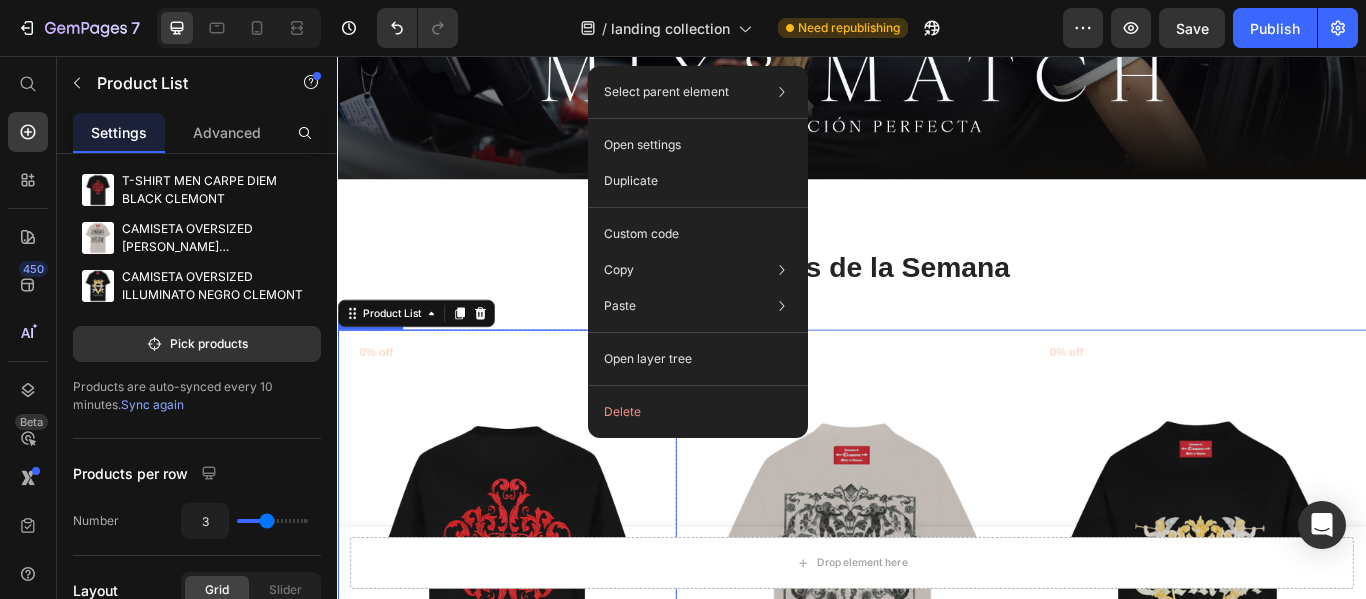 click at bounding box center [534, 670] 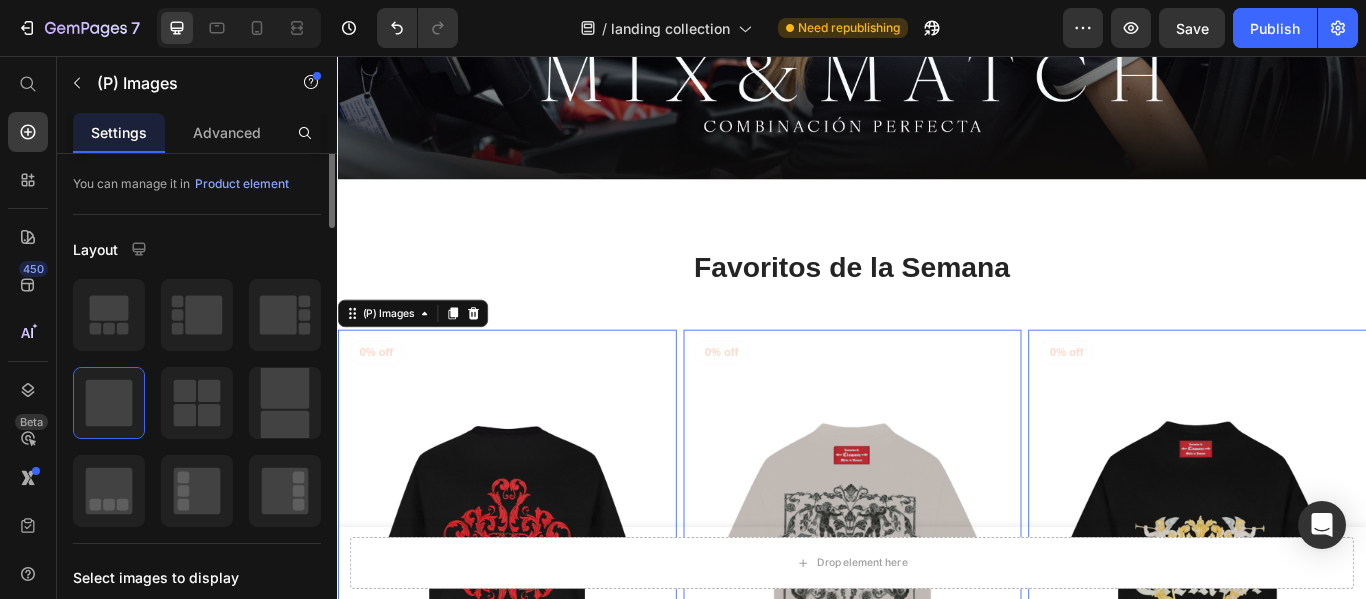 scroll, scrollTop: 0, scrollLeft: 0, axis: both 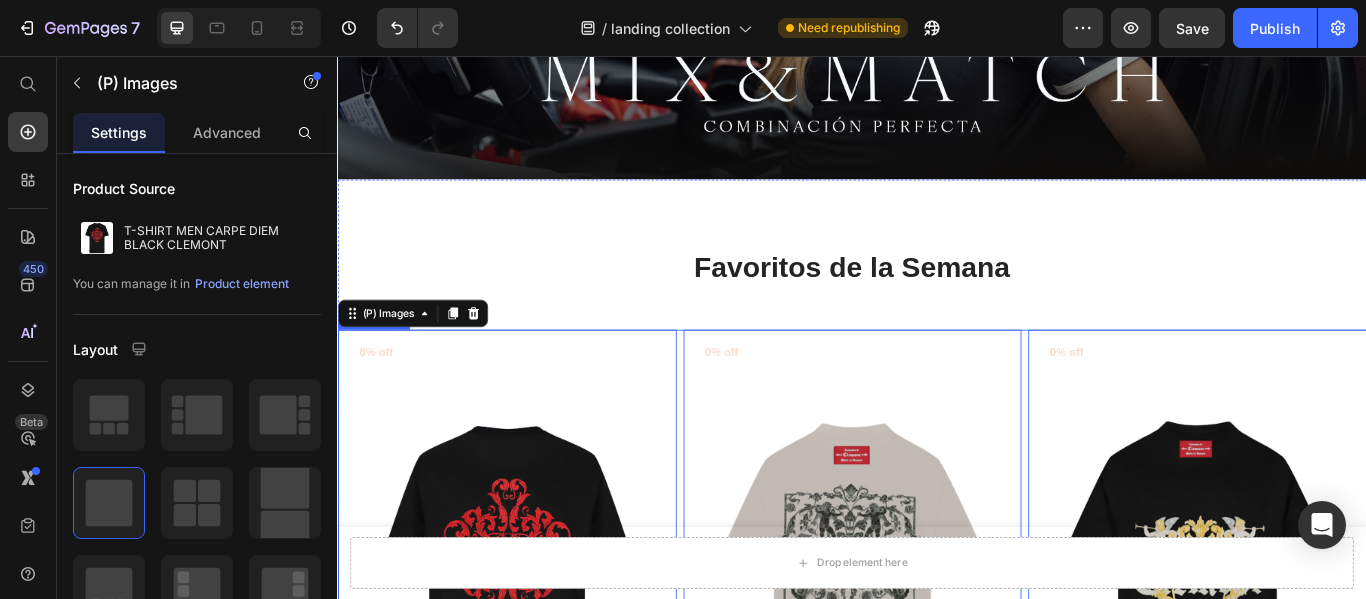 click at bounding box center (937, 671) 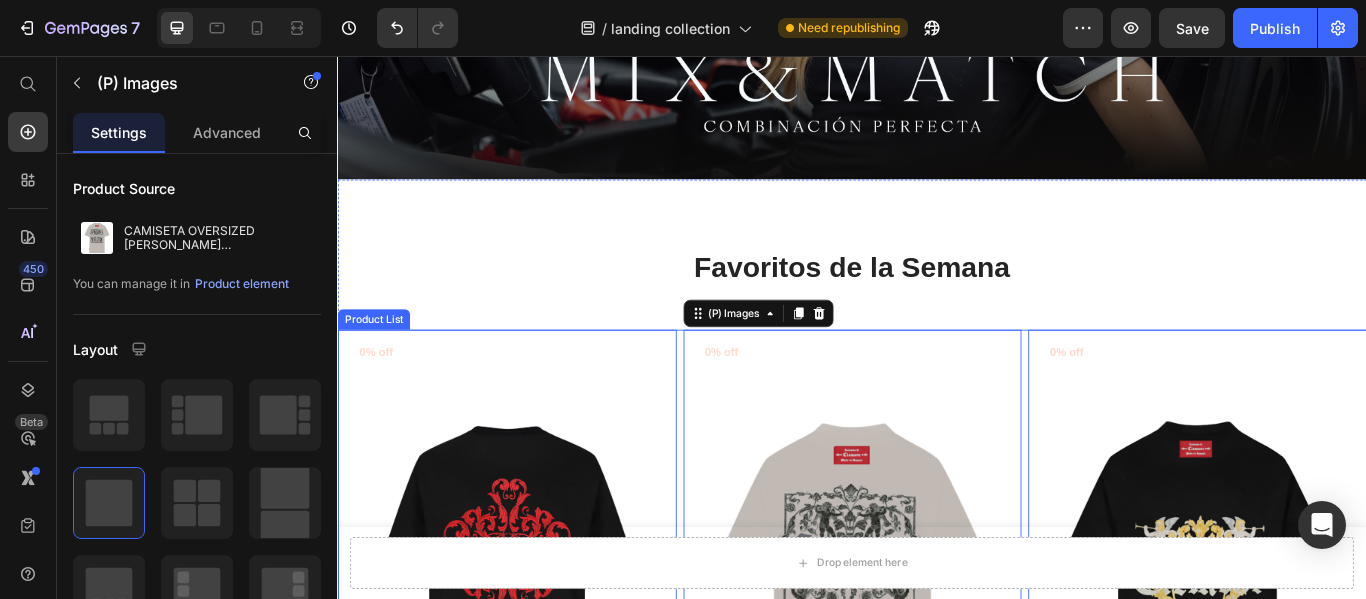 click on "(P) Images   12 0% off Product Badge Row T-SHIRT MEN CARPE DIEM  BLACK  CLEMONT (P) Title $360,000 (P) Price $0 (P) Price Row S M L XL XXL (P) Variants & Swatches Row (P) Images   0 0% off Product Badge Row CAMISETA OVERSIZED [PERSON_NAME] [PERSON_NAME] (P) Title $400,000 (P) Price $0 (P) Price Row S M L XL (P) Variants & Swatches Row (P) Images   0 0% off Product Badge Row CAMISETA OVERSIZED ILLUMINATO NEGRO CLEMONT (P) Title $400,000 (P) Price $0 (P) Price Row S M L XL (P) Variants & Swatches Row" at bounding box center (937, 734) 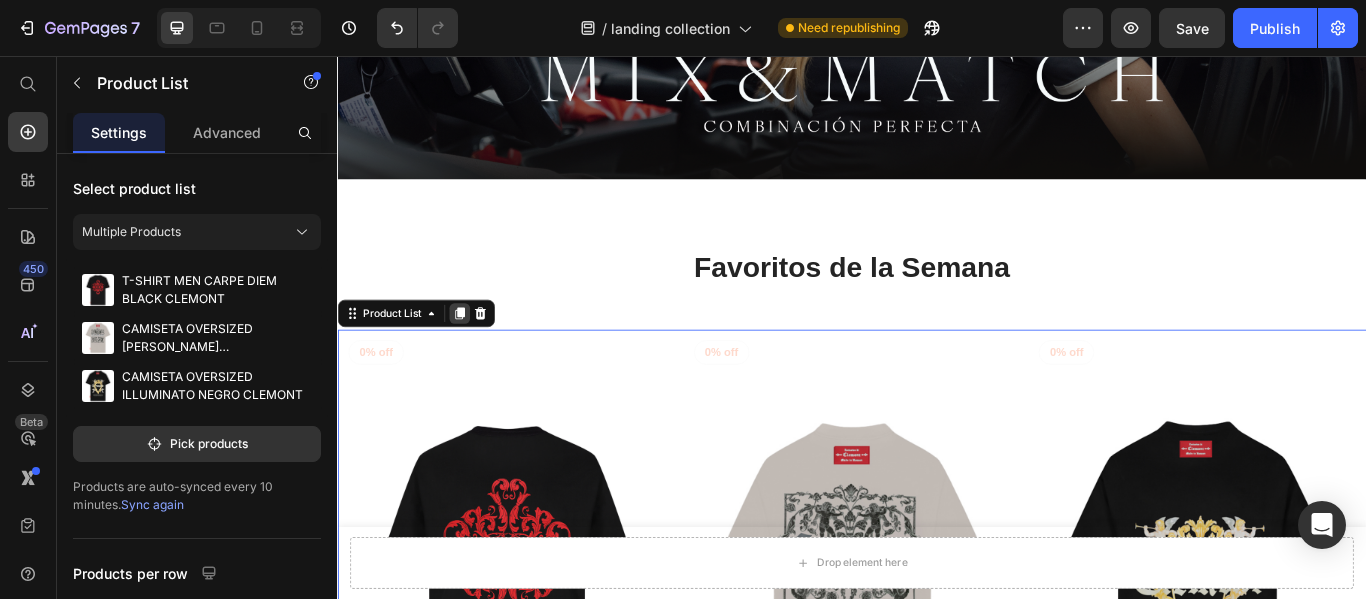 click 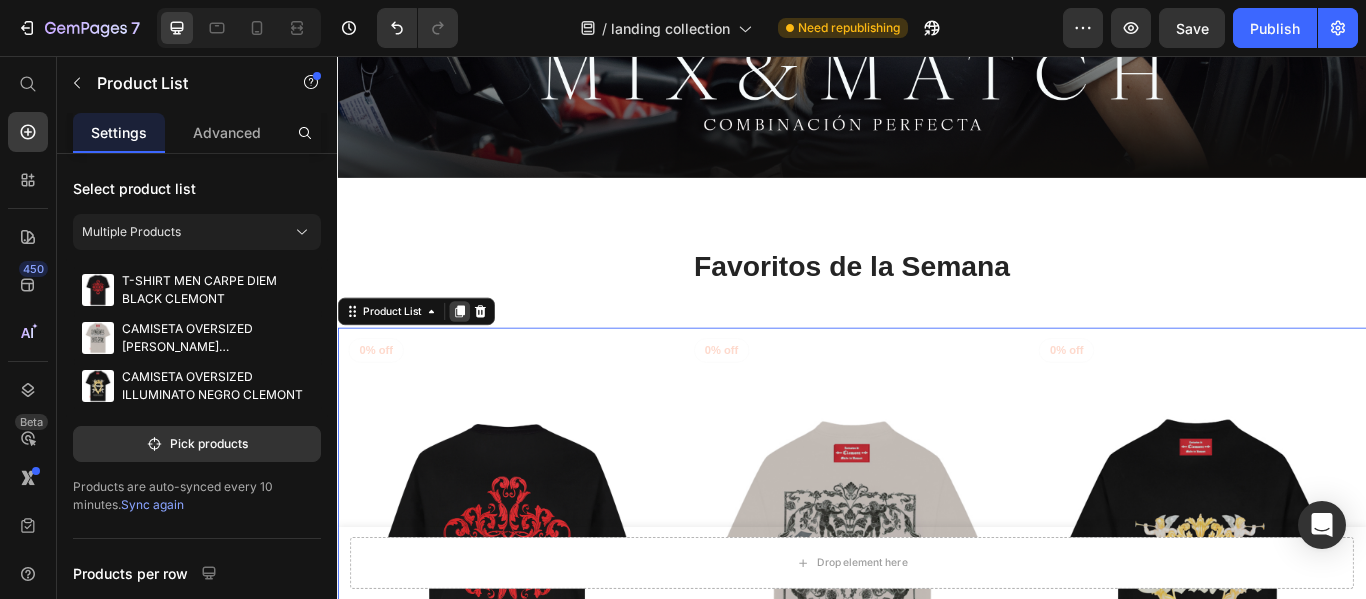 select on "M" 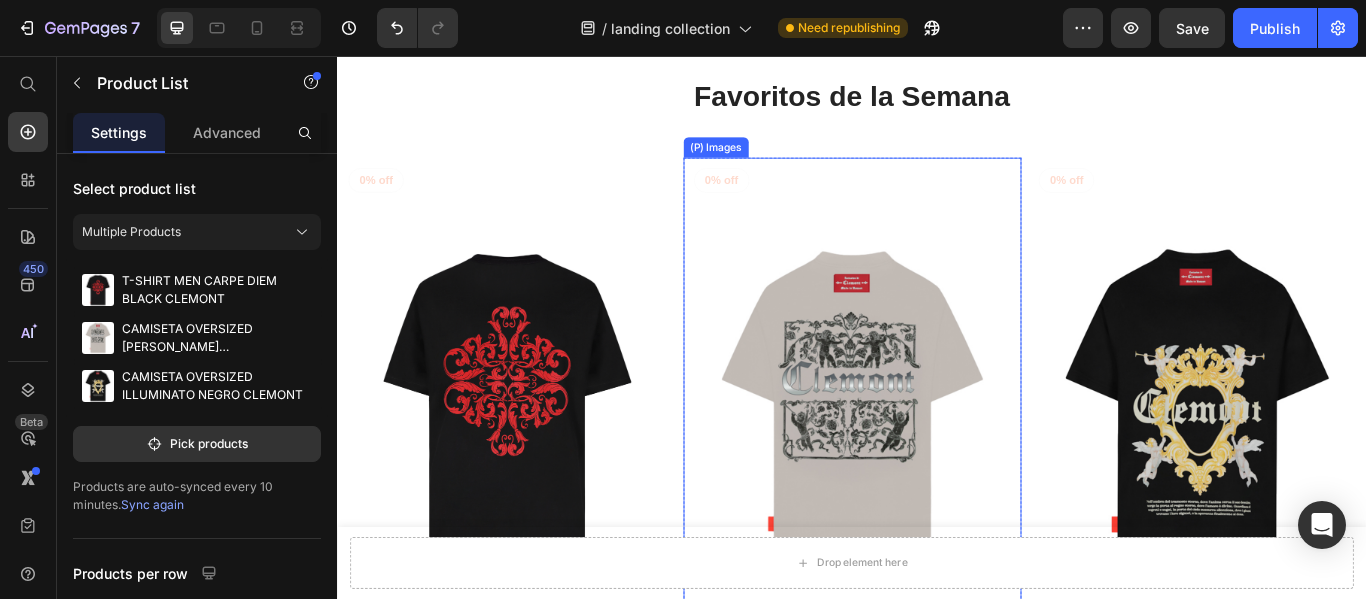scroll, scrollTop: 639, scrollLeft: 0, axis: vertical 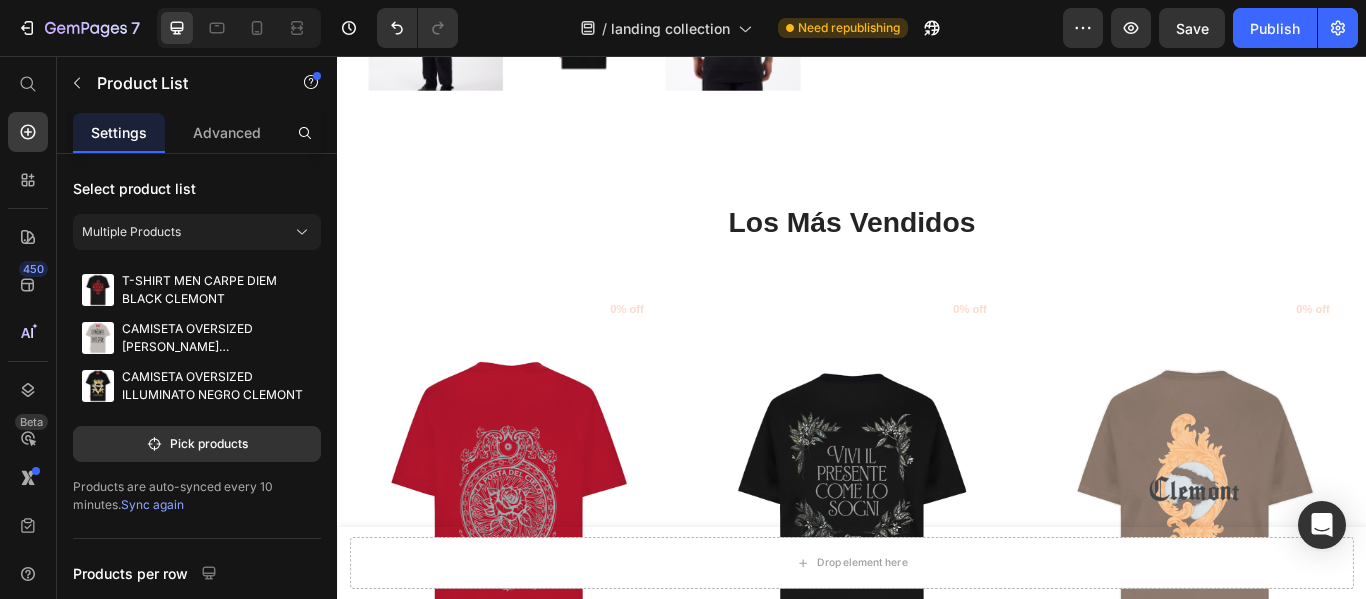 select on "M" 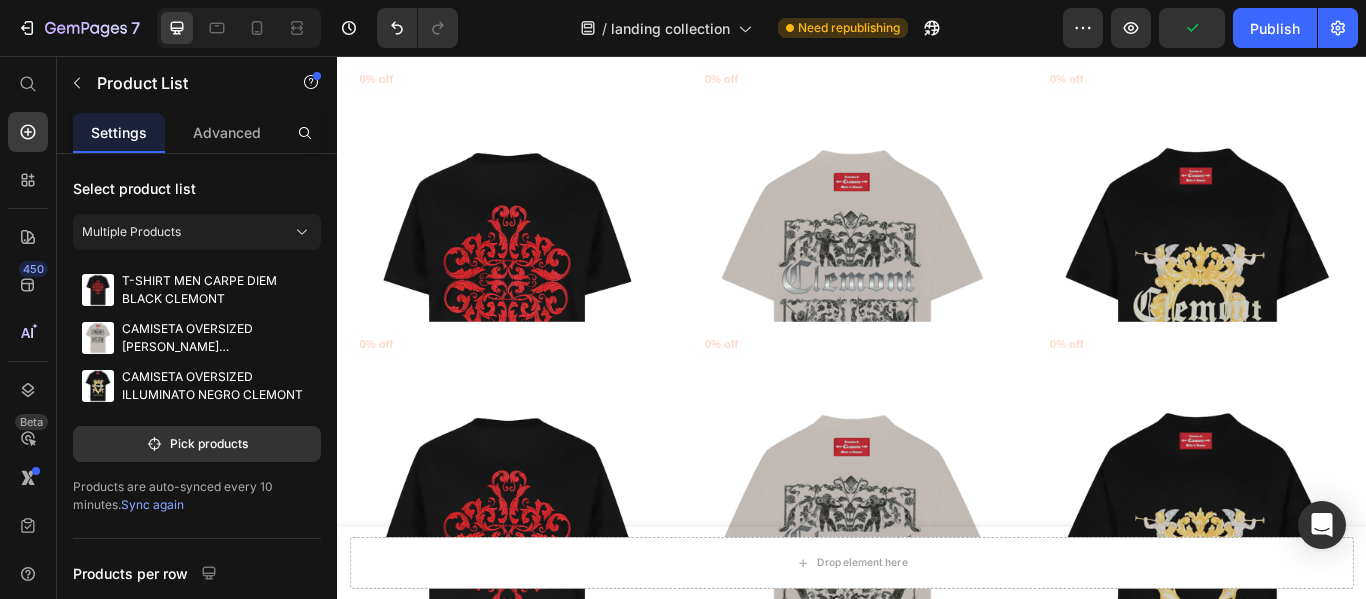 scroll, scrollTop: 1339, scrollLeft: 0, axis: vertical 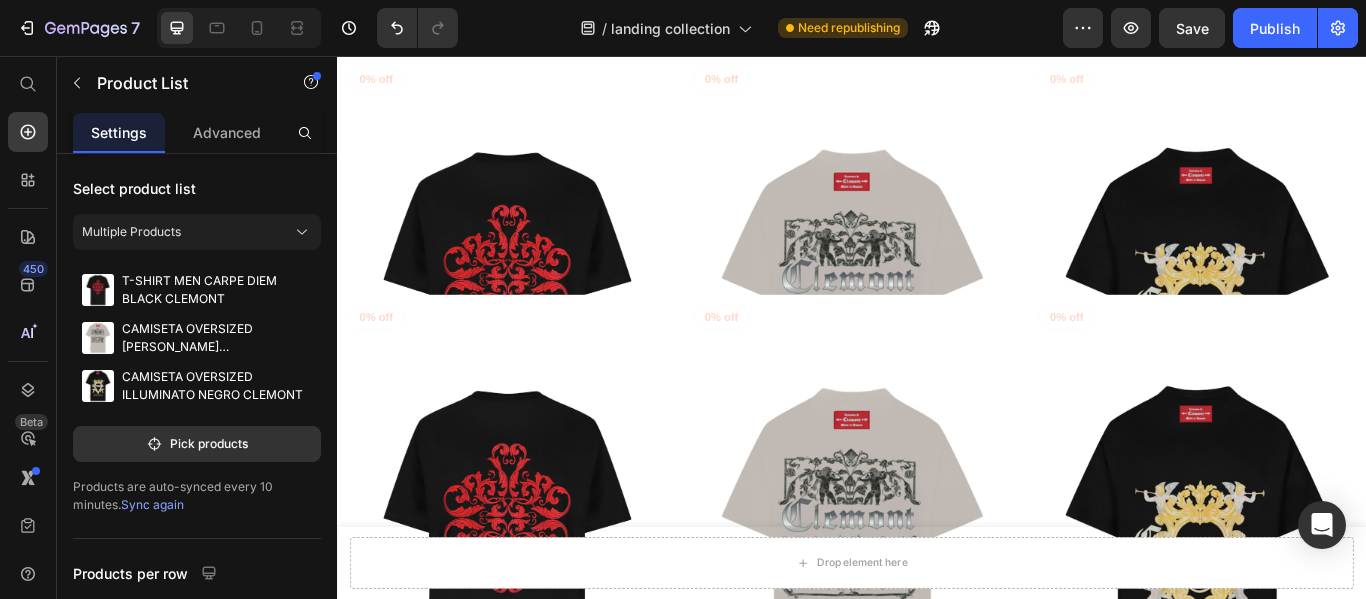 click on "(P) Images 0% off Product Badge Row T-SHIRT MEN CARPE DIEM  BLACK  CLEMONT (P) Title $360,000 (P) Price $0 (P) Price Row S M L XL XXL (P) Variants & Swatches Row (P) Images 0% off Product Badge Row CAMISETA OVERSIZED [PERSON_NAME] [PERSON_NAME] (P) Title $400,000 (P) Price $0 (P) Price Row S M L XL (P) Variants & Swatches Row (P) Images 0% off Product Badge Row CAMISETA OVERSIZED ILLUMINATO NEGRO CLEMONT (P) Title $400,000 (P) Price $0 (P) Price Row S M L XL (P) Variants & Swatches Row" at bounding box center (937, 693) 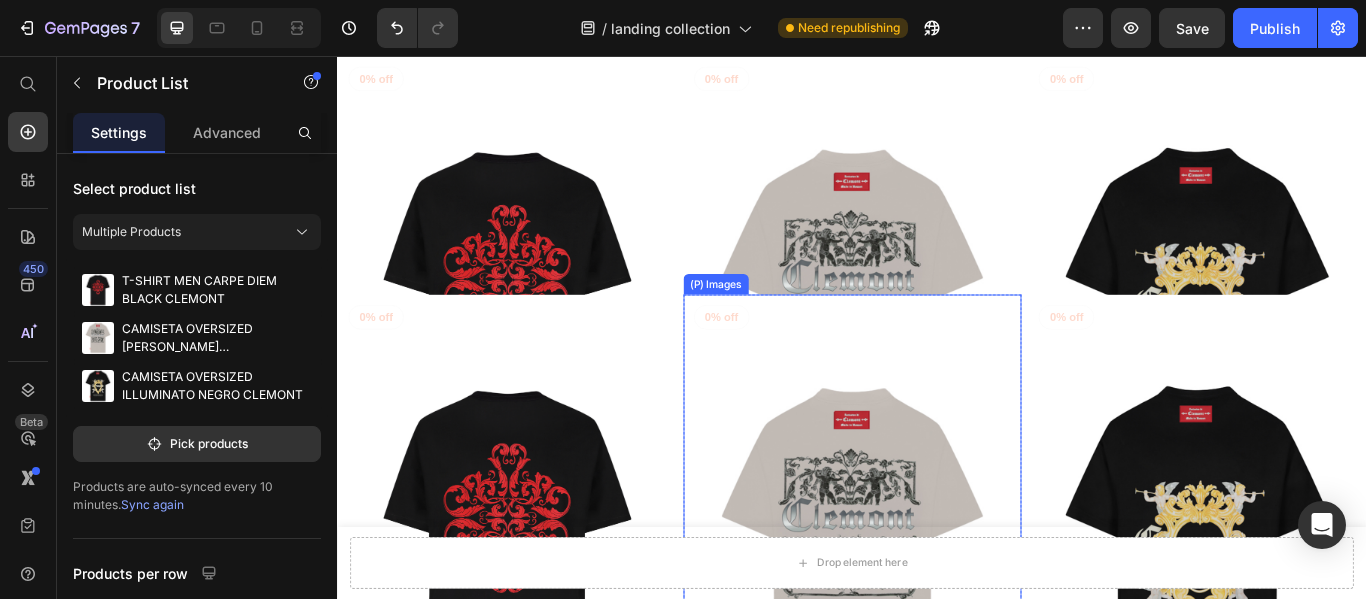 click at bounding box center [937, 630] 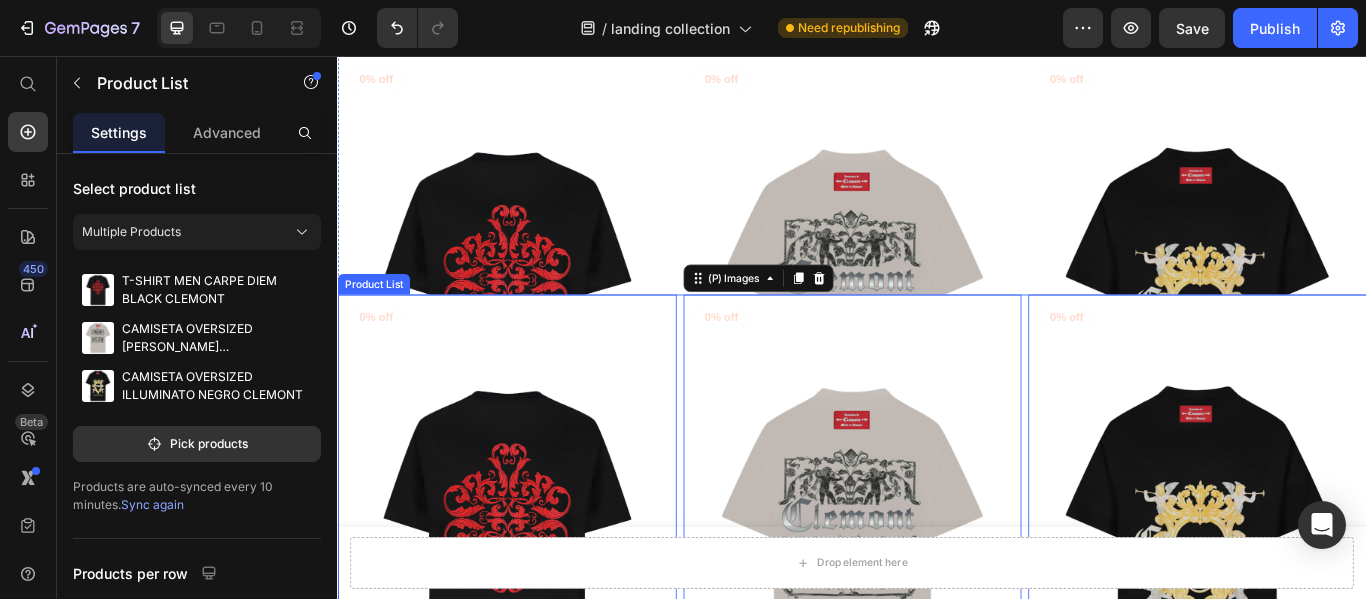 click on "(P) Images   0 0% off Product Badge Row T-SHIRT MEN CARPE DIEM  BLACK  CLEMONT (P) Title $360,000 (P) Price $0 (P) Price Row S M L XL XXL (P) Variants & Swatches Row (P) Images   12 0% off Product Badge Row CAMISETA OVERSIZED [PERSON_NAME] [PERSON_NAME] (P) Title $400,000 (P) Price $0 (P) Price Row S M L XL (P) Variants & Swatches Row (P) Images   0 0% off Product Badge Row CAMISETA OVERSIZED ILLUMINATO NEGRO CLEMONT (P) Title $400,000 (P) Price $0 (P) Price Row S M L XL (P) Variants & Swatches Row" at bounding box center [937, 693] 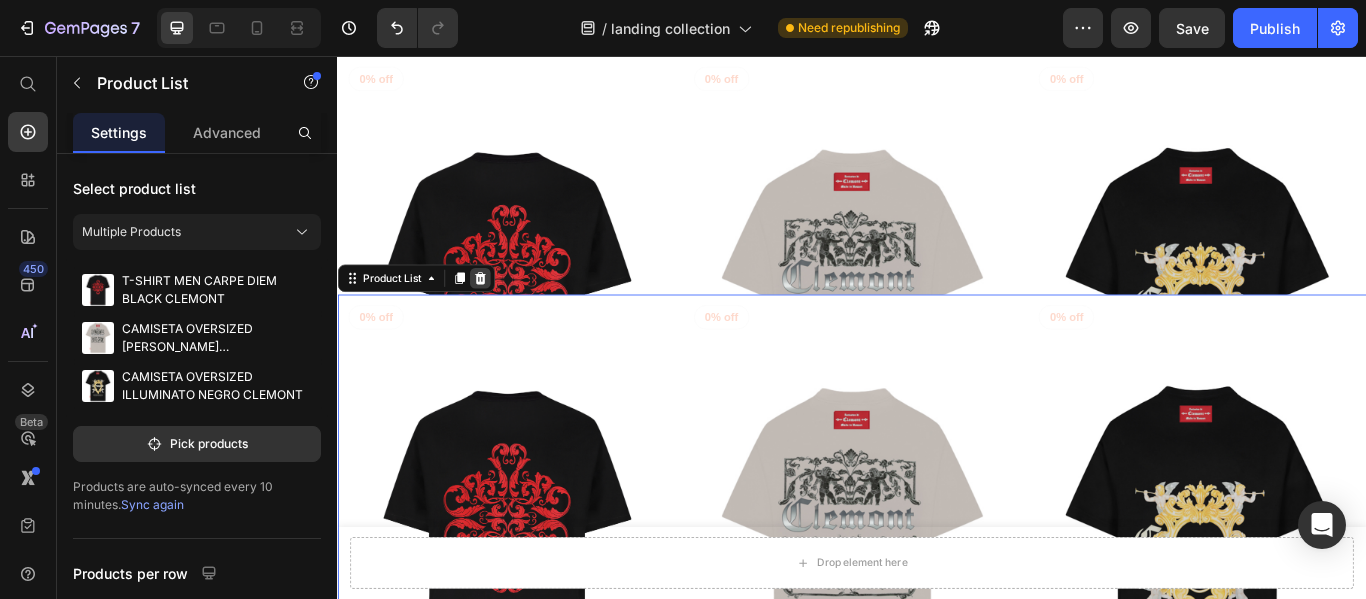 click 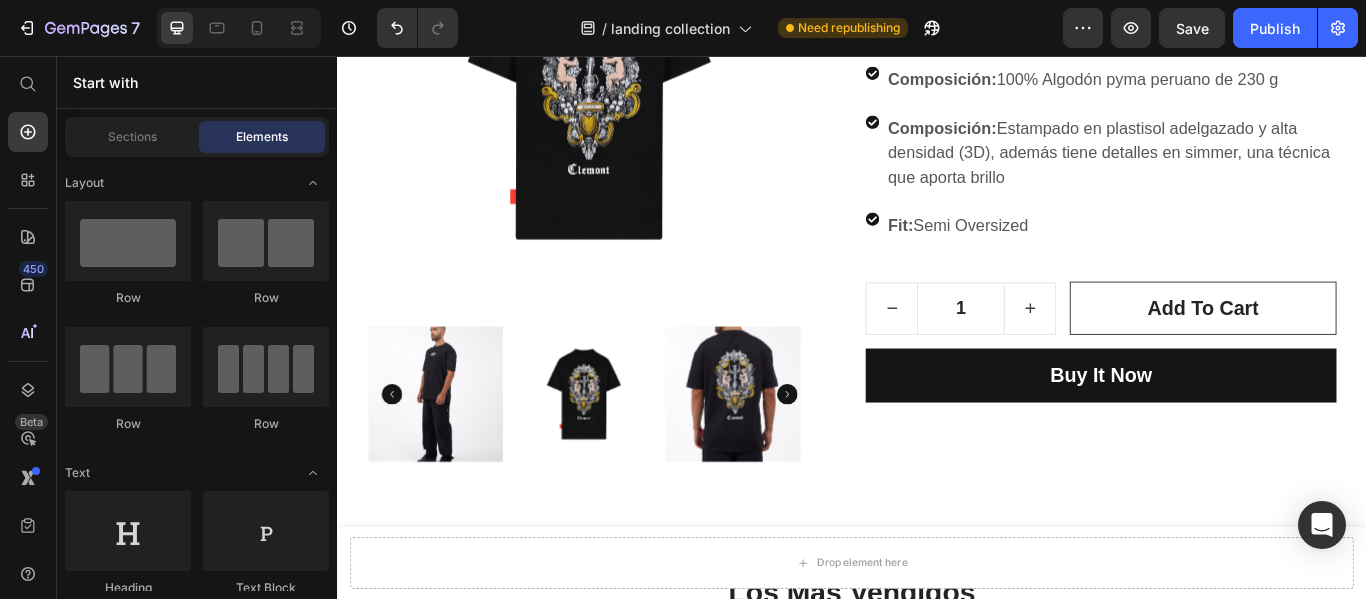 select on "M" 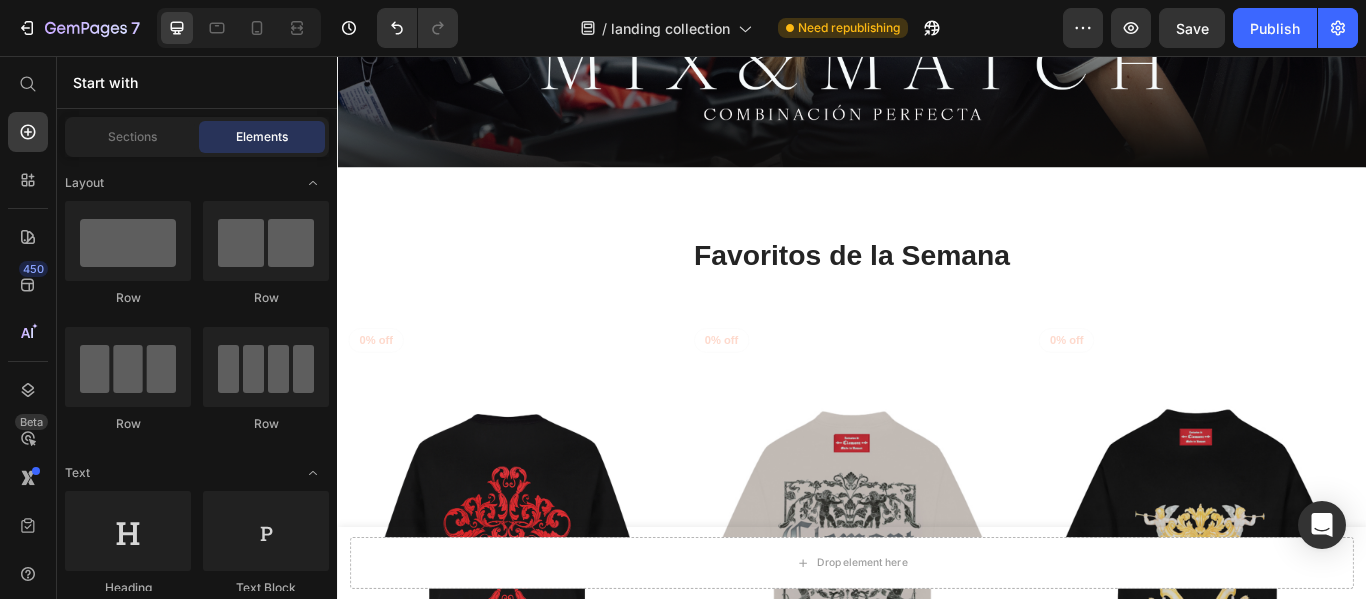 scroll, scrollTop: 539, scrollLeft: 0, axis: vertical 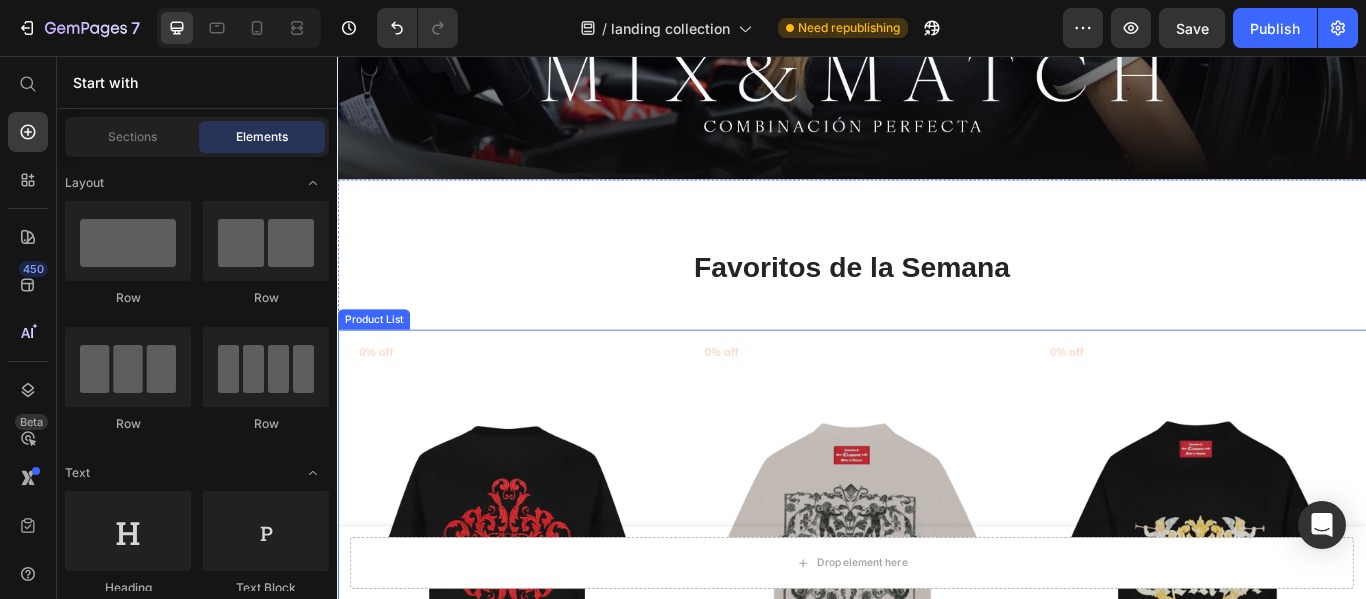 click on "(P) Images 0% off Product Badge Row T-SHIRT MEN CARPE DIEM  BLACK  CLEMONT (P) Title $360,000 (P) Price $0 (P) Price Row S M L XL XXL (P) Variants & Swatches Row (P) Images 0% off Product Badge Row CAMISETA OVERSIZED [PERSON_NAME] [PERSON_NAME] (P) Title $400,000 (P) Price $0 (P) Price Row S M L XL (P) Variants & Swatches Row (P) Images 0% off Product Badge Row CAMISETA OVERSIZED ILLUMINATO NEGRO CLEMONT (P) Title $400,000 (P) Price $0 (P) Price Row S M L XL (P) Variants & Swatches Row" at bounding box center (937, 734) 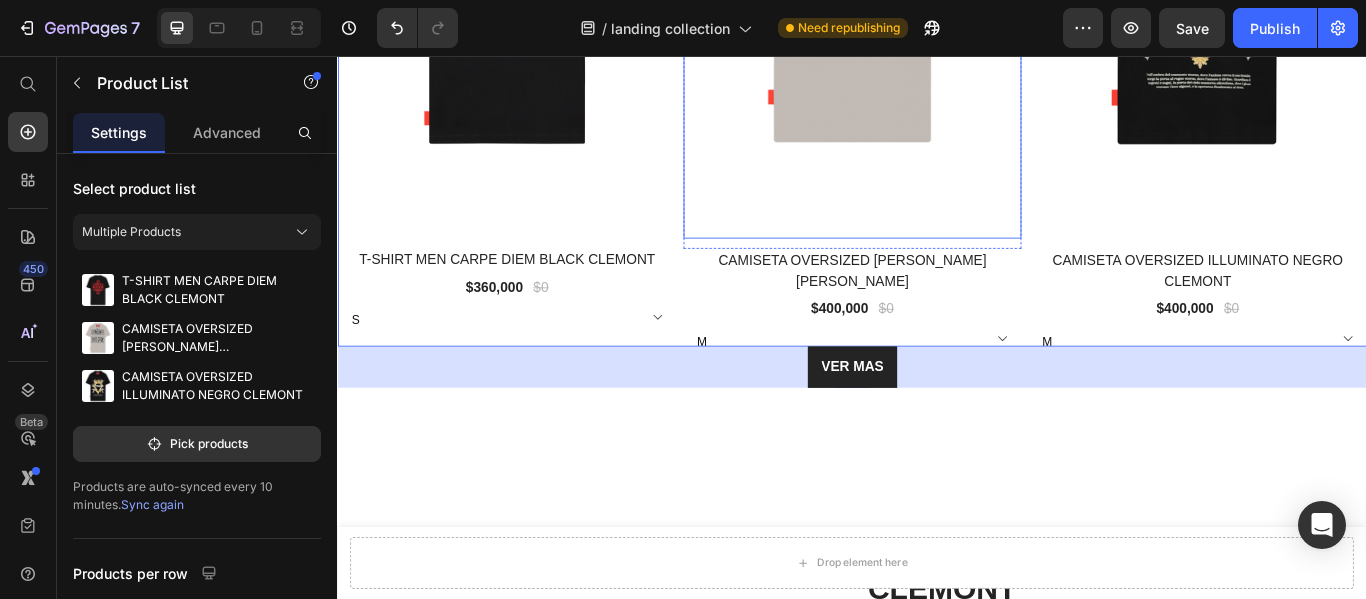 scroll, scrollTop: 1239, scrollLeft: 0, axis: vertical 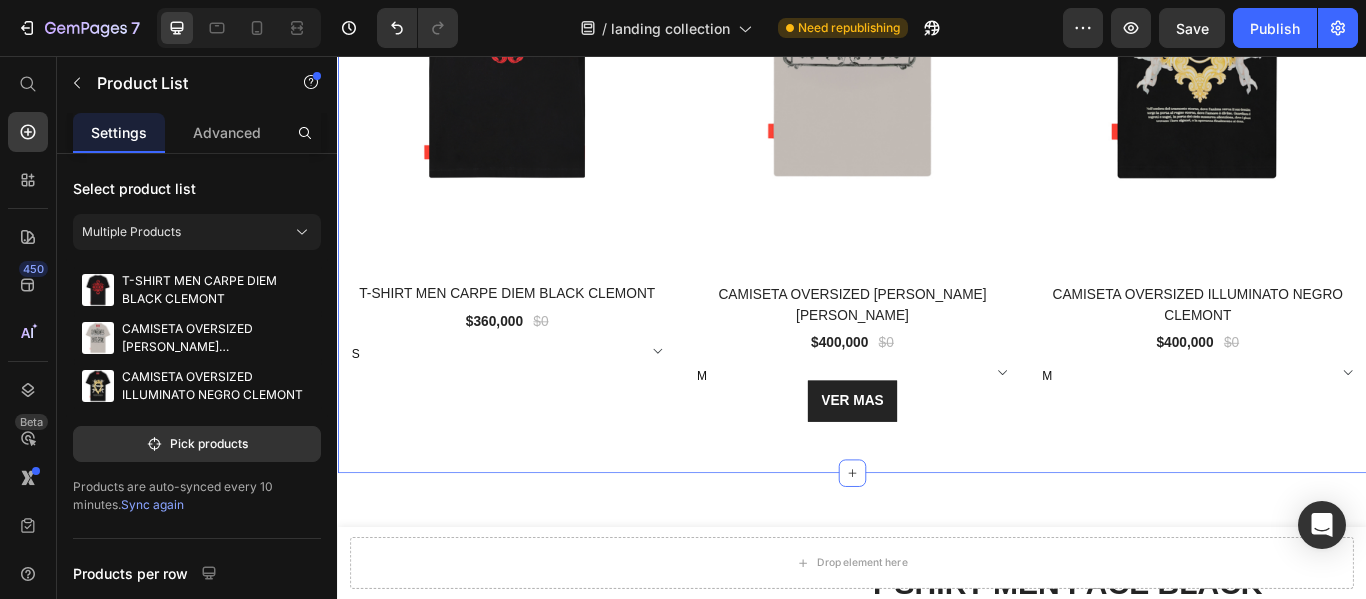 click on "Favoritos de la Semana Heading Row (P) Images 0% off Product Badge Row T-SHIRT MEN CARPE DIEM  BLACK  CLEMONT (P) Title $360,000 (P) Price $0 (P) Price Row S M L XL XXL (P) Variants & Swatches Row (P) Images 0% off Product Badge Row CAMISETA OVERSIZED [PERSON_NAME] [PERSON_NAME] (P) Title $400,000 (P) Price $0 (P) Price Row S M L XL (P) Variants & Swatches Row (P) Images 0% off Product Badge Row CAMISETA OVERSIZED ILLUMINATO NEGRO CLEMONT (P) Title $400,000 (P) Price $0 (P) Price Row S M L XL (P) Variants & Swatches Row Product List VER MAS Button Section 4   You can create reusable sections Create Theme Section AI Content Write with GemAI What would you like to describe here? Tone and Voice Persuasive Product T-SHIRT WOMEN  MAGIA GREY CLEMONT Show more Generate" at bounding box center [937, 17] 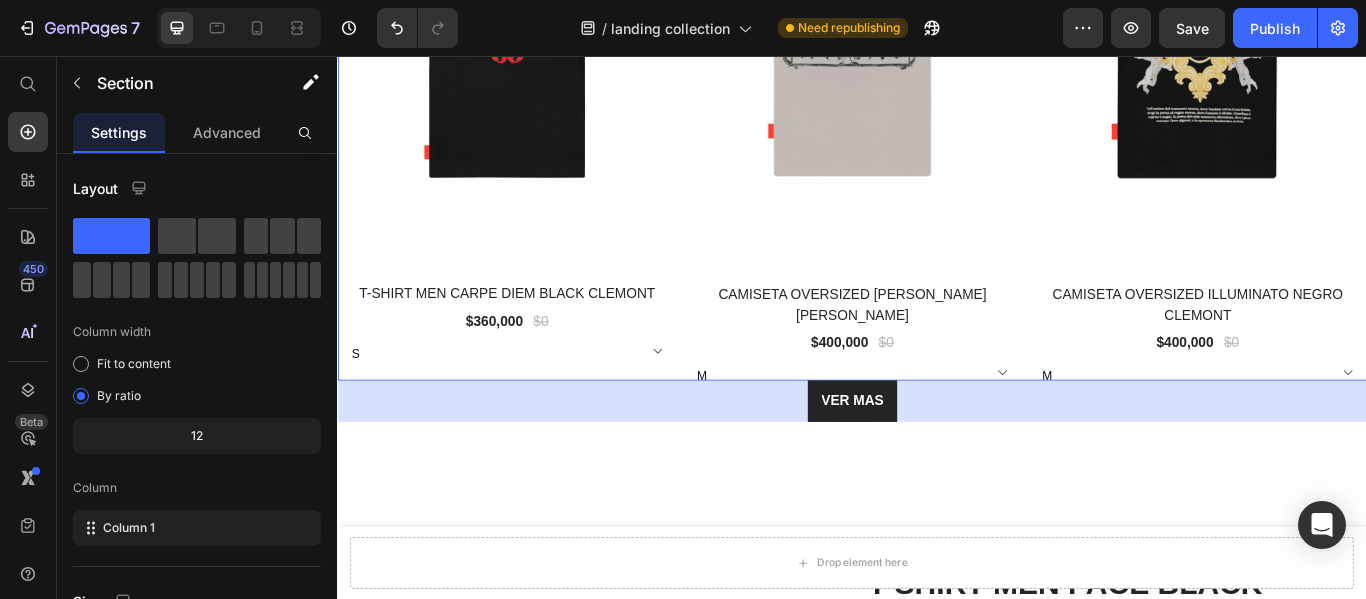 click on "(P) Images 0% off Product Badge Row T-SHIRT MEN CARPE DIEM  BLACK  CLEMONT (P) Title $360,000 (P) Price $0 (P) Price Row S M L XL XXL (P) Variants & Swatches Row (P) Images 0% off Product Badge Row CAMISETA OVERSIZED [PERSON_NAME] [PERSON_NAME] (P) Title $400,000 (P) Price $0 (P) Price Row S M L XL (P) Variants & Swatches Row (P) Images 0% off Product Badge Row CAMISETA OVERSIZED ILLUMINATO NEGRO CLEMONT (P) Title $400,000 (P) Price $0 (P) Price Row S M L XL (P) Variants & Swatches Row" at bounding box center (937, 75) 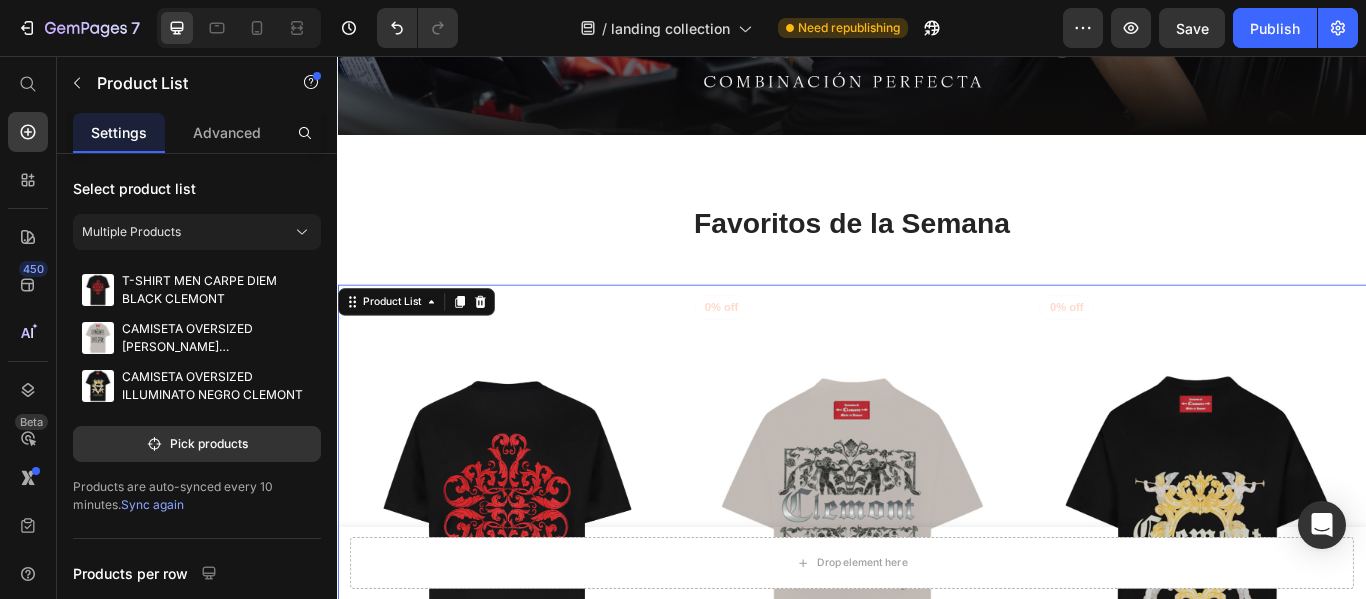 scroll, scrollTop: 539, scrollLeft: 0, axis: vertical 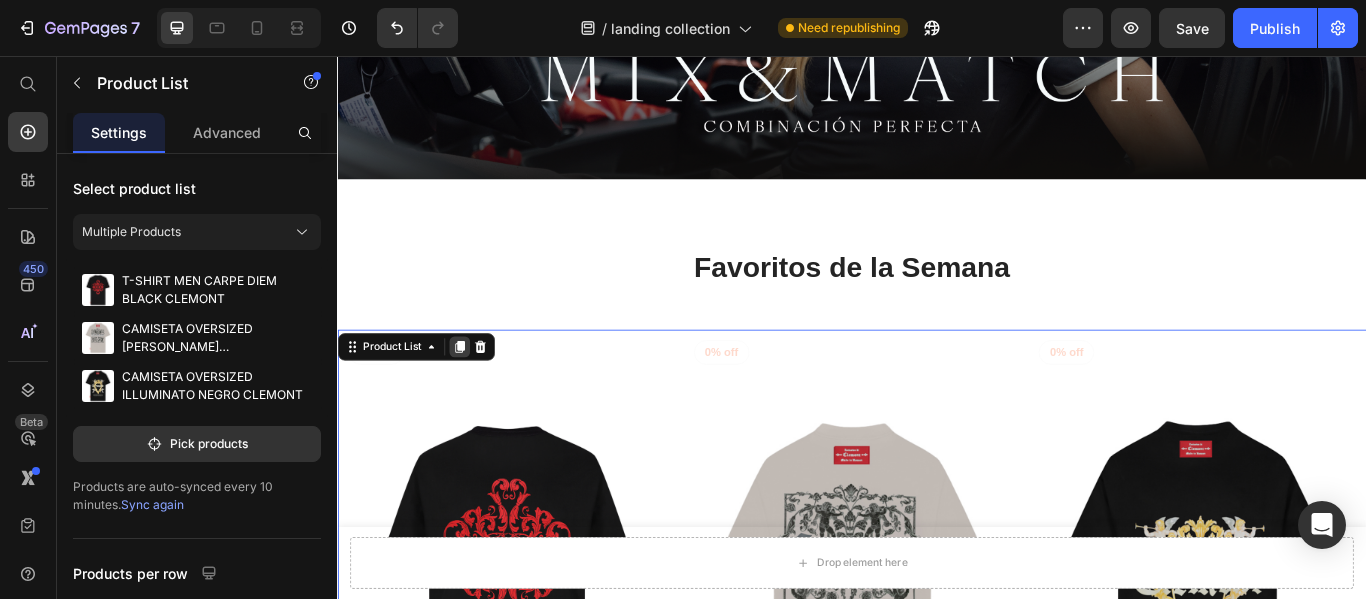 click 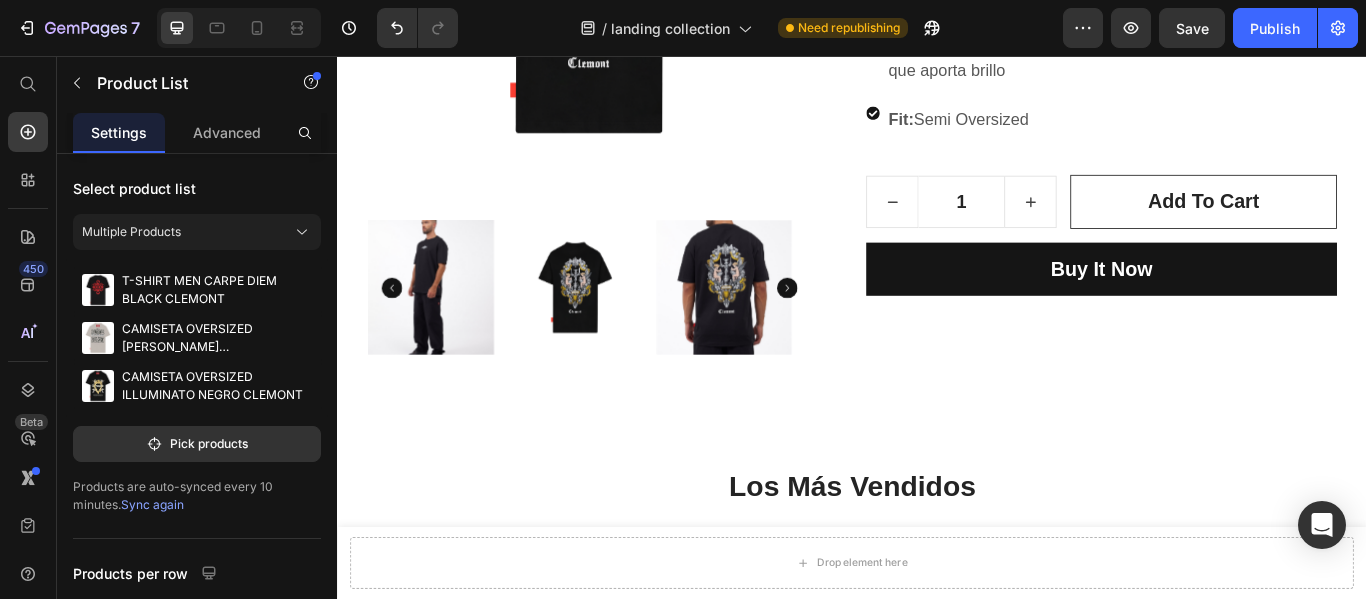 select on "M" 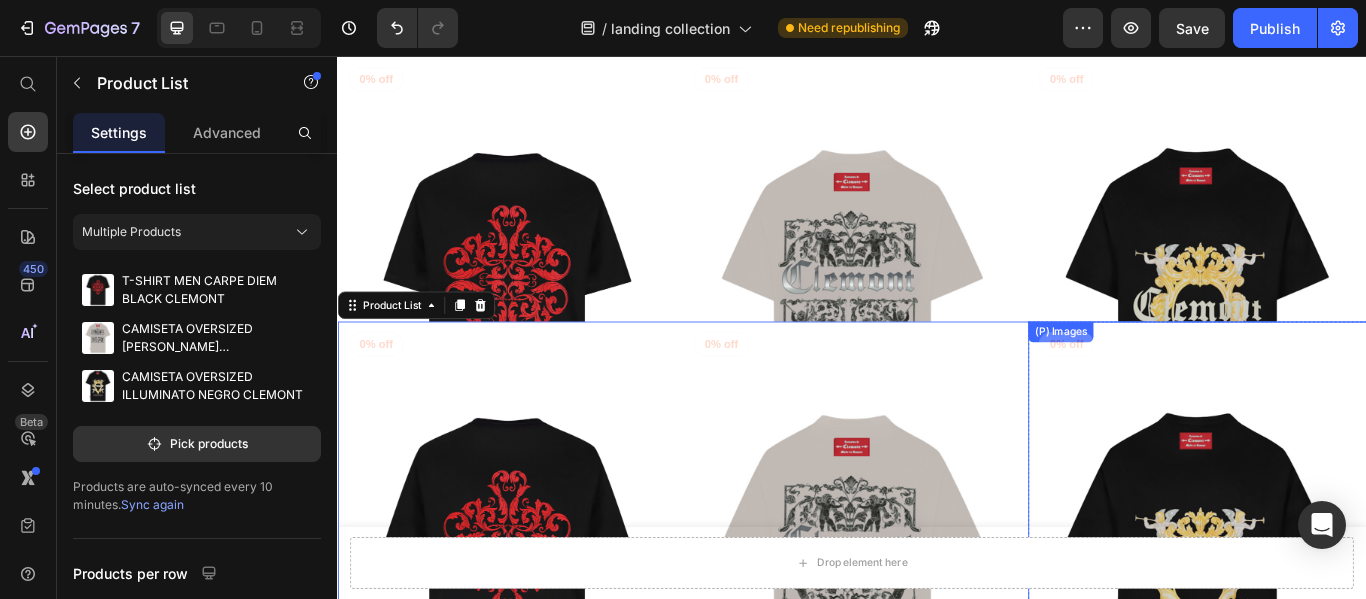 scroll, scrollTop: 1239, scrollLeft: 0, axis: vertical 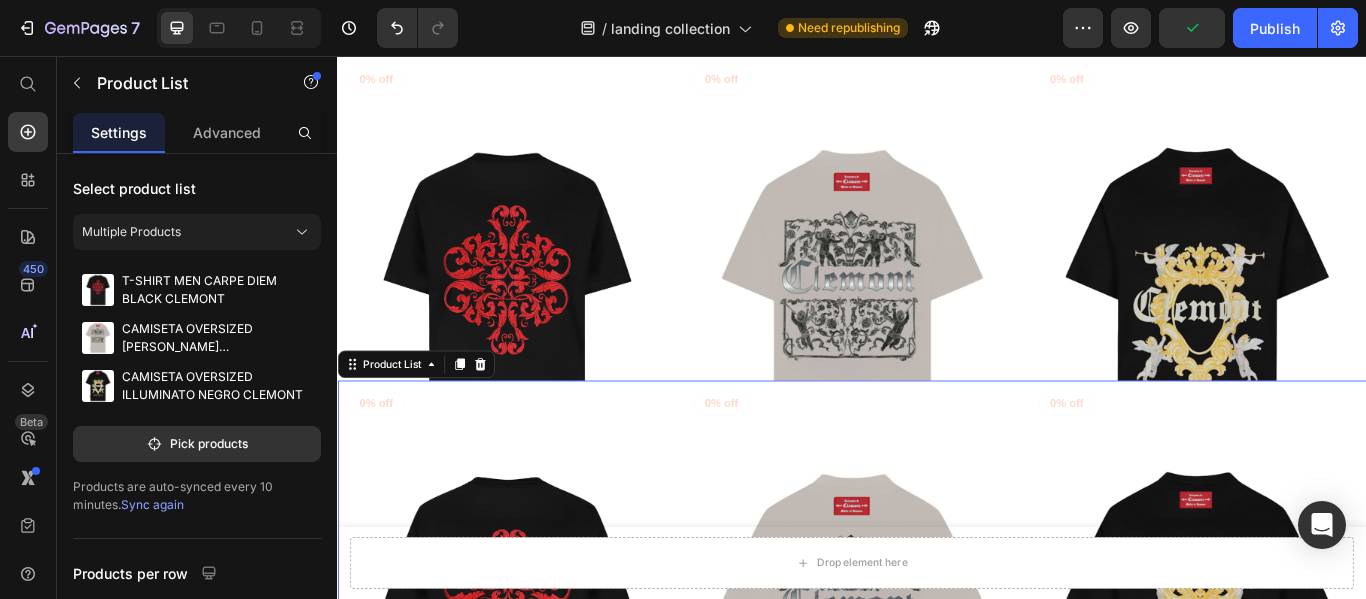 click at bounding box center (503, 415) 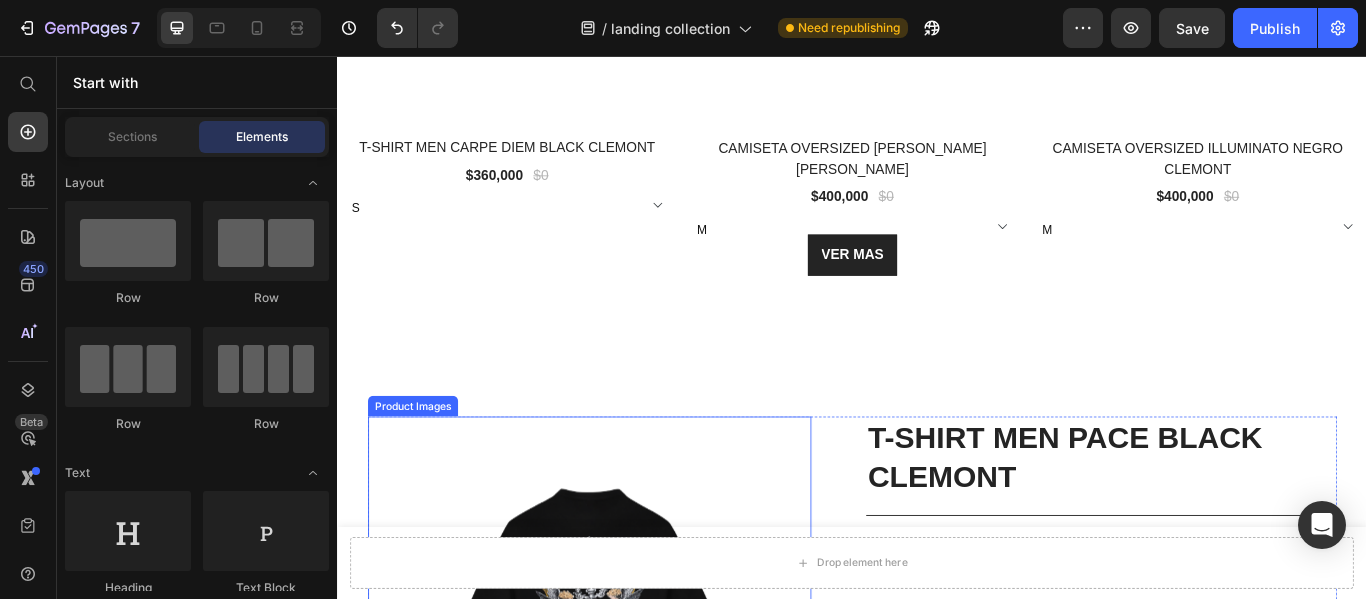 scroll, scrollTop: 1439, scrollLeft: 0, axis: vertical 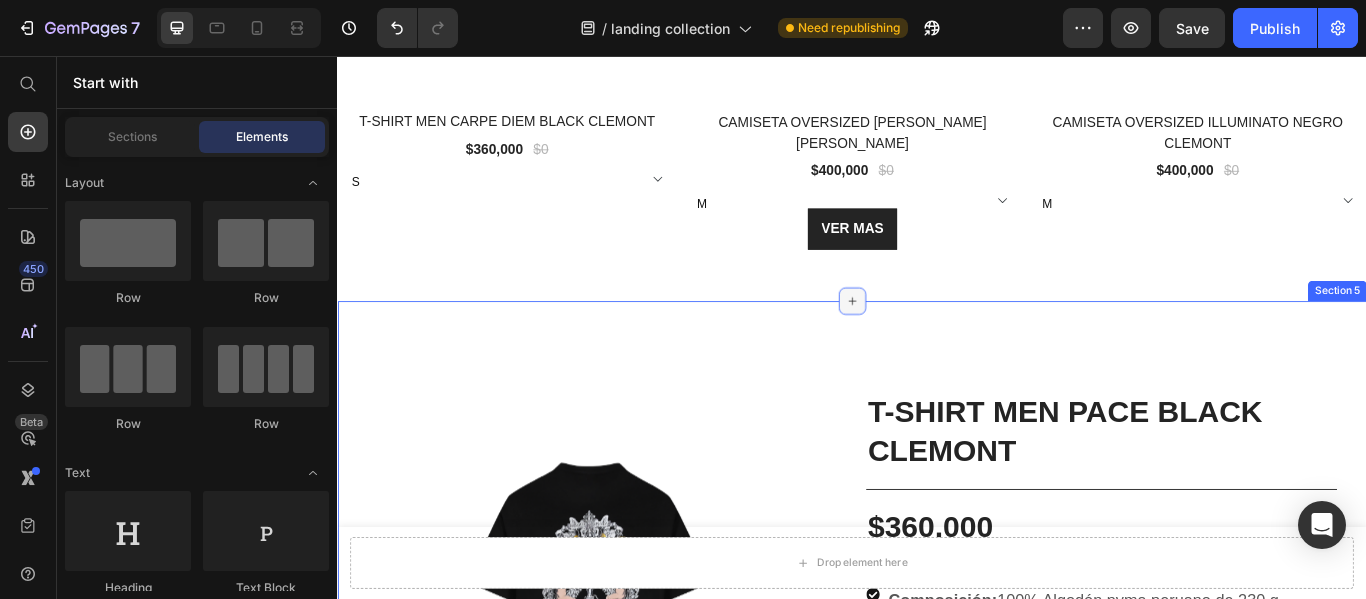 click at bounding box center [937, 342] 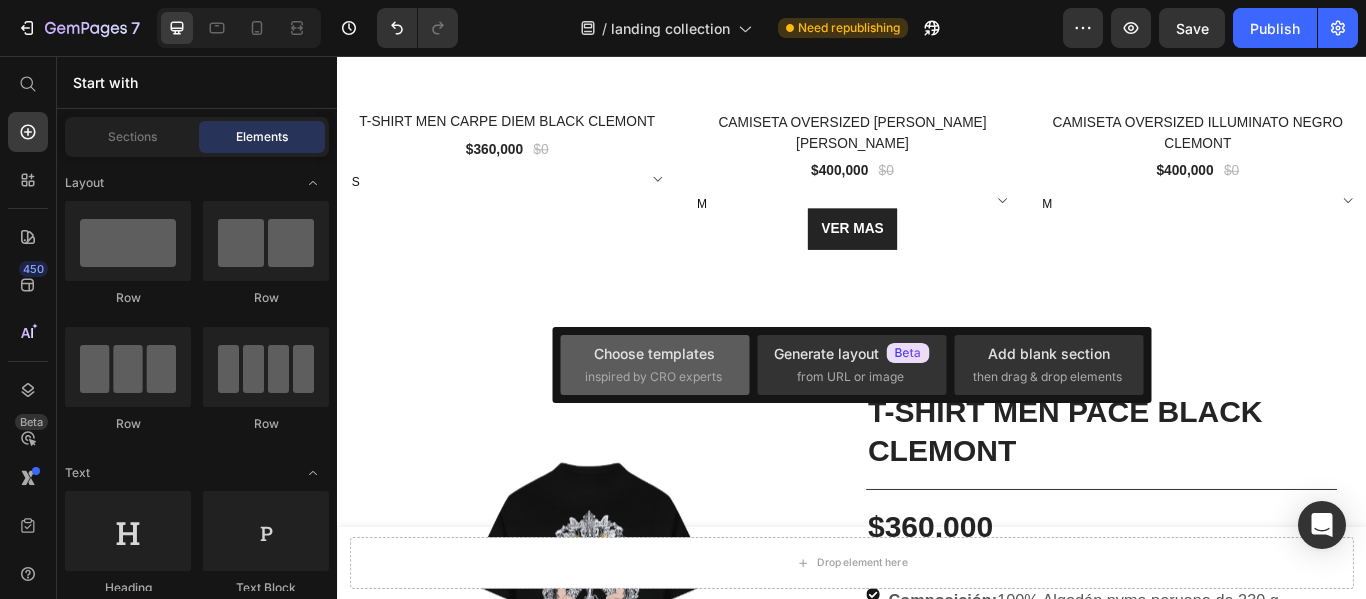 click on "Choose templates  inspired by CRO experts" 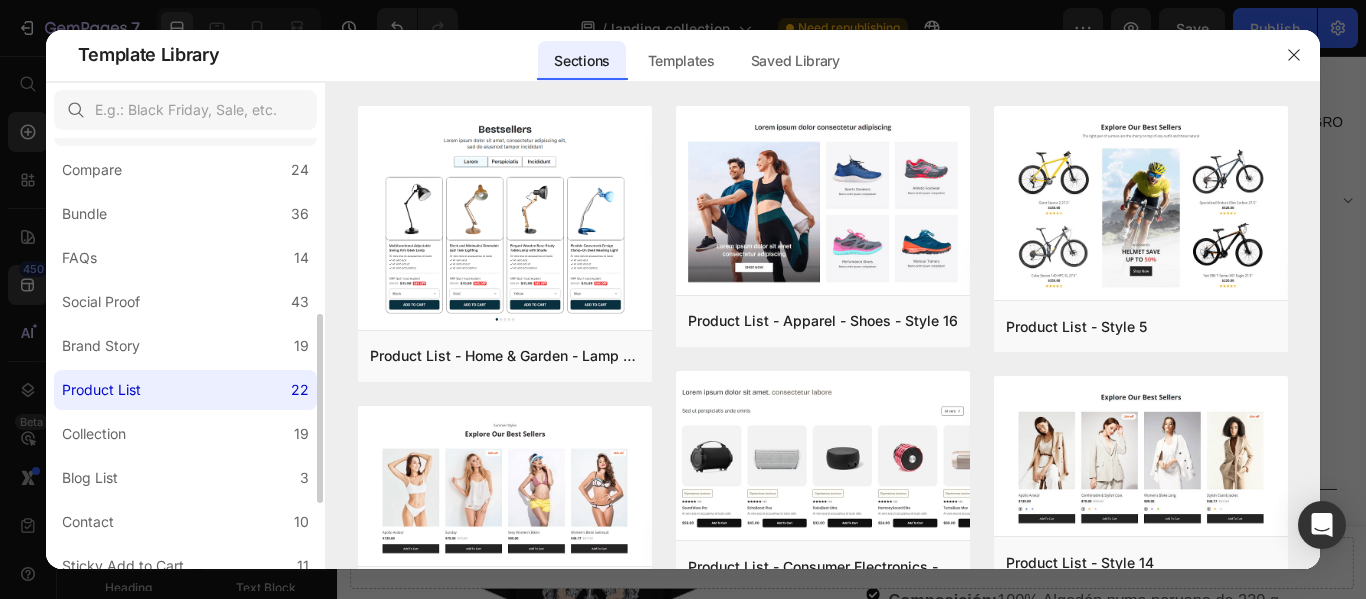scroll, scrollTop: 500, scrollLeft: 0, axis: vertical 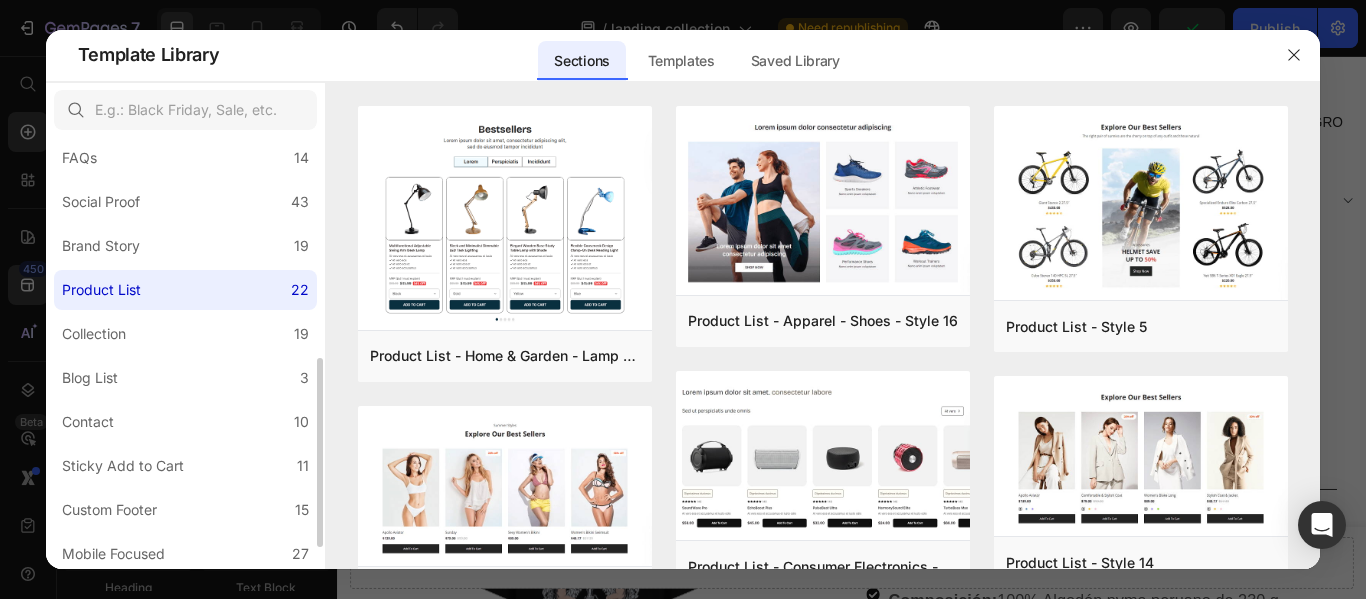 click on "Product List 22" 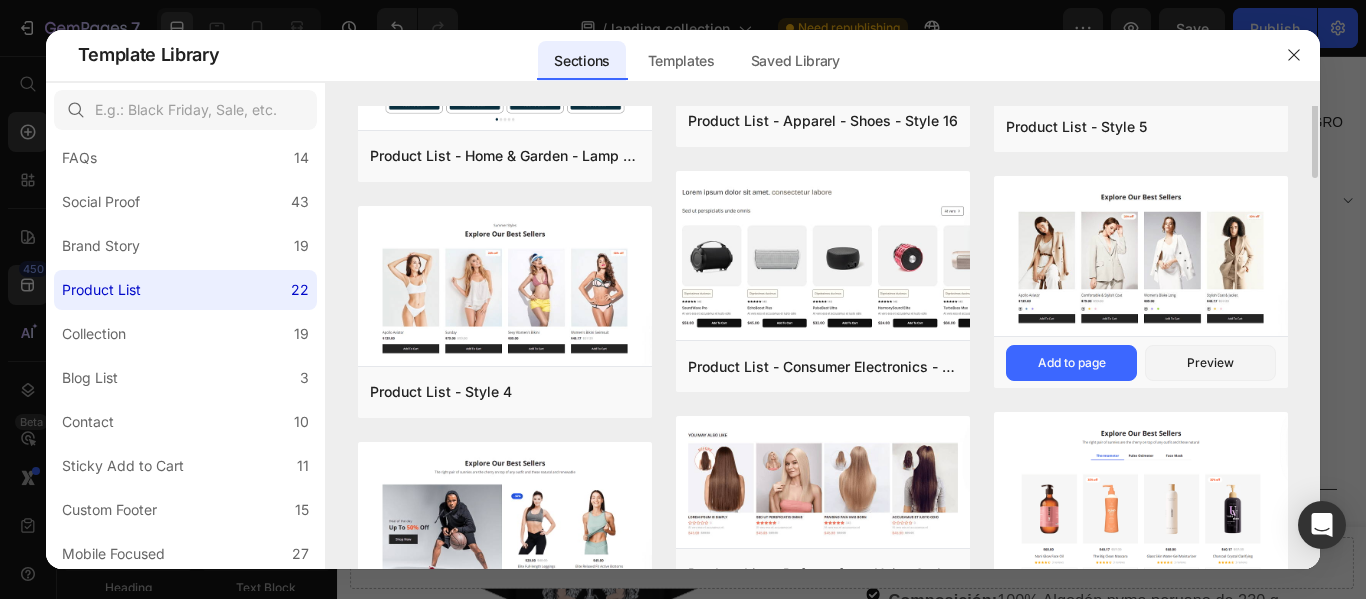 scroll, scrollTop: 0, scrollLeft: 0, axis: both 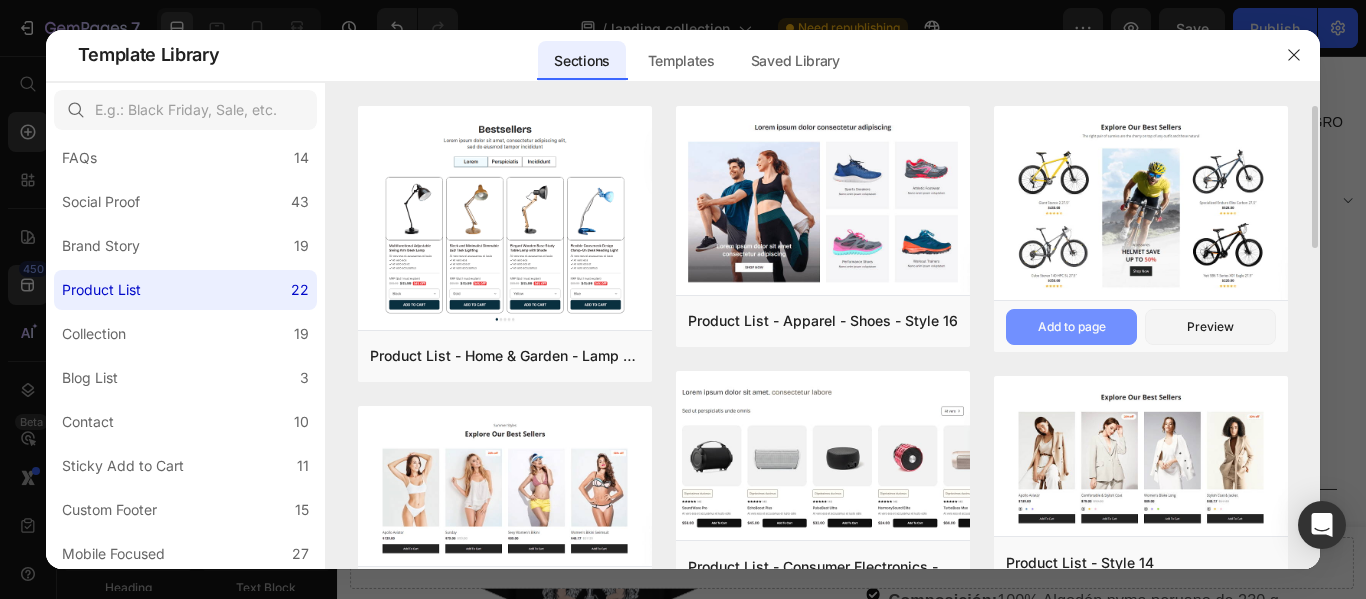 click on "Add to page" at bounding box center [1072, 327] 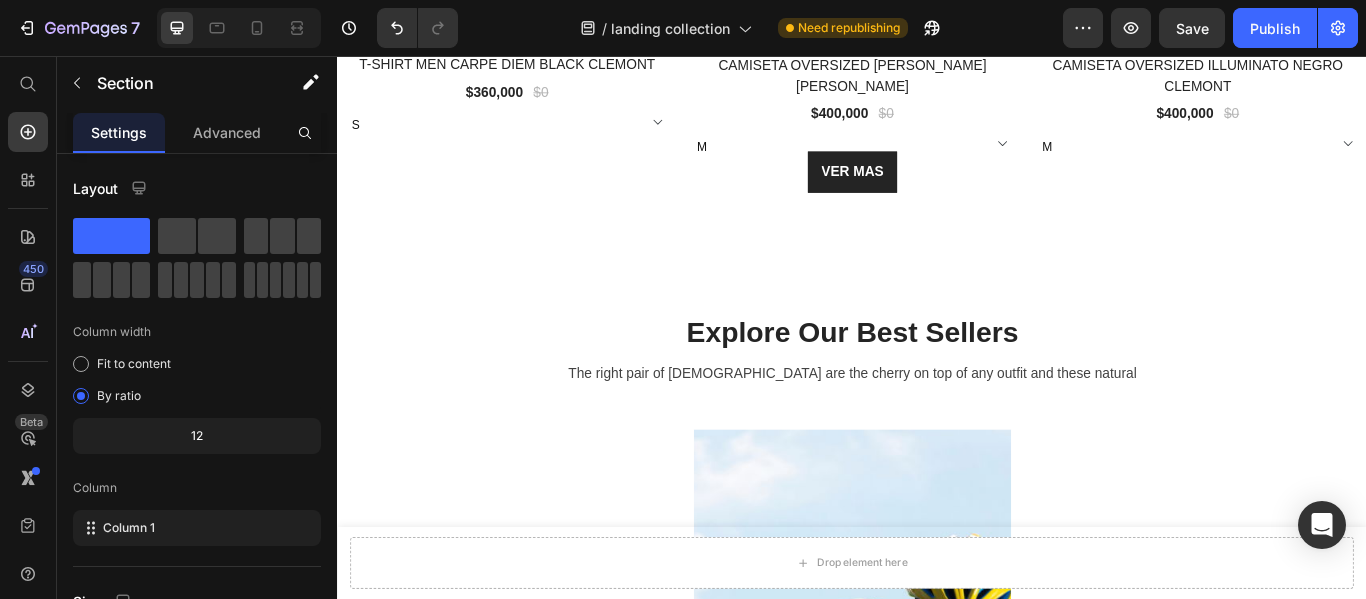 scroll, scrollTop: 1517, scrollLeft: 0, axis: vertical 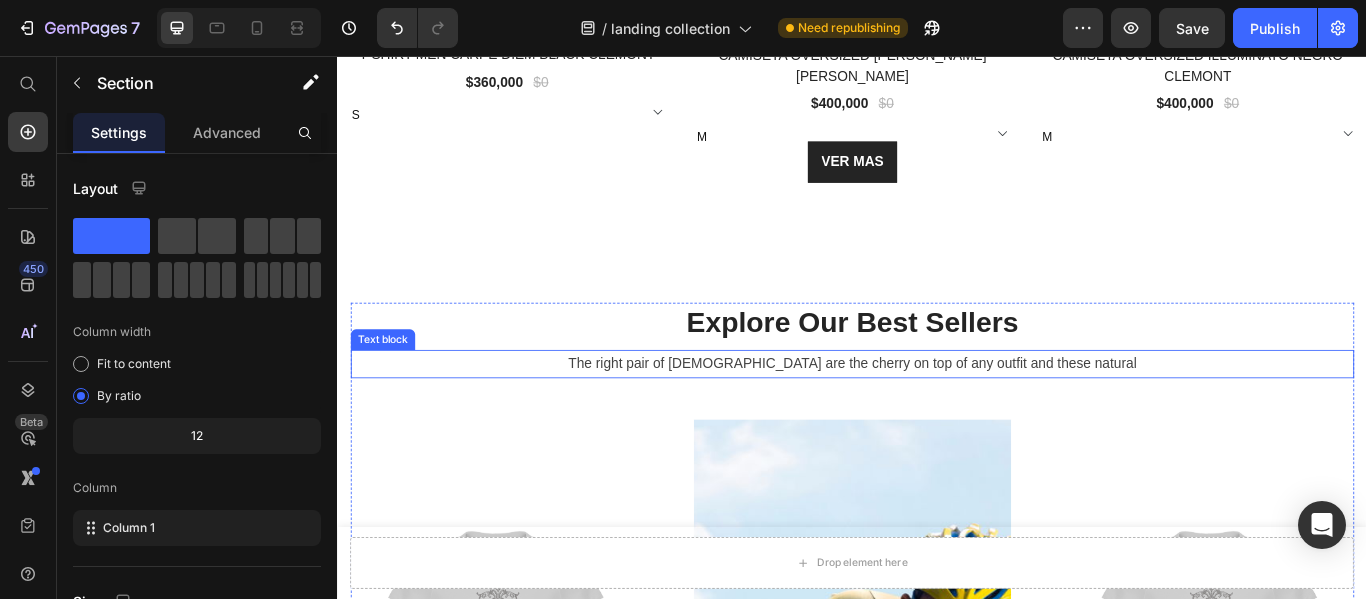 click on "The right pair of [DEMOGRAPHIC_DATA] are the cherry on top of any outfit and these natural" at bounding box center [937, 415] 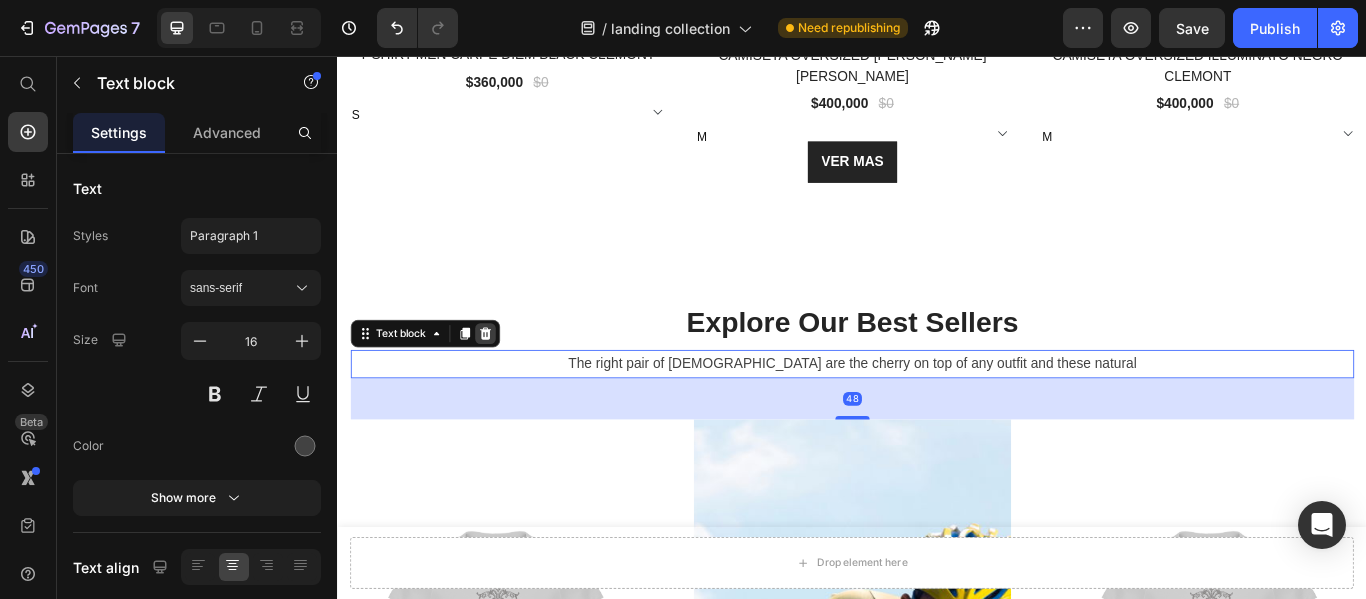 click 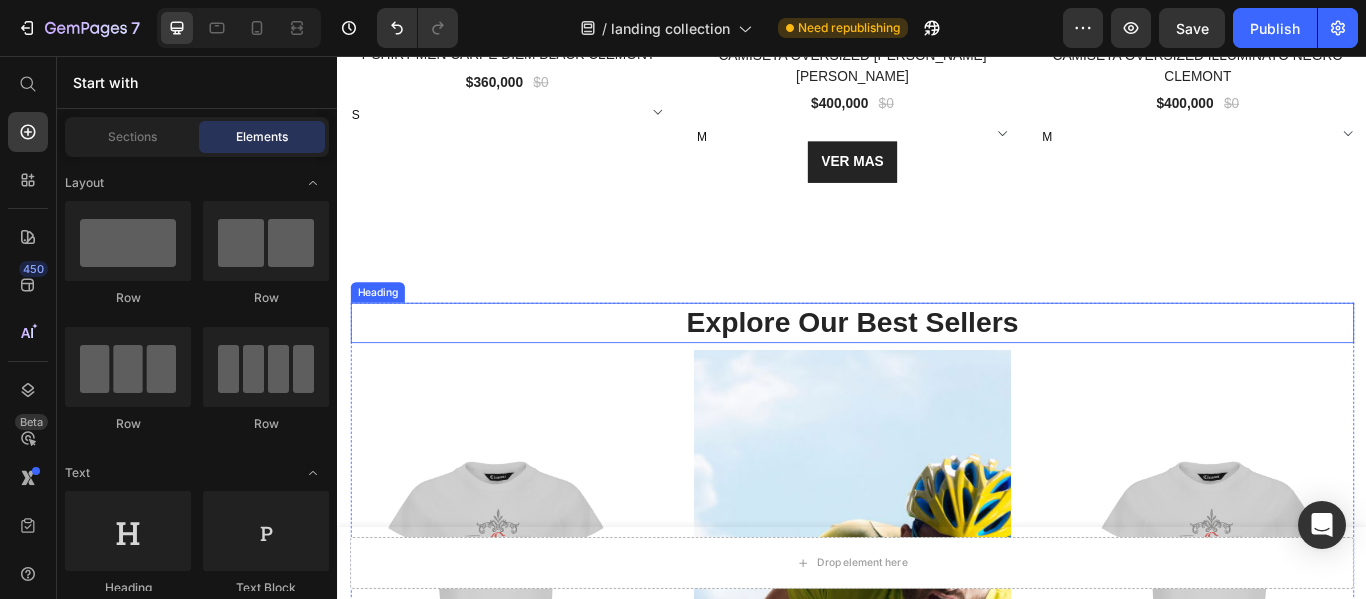 click on "Explore Our Best Sellers" at bounding box center [937, 367] 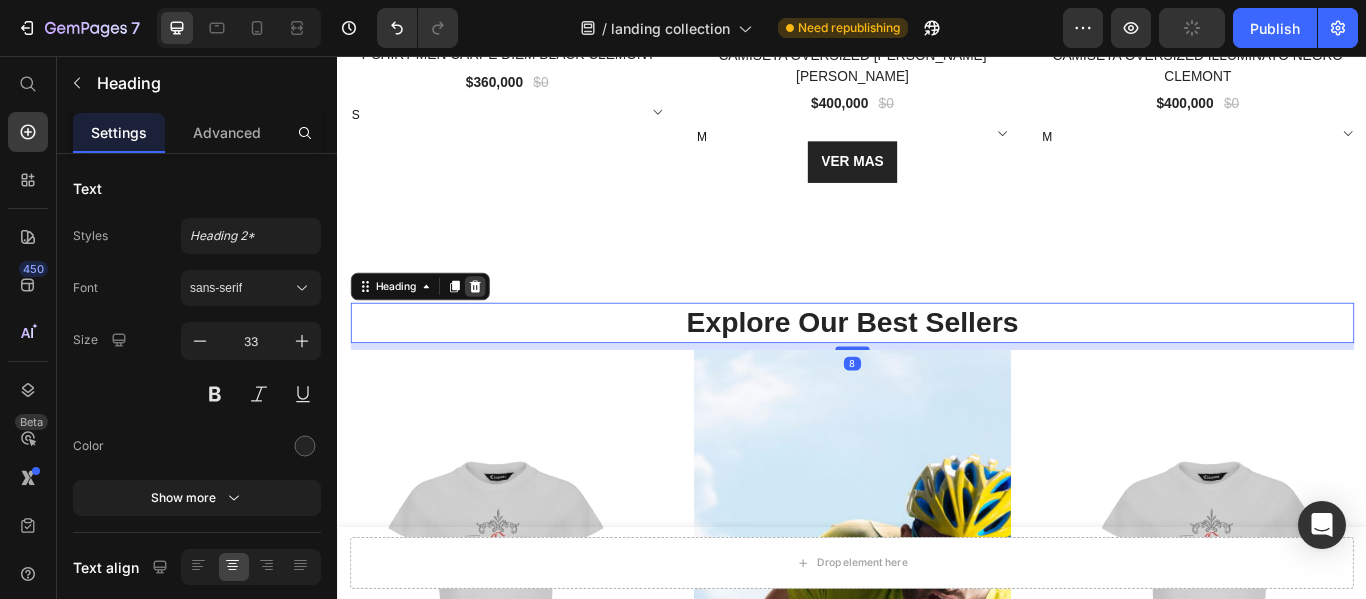 click 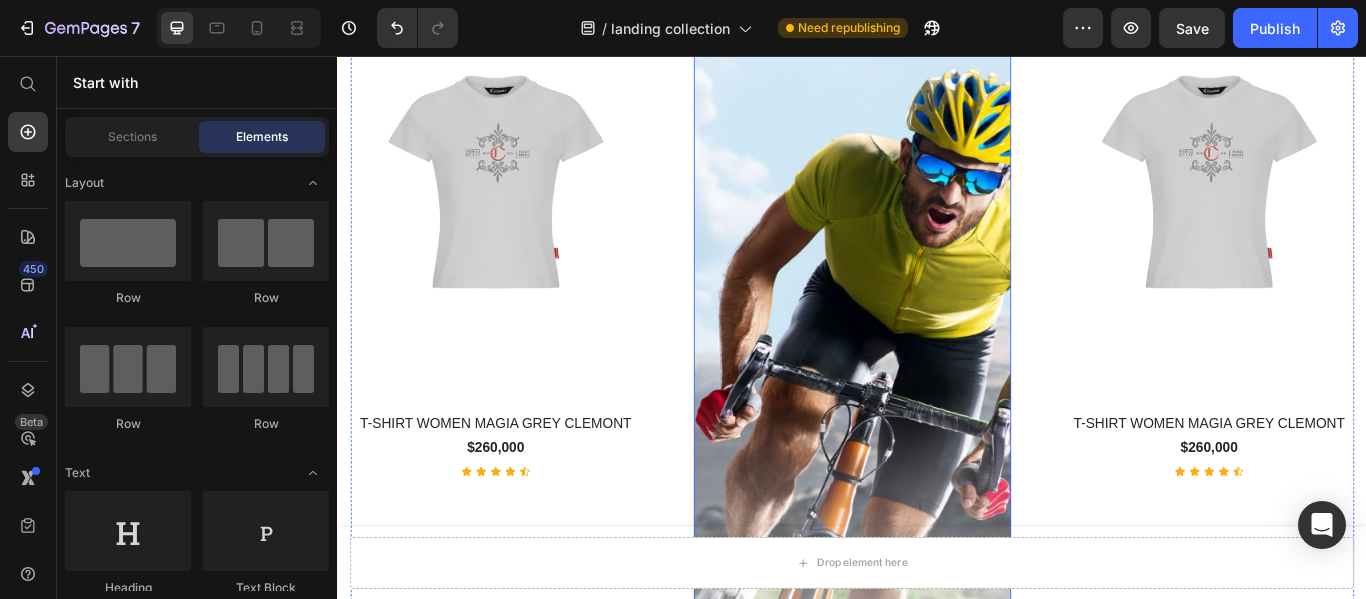 scroll, scrollTop: 1917, scrollLeft: 0, axis: vertical 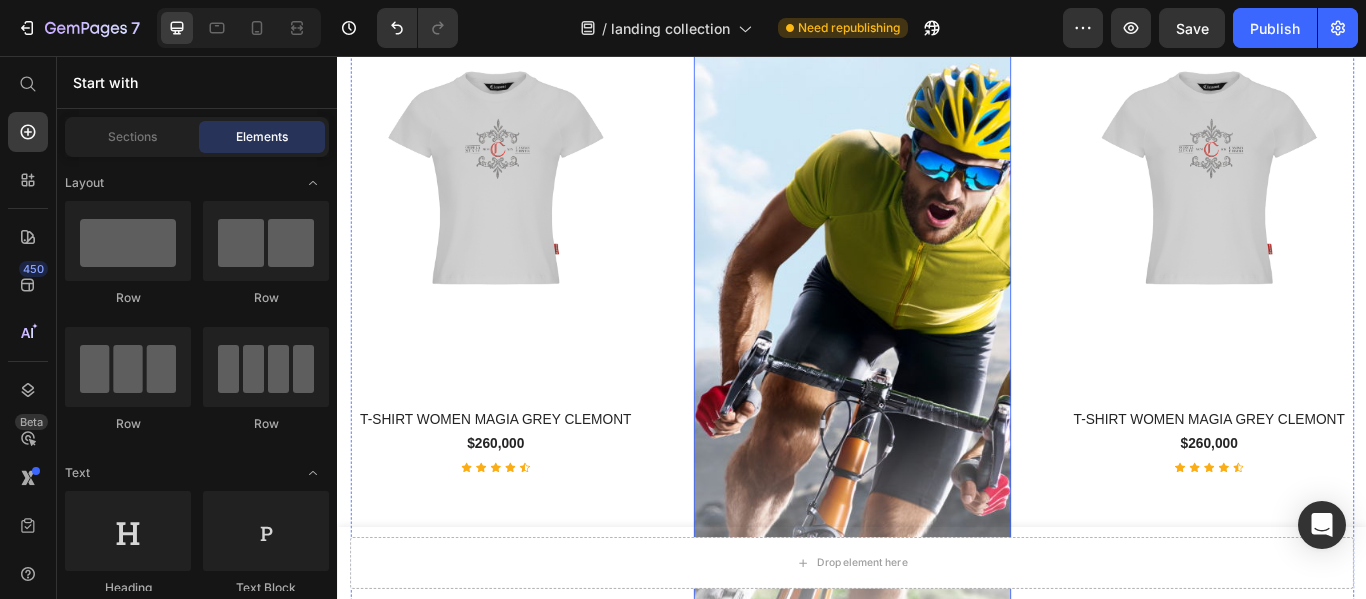 click at bounding box center (937, 558) 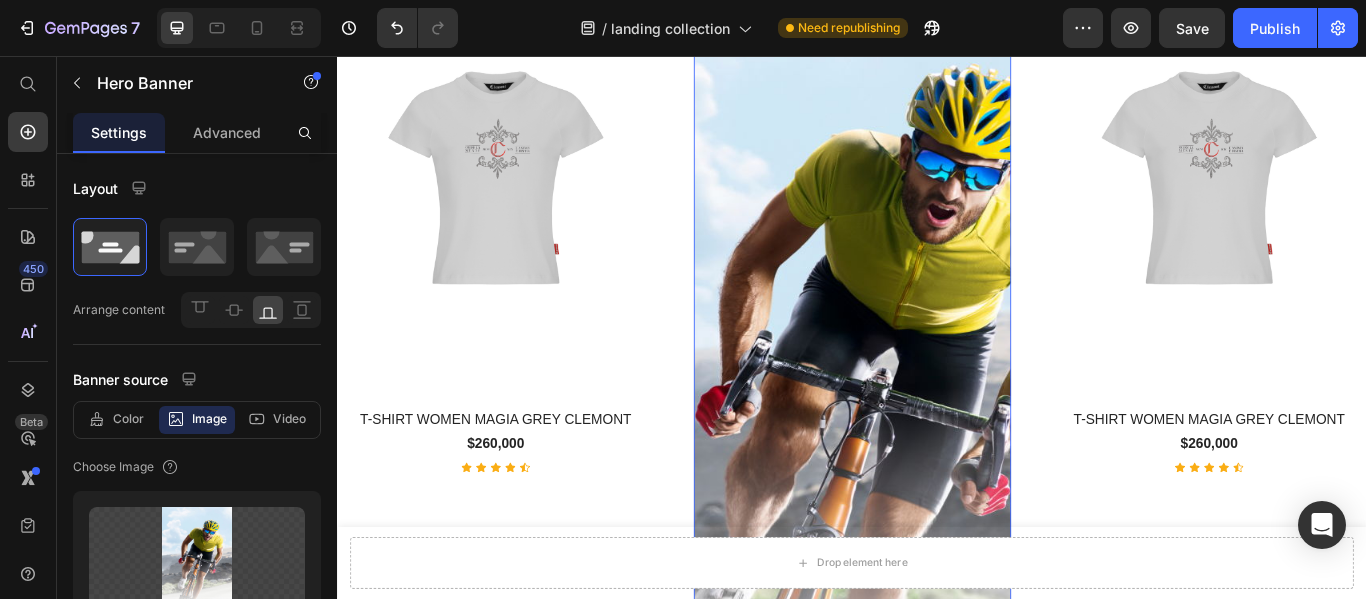 scroll, scrollTop: 200, scrollLeft: 0, axis: vertical 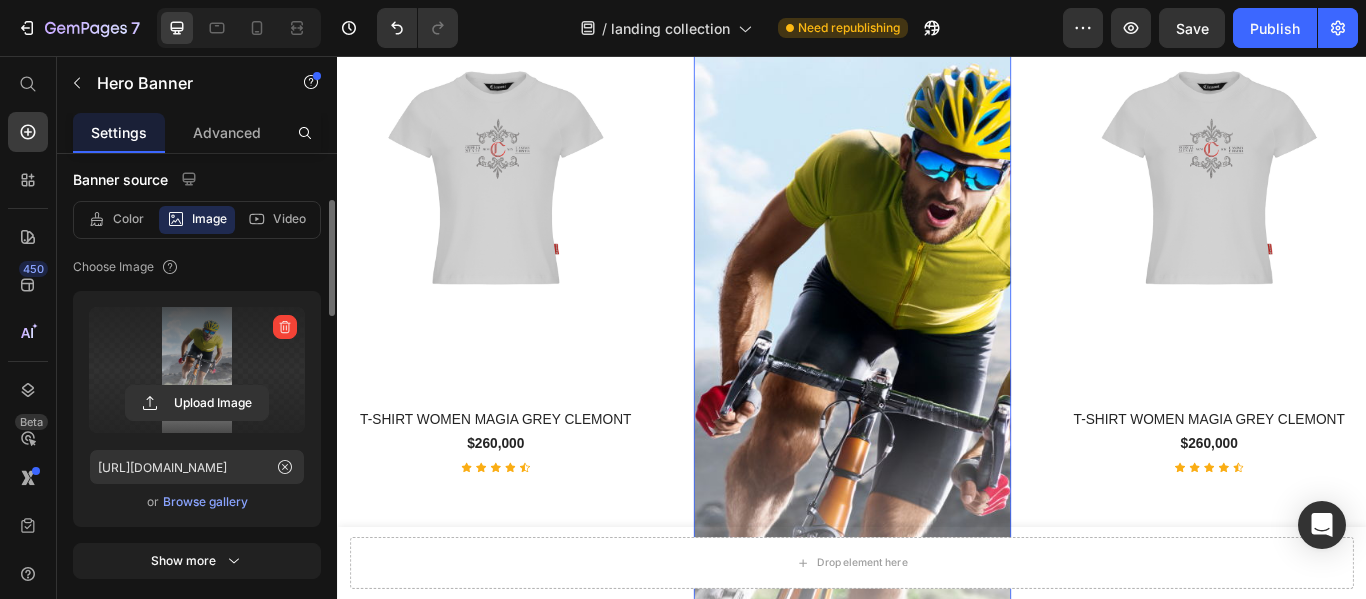 click at bounding box center [197, 370] 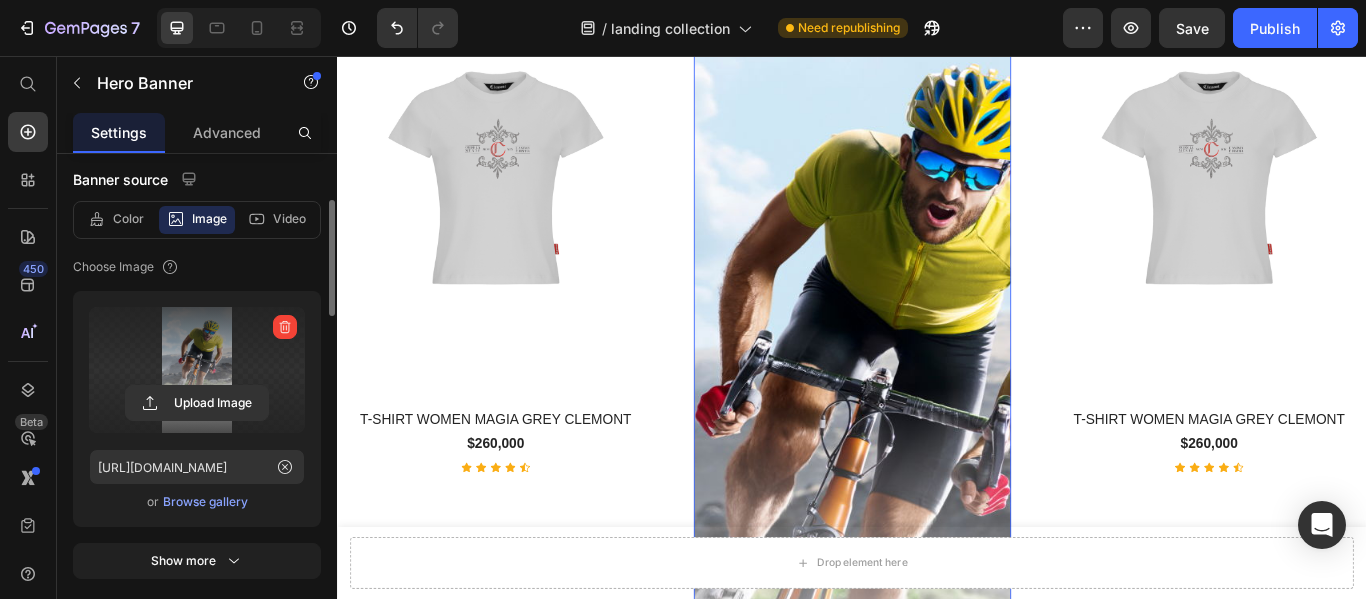click 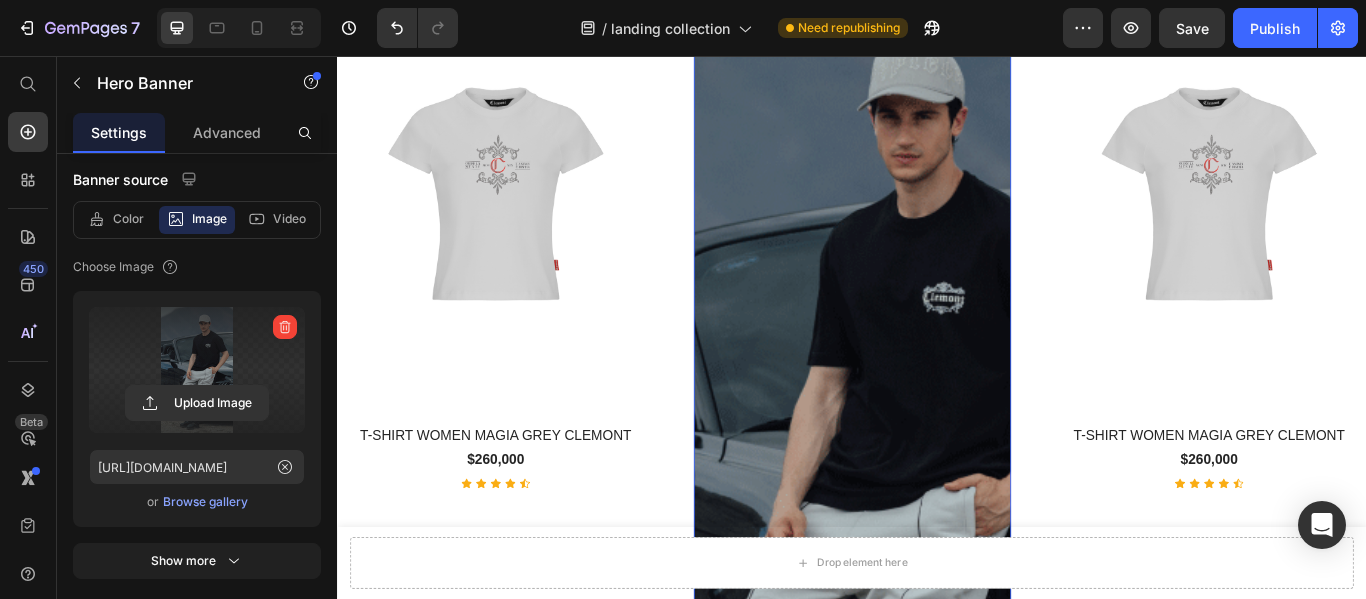 scroll, scrollTop: 2017, scrollLeft: 0, axis: vertical 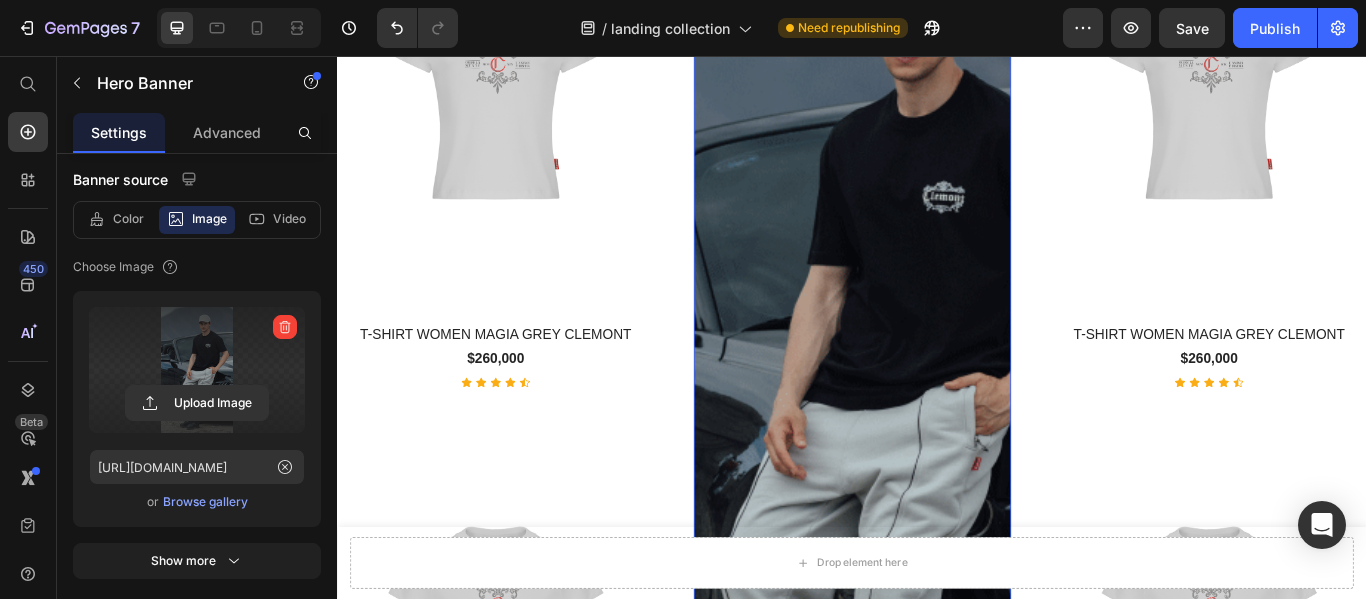 click at bounding box center (197, 370) 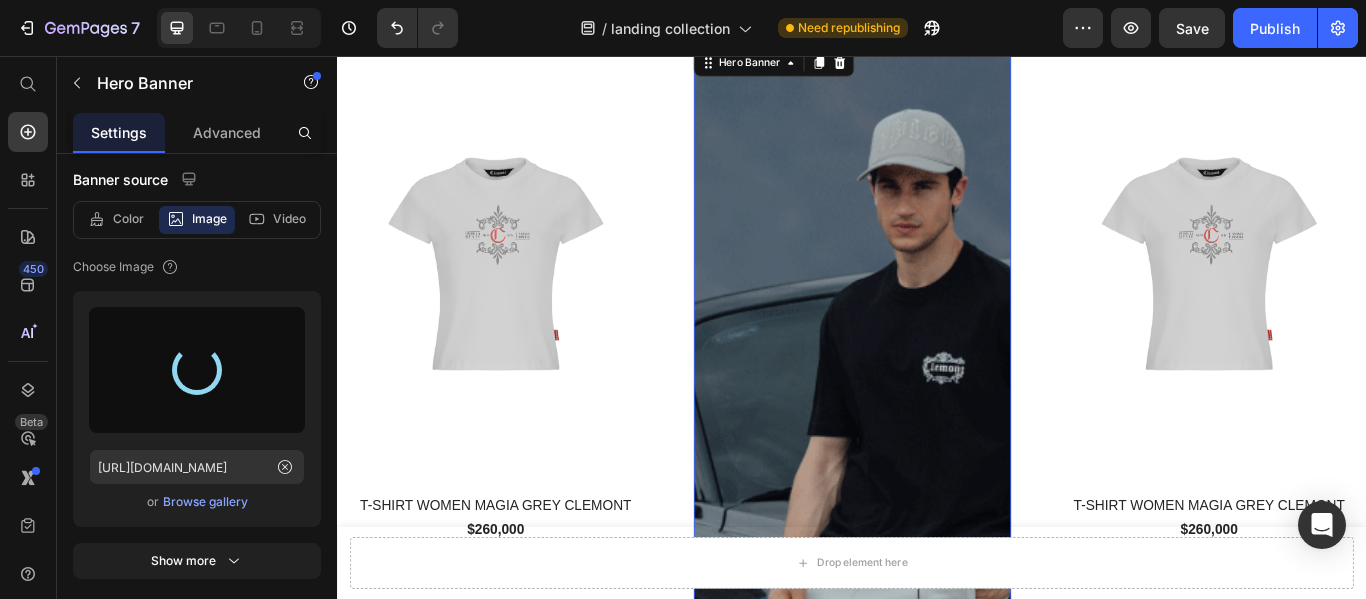scroll, scrollTop: 1717, scrollLeft: 0, axis: vertical 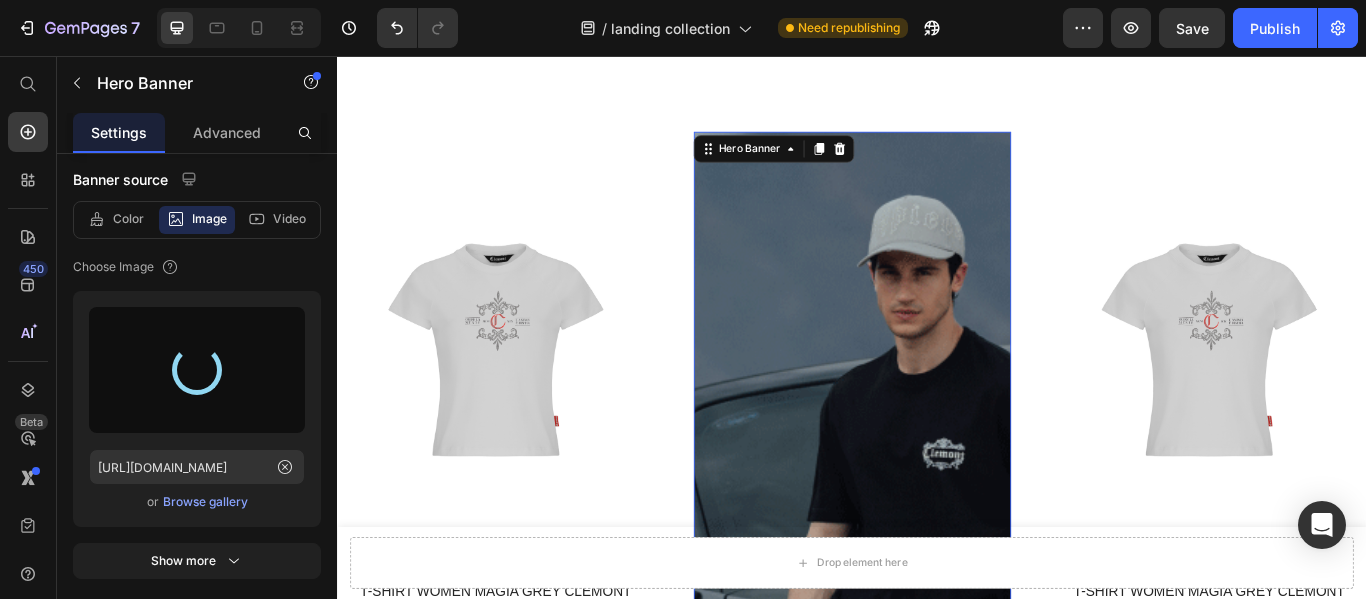 type on "[URL][DOMAIN_NAME]" 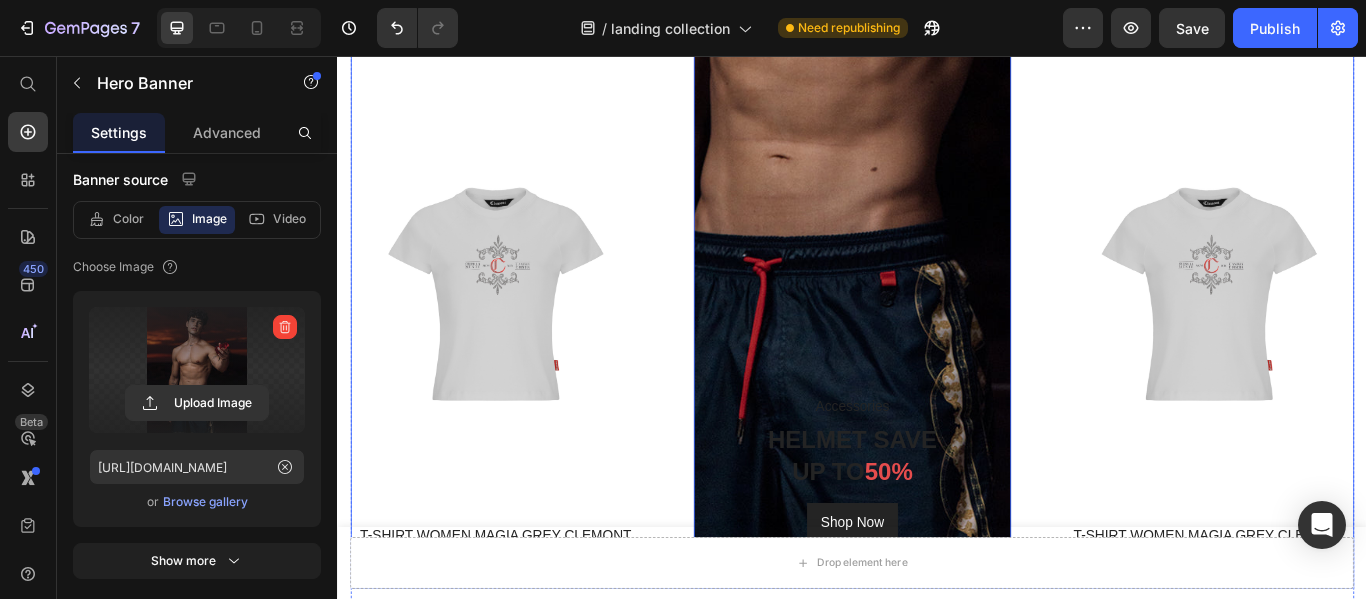 select on "M" 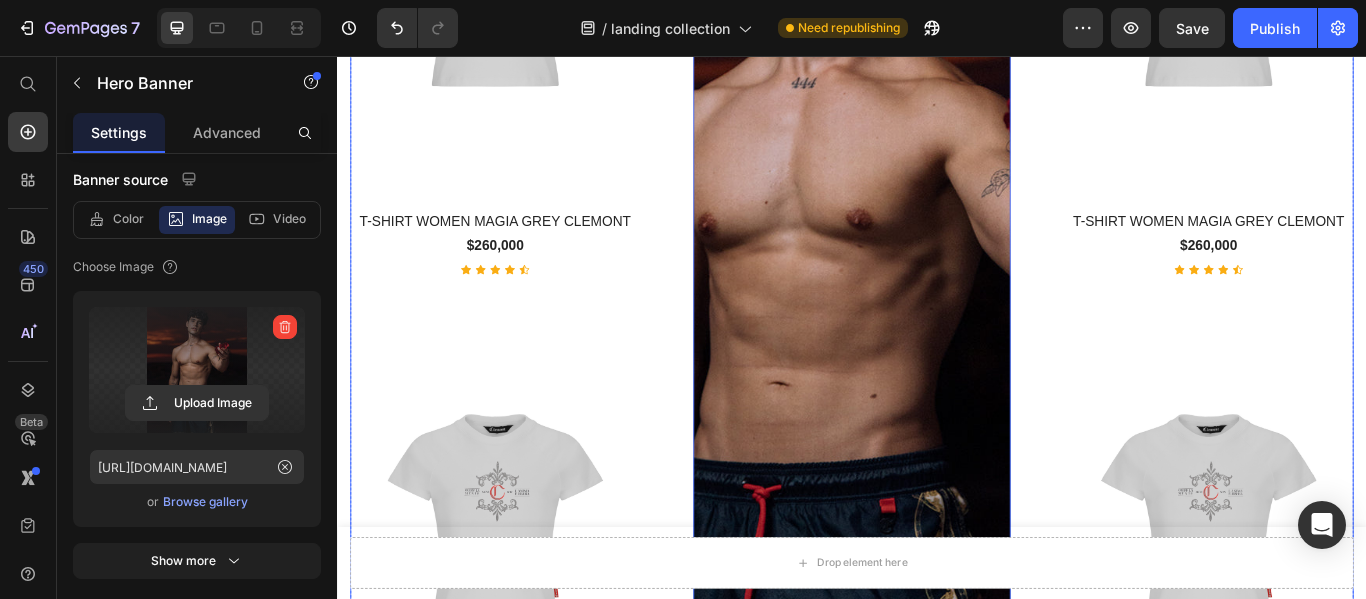 scroll, scrollTop: 2417, scrollLeft: 0, axis: vertical 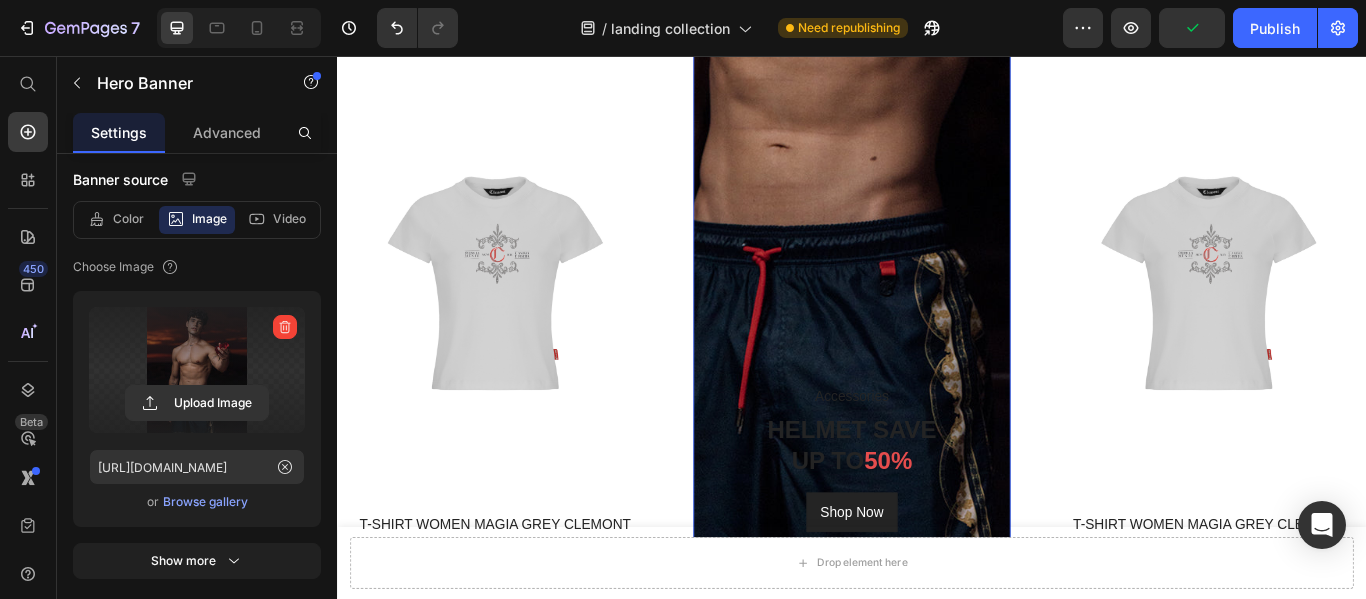 click at bounding box center (197, 370) 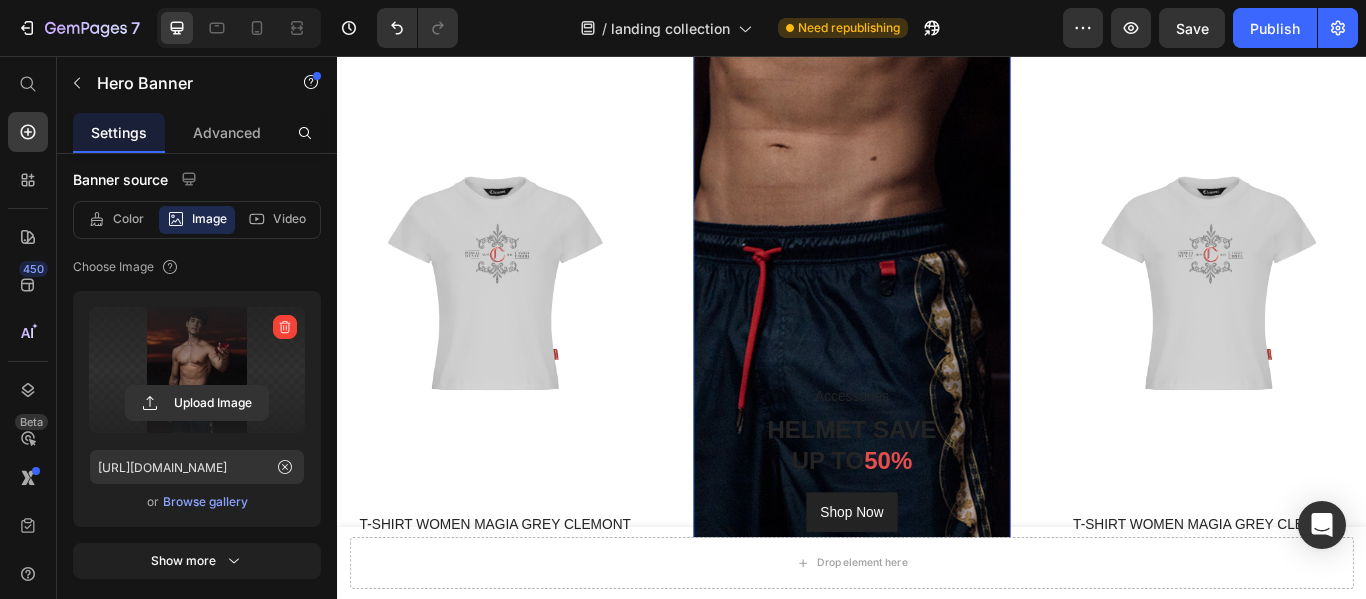 type on "C:\fakepath\Banner-15.png" 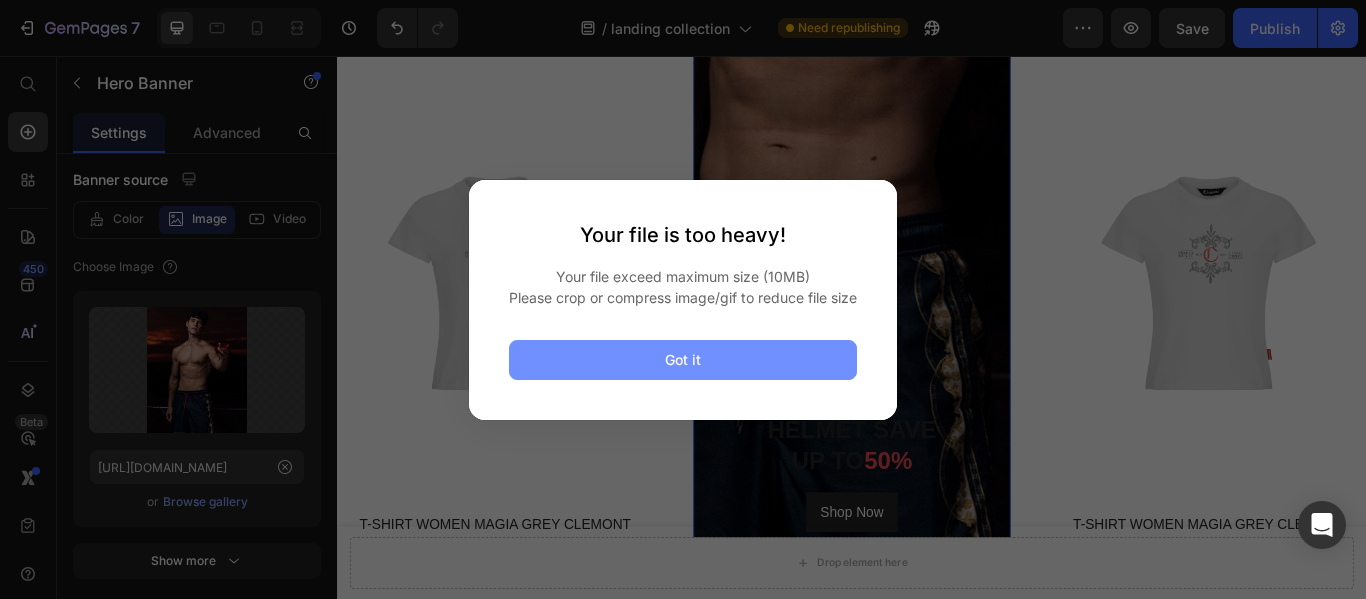click on "Got it" at bounding box center [683, 359] 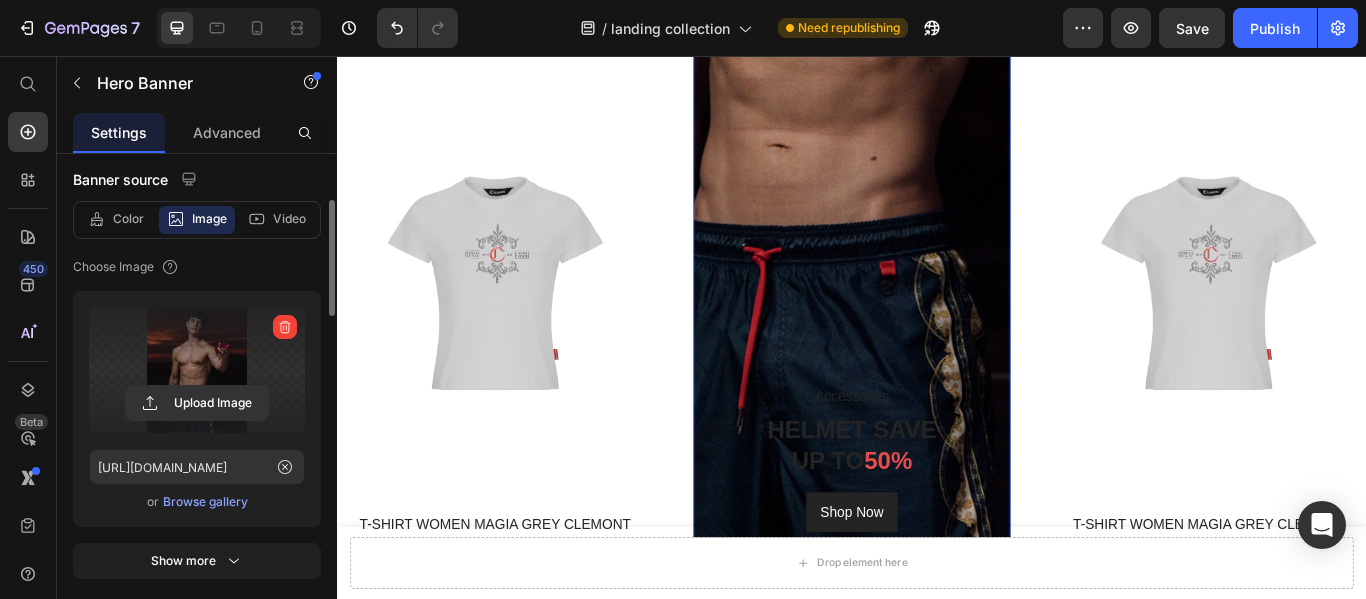 click at bounding box center [197, 370] 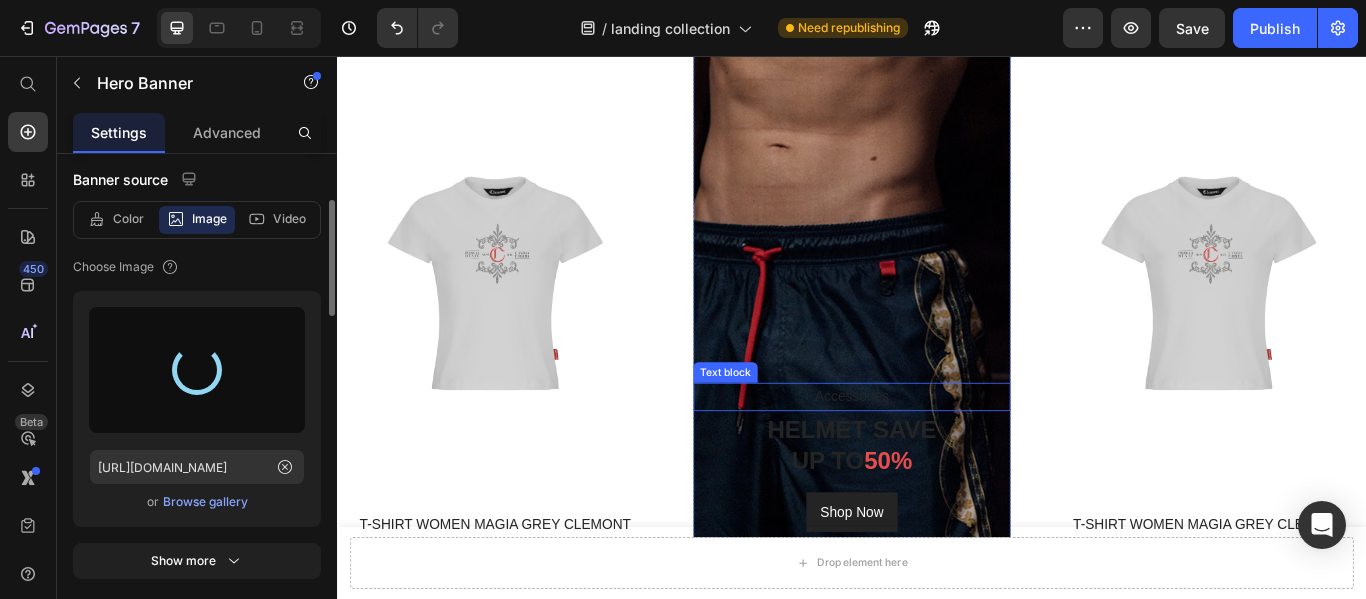 type on "[URL][DOMAIN_NAME]" 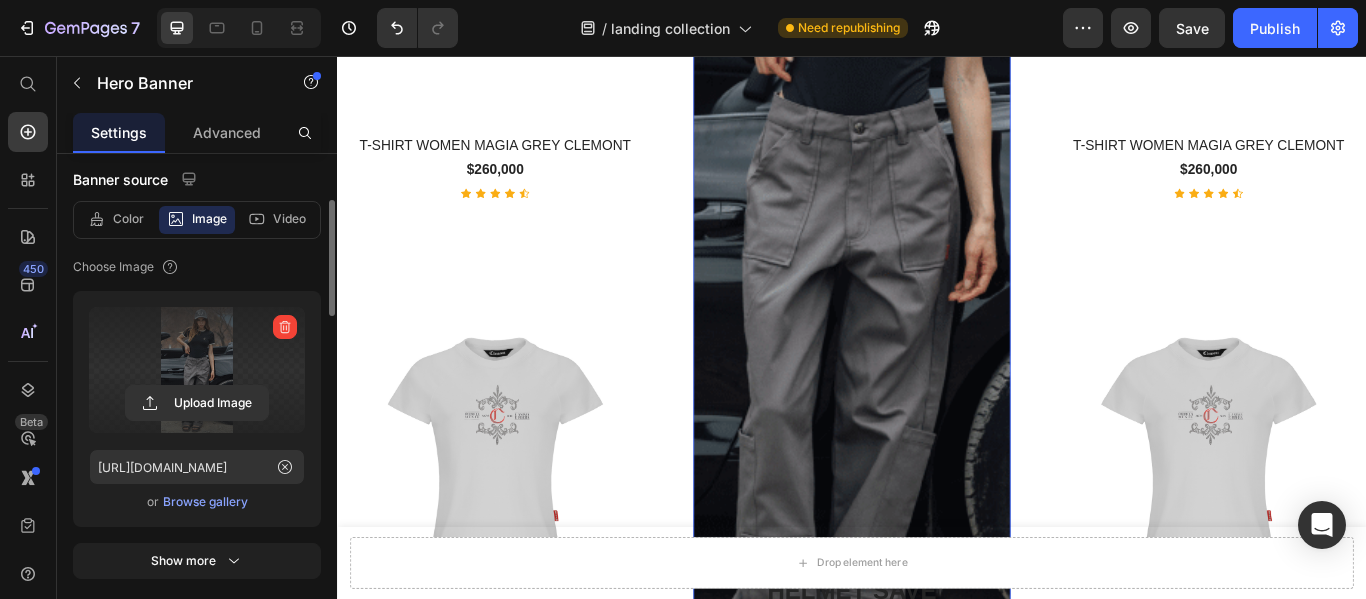 select on "M" 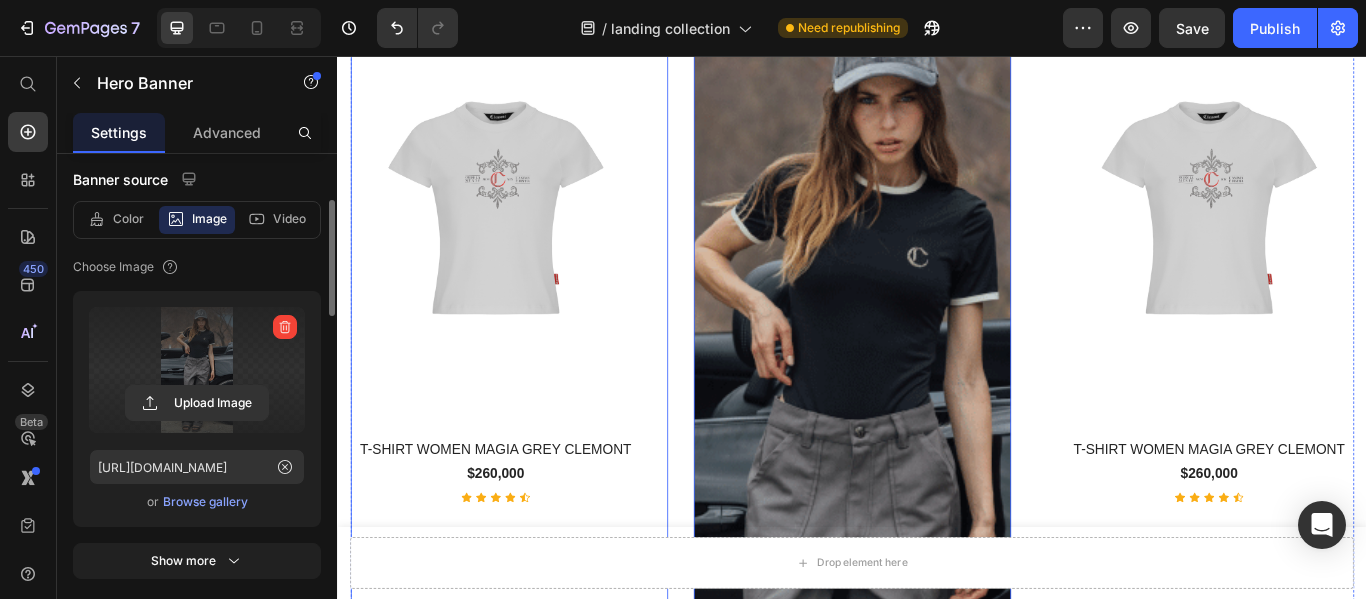 scroll, scrollTop: 2017, scrollLeft: 0, axis: vertical 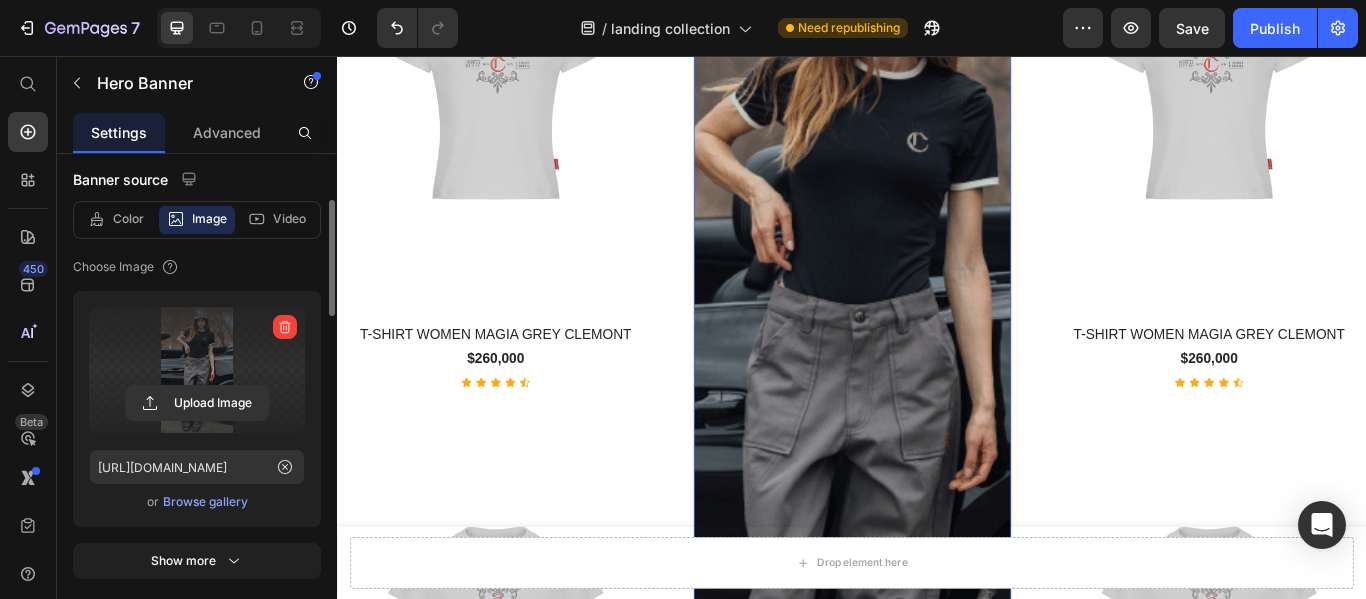 click at bounding box center (197, 370) 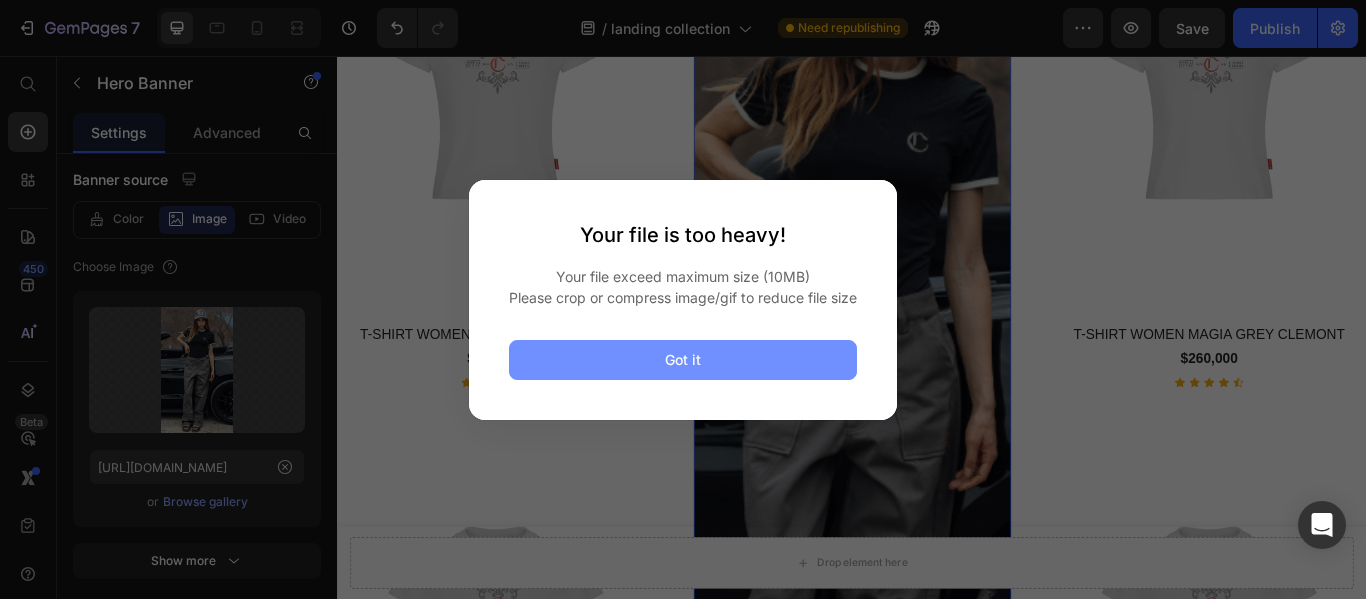 click on "Got it" at bounding box center (683, 359) 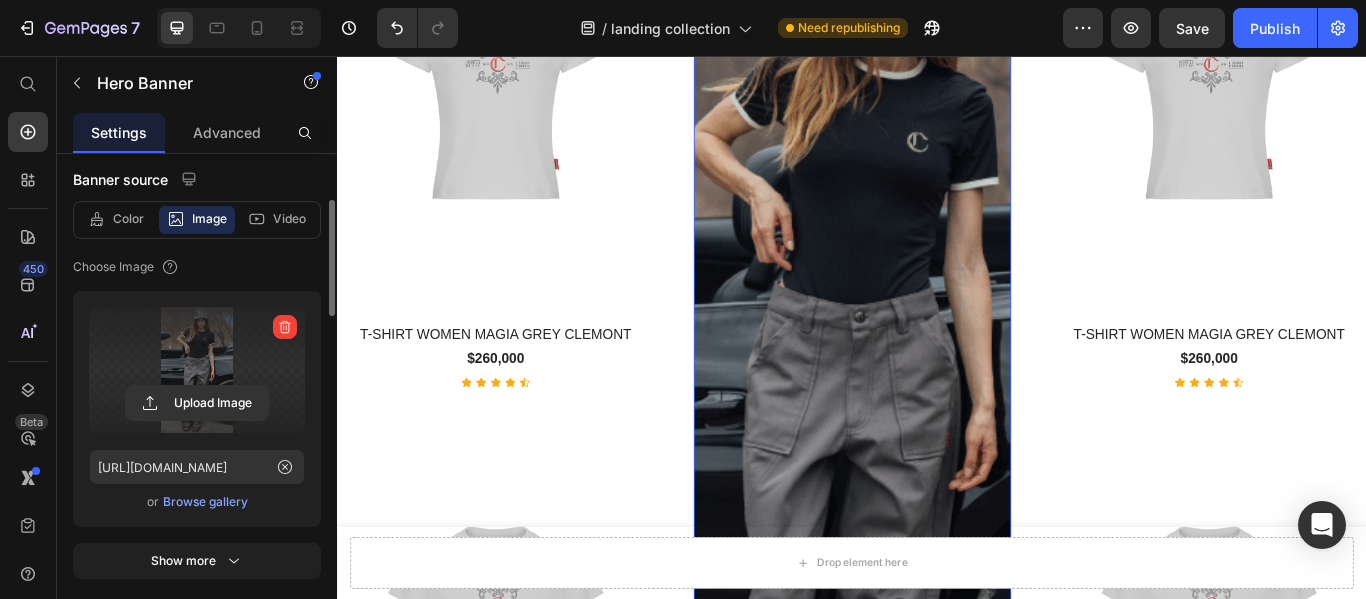 click at bounding box center (197, 370) 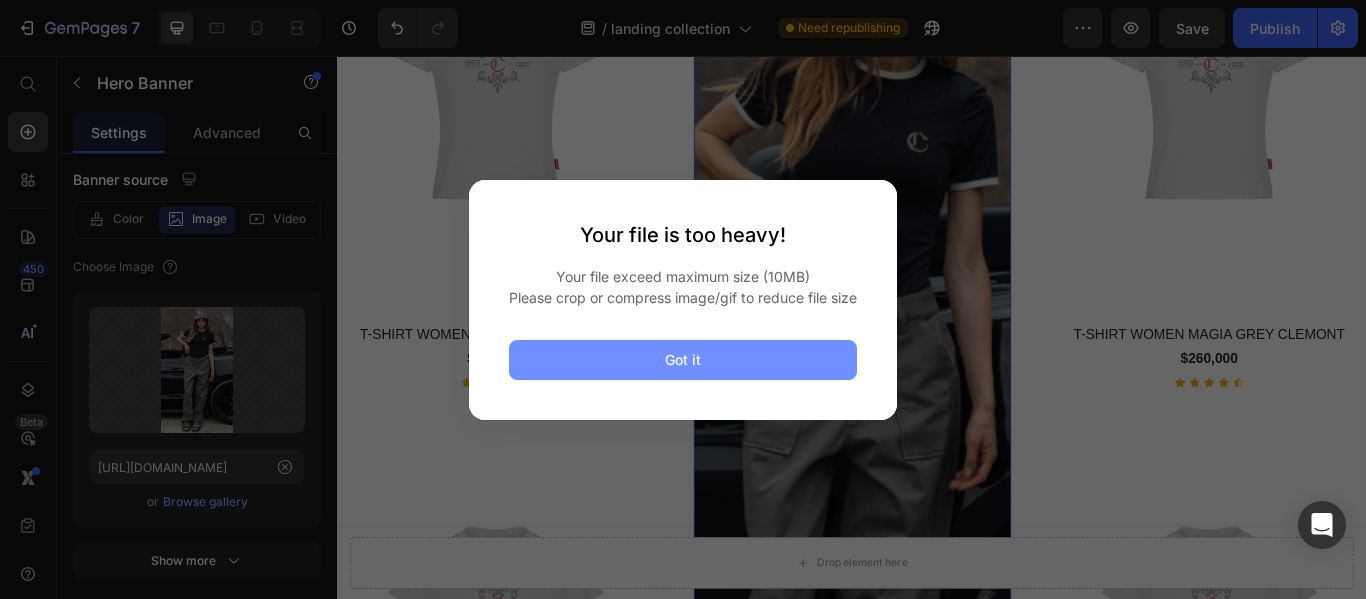 click on "Got it" at bounding box center (683, 359) 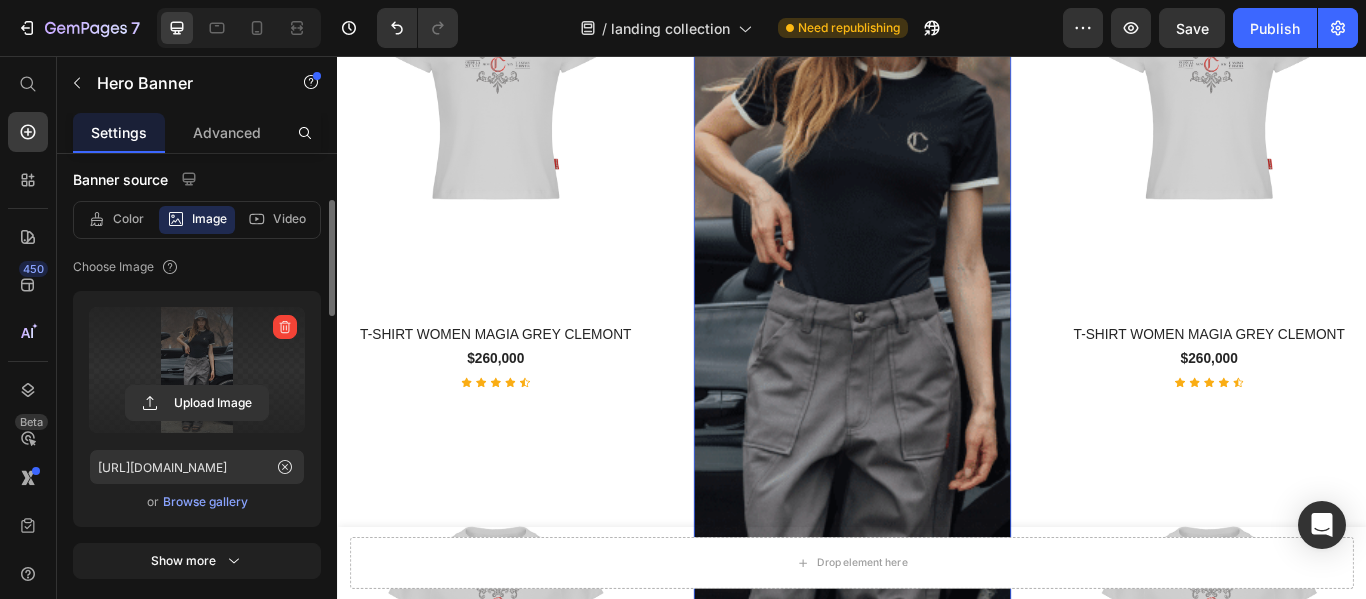 click at bounding box center (197, 370) 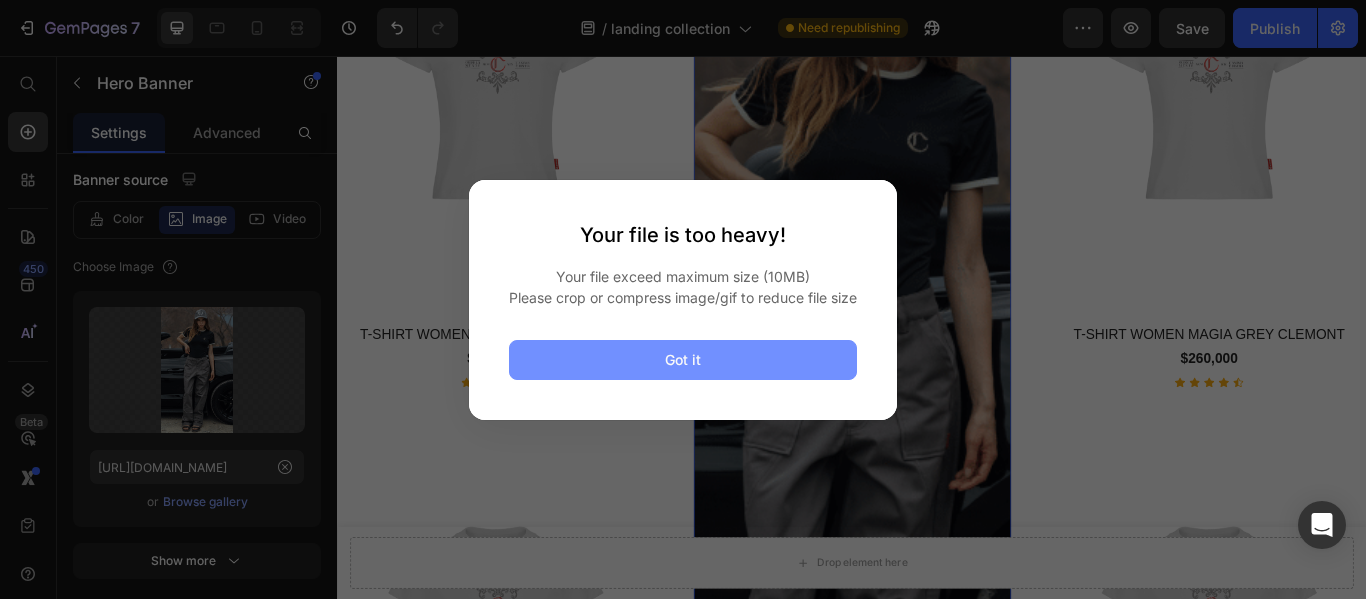 click on "Got it" at bounding box center [683, 359] 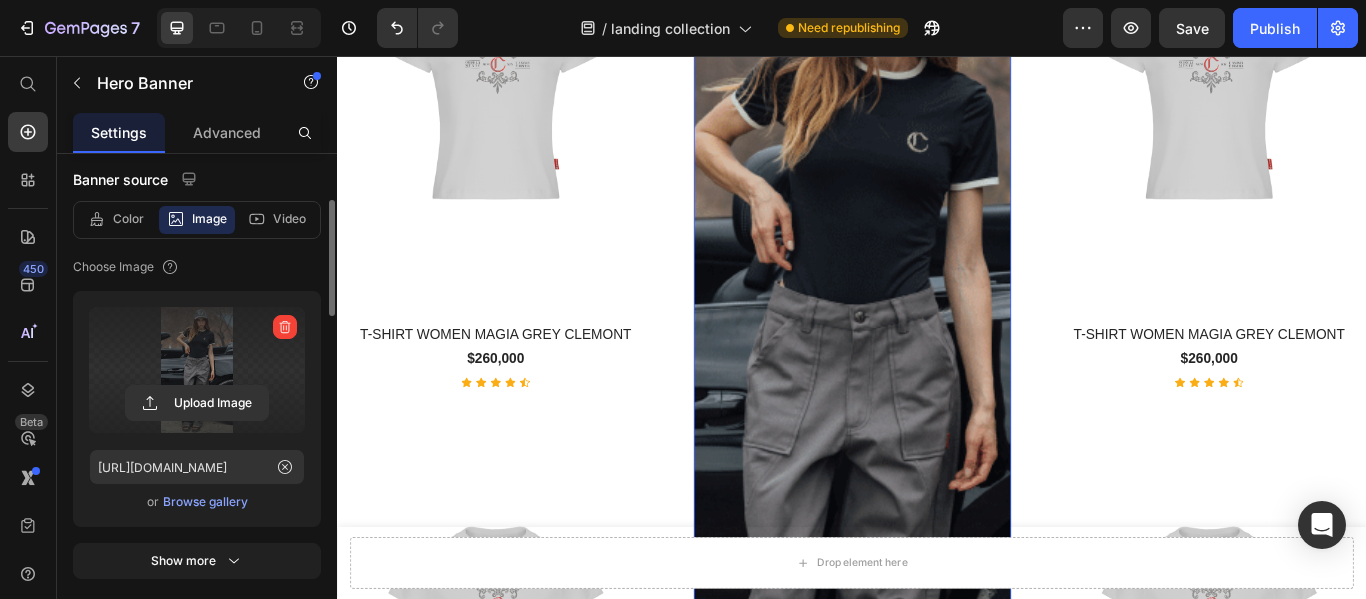 click at bounding box center [197, 370] 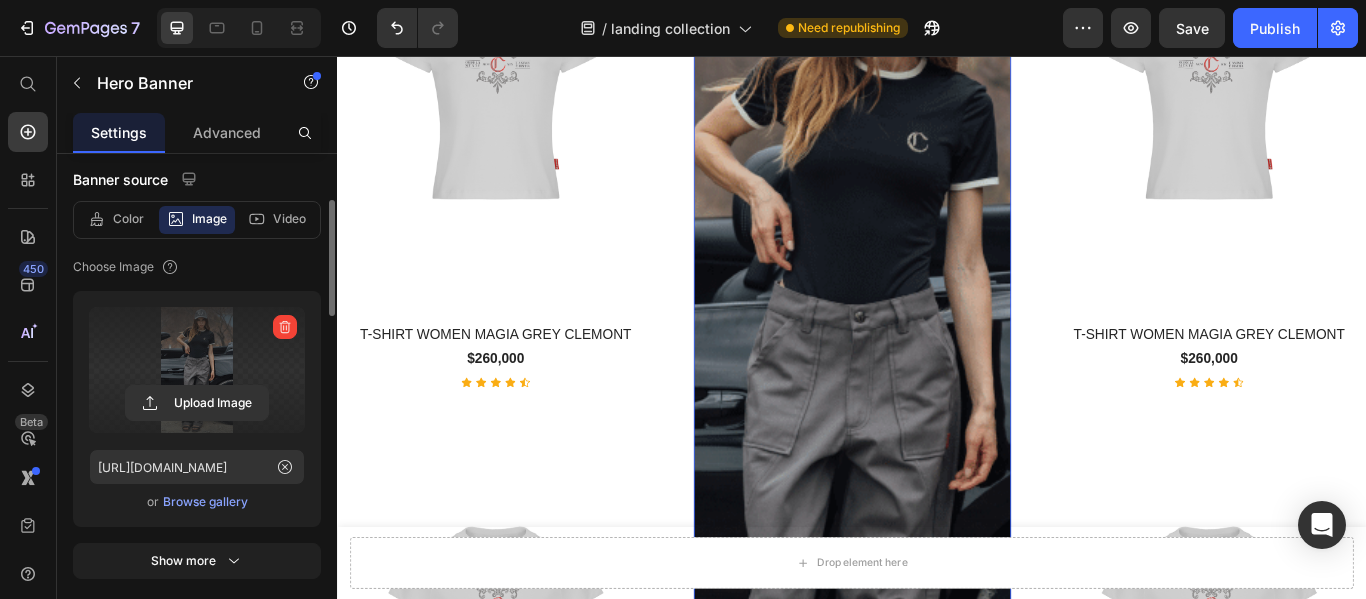 type on "C:\fakepath\Clemont -176.jpg" 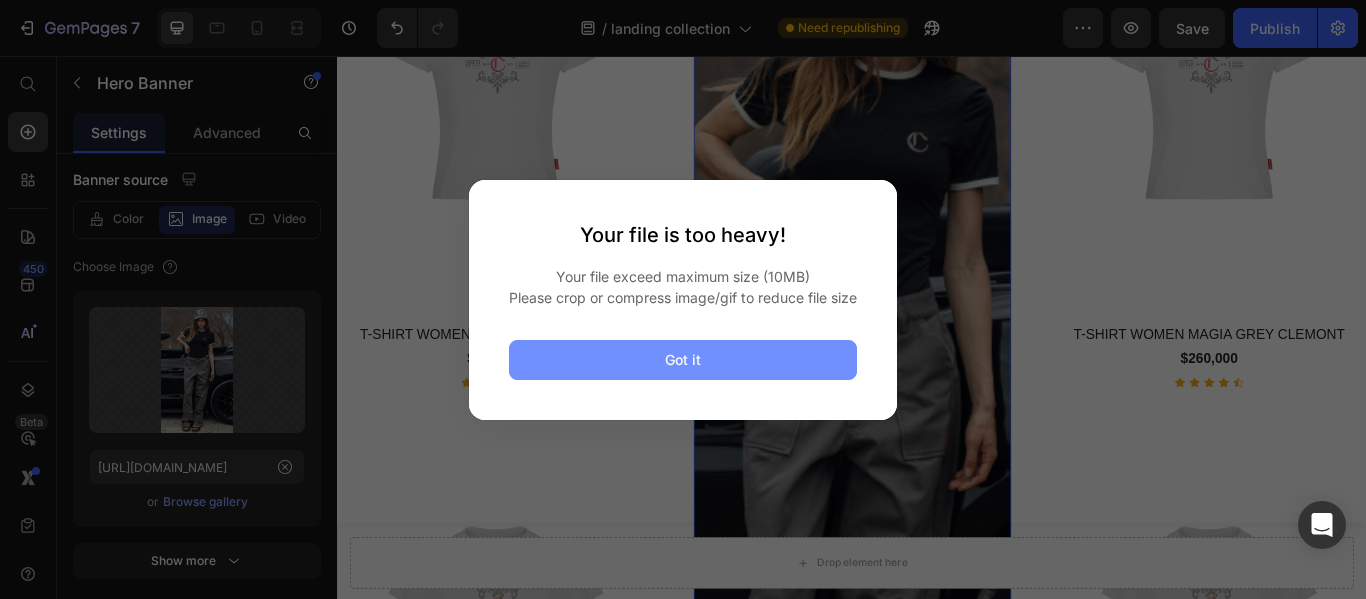 click on "Got it" at bounding box center [683, 360] 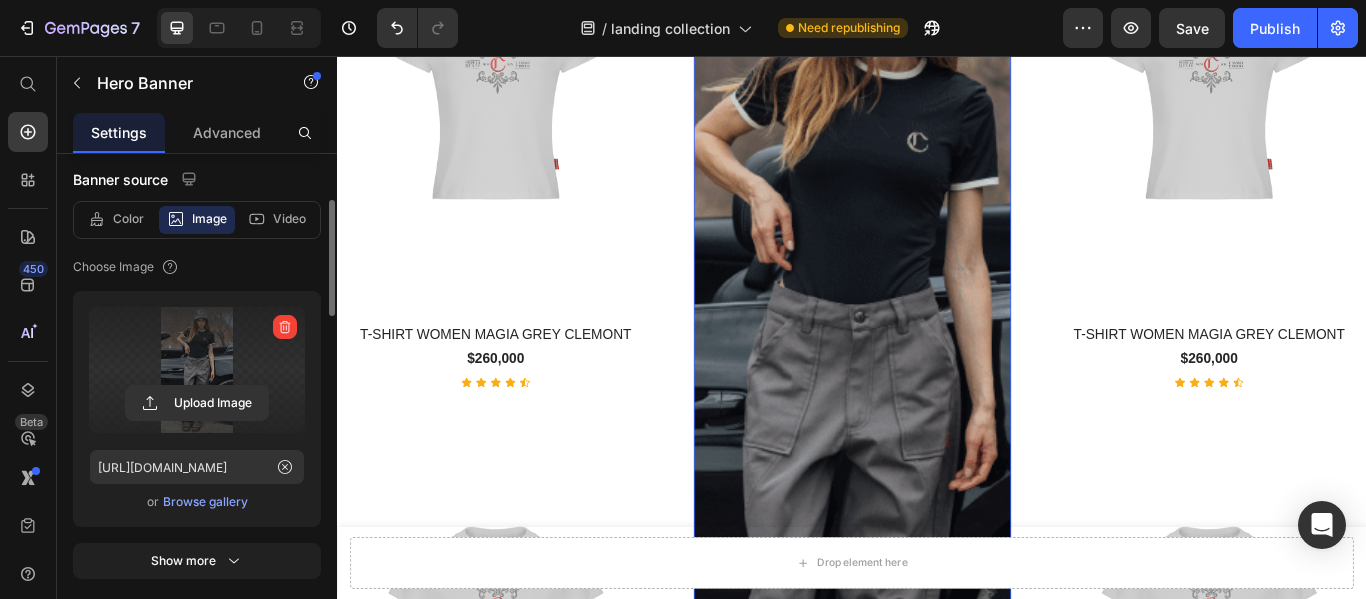 click at bounding box center [197, 370] 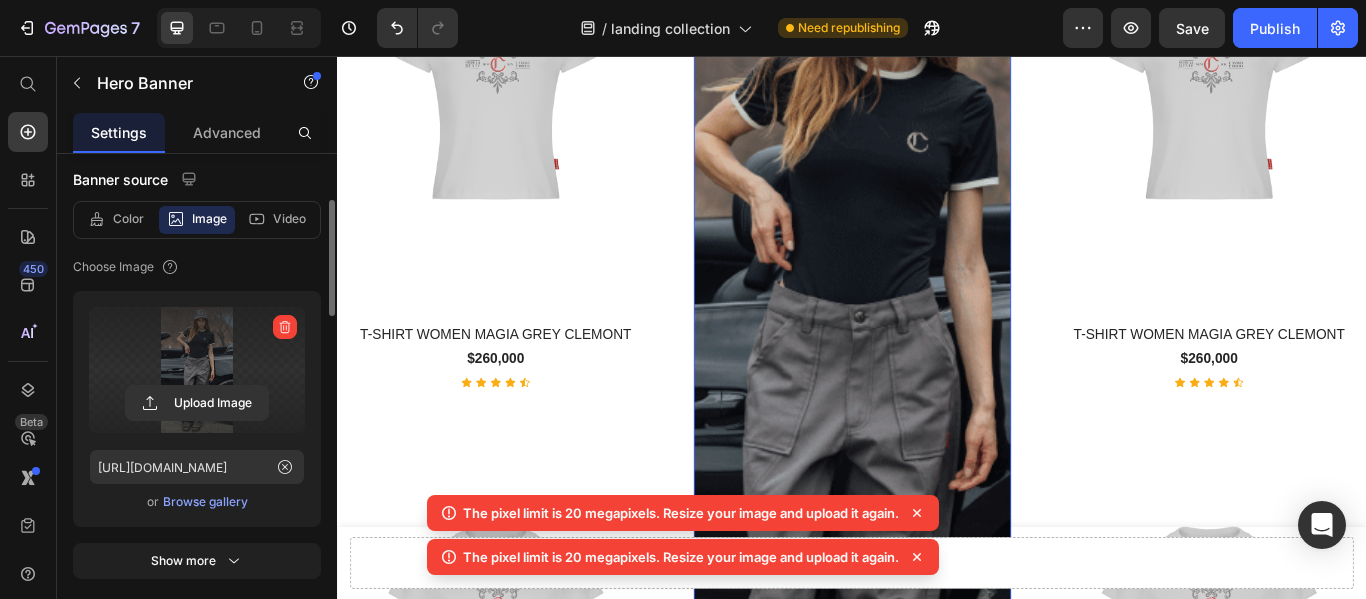 click at bounding box center (197, 370) 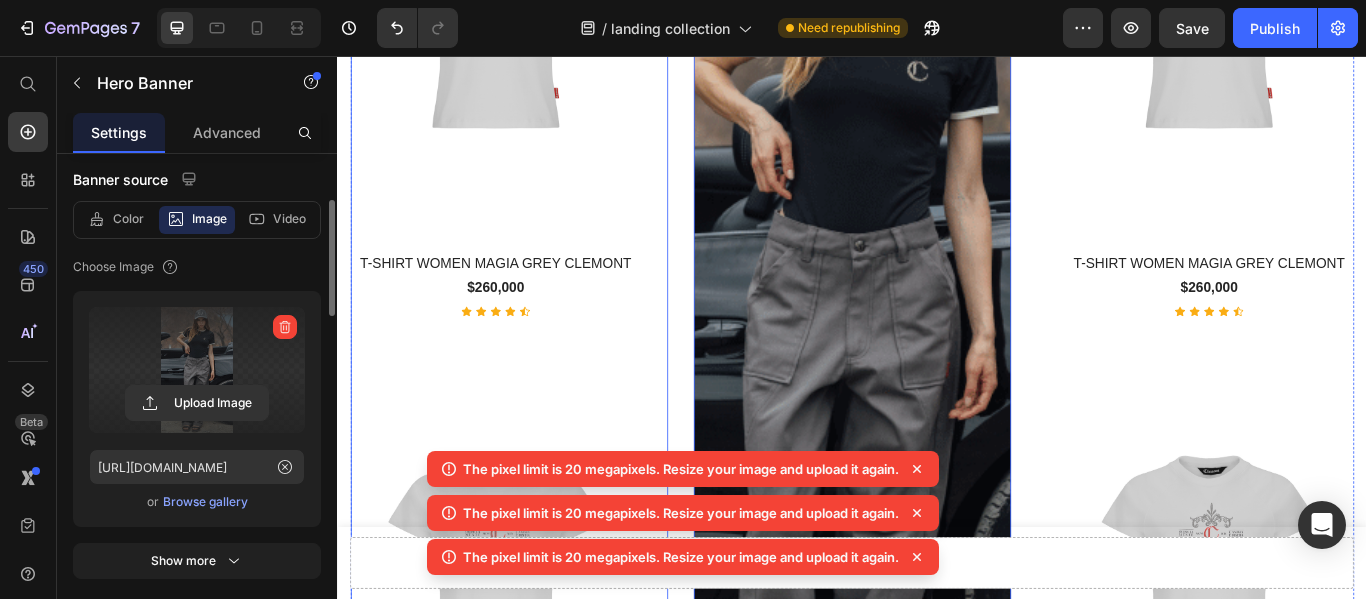 scroll, scrollTop: 2117, scrollLeft: 0, axis: vertical 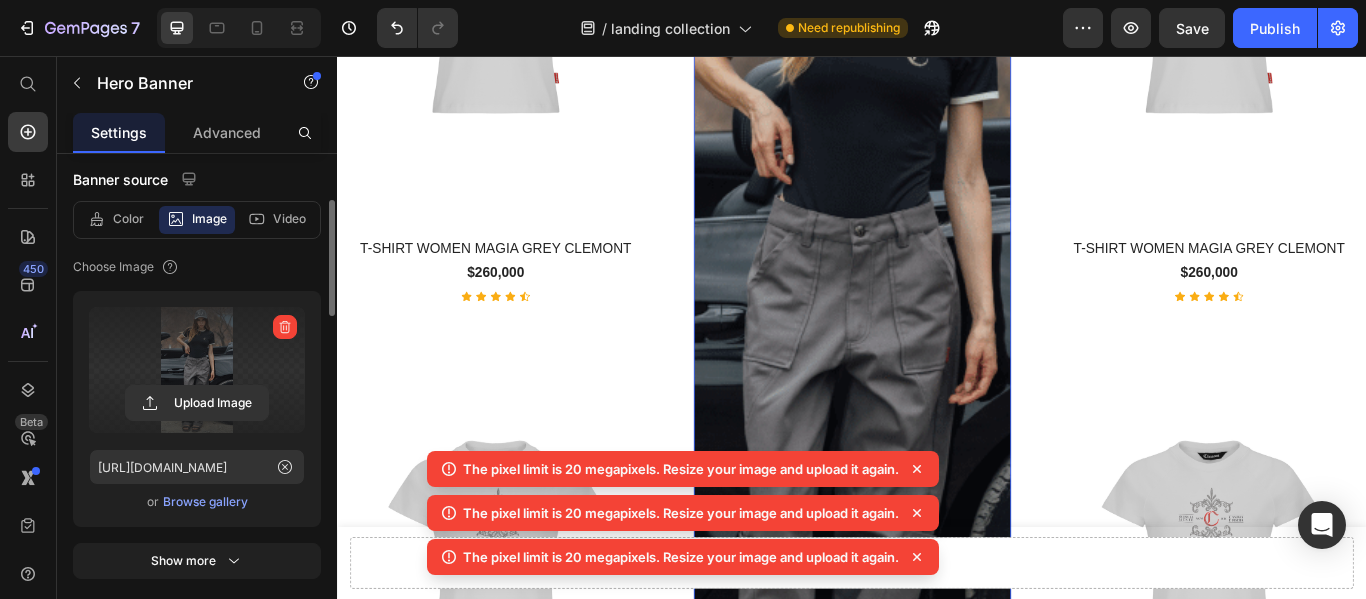 click 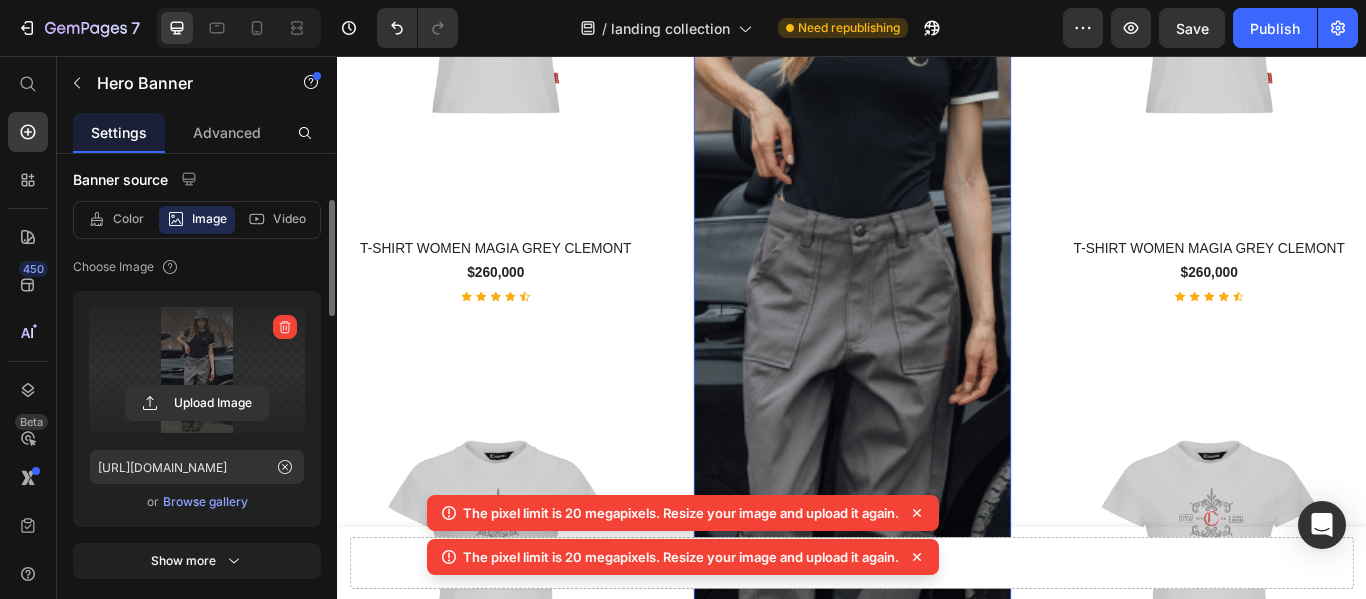 click 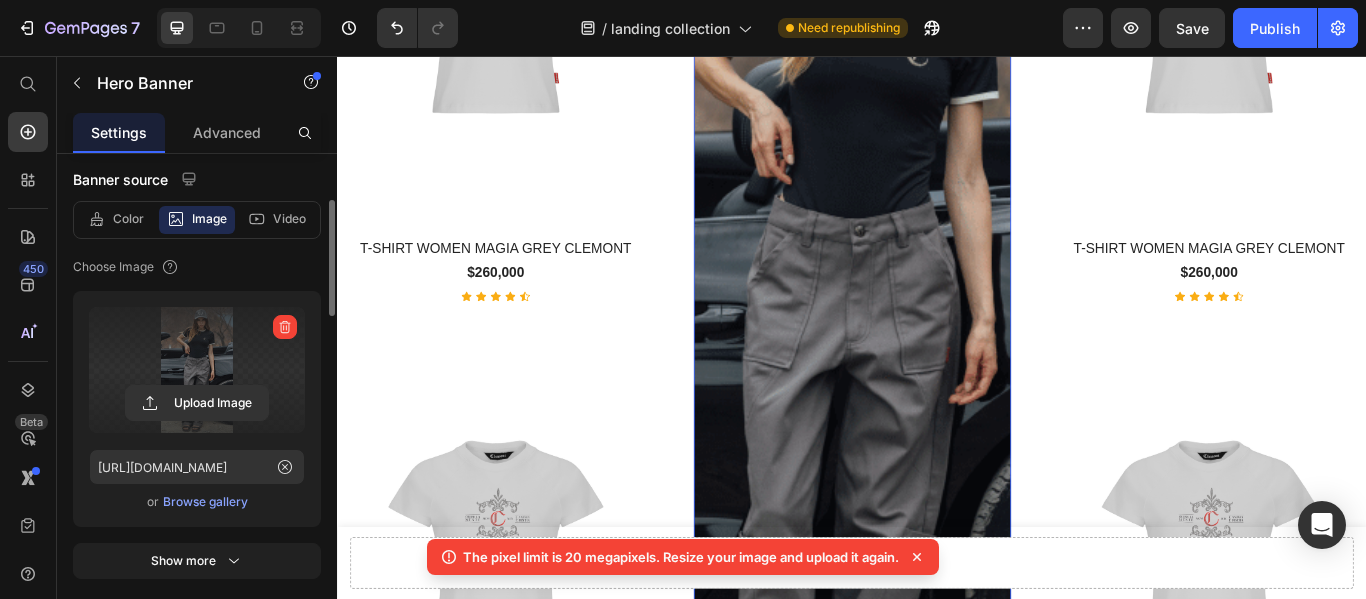 click 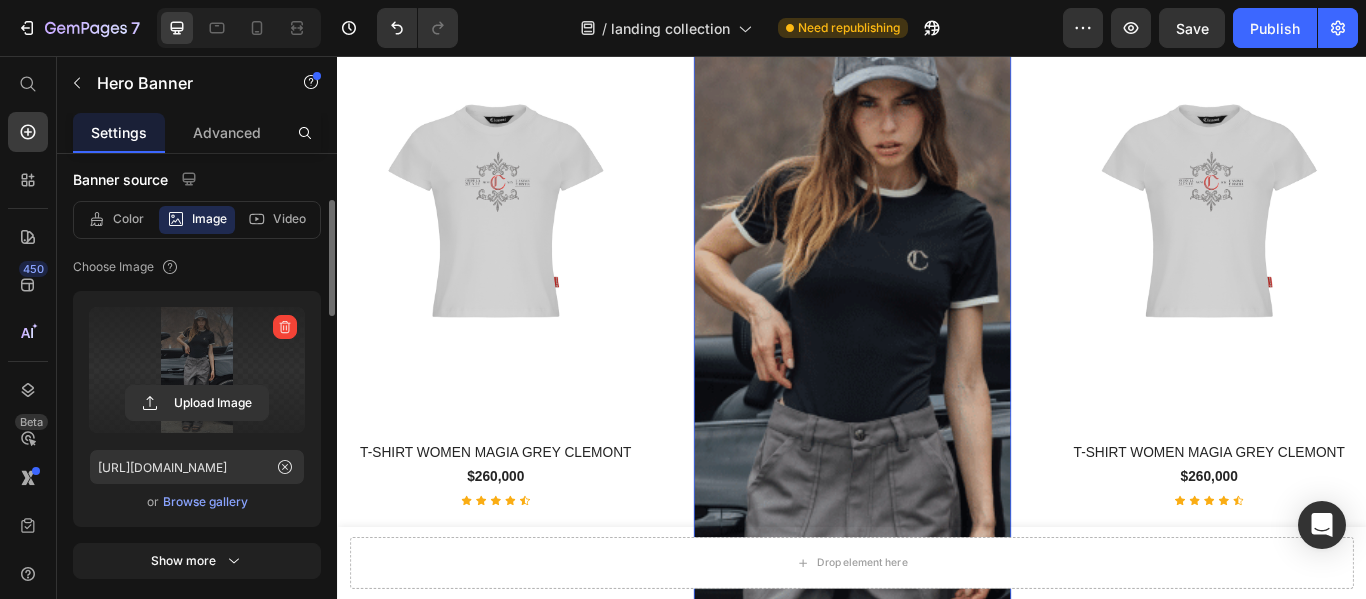scroll, scrollTop: 1817, scrollLeft: 0, axis: vertical 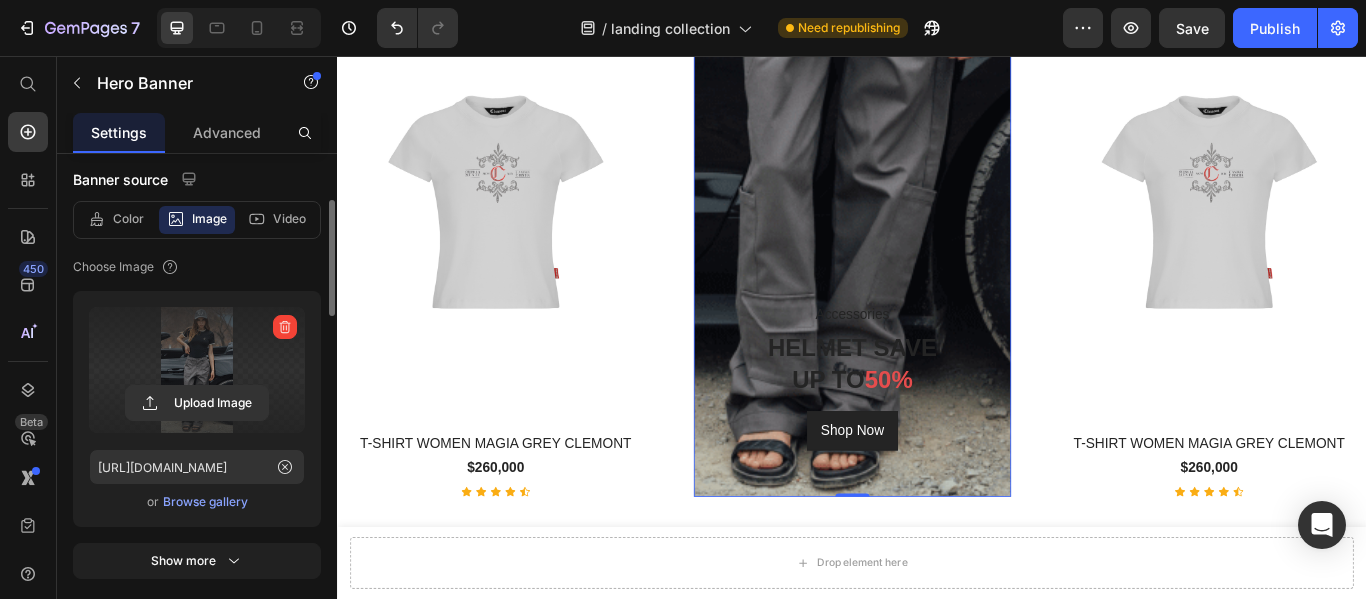 select on "M" 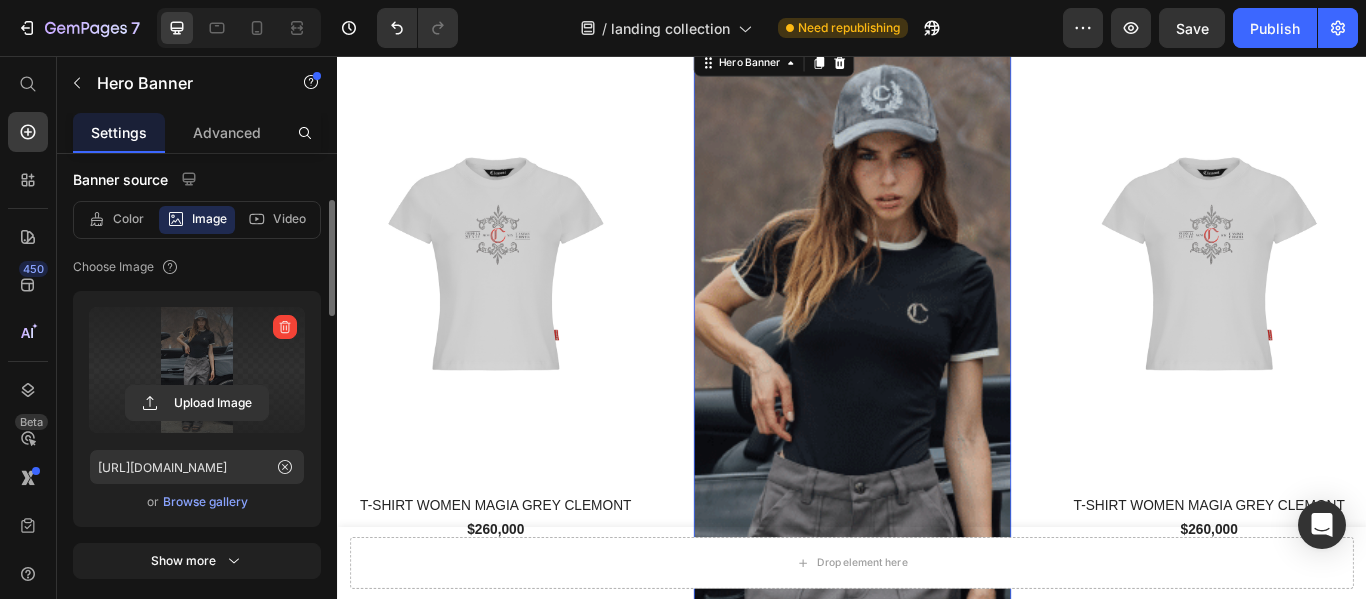 click at bounding box center [937, 658] 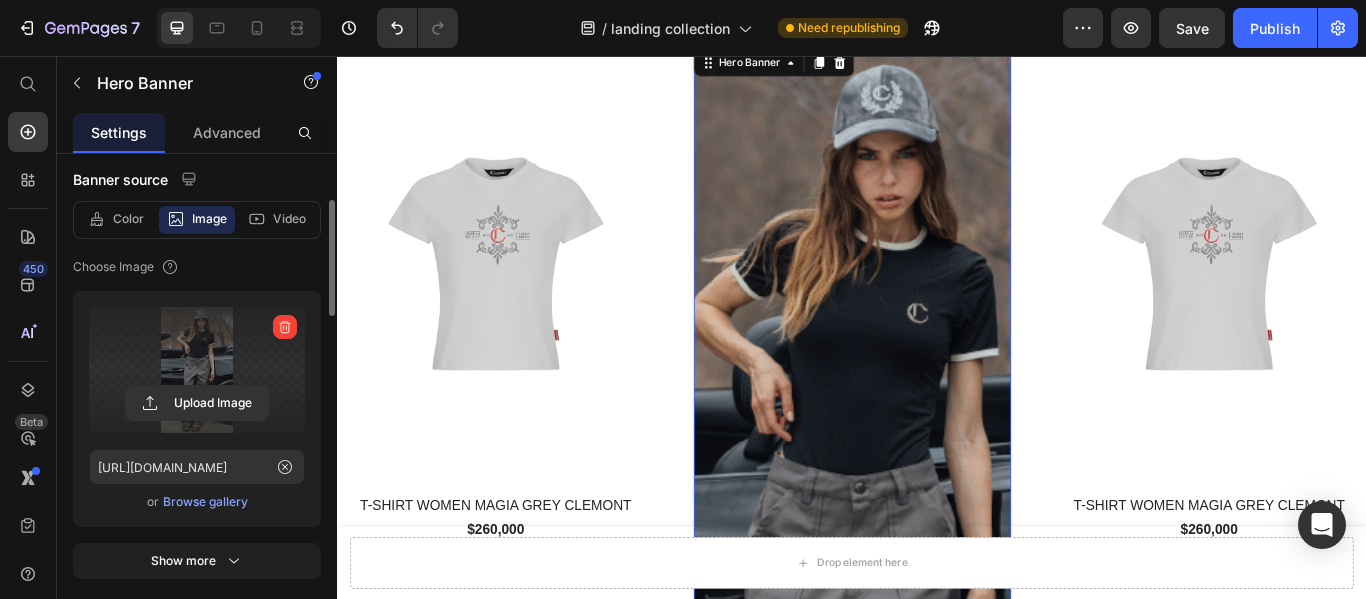 click at bounding box center [937, 658] 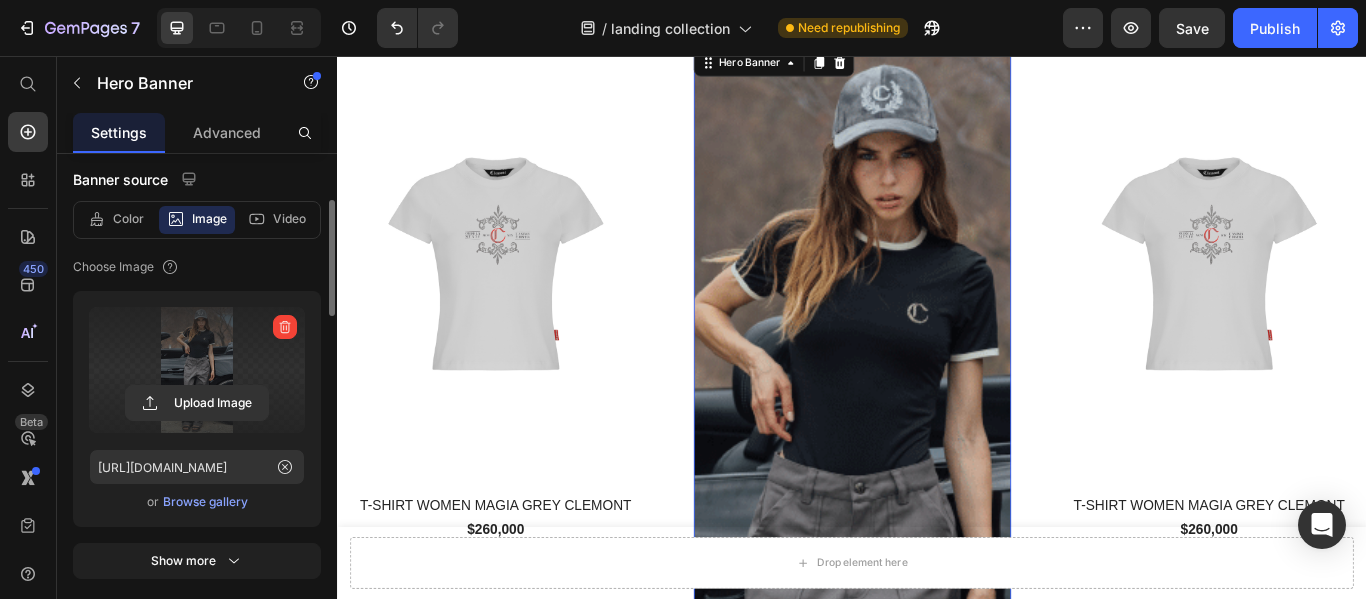 click at bounding box center (197, 370) 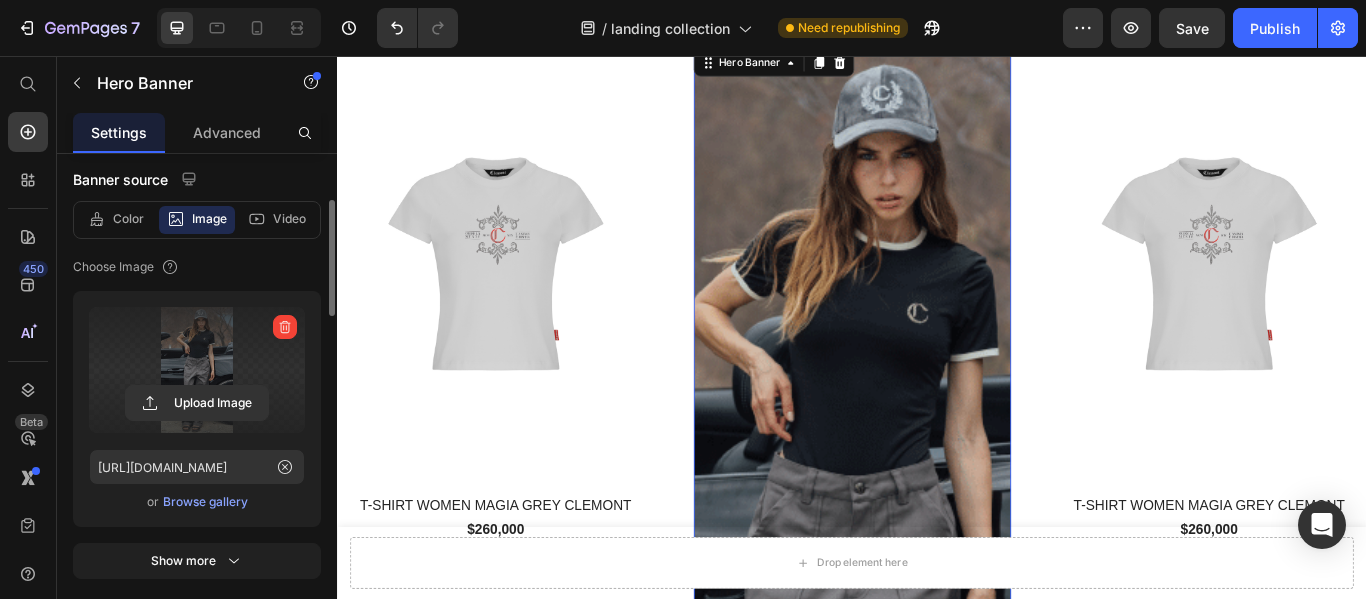 click 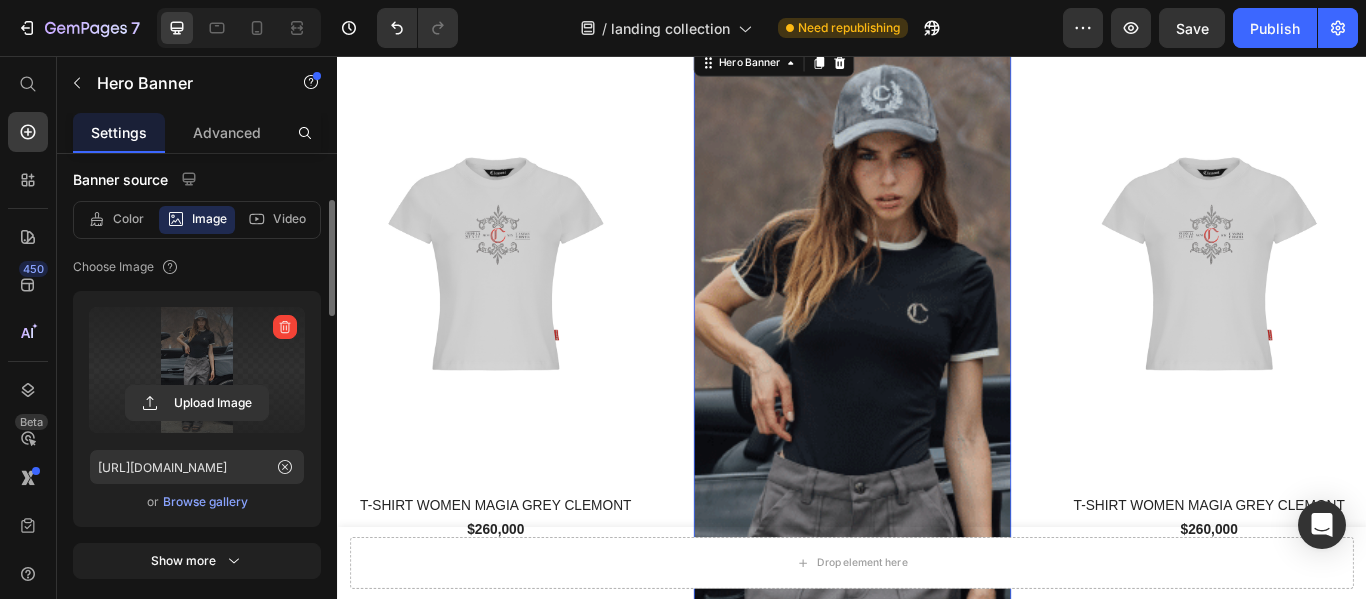 click at bounding box center (197, 370) 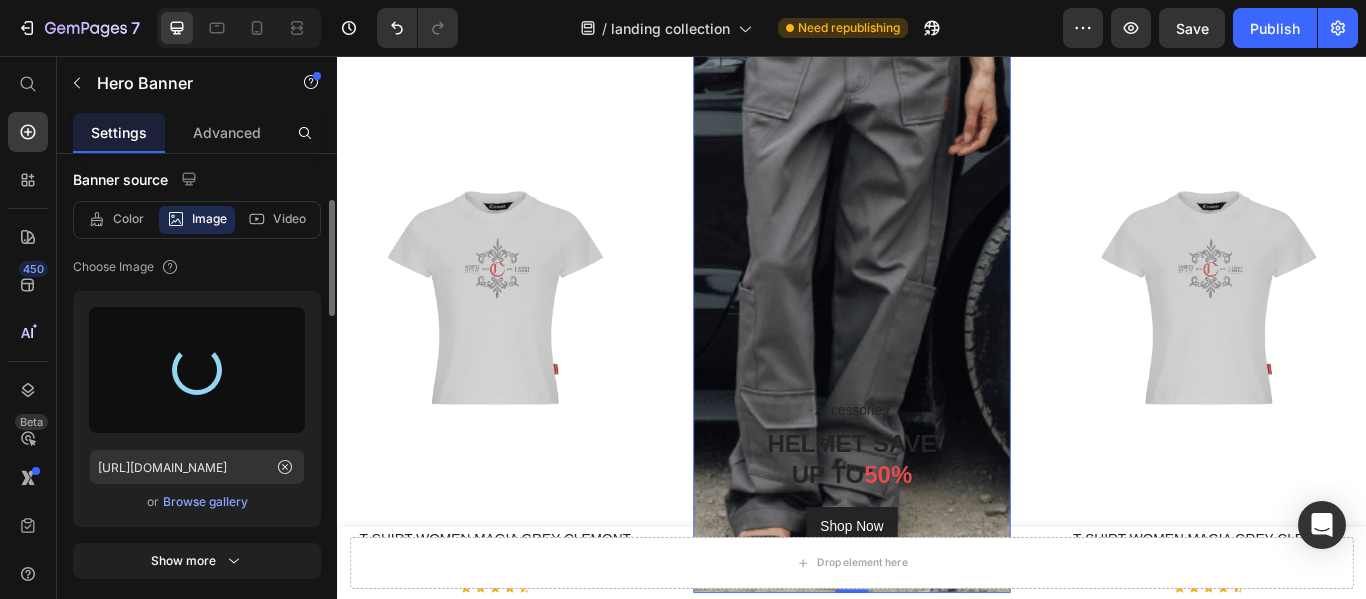scroll, scrollTop: 2417, scrollLeft: 0, axis: vertical 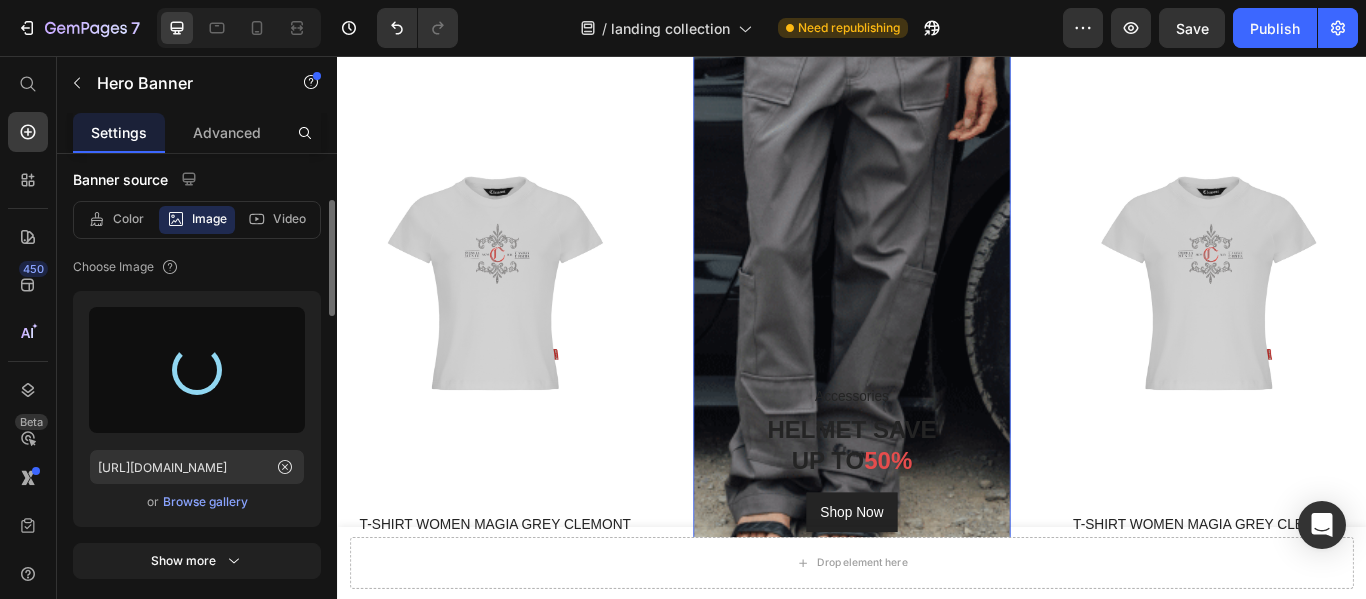 type on "[URL][DOMAIN_NAME]" 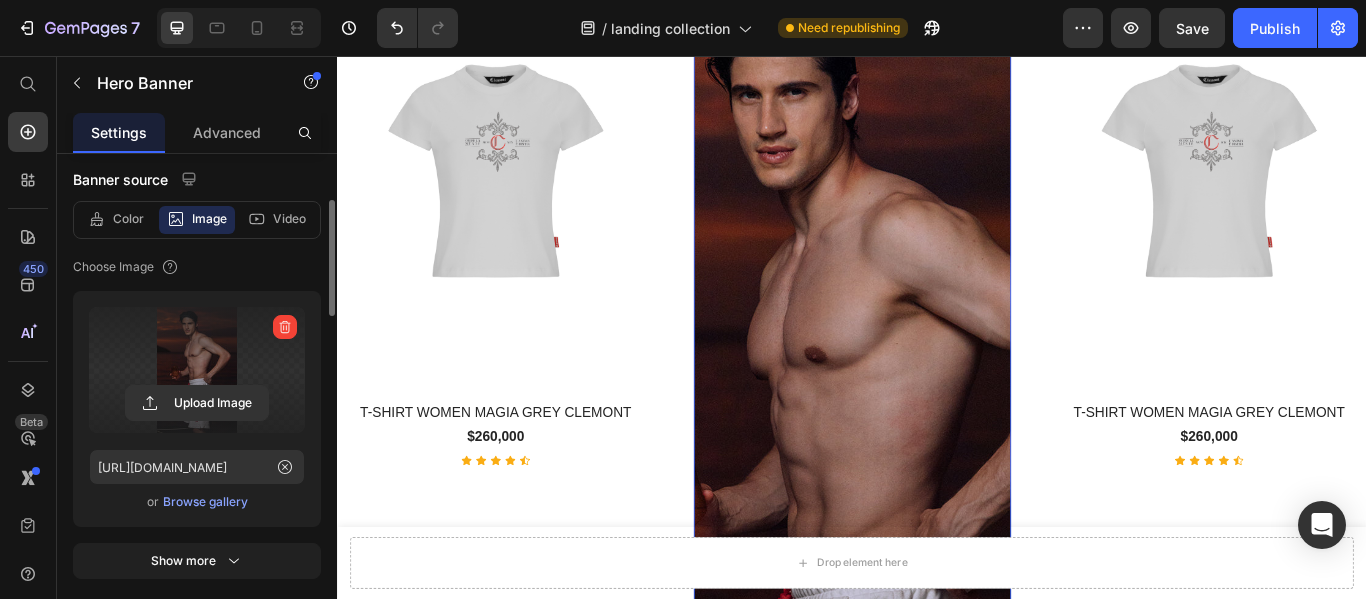 select on "M" 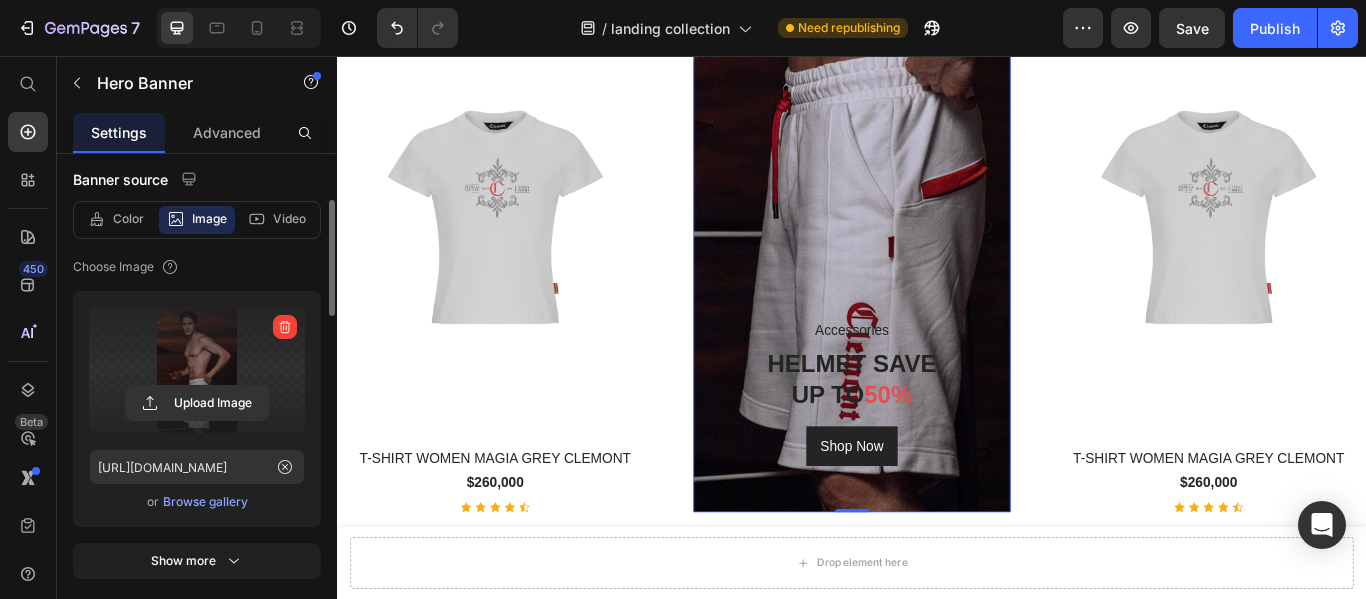 scroll, scrollTop: 2517, scrollLeft: 0, axis: vertical 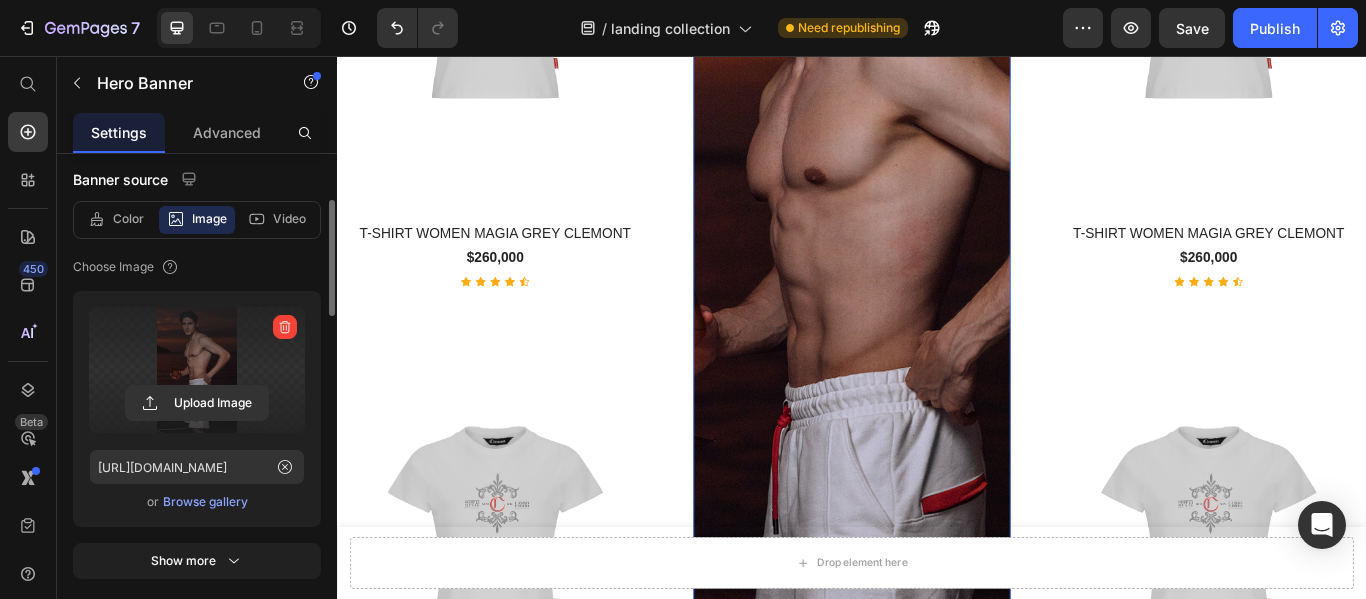 select on "M" 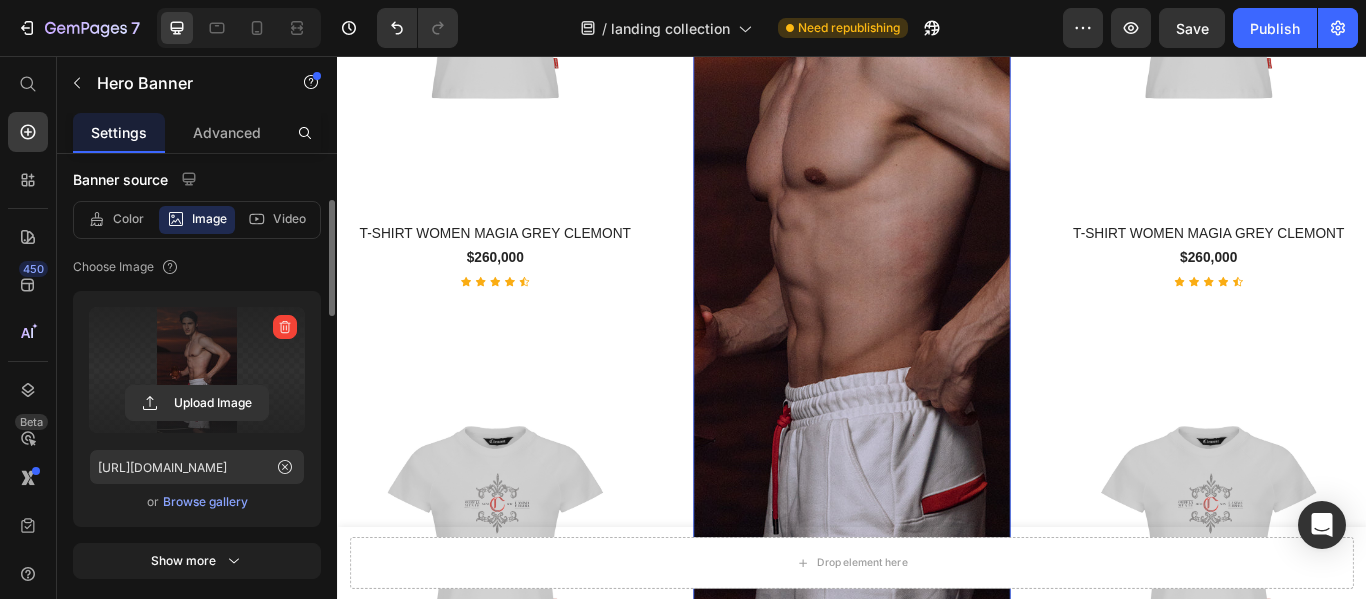 select on "M" 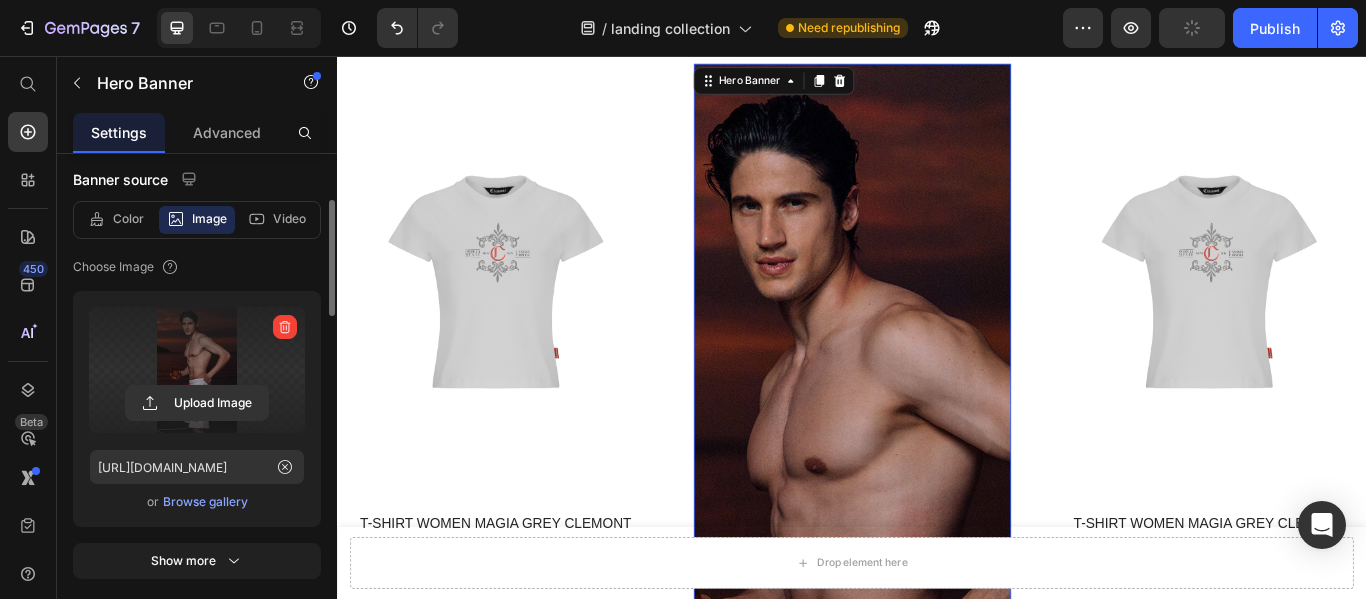 scroll, scrollTop: 1717, scrollLeft: 0, axis: vertical 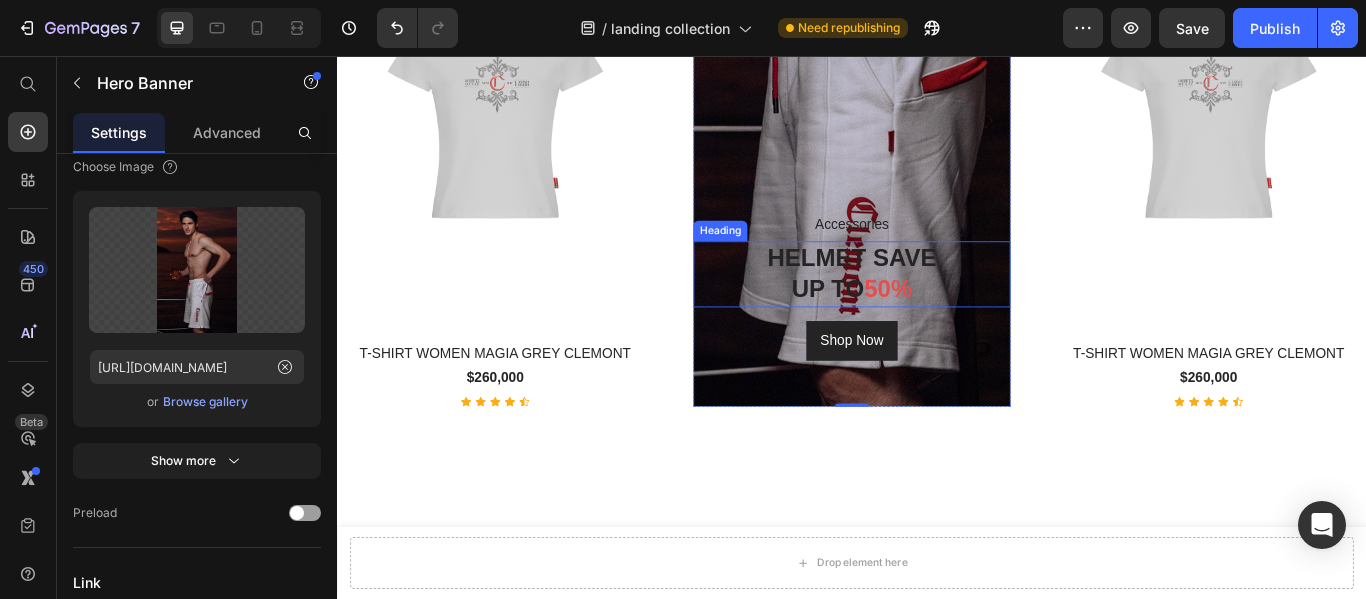 click on "HELMET SAVE UP TO  50%" at bounding box center [937, 310] 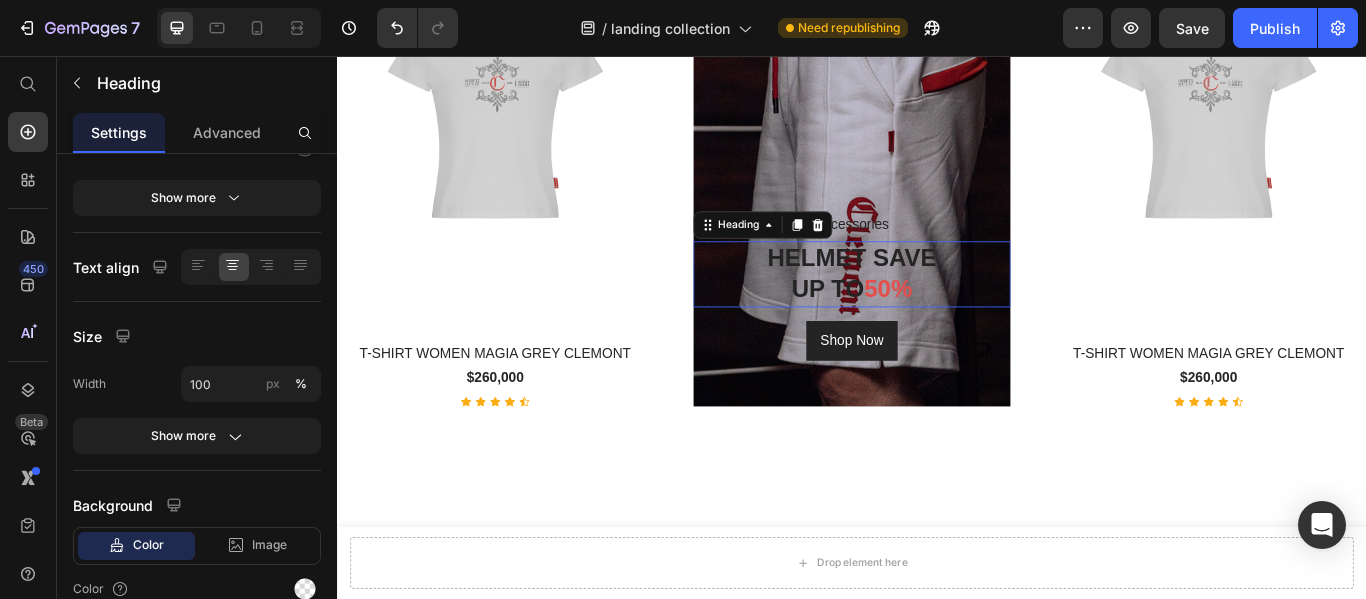 scroll, scrollTop: 0, scrollLeft: 0, axis: both 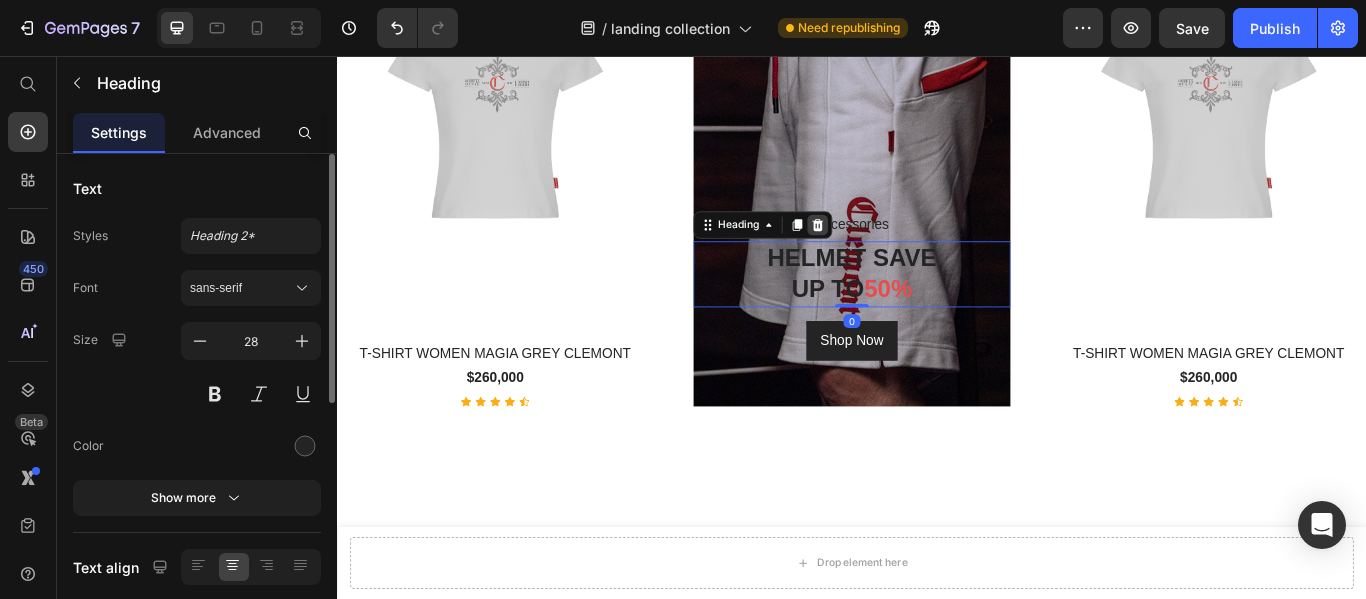 click 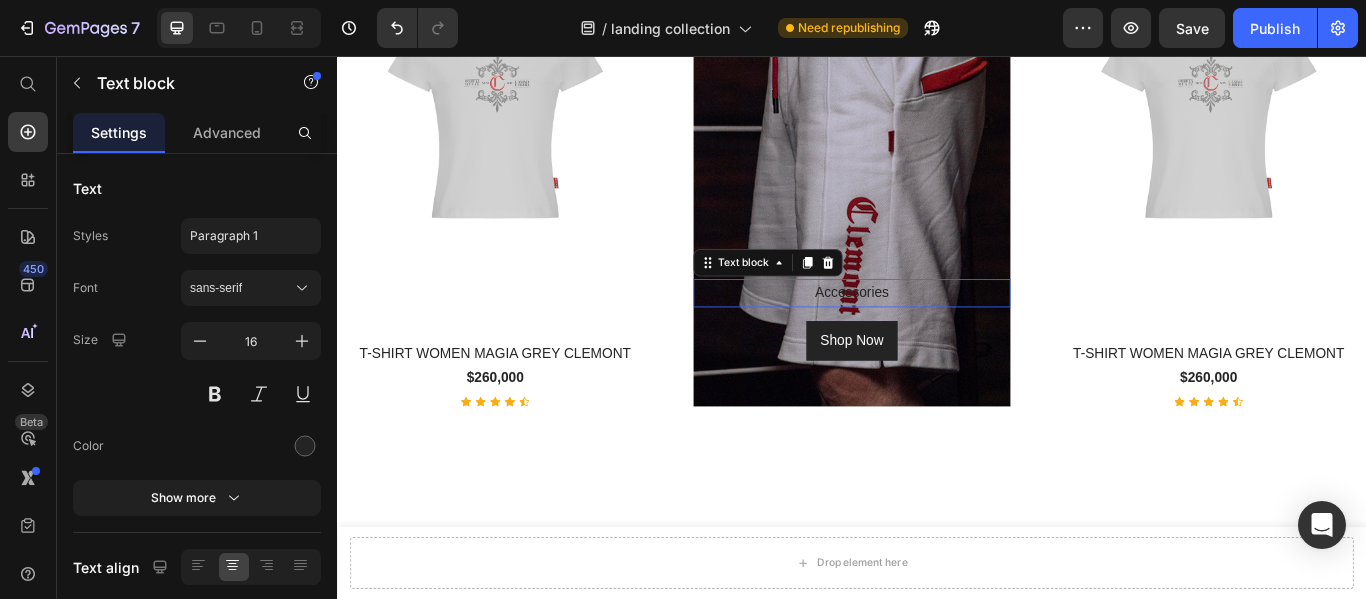 click on "Accessories" at bounding box center [937, 332] 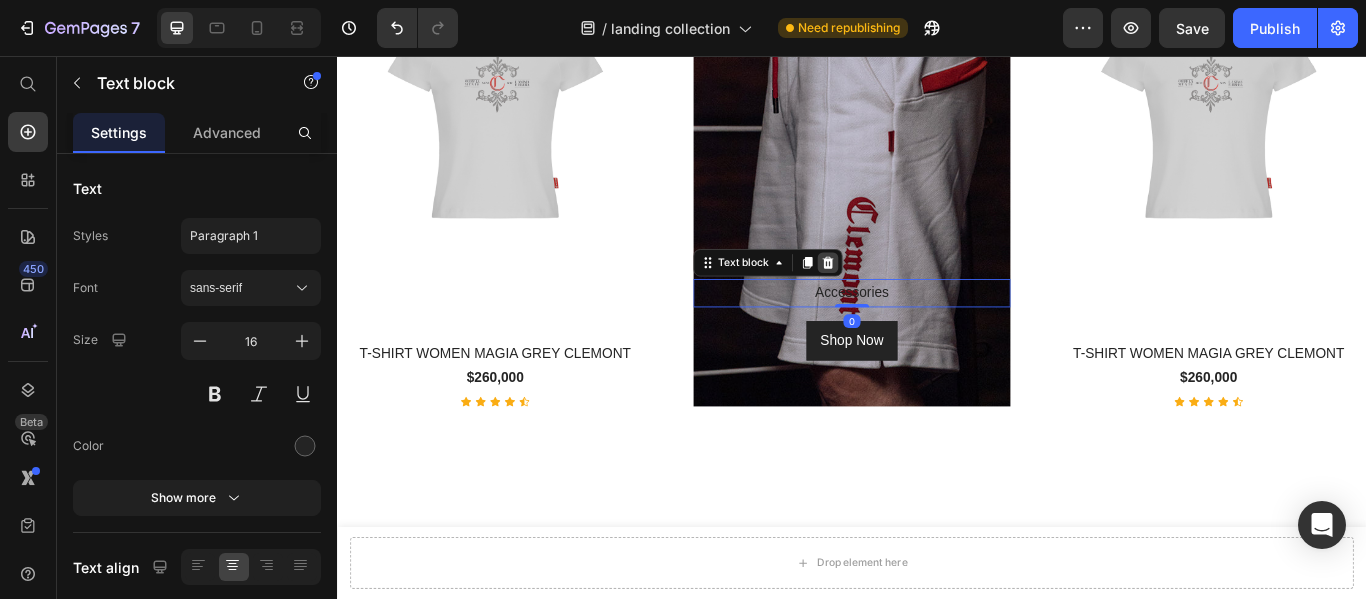 click 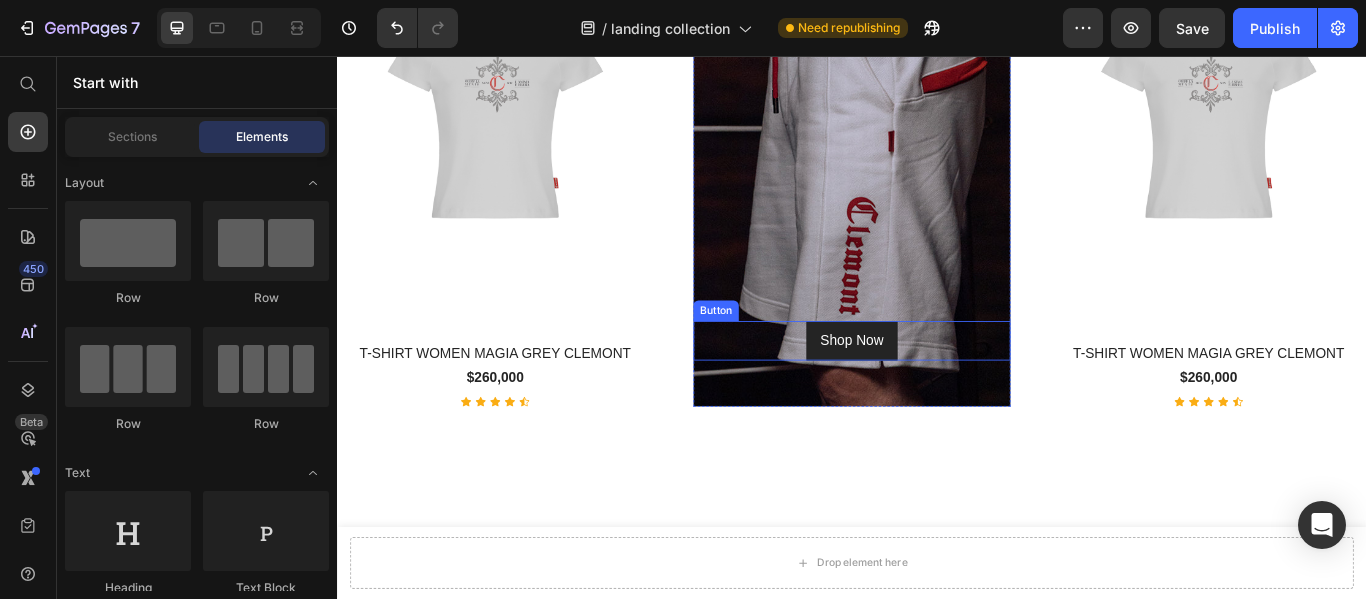 click on "Shop Now Button" at bounding box center (937, 388) 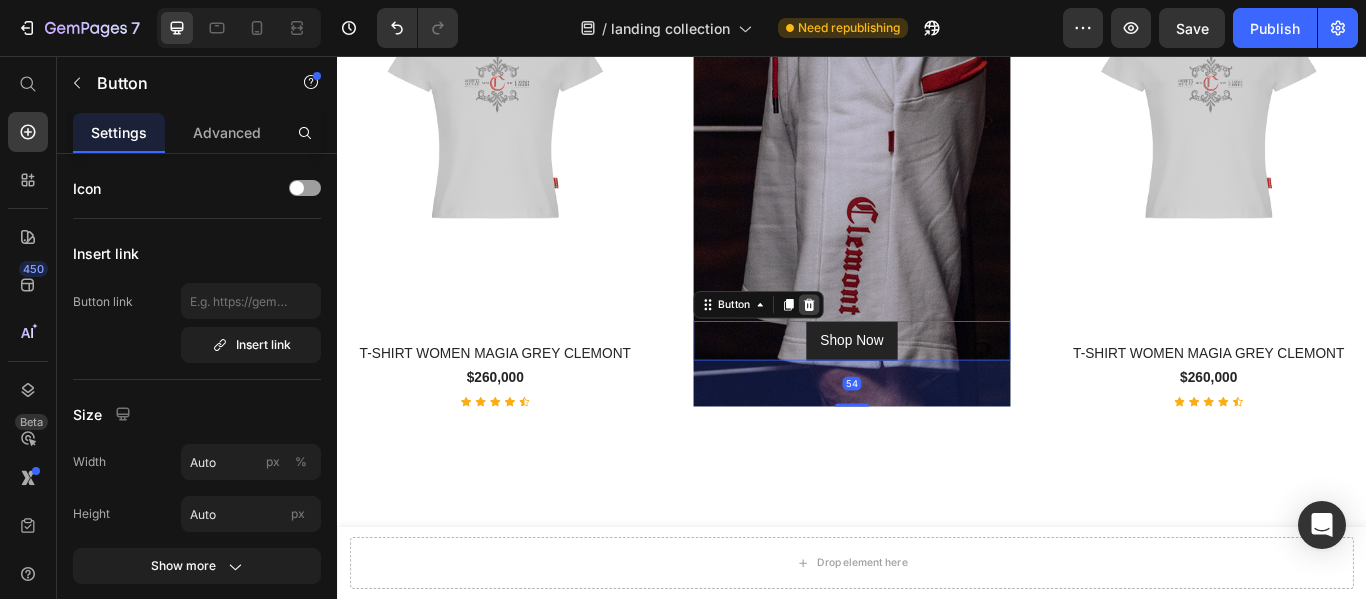 click 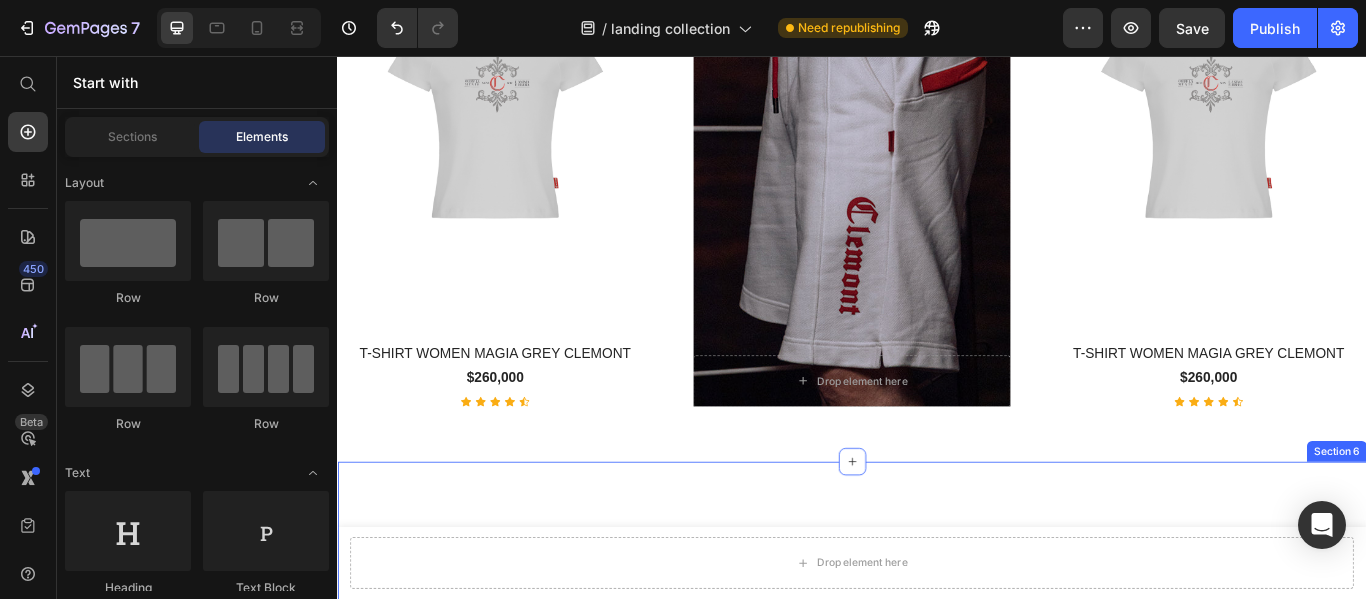 click on "Product Images T-SHIRT MEN PACE BLACK CLEMONT Product Title                Title Line $360,000 Price Row
Icon Composición:  100% Algodón pyma peruano de 230 g Text block Row
Icon Composición:  Estampado en plastisol adelgazado y alta densidad (3D), además tiene detalles en simmer, una técnica que aporta brillo  Text block Row
Icon Fit:  Semi Oversized Text block Row 1 Product Quantity add to cart Product Cart Button Row buy it now Product Dynamic Checkout Product Section 6" at bounding box center (937, 951) 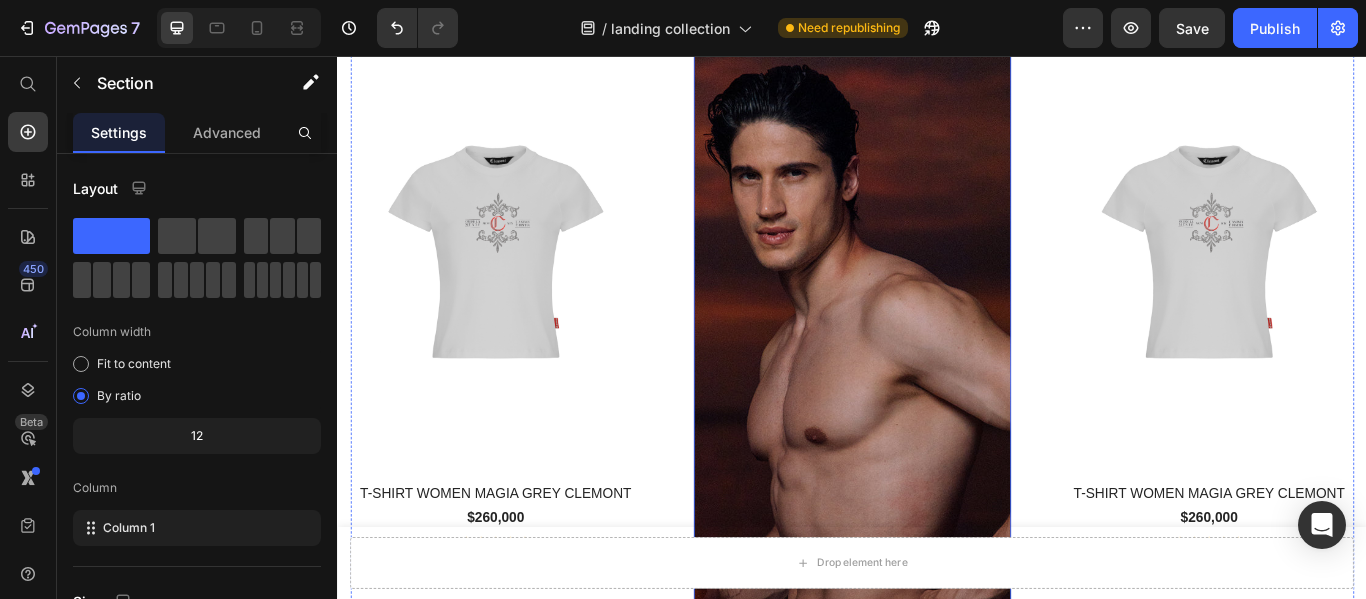 select on "M" 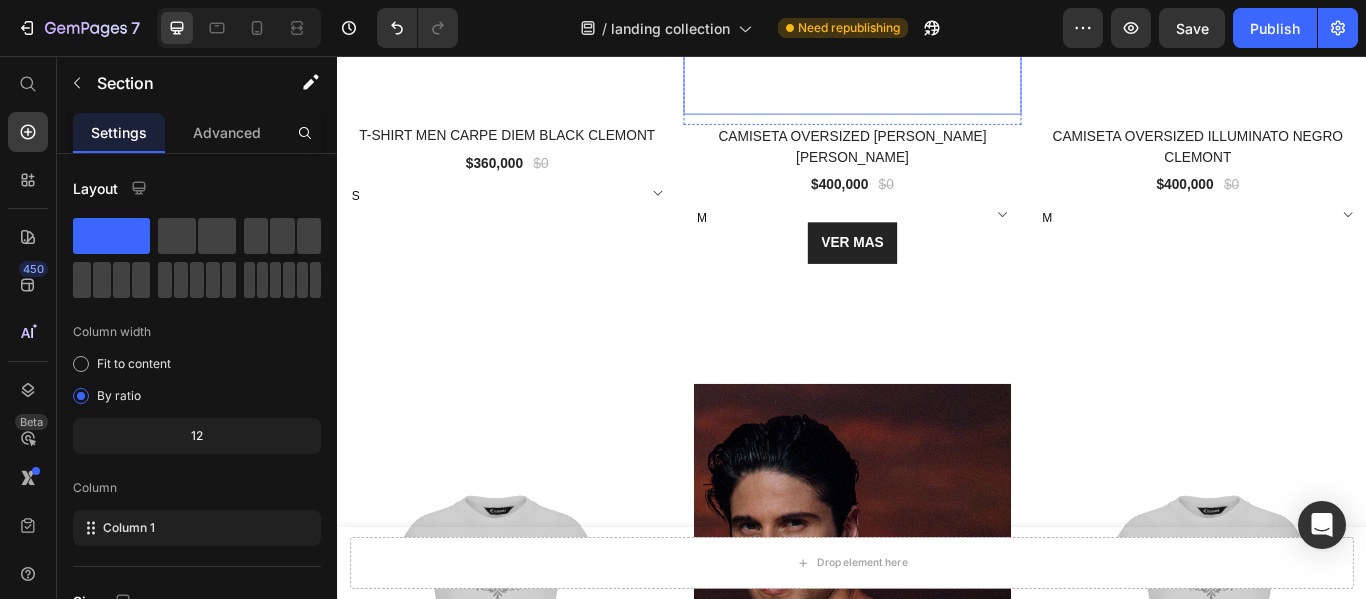 scroll, scrollTop: 1623, scrollLeft: 0, axis: vertical 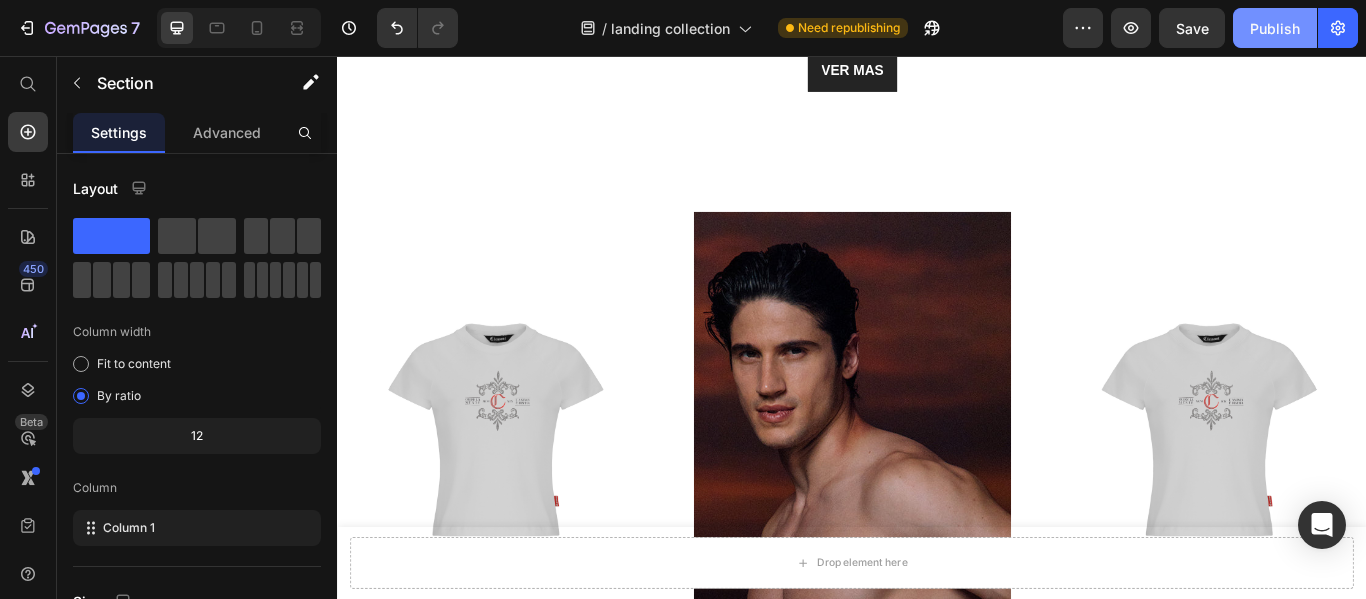 click on "Publish" 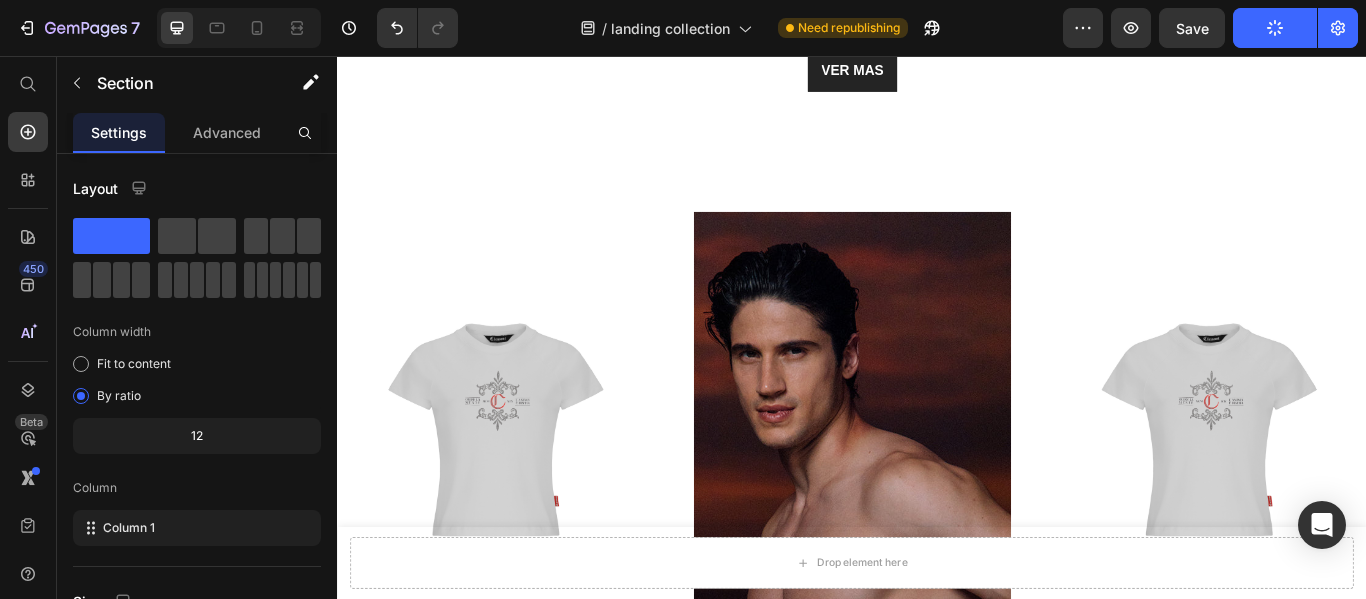 click on "/  landing collection Need republishing" 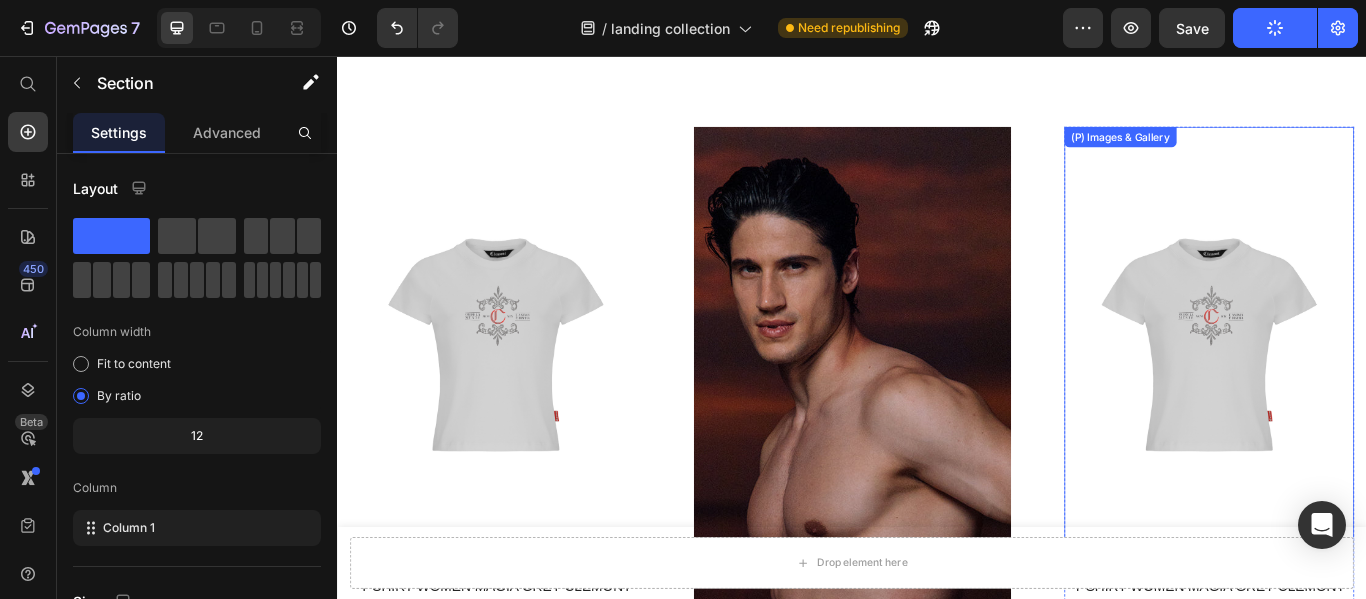 scroll, scrollTop: 1823, scrollLeft: 0, axis: vertical 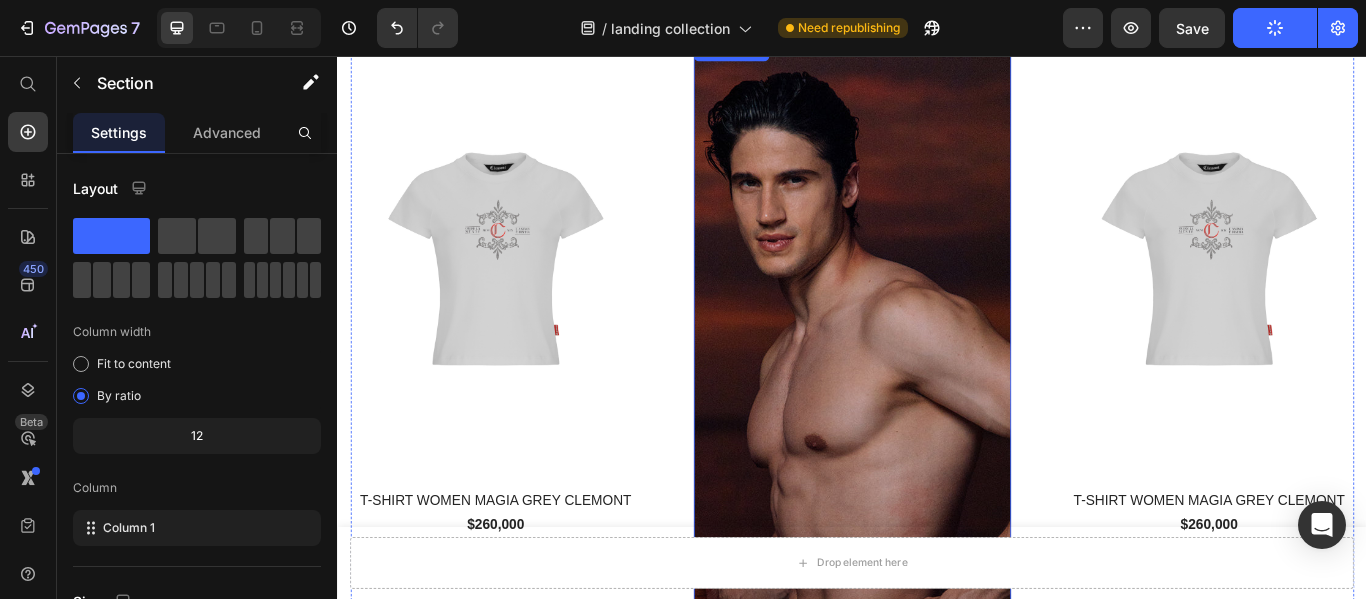 click at bounding box center (937, 652) 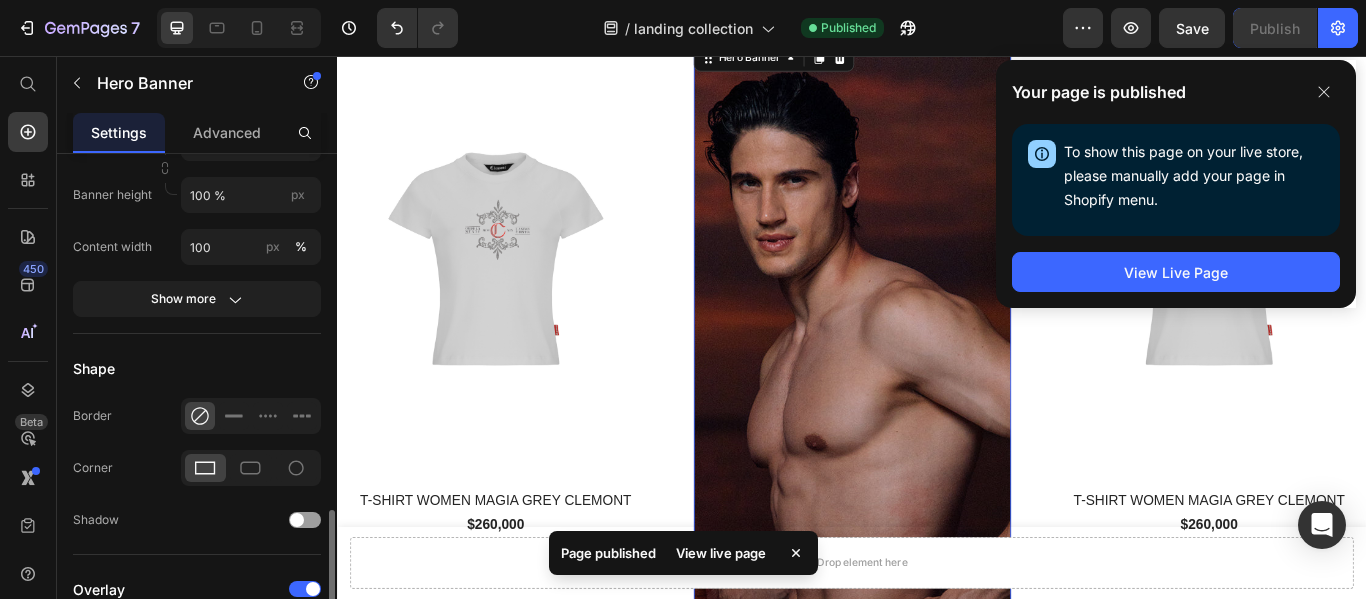 scroll, scrollTop: 1100, scrollLeft: 0, axis: vertical 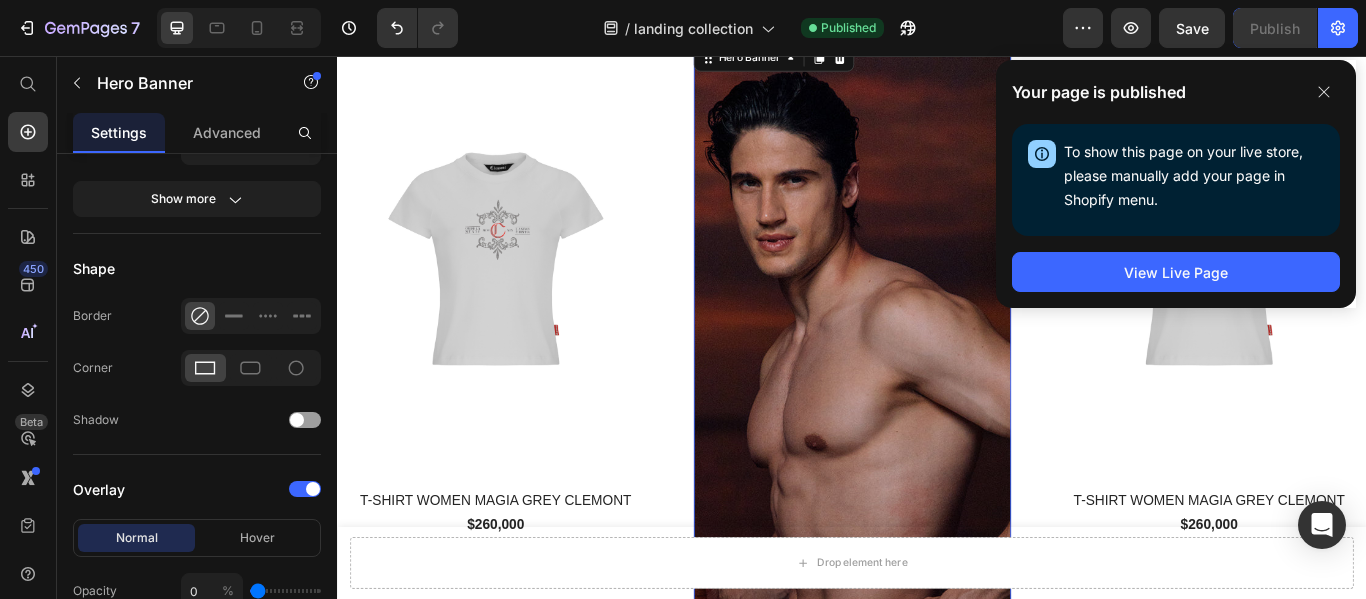 click at bounding box center [937, 652] 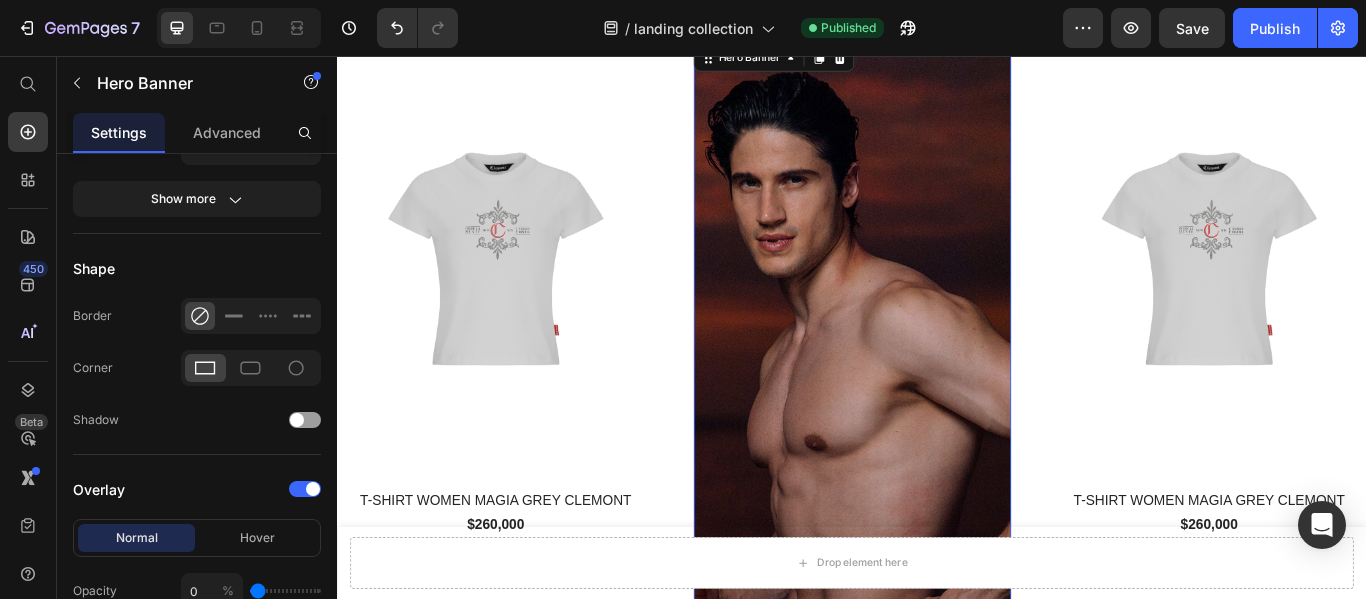 click at bounding box center (937, 652) 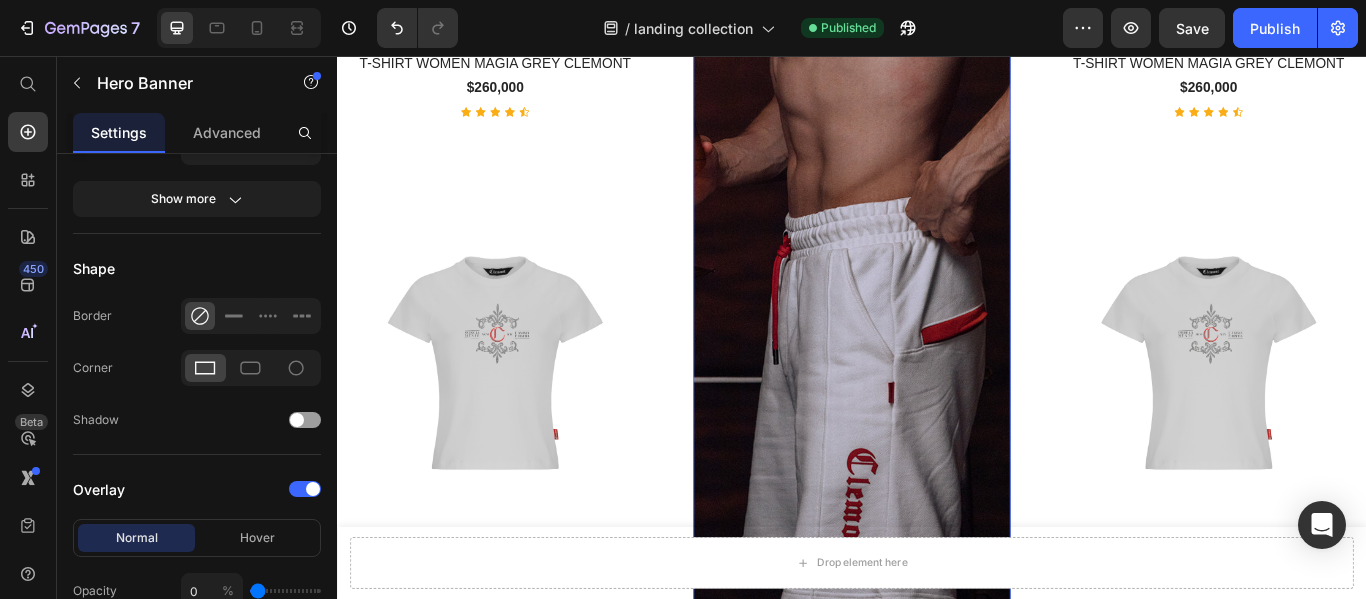 scroll, scrollTop: 2523, scrollLeft: 0, axis: vertical 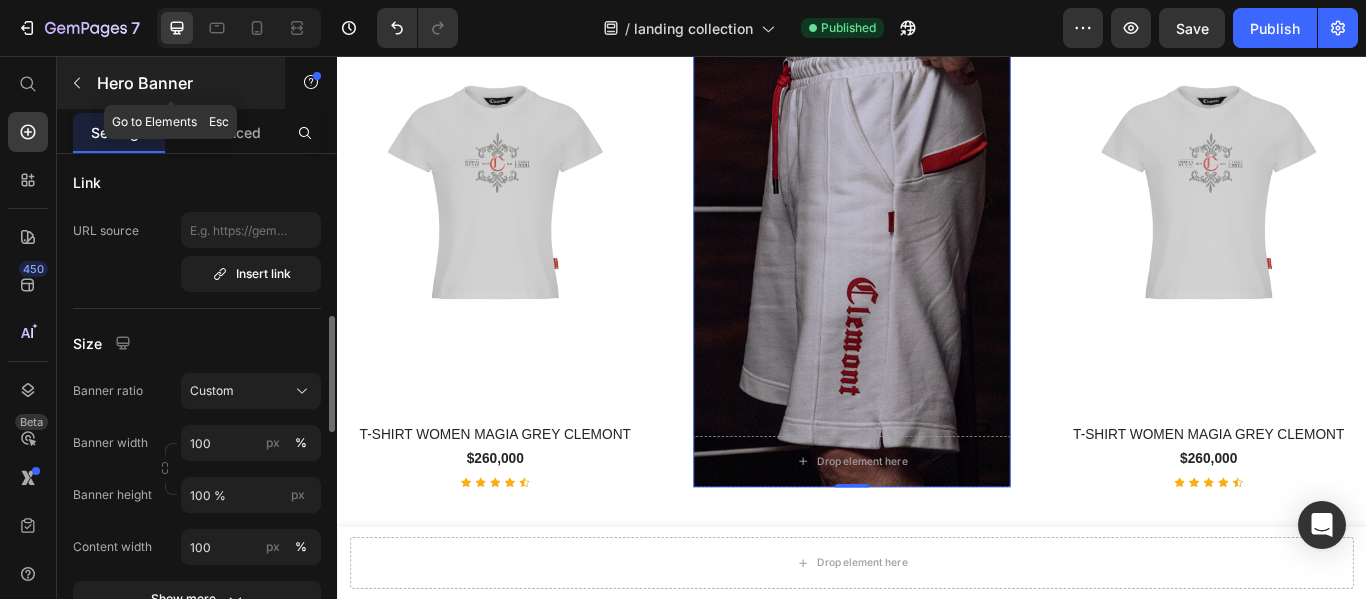 click at bounding box center (77, 83) 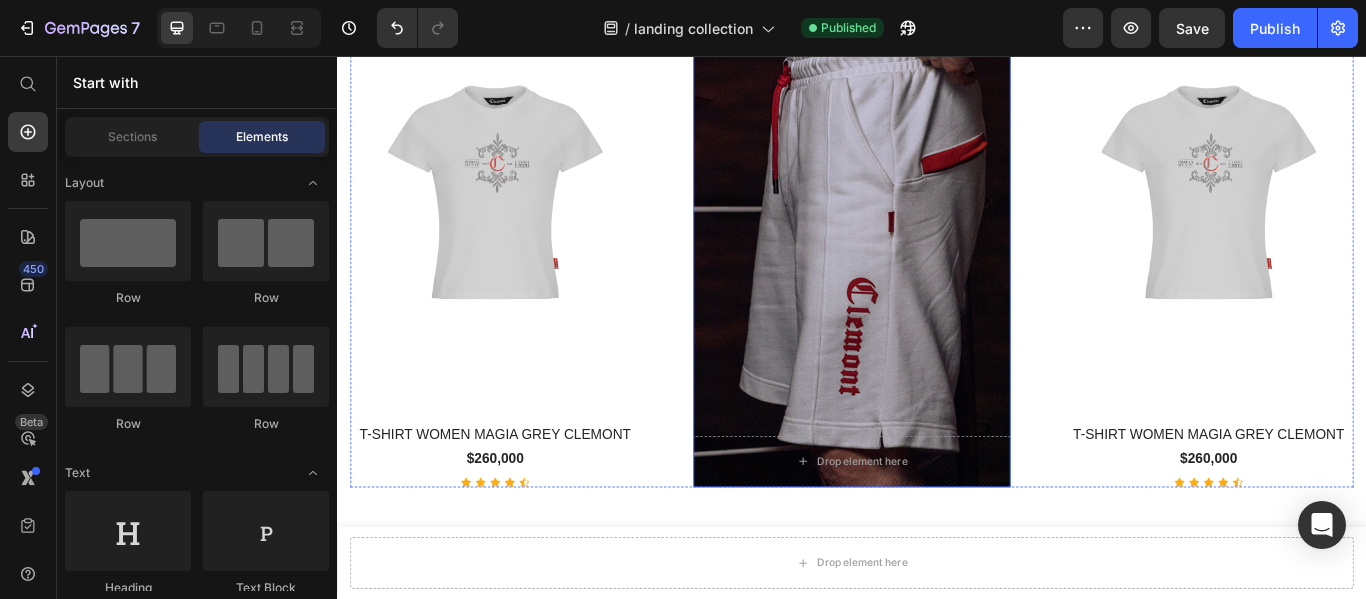click at bounding box center [937, -56] 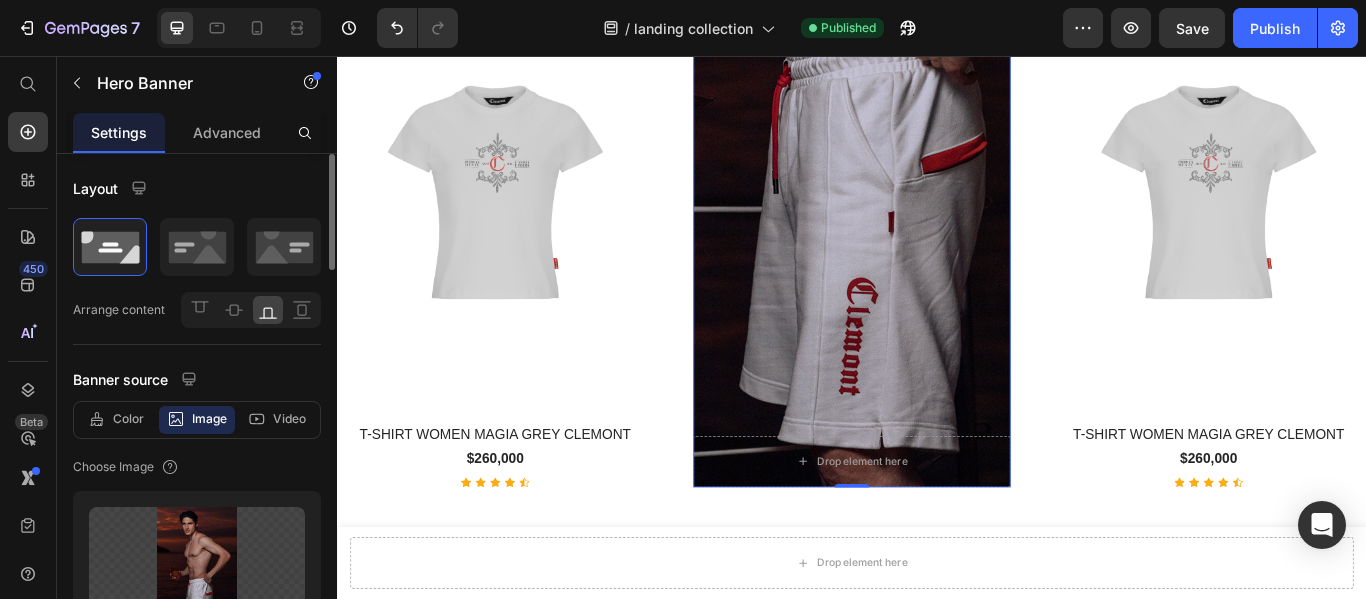 scroll, scrollTop: 200, scrollLeft: 0, axis: vertical 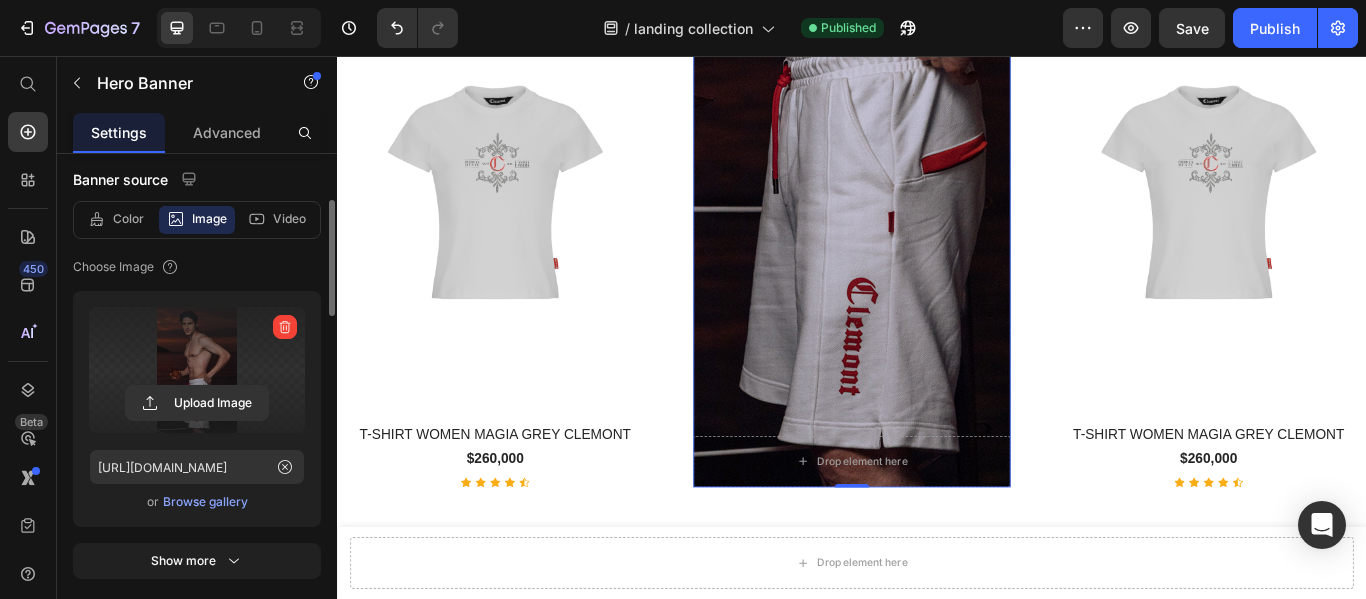 click at bounding box center (197, 370) 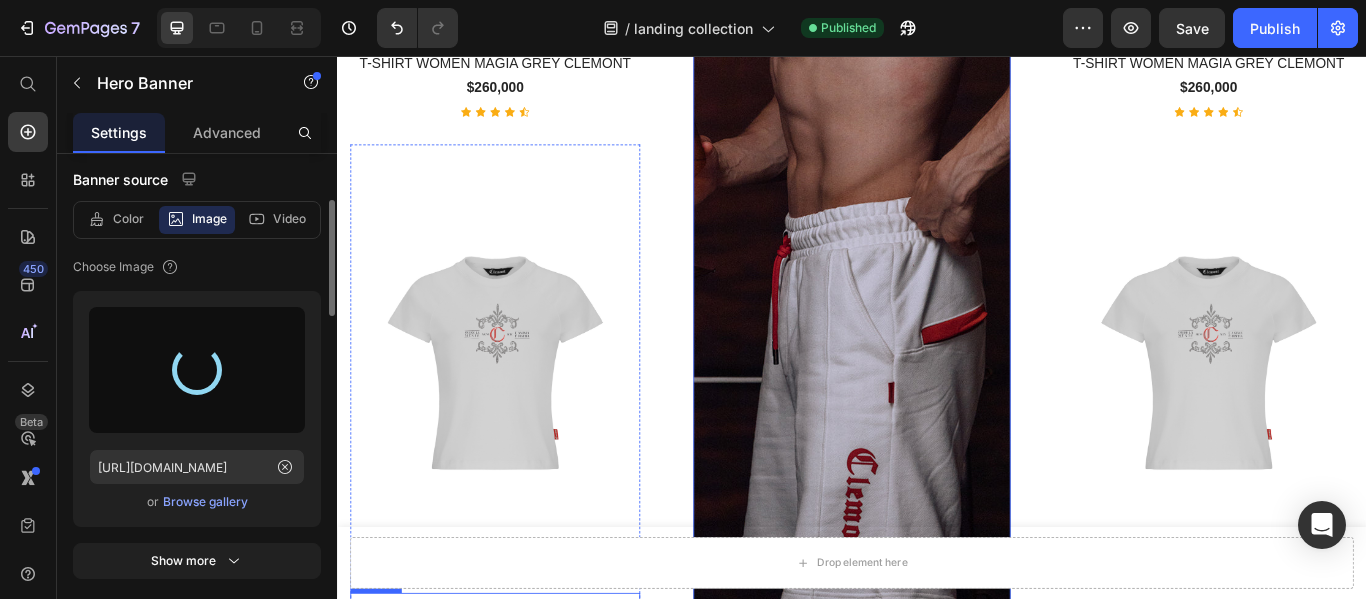 scroll, scrollTop: 2323, scrollLeft: 0, axis: vertical 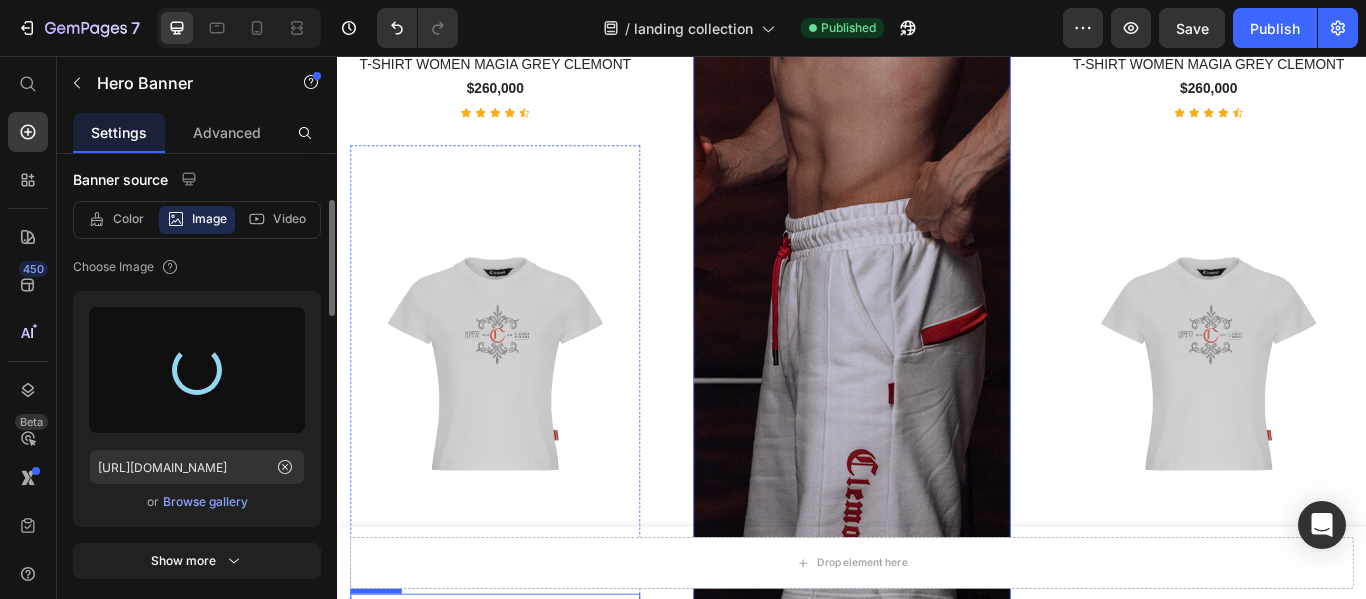type on "[URL][DOMAIN_NAME]" 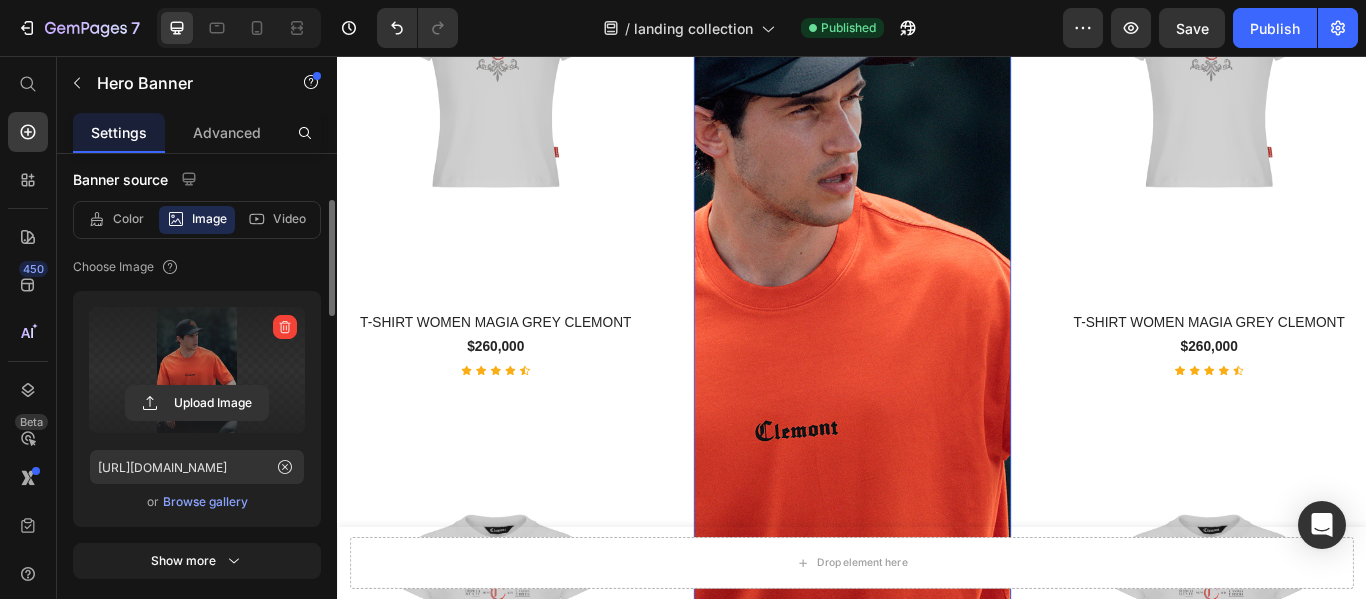 scroll, scrollTop: 2023, scrollLeft: 0, axis: vertical 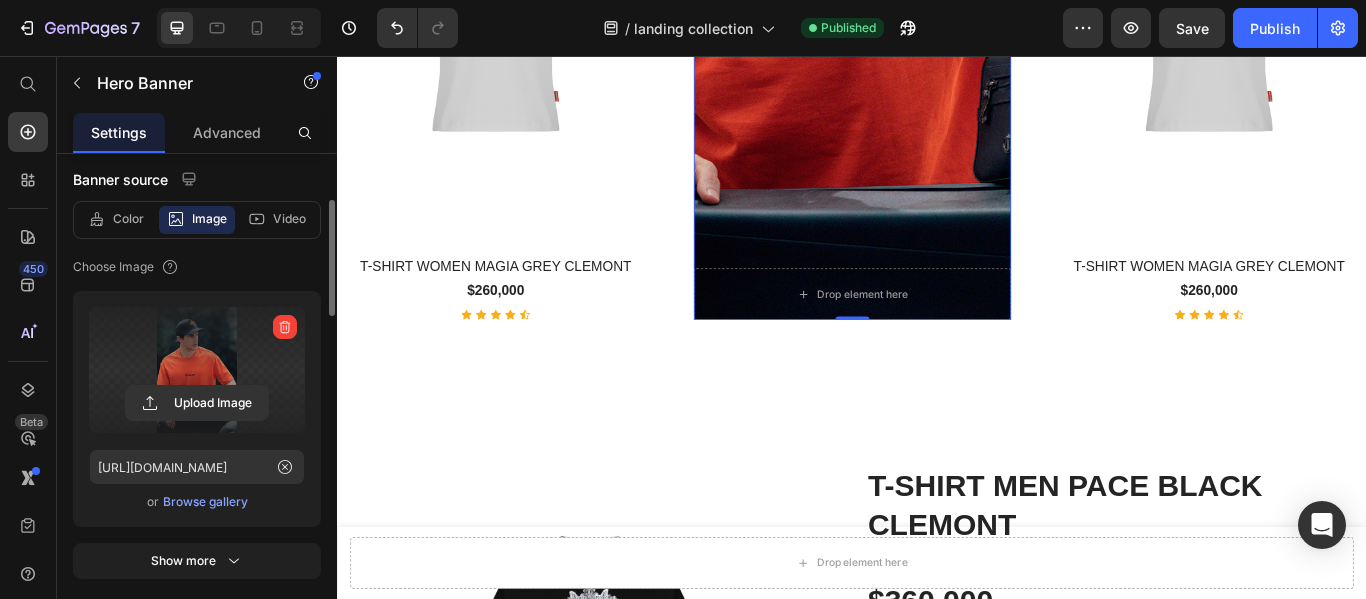 select on "M" 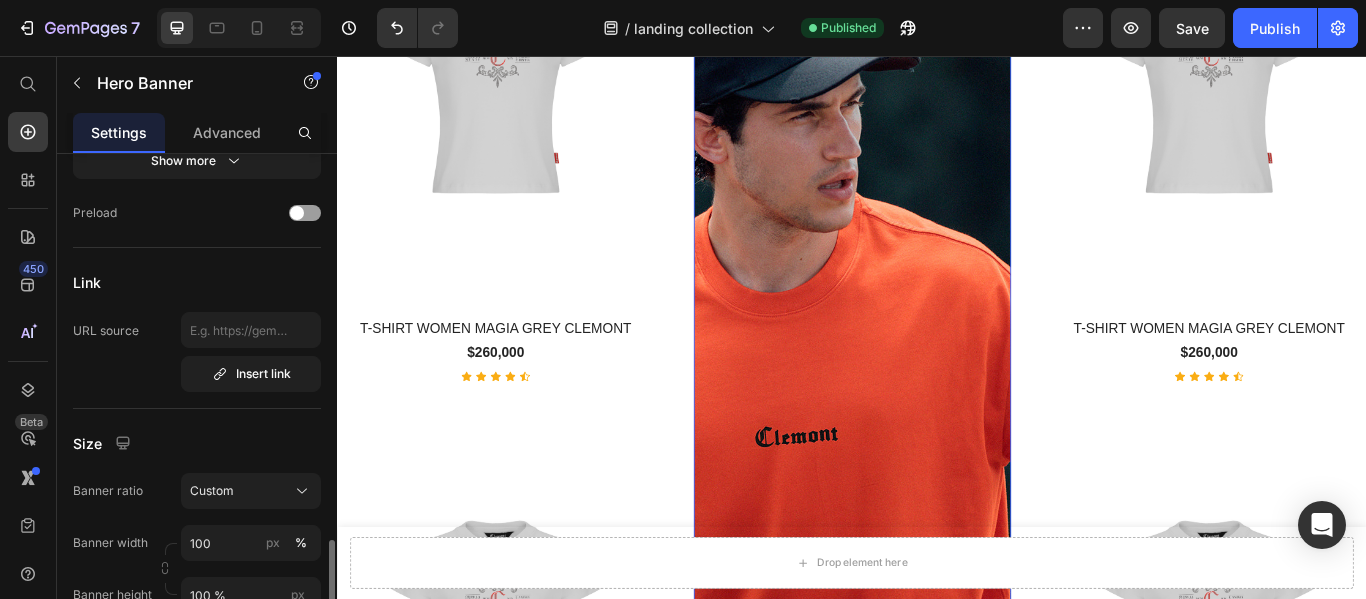 scroll, scrollTop: 800, scrollLeft: 0, axis: vertical 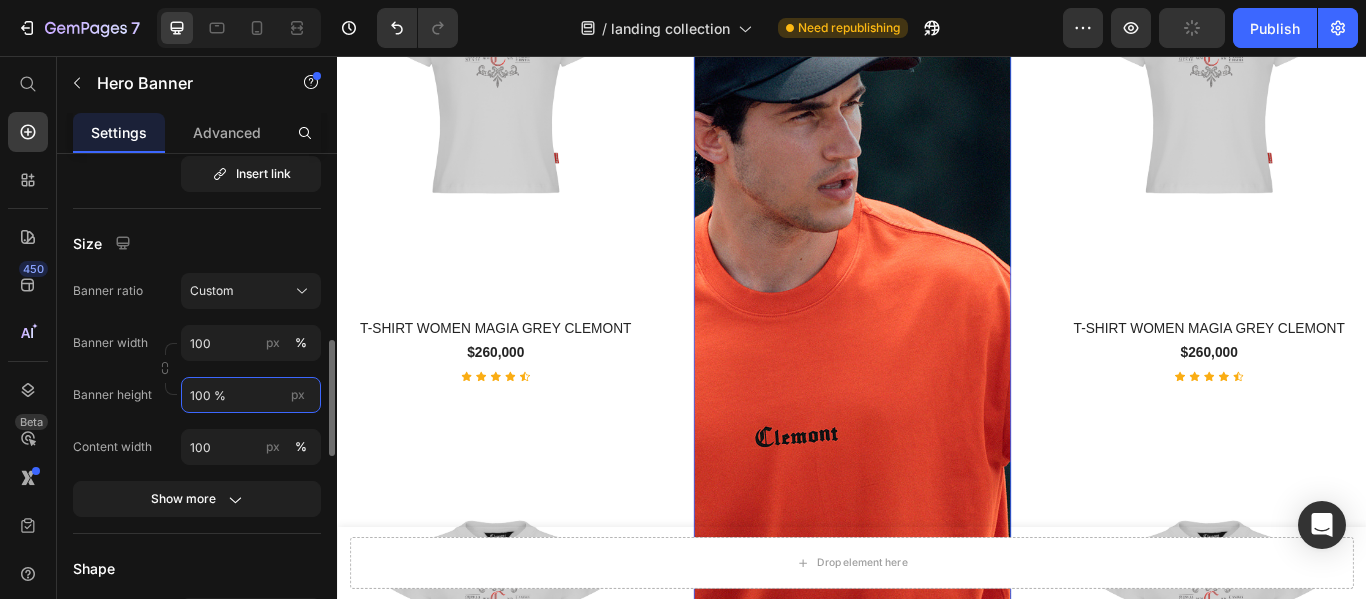 click on "100 %" at bounding box center (251, 395) 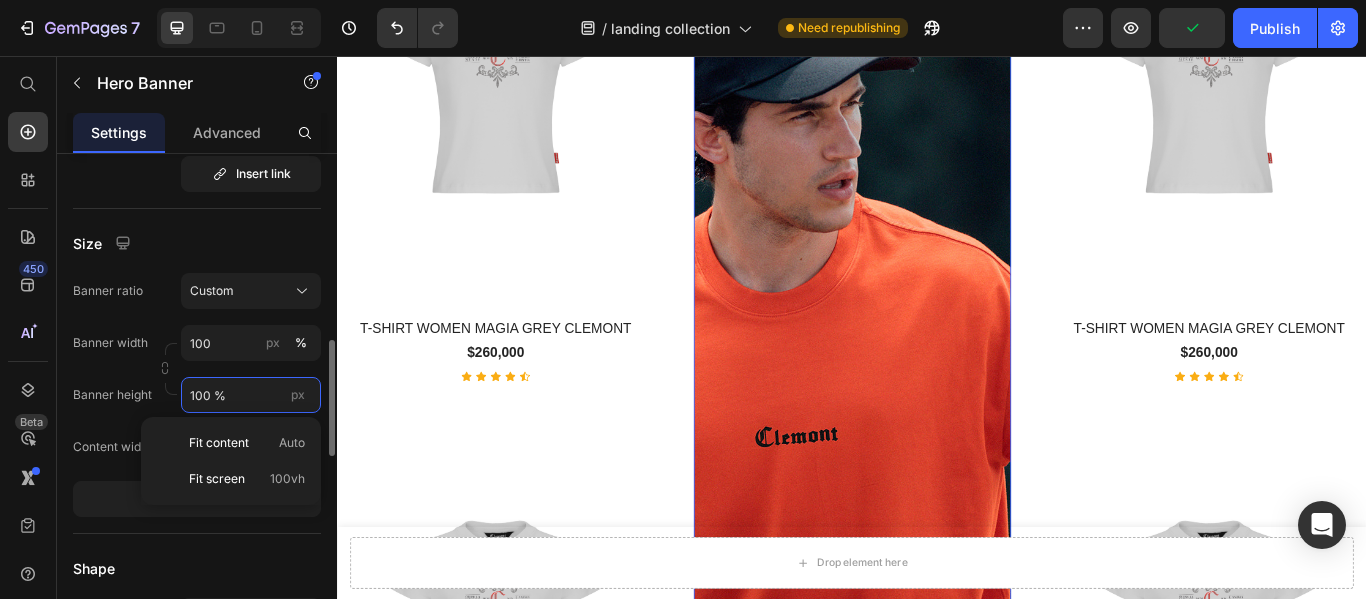 click on "100 %" at bounding box center [251, 395] 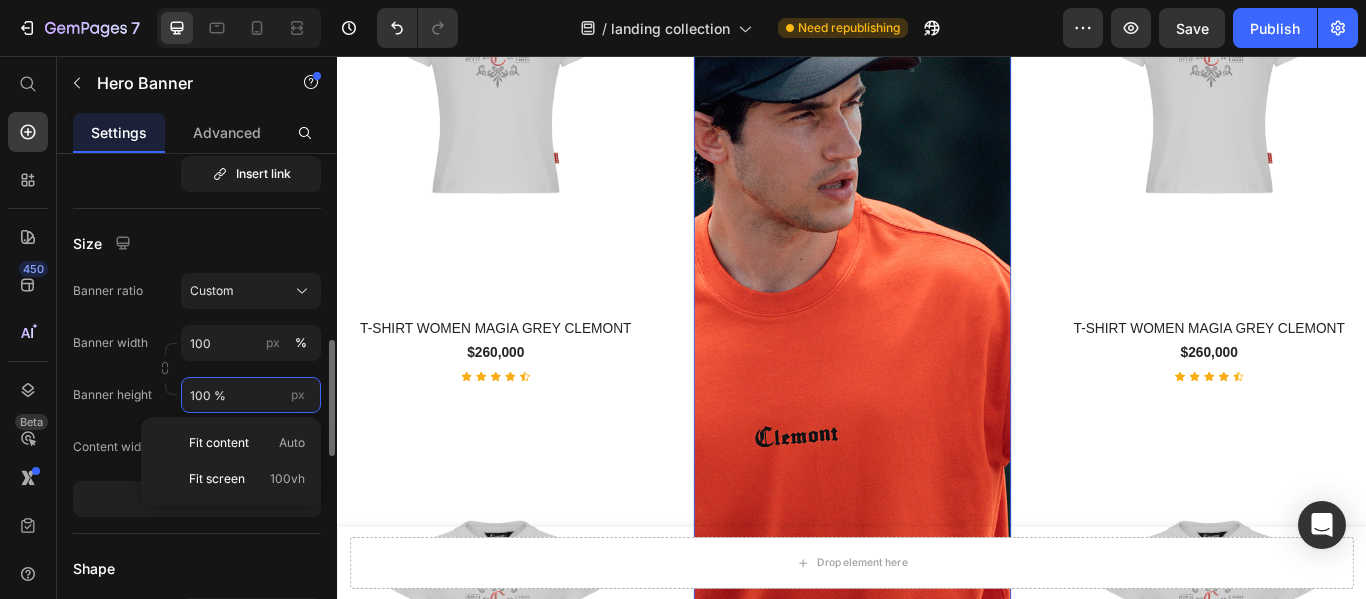 click on "100 %" at bounding box center [251, 395] 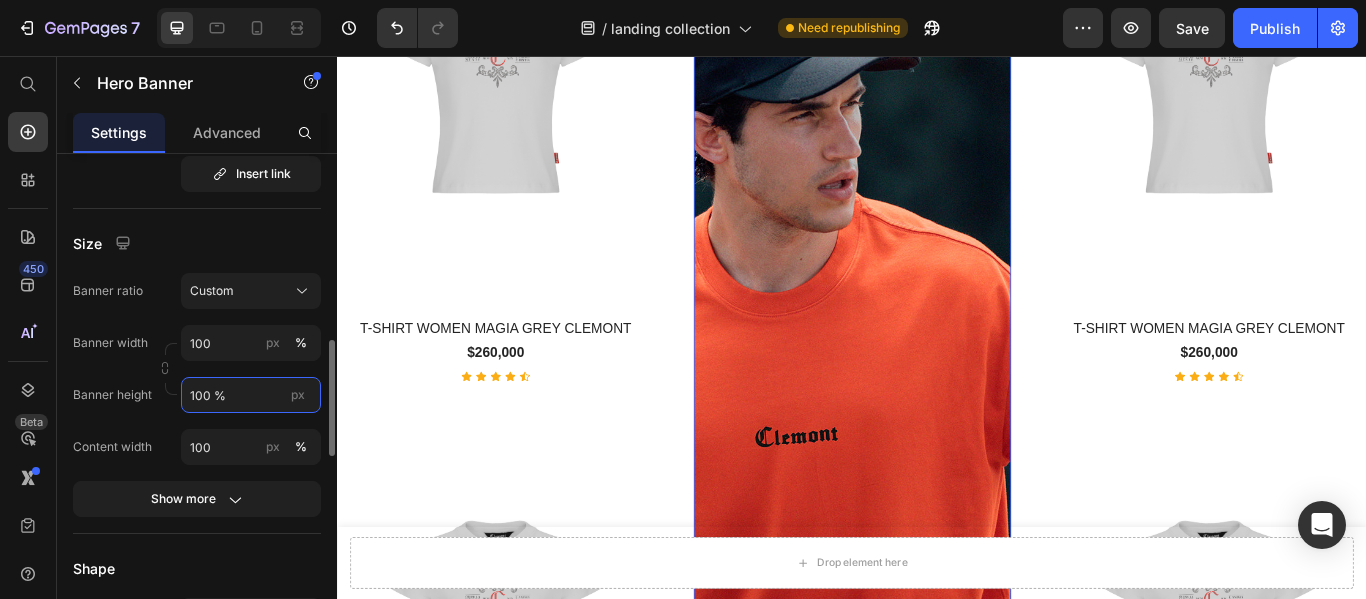 click on "100 %" at bounding box center [251, 395] 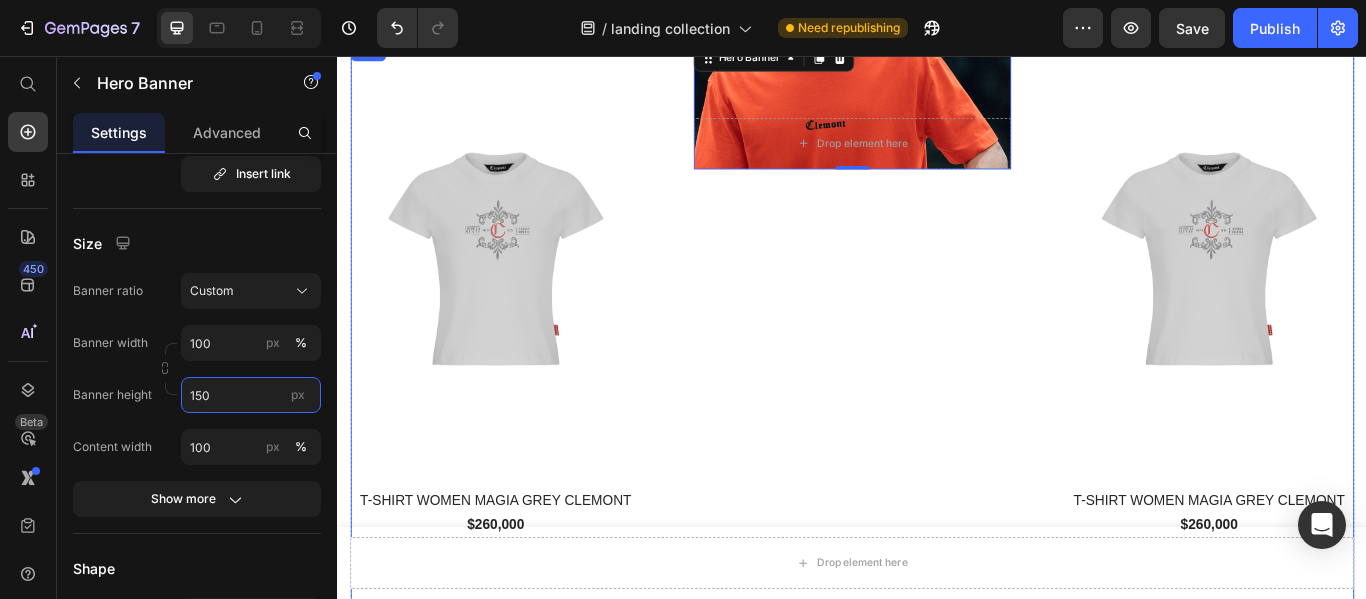 scroll, scrollTop: 1723, scrollLeft: 0, axis: vertical 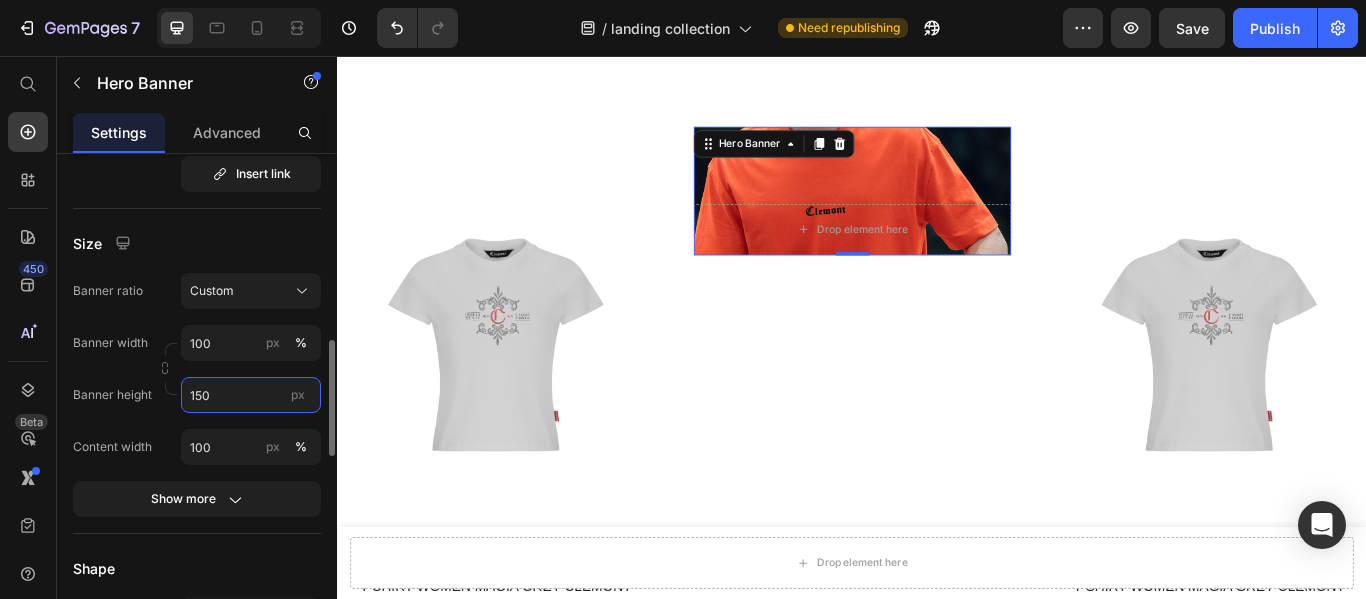 drag, startPoint x: 228, startPoint y: 395, endPoint x: 116, endPoint y: 379, distance: 113.137085 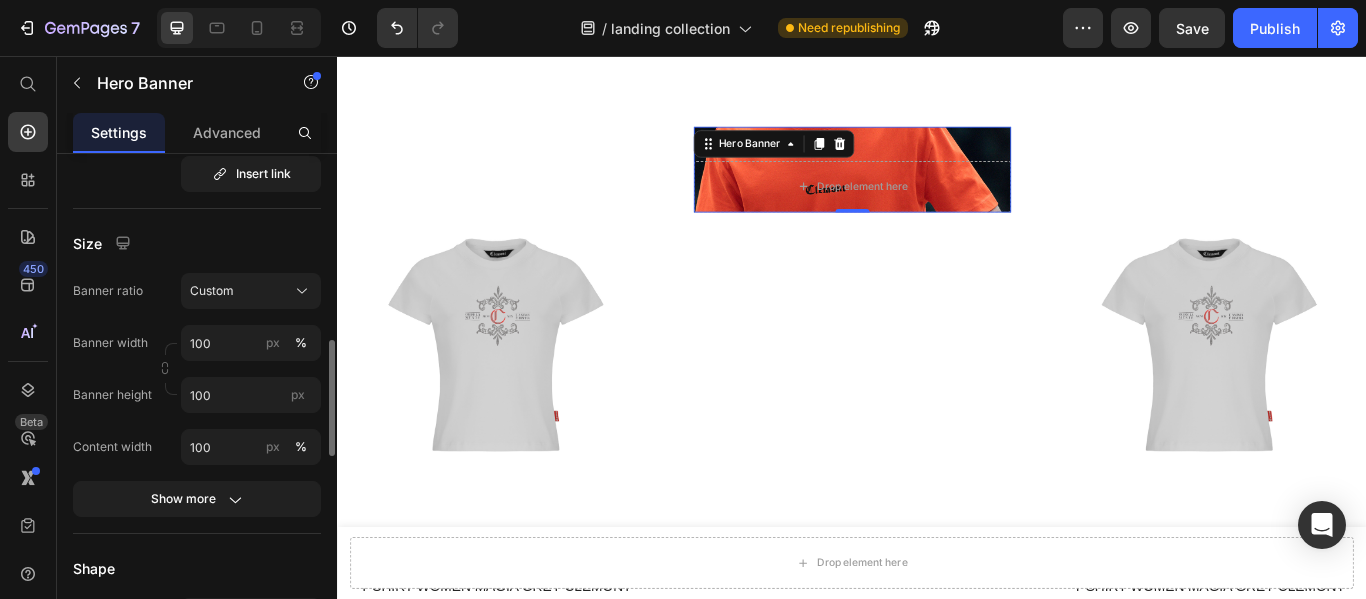 click on "Banner width 100 px % Banner height 100 px" 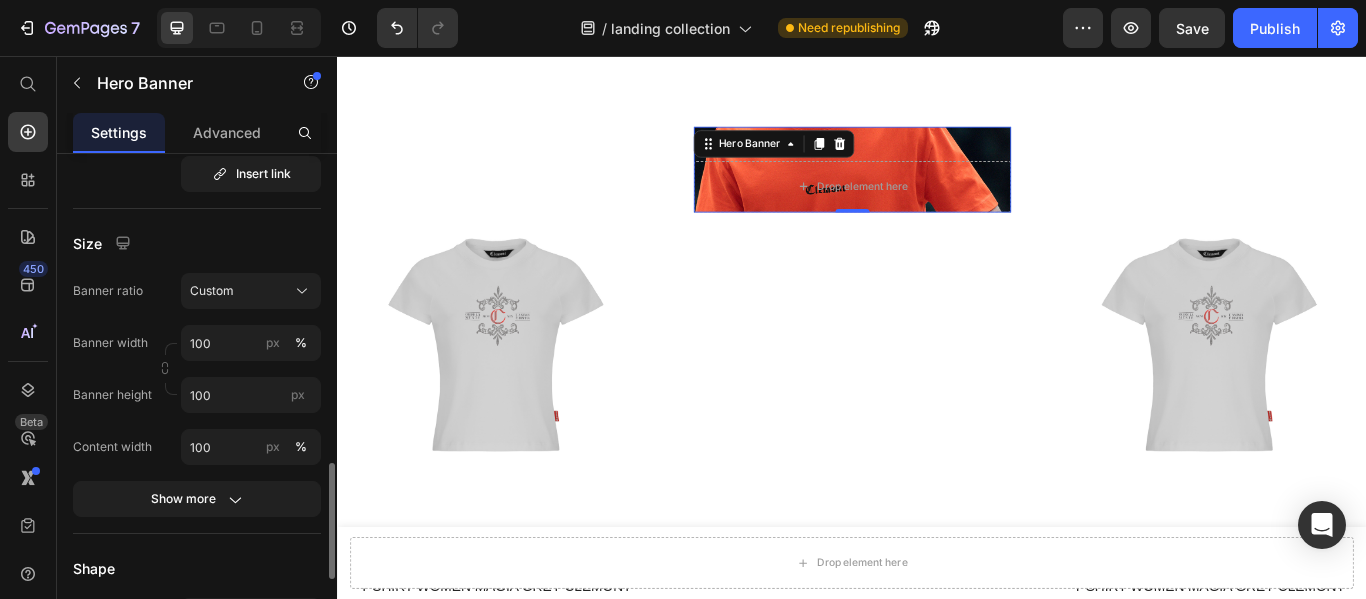 scroll, scrollTop: 900, scrollLeft: 0, axis: vertical 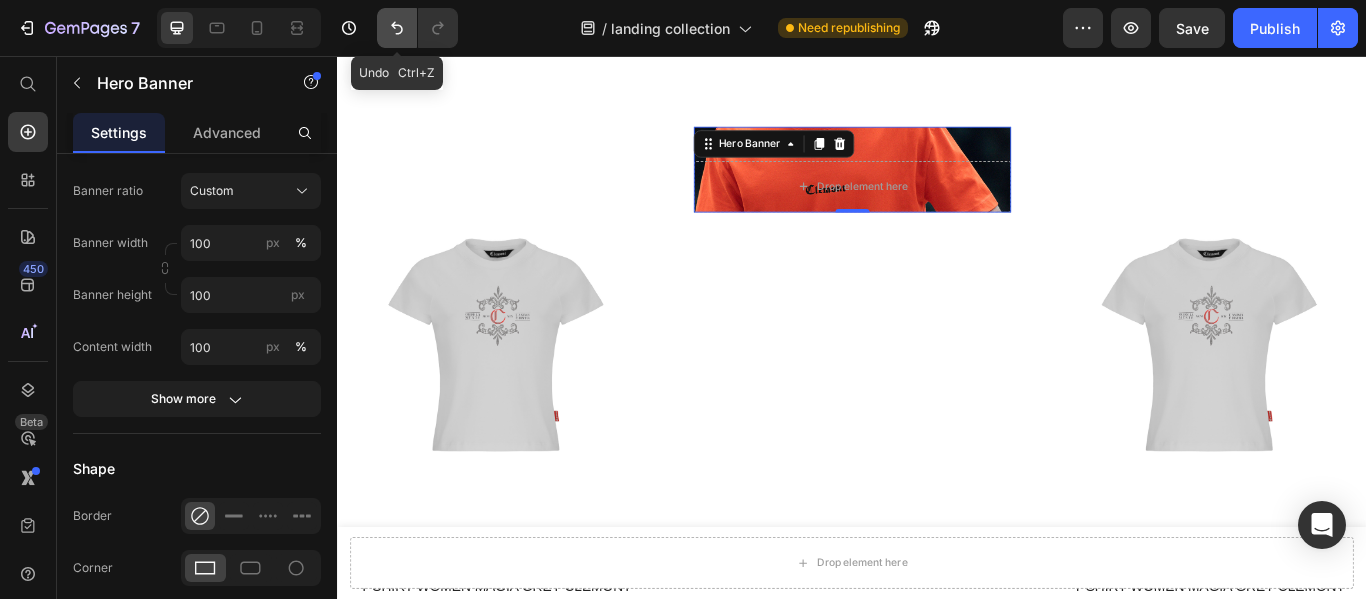 click 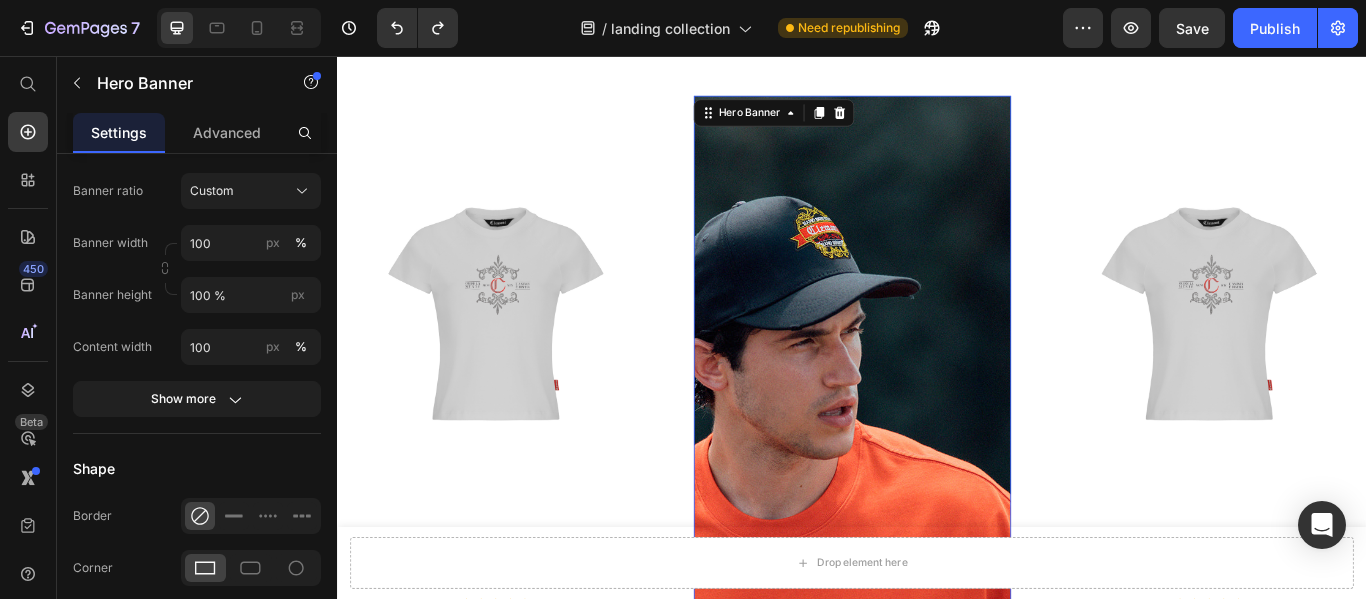 scroll, scrollTop: 1823, scrollLeft: 0, axis: vertical 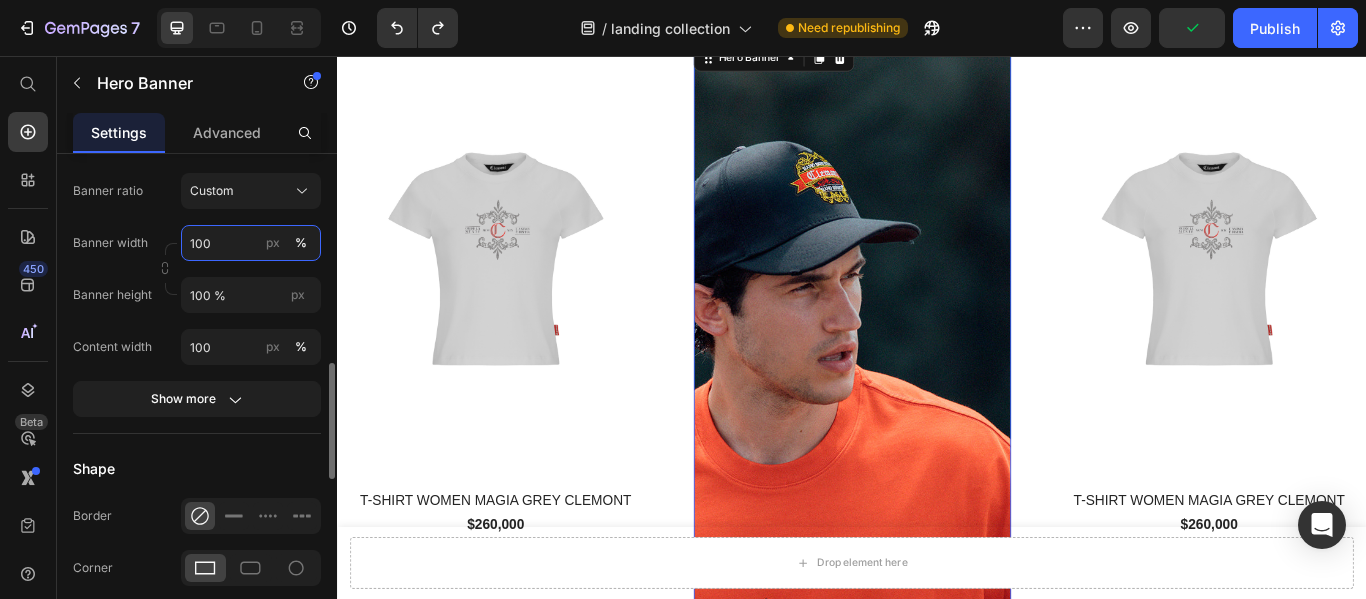 click on "100" at bounding box center [251, 243] 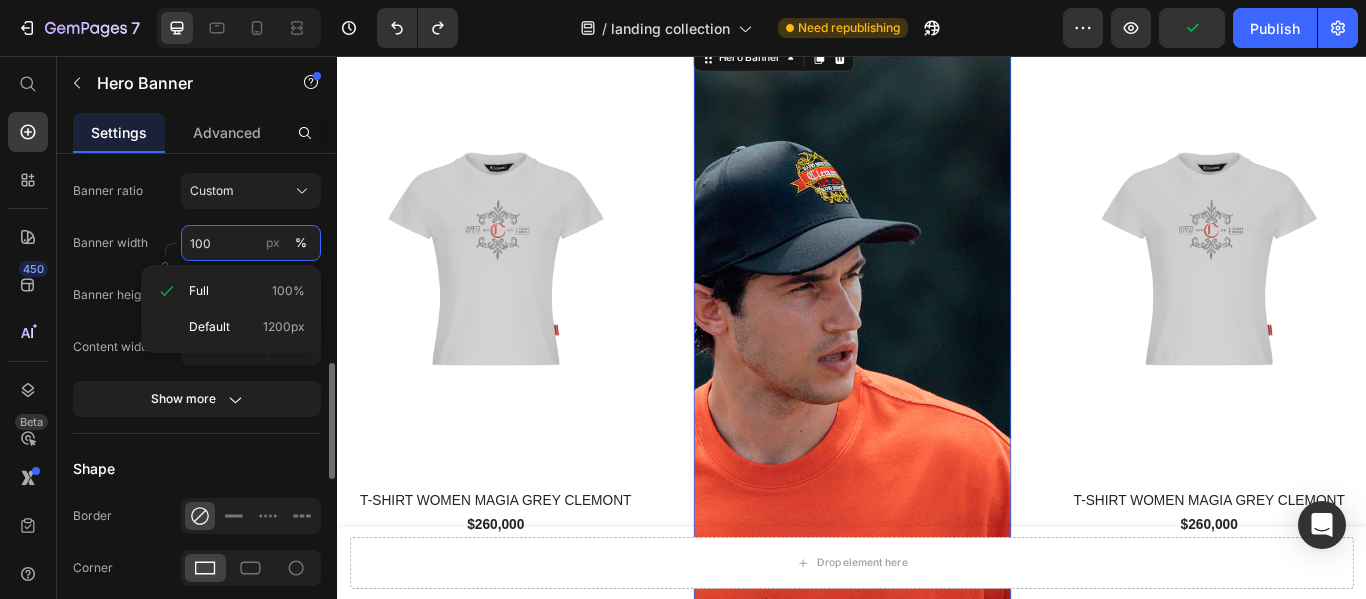 click on "100" at bounding box center [251, 243] 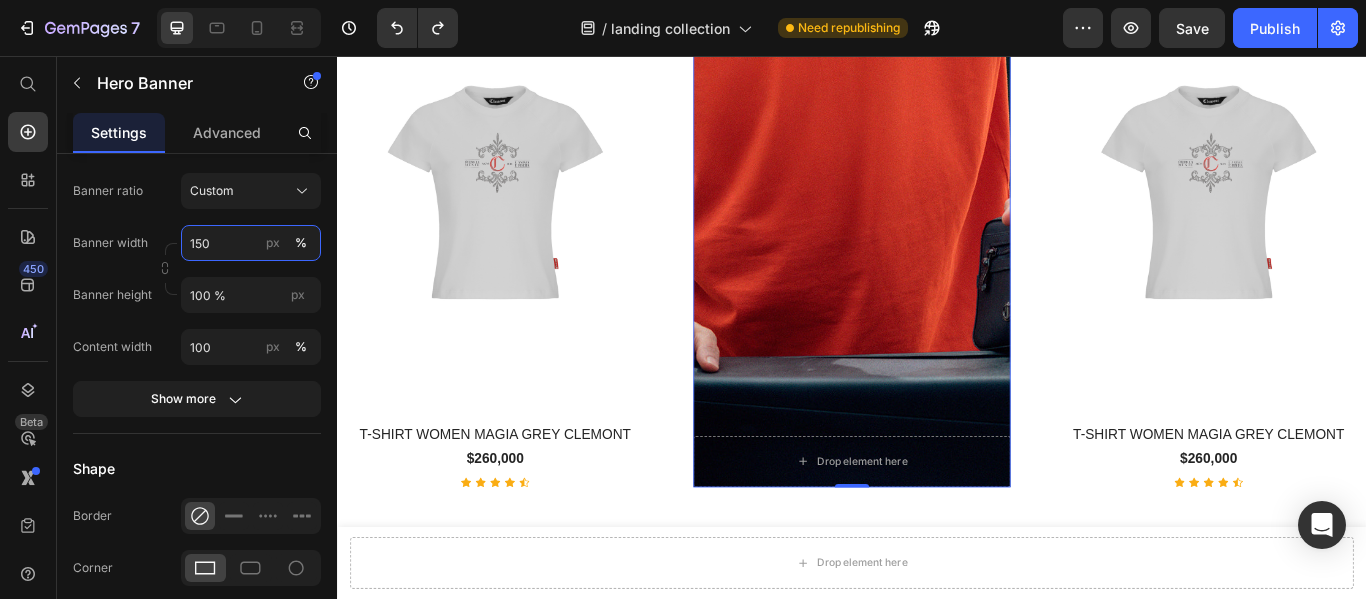 scroll, scrollTop: 2623, scrollLeft: 0, axis: vertical 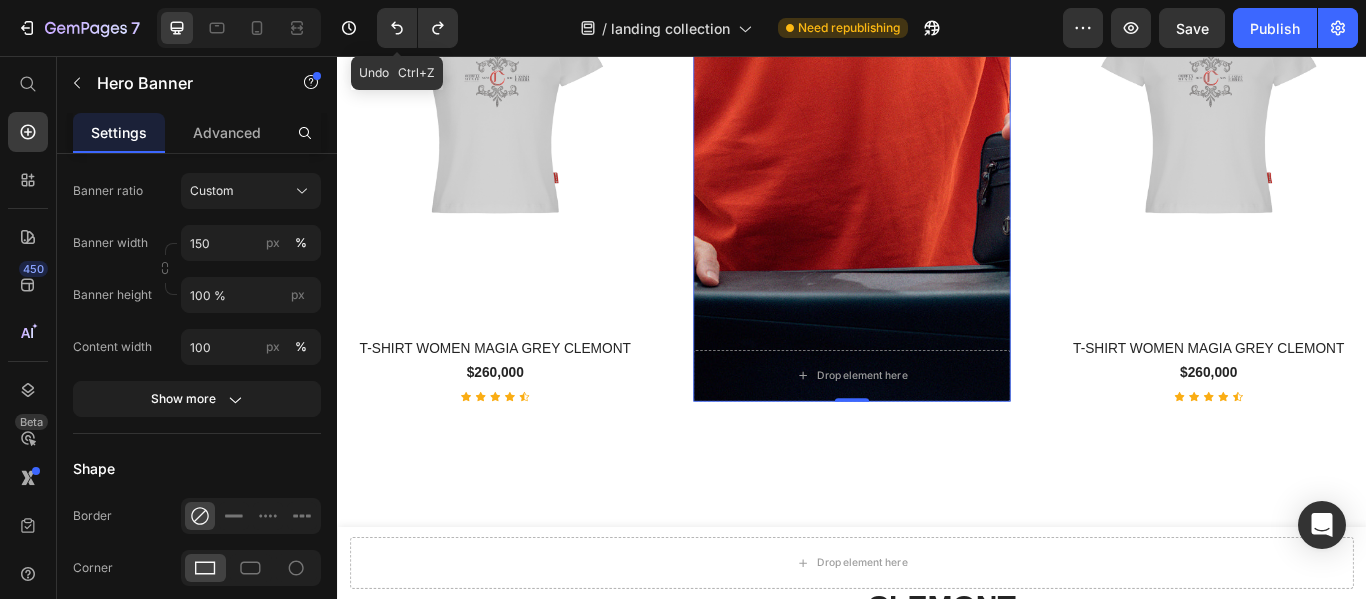 click 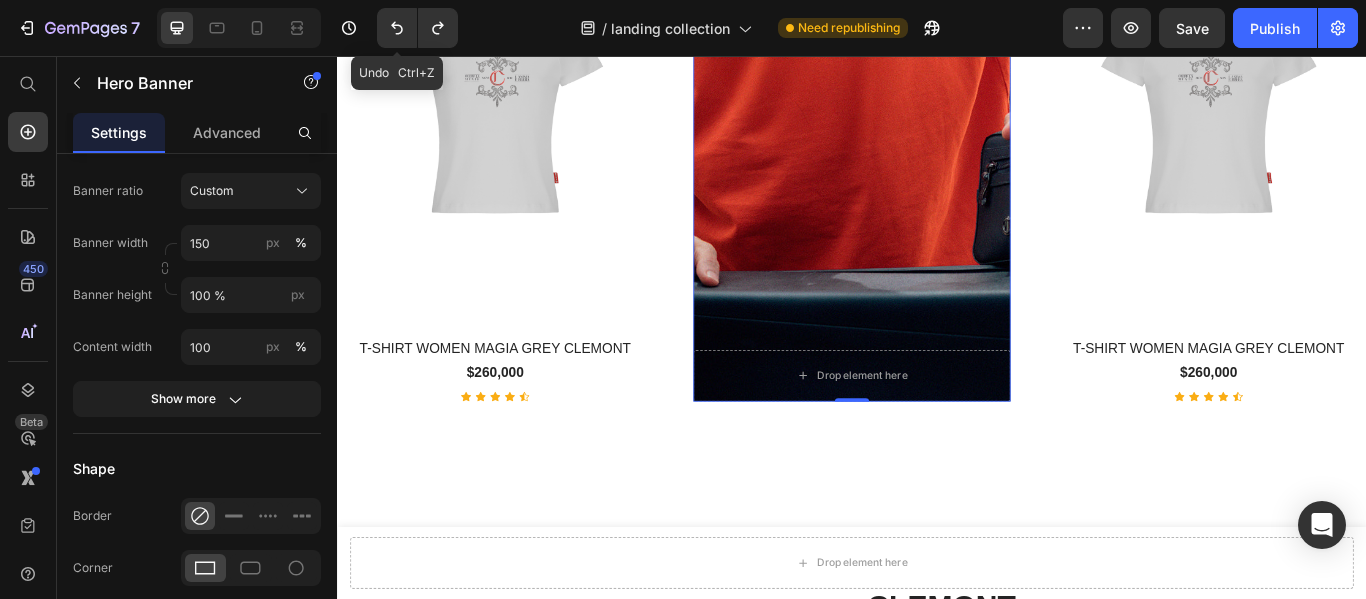 type on "100" 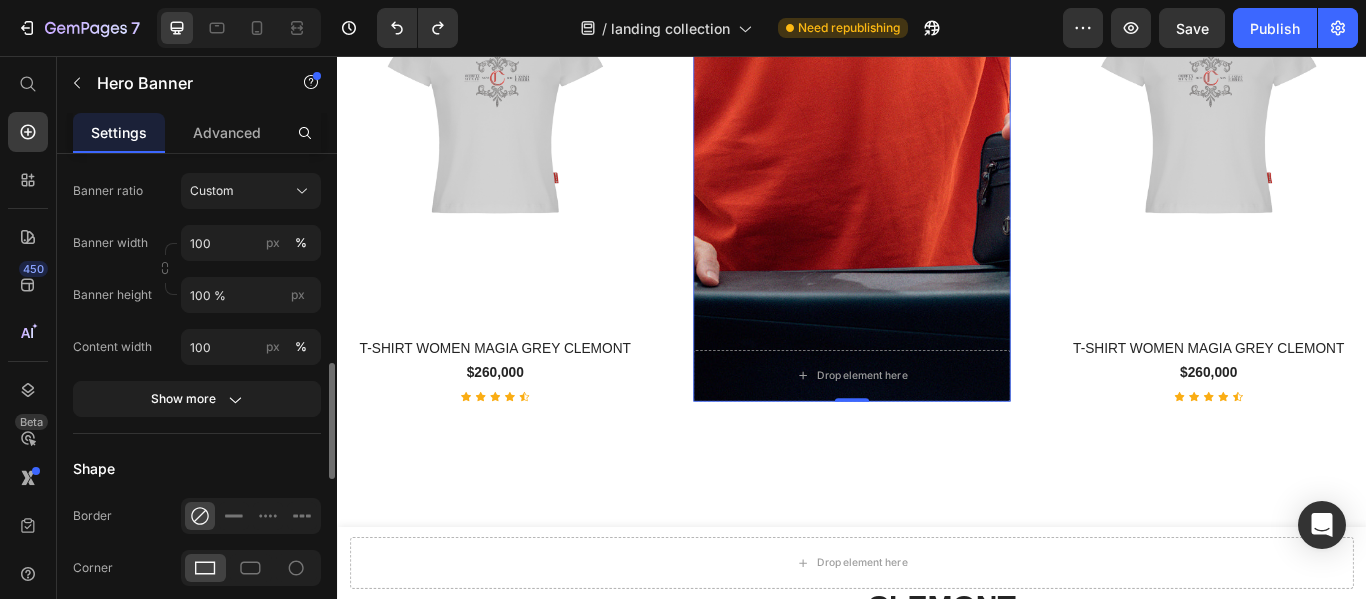 click on "Banner ratio" at bounding box center (108, 191) 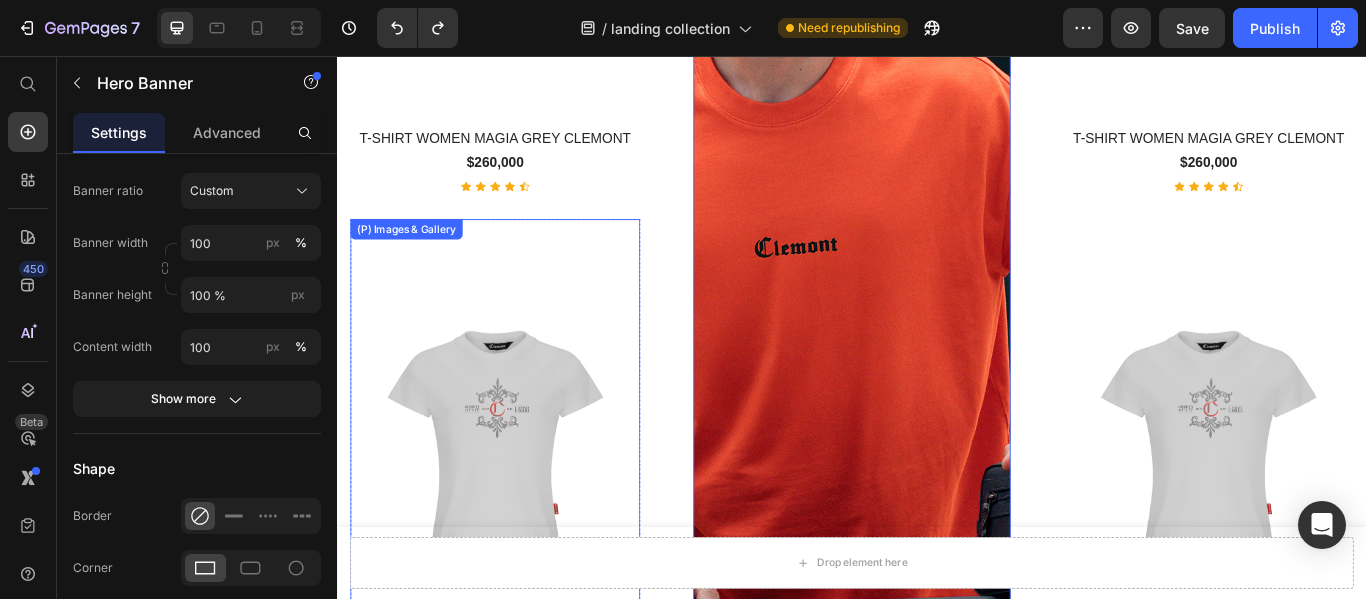 select on "M" 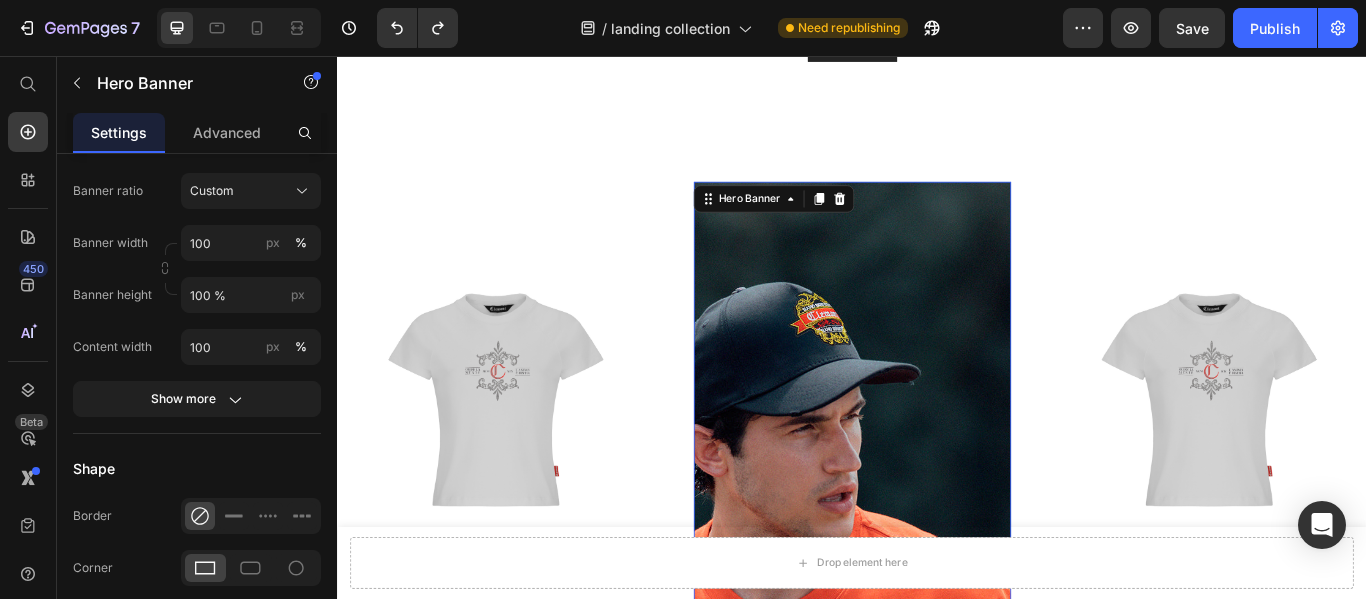 scroll, scrollTop: 1723, scrollLeft: 0, axis: vertical 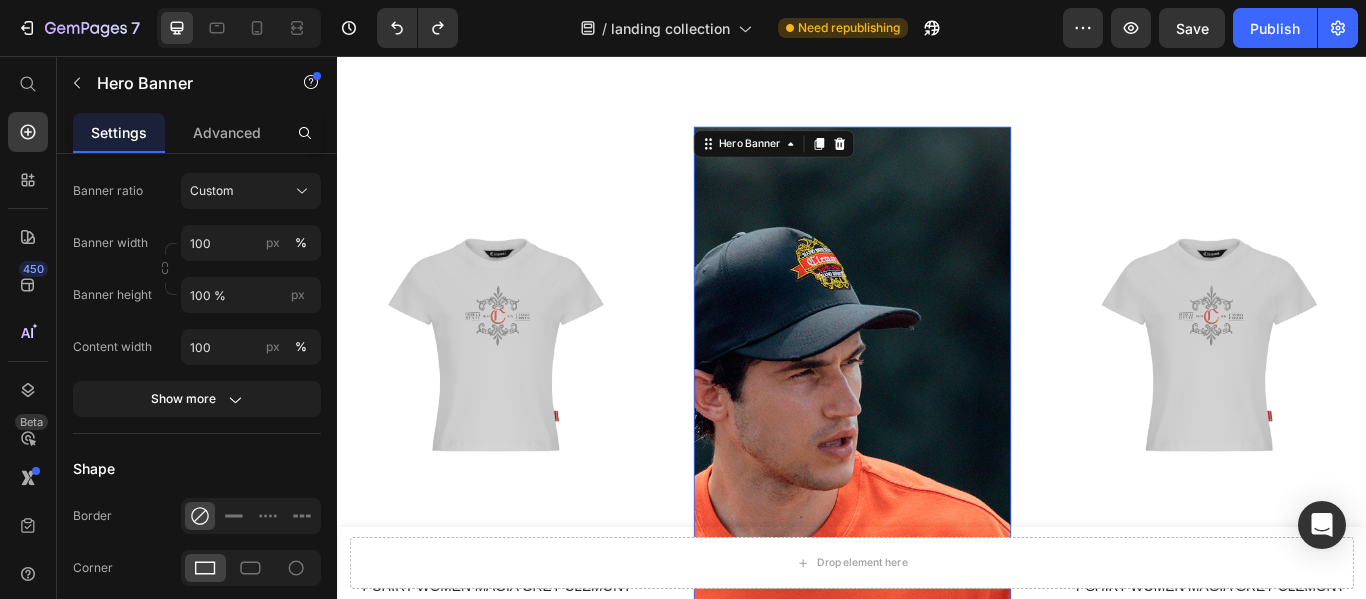 click at bounding box center [937, 752] 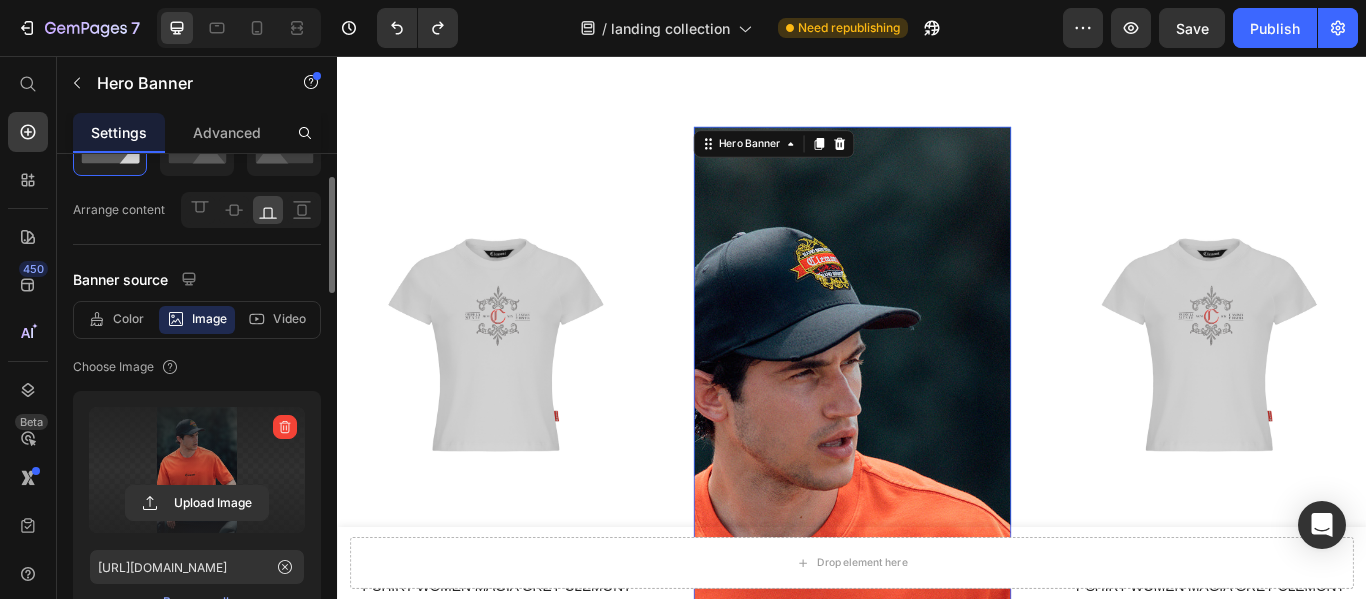 scroll, scrollTop: 0, scrollLeft: 0, axis: both 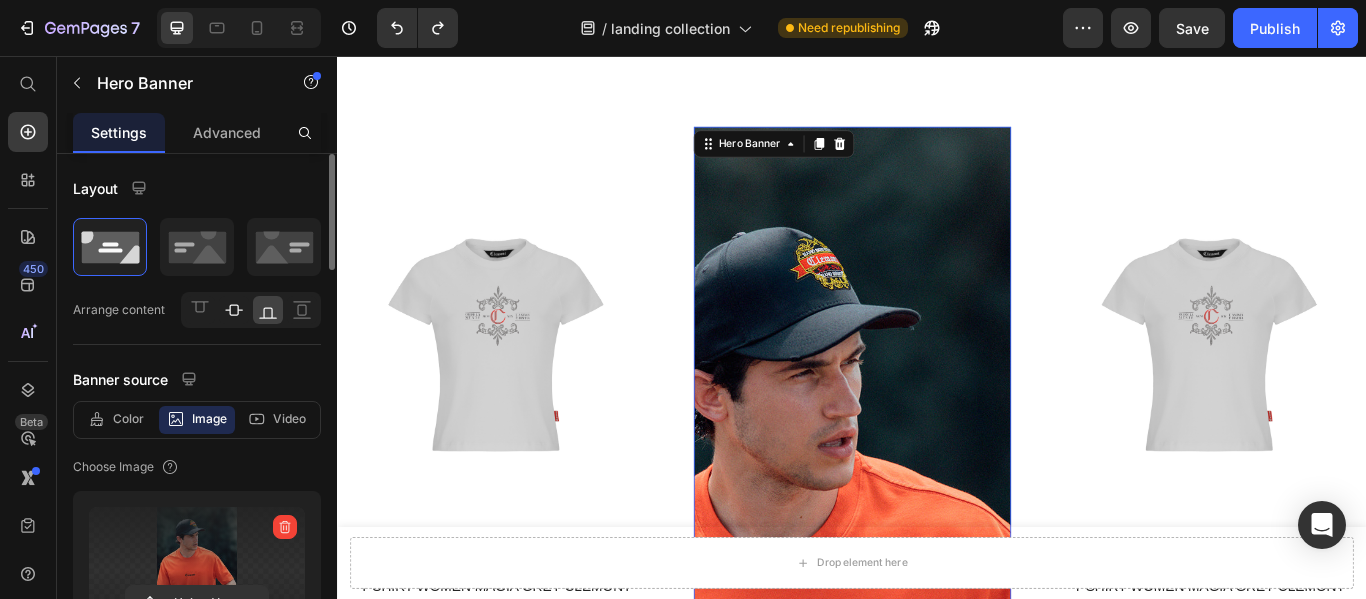click 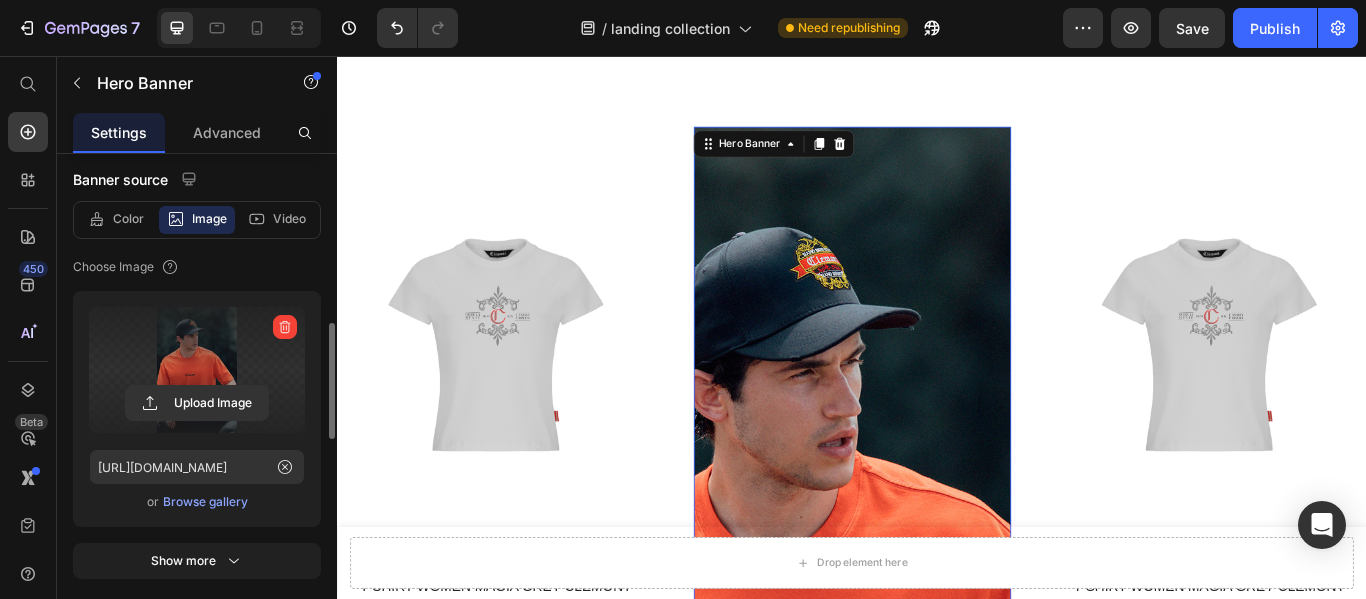 scroll, scrollTop: 300, scrollLeft: 0, axis: vertical 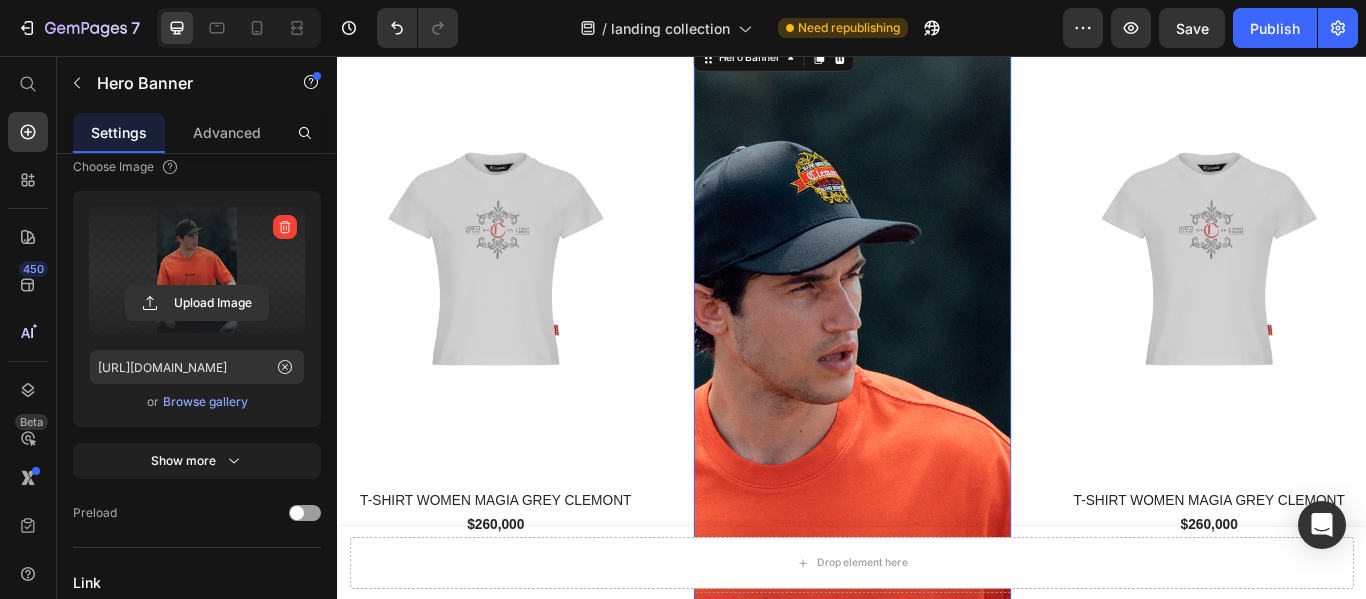 click at bounding box center (937, 652) 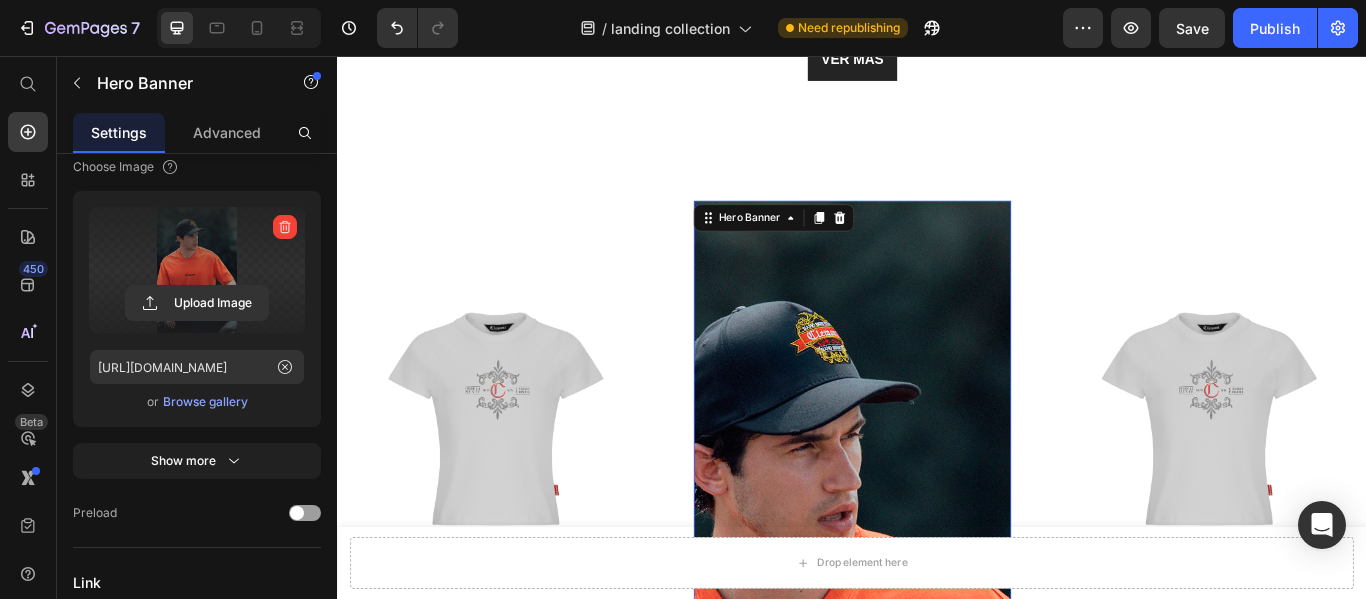 scroll, scrollTop: 1623, scrollLeft: 0, axis: vertical 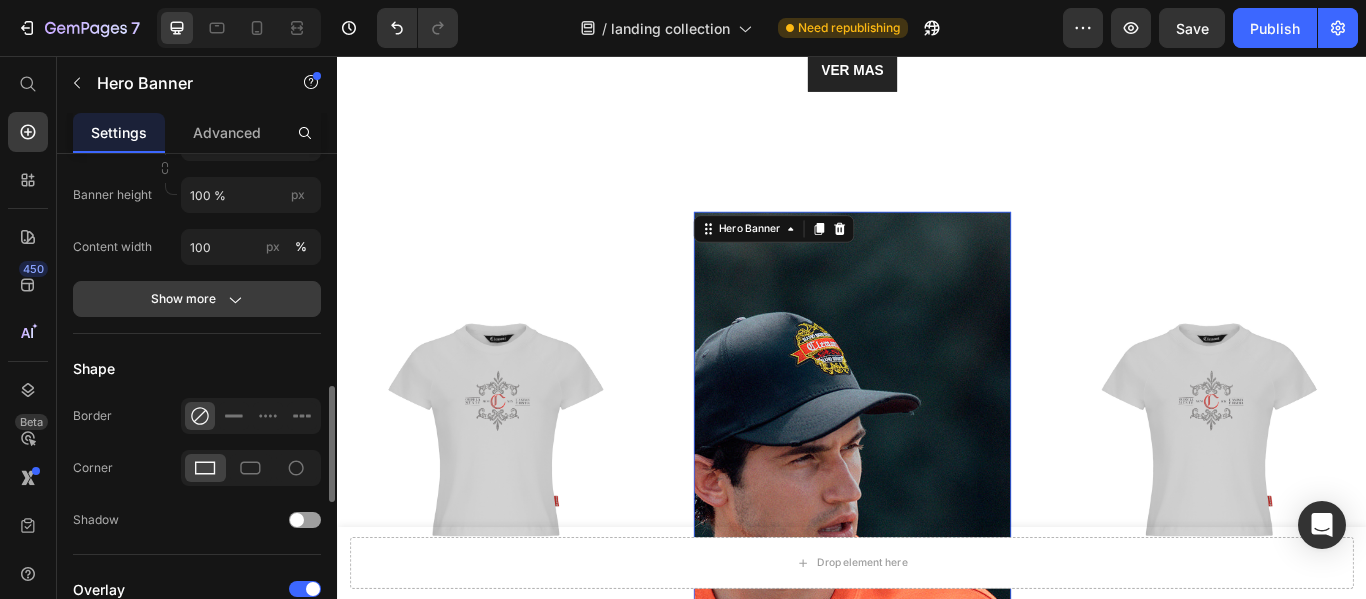 click on "Show more" at bounding box center [197, 299] 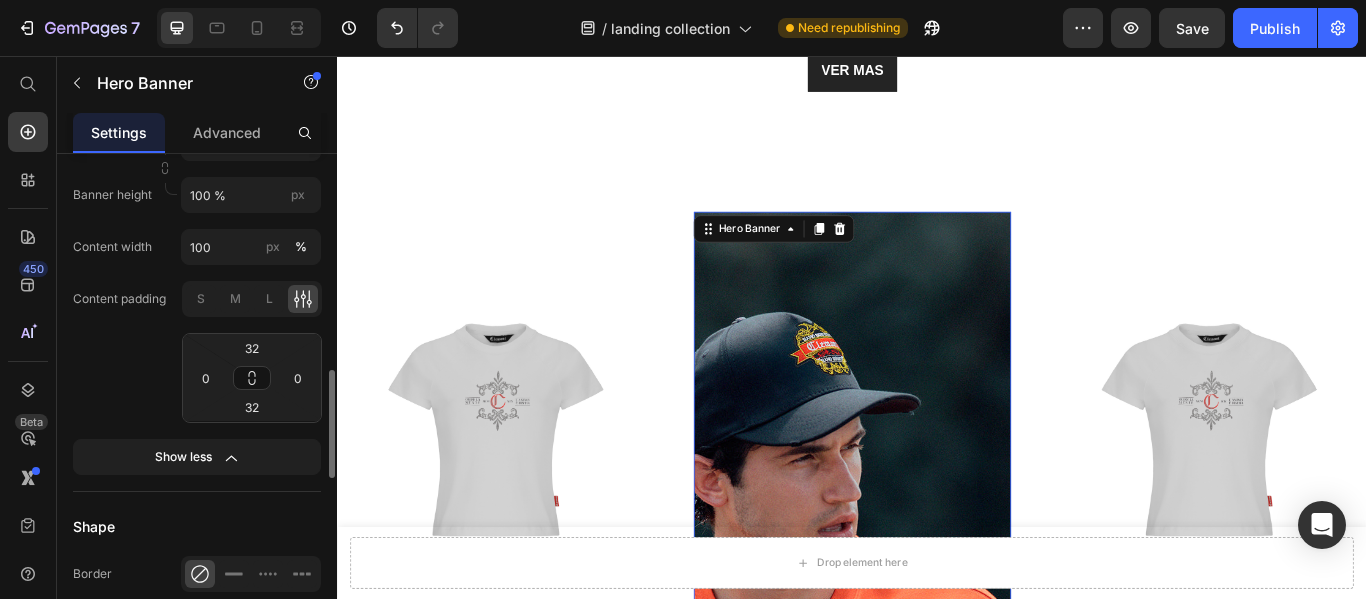 scroll, scrollTop: 900, scrollLeft: 0, axis: vertical 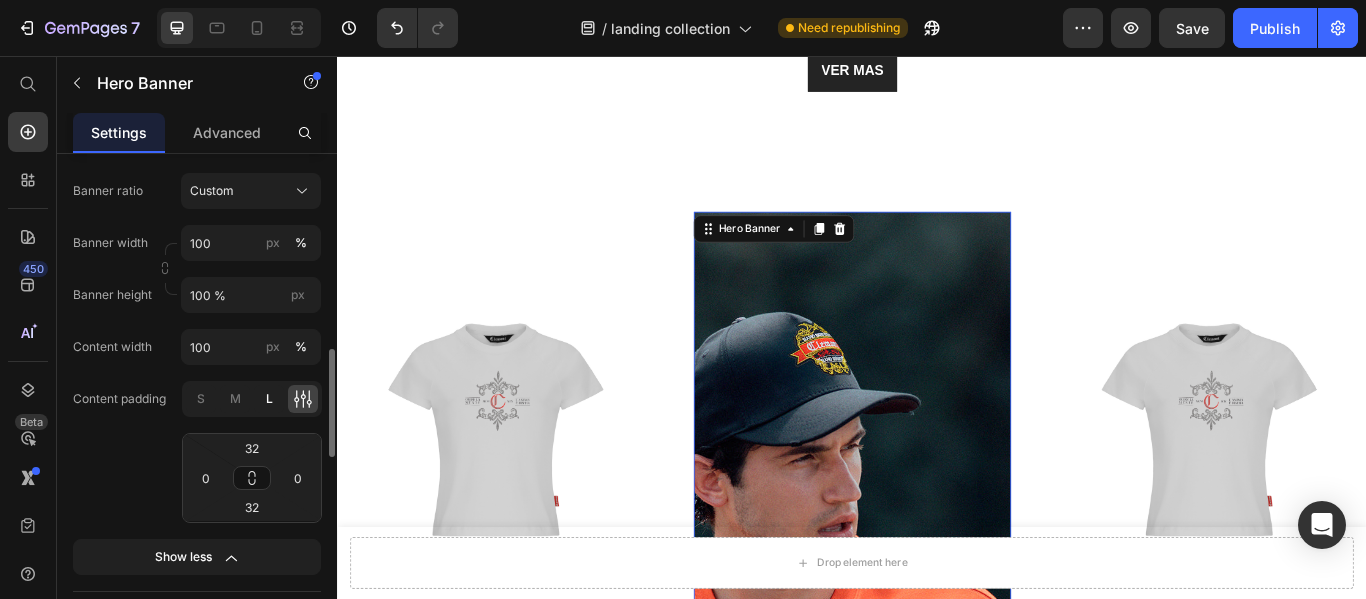 click on "L" 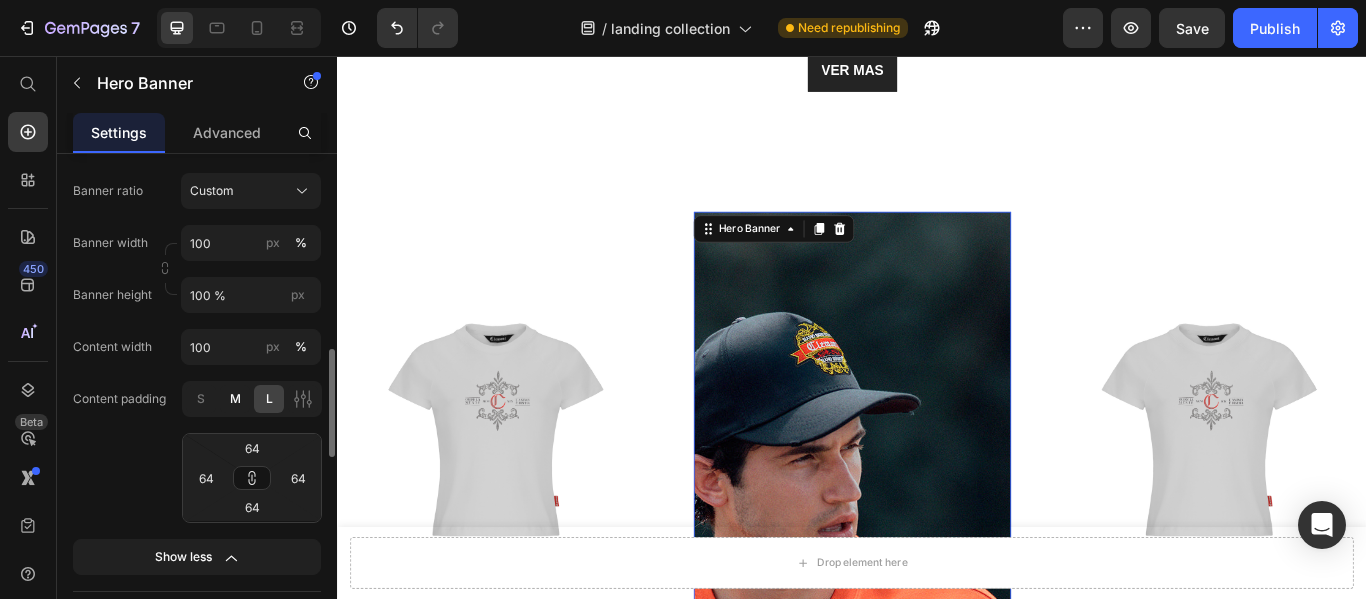 click on "M" 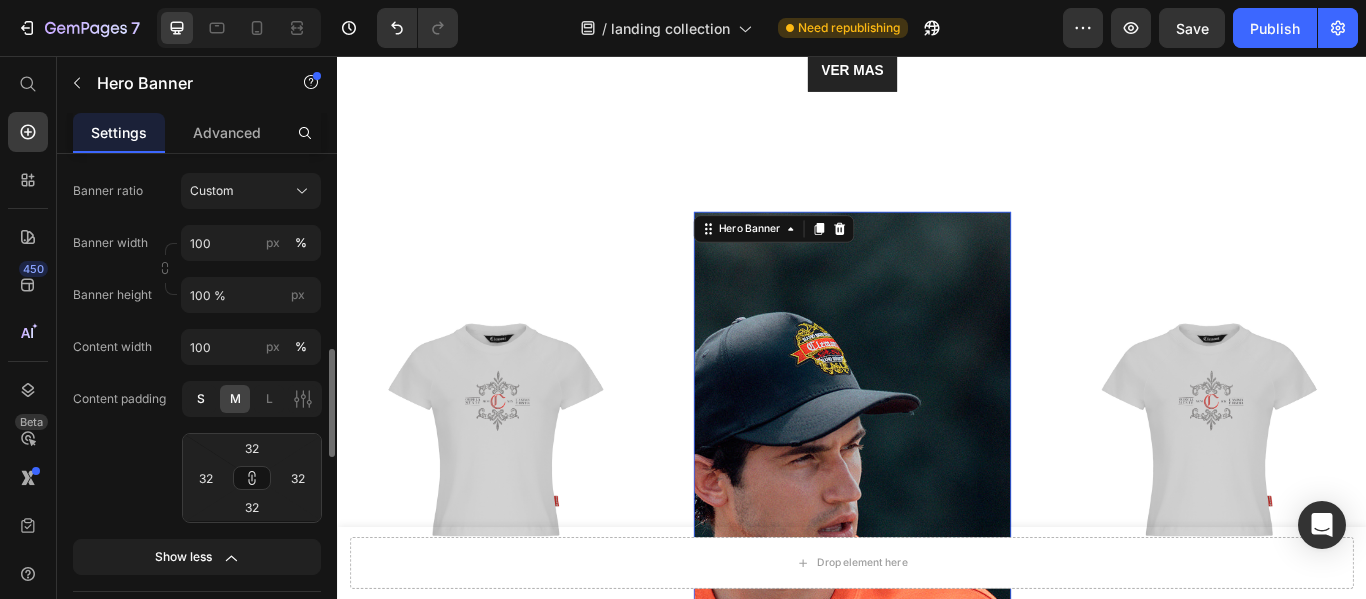 click on "S" 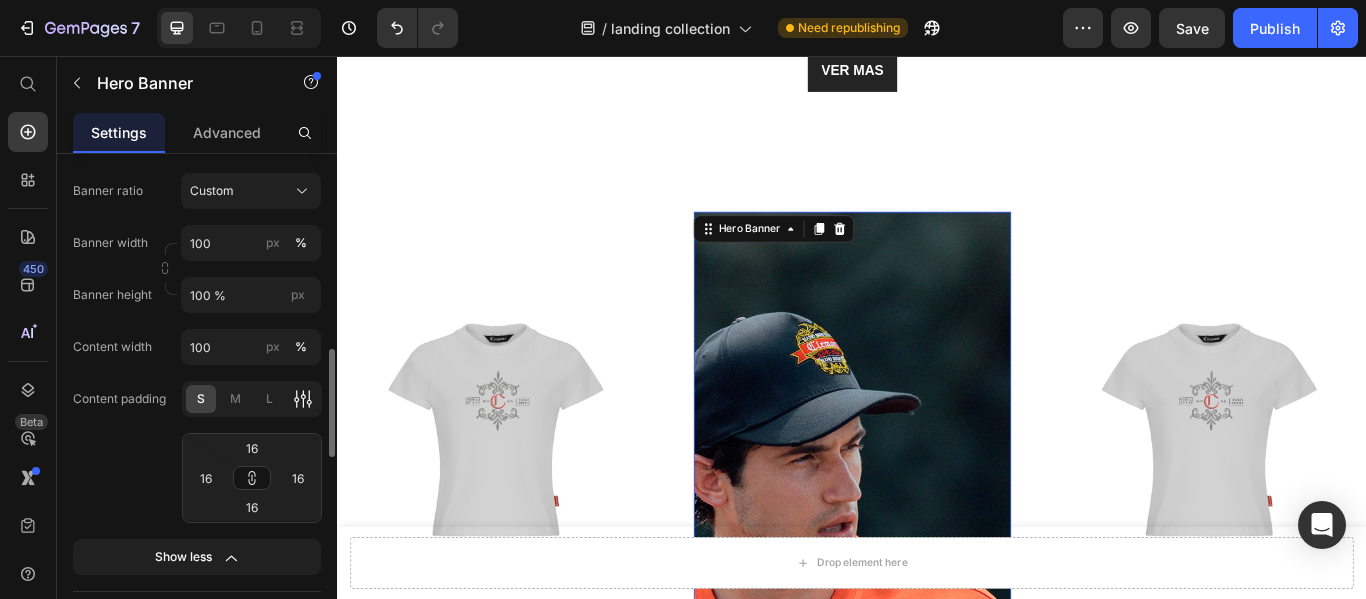 click 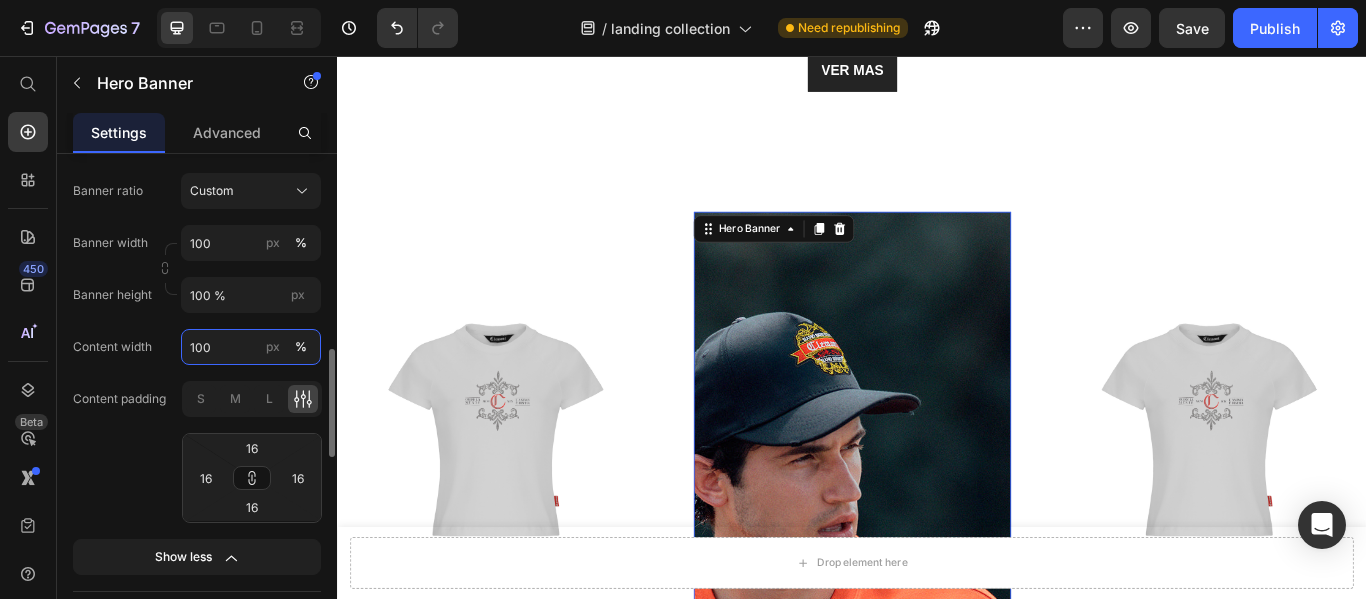 click on "100" at bounding box center [251, 347] 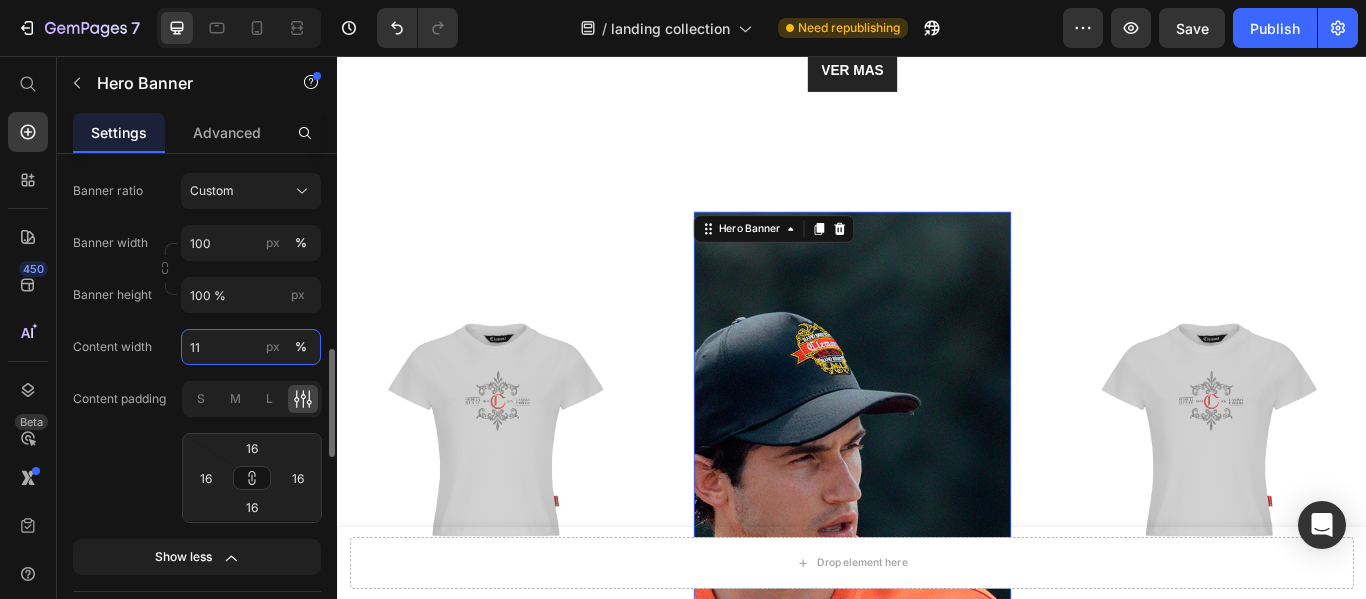 type on "110" 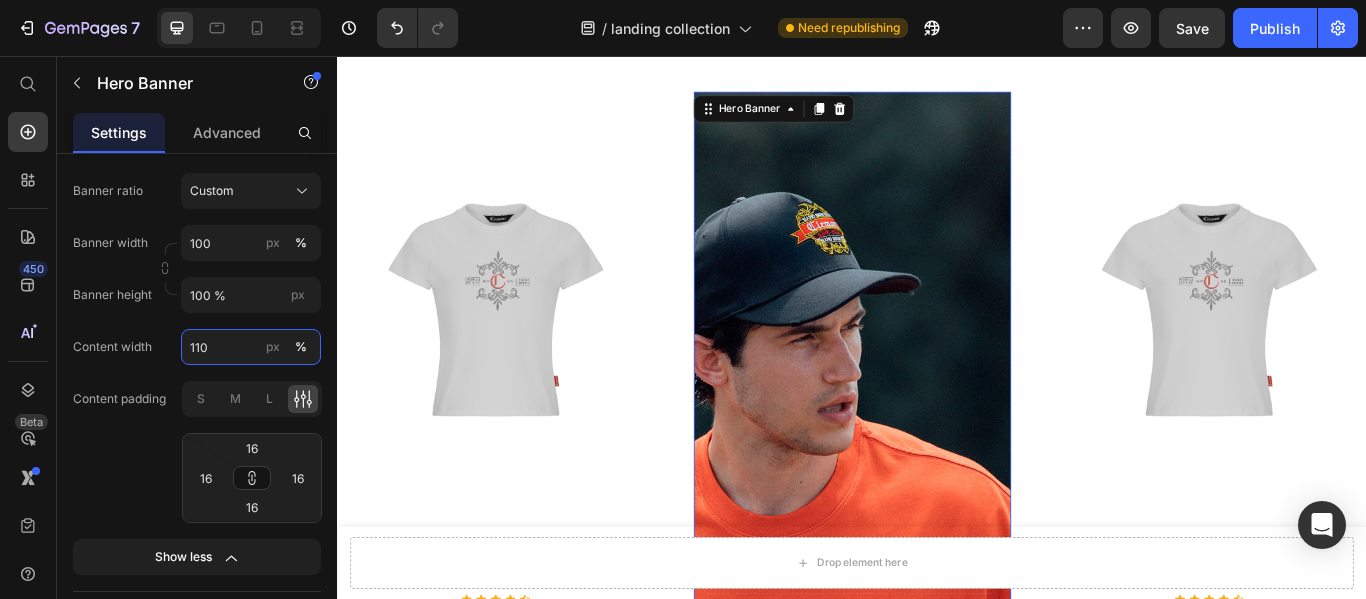 scroll, scrollTop: 1723, scrollLeft: 0, axis: vertical 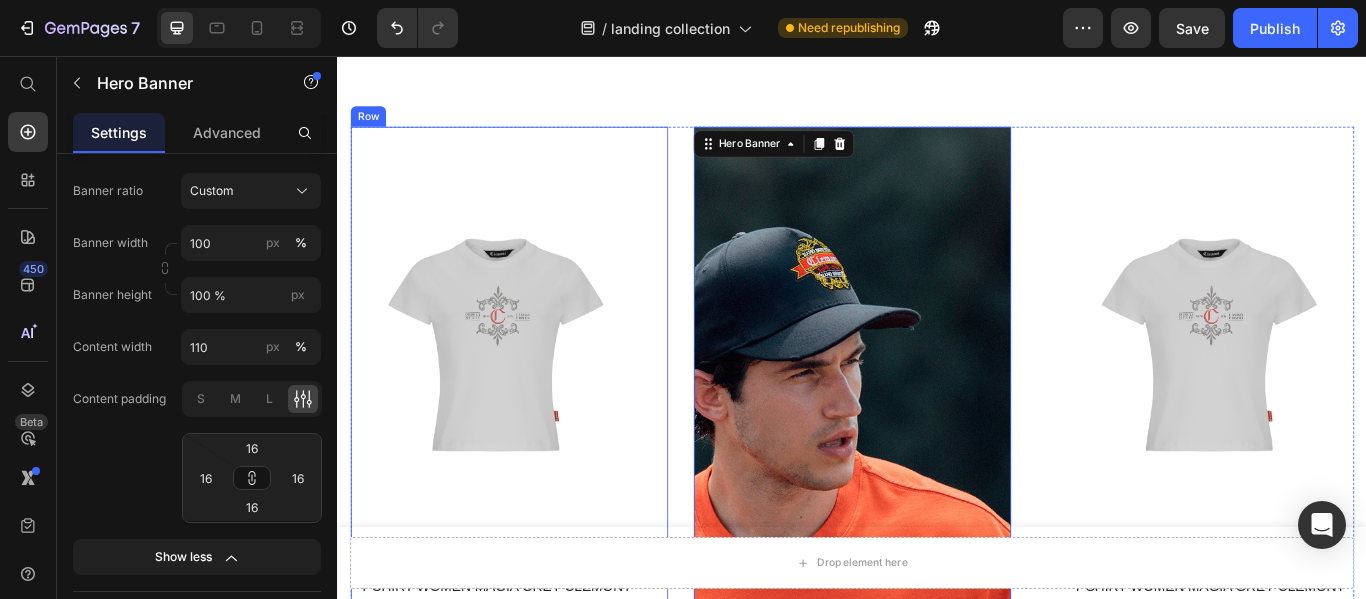 click on "(P) Images & Gallery T-SHIRT WOMEN  MAGIA GREY CLEMONT (P) Title $260,000 (P) Price
Icon
Icon
Icon
Icon
Icon Icon List Hoz Product (P) Images & Gallery T-SHIRT WOMEN  MAGIA GREY CLEMONT (P) Title $260,000 (P) Price
Icon
Icon
Icon
Icon
Icon Icon List Hoz Product Row" at bounding box center (537, 752) 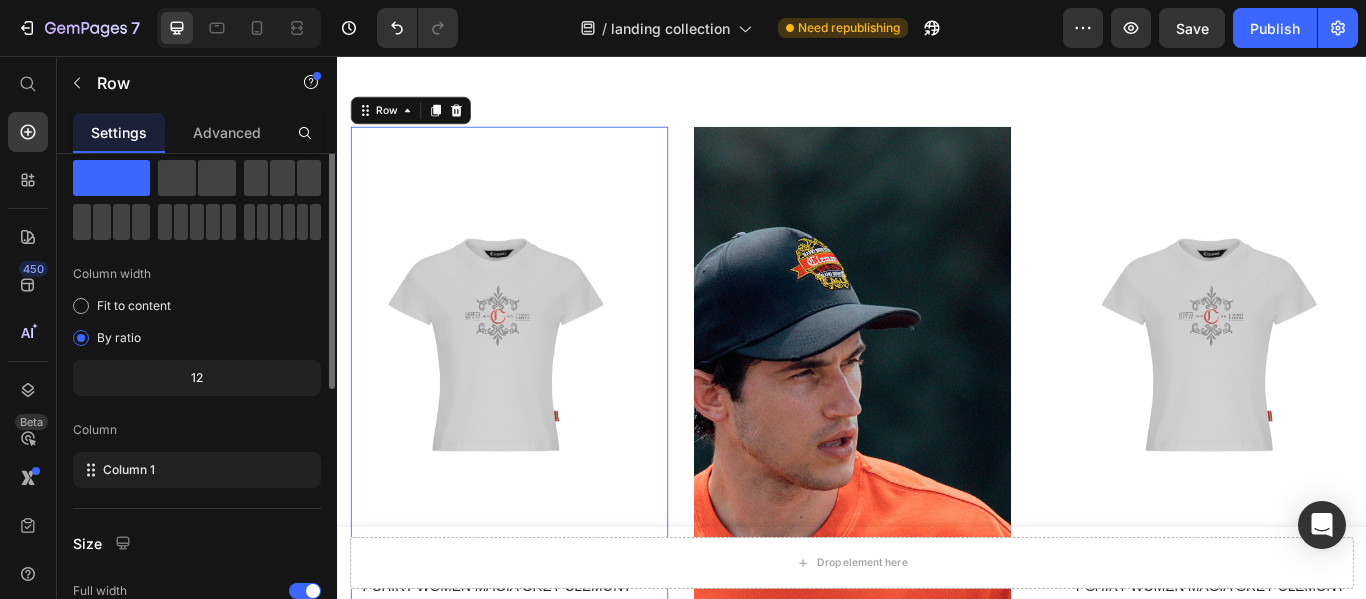 scroll, scrollTop: 0, scrollLeft: 0, axis: both 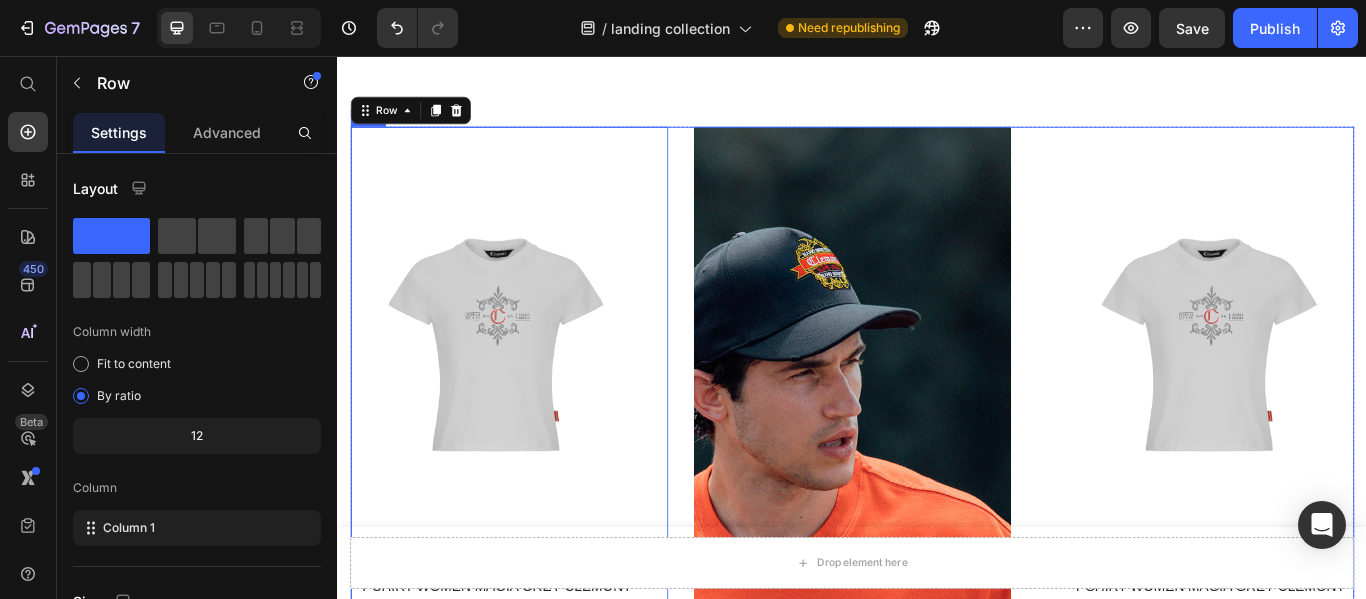 click on "(P) Images & Gallery T-SHIRT WOMEN  MAGIA GREY CLEMONT (P) Title $260,000 (P) Price
Icon
Icon
Icon
Icon
Icon Icon List Hoz Product (P) Images & Gallery T-SHIRT WOMEN  MAGIA GREY CLEMONT (P) Title $260,000 (P) Price
Icon
Icon
Icon
Icon
Icon Icon List Hoz Product Row   0
Drop element here Hero Banner (P) Images & Gallery T-SHIRT WOMEN  MAGIA GREY CLEMONT (P) Title $260,000 (P) Price
Icon
Icon
Icon
Icon
Icon Icon List Hoz Product (P) Images & Gallery T-SHIRT WOMEN  MAGIA GREY CLEMONT (P) Title $260,000 (P) Price
Icon
Icon
Icon
Icon
Icon Icon List Hoz Product Row Row" at bounding box center (937, 752) 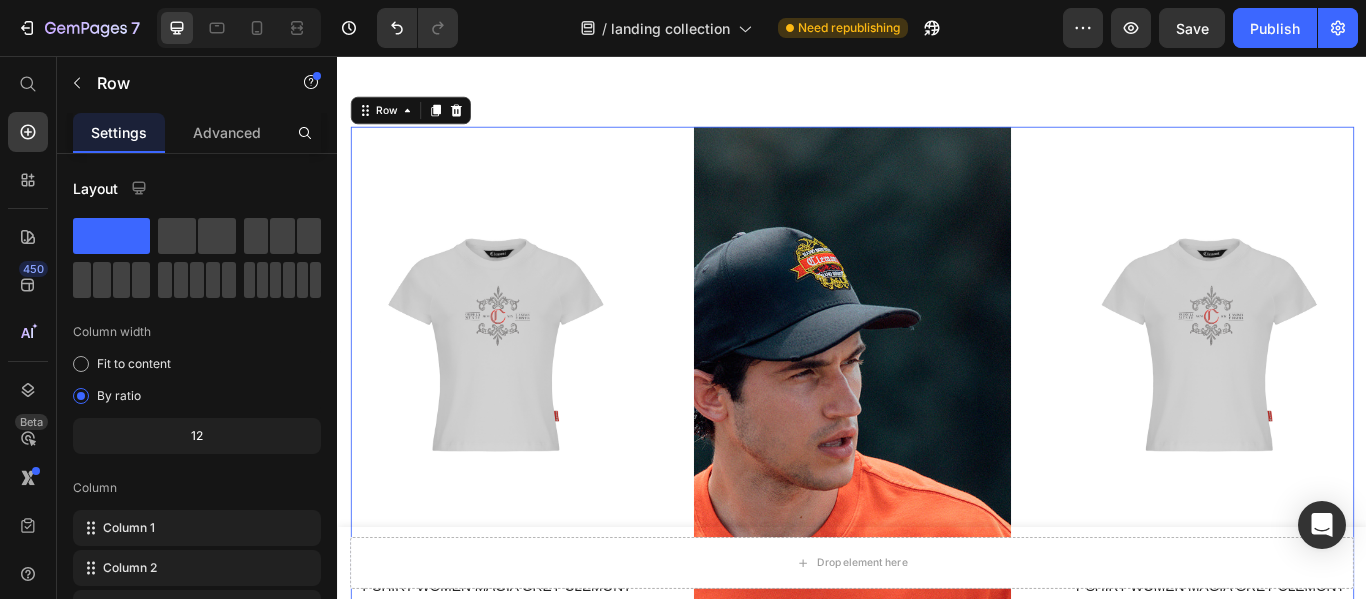 click on "(P) Images & Gallery T-SHIRT WOMEN  MAGIA GREY CLEMONT (P) Title $260,000 (P) Price
Icon
Icon
Icon
Icon
Icon Icon List Hoz Product (P) Images & Gallery T-SHIRT WOMEN  MAGIA GREY CLEMONT (P) Title $260,000 (P) Price
Icon
Icon
Icon
Icon
Icon Icon List Hoz Product Row
Drop element here Hero Banner (P) Images & Gallery T-SHIRT WOMEN  MAGIA GREY CLEMONT (P) Title $260,000 (P) Price
Icon
Icon
Icon
Icon
Icon Icon List Hoz Product (P) Images & Gallery T-SHIRT WOMEN  MAGIA GREY CLEMONT (P) Title $260,000 (P) Price
Icon
Icon
Icon
Icon
Icon Icon List Hoz Product Row Row   16" at bounding box center (937, 752) 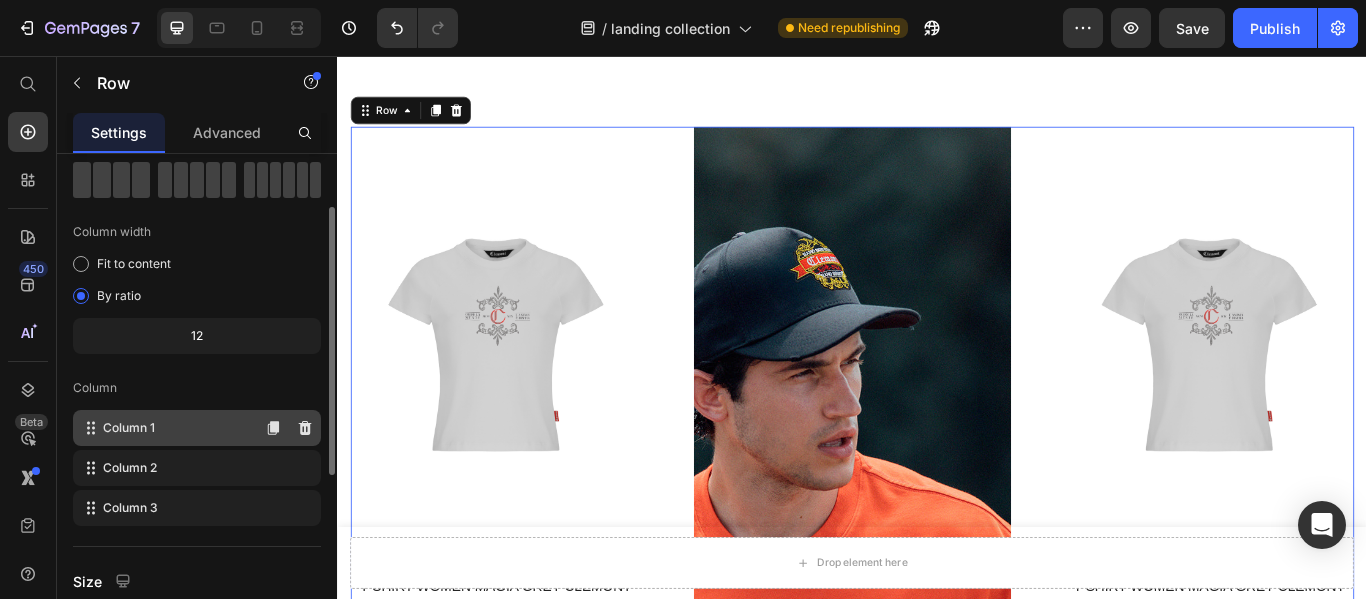 scroll, scrollTop: 200, scrollLeft: 0, axis: vertical 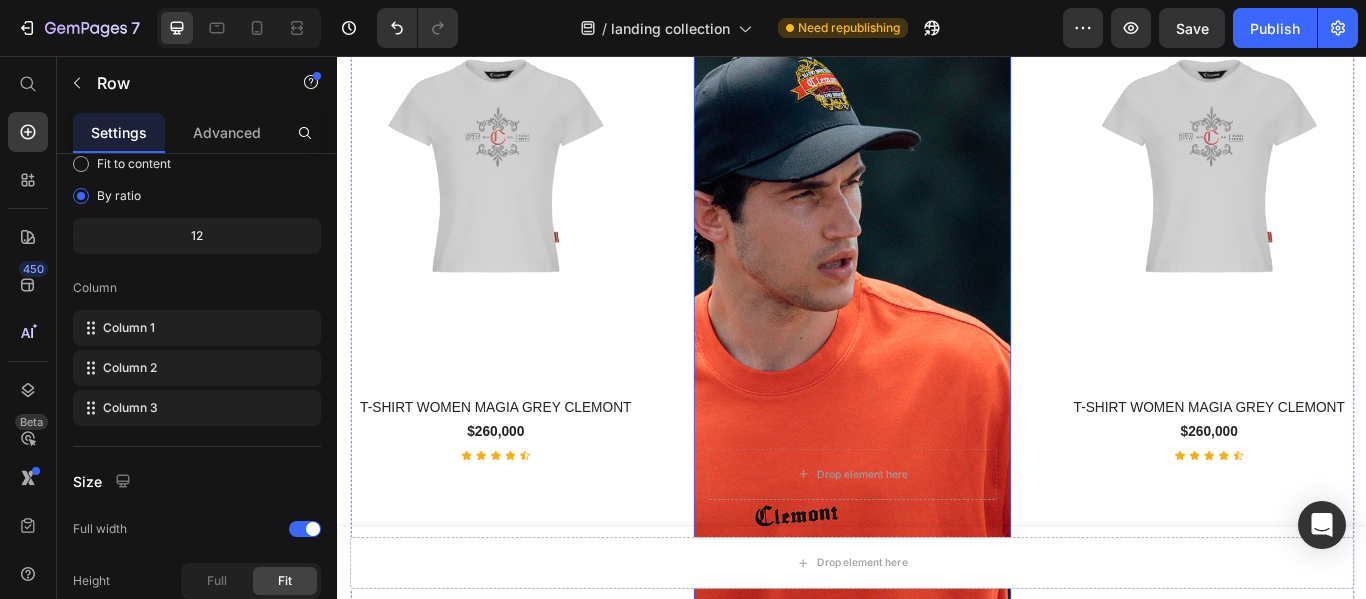 click at bounding box center (937, 544) 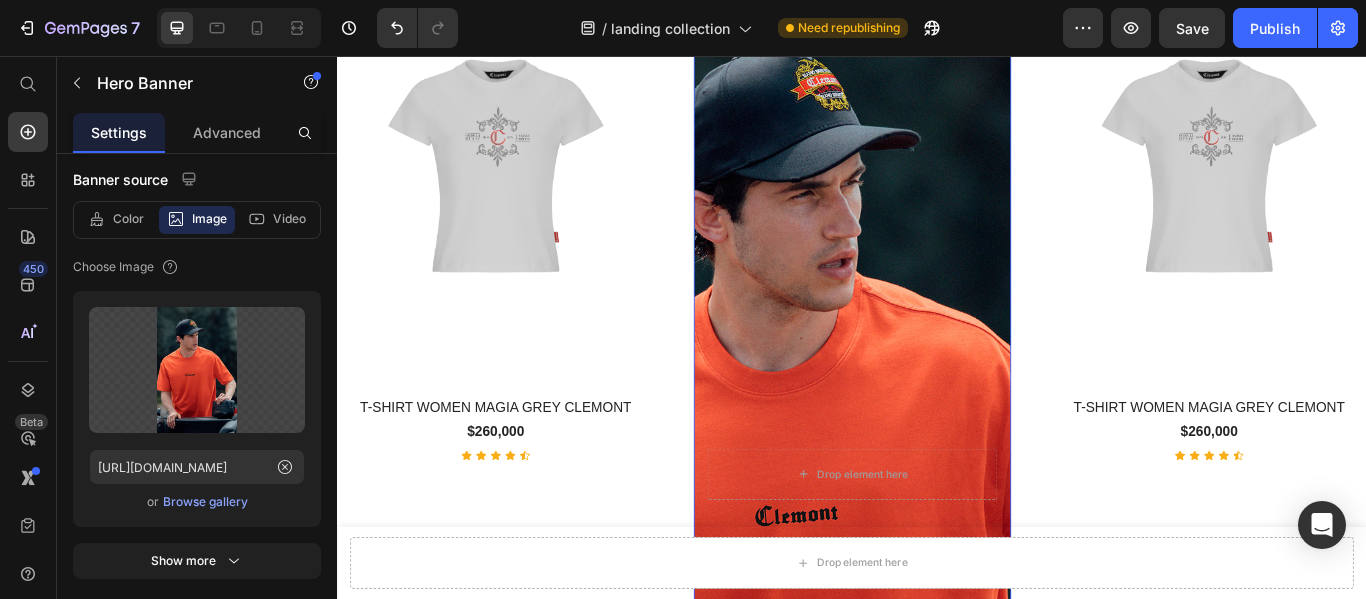 scroll, scrollTop: 0, scrollLeft: 0, axis: both 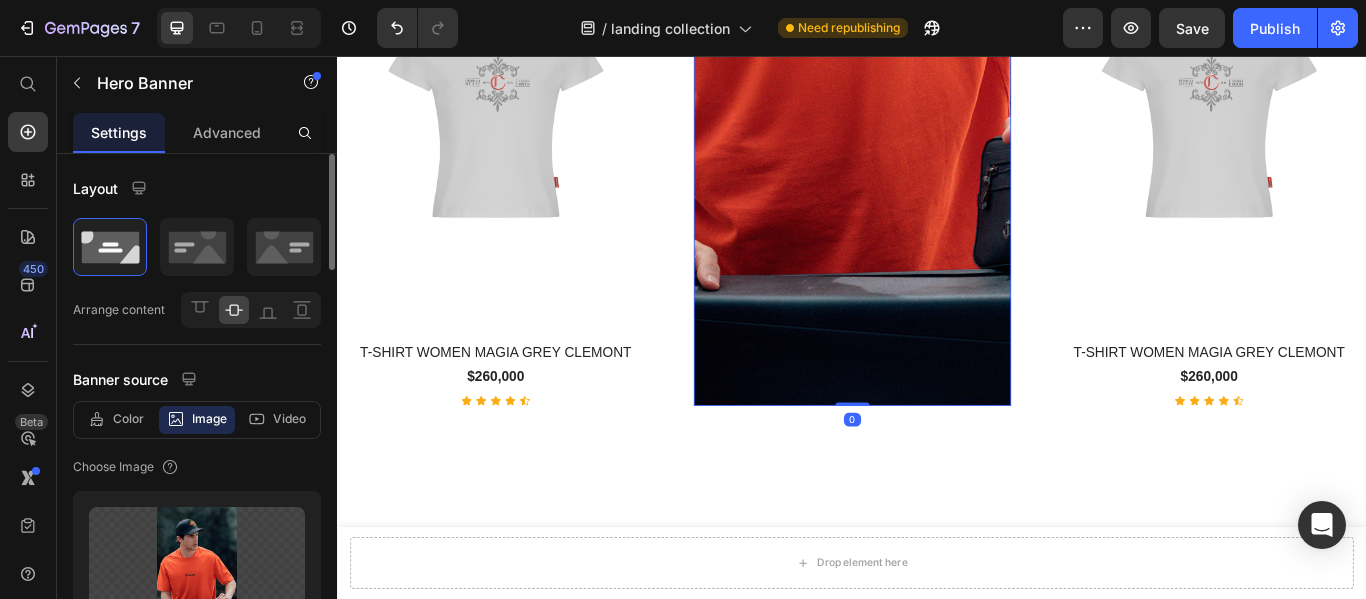 select on "M" 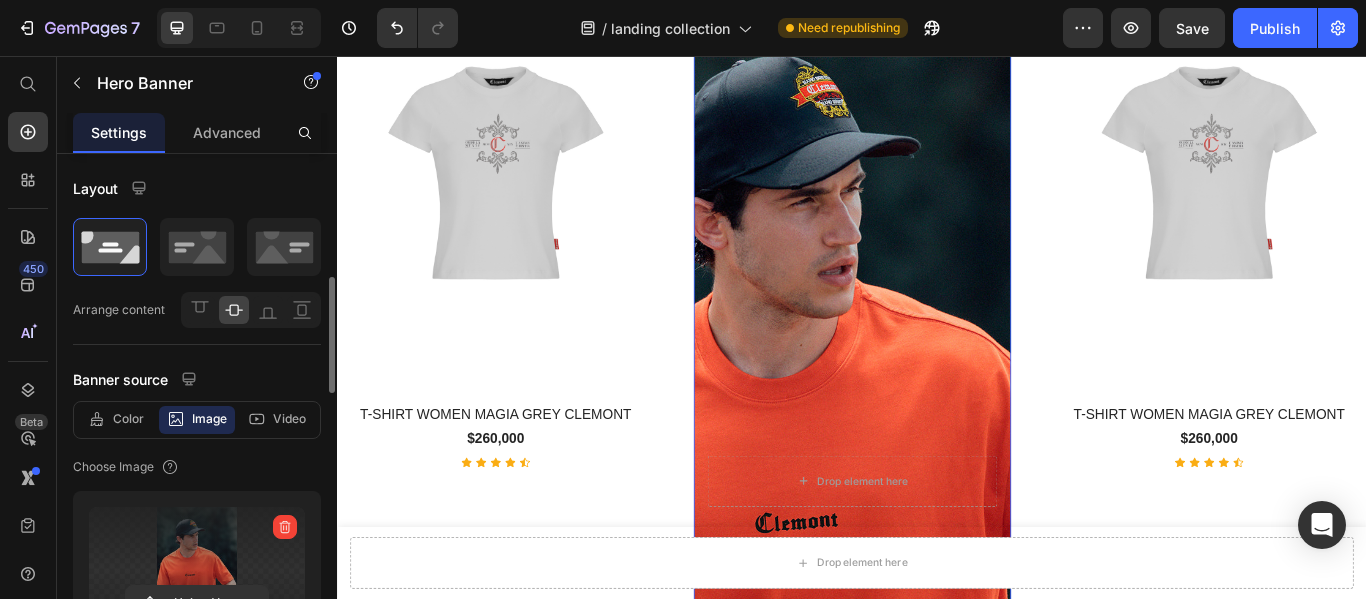 scroll, scrollTop: 200, scrollLeft: 0, axis: vertical 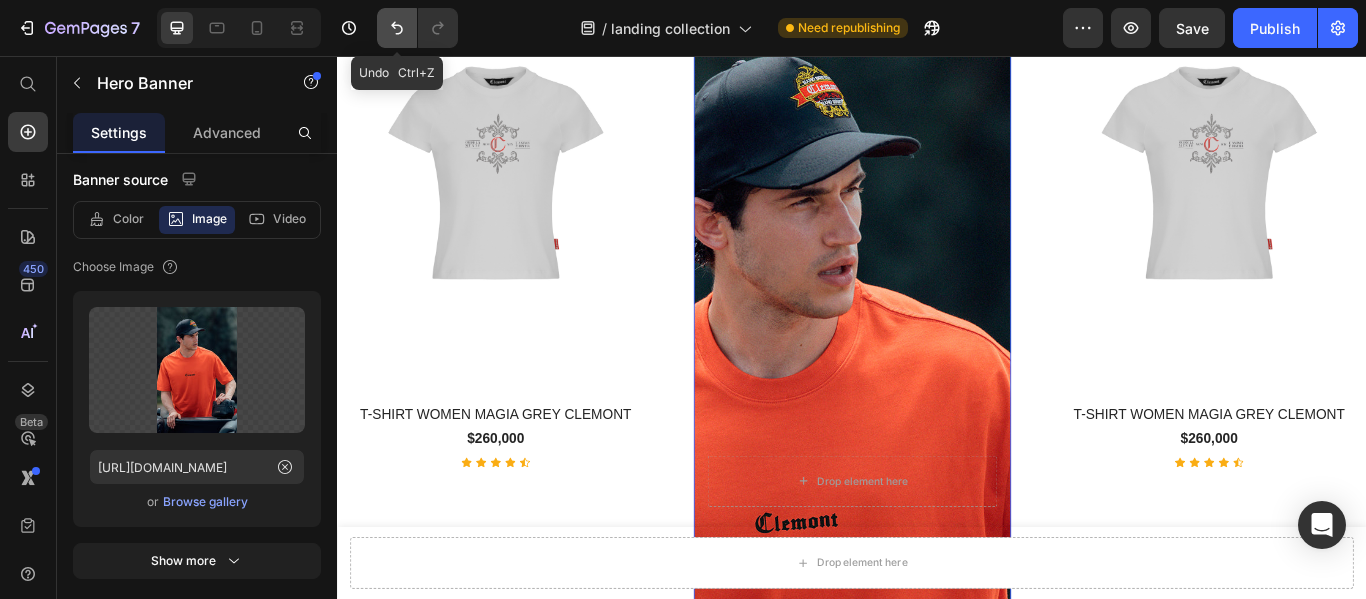 click 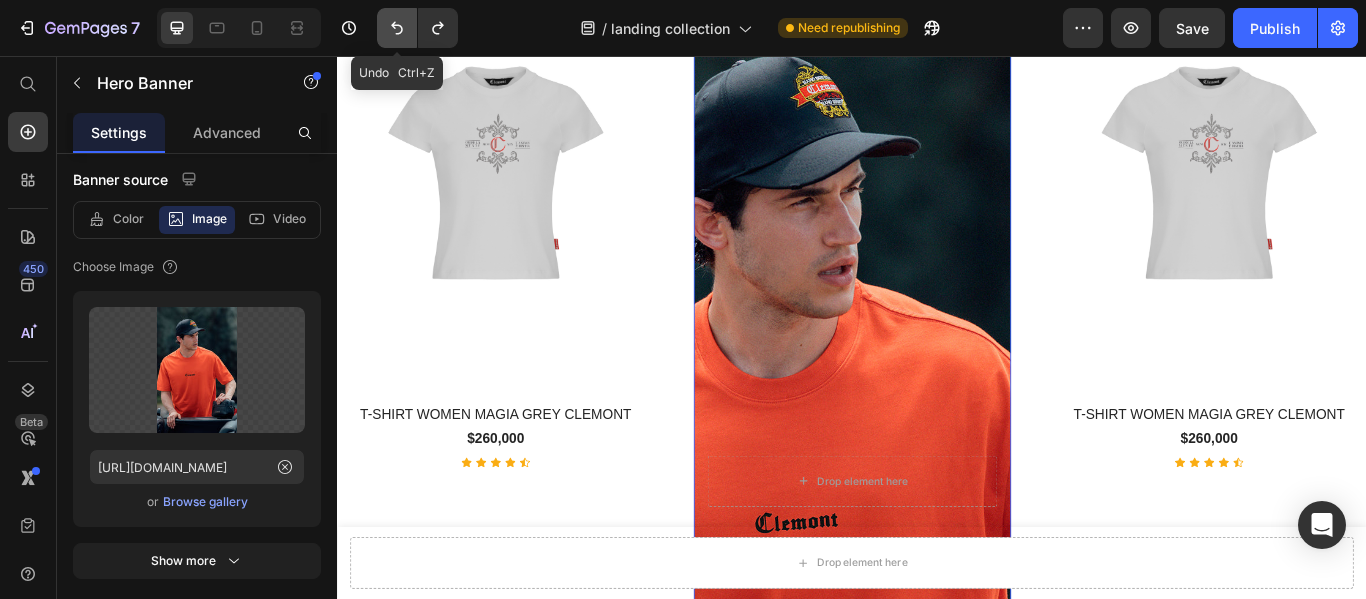click 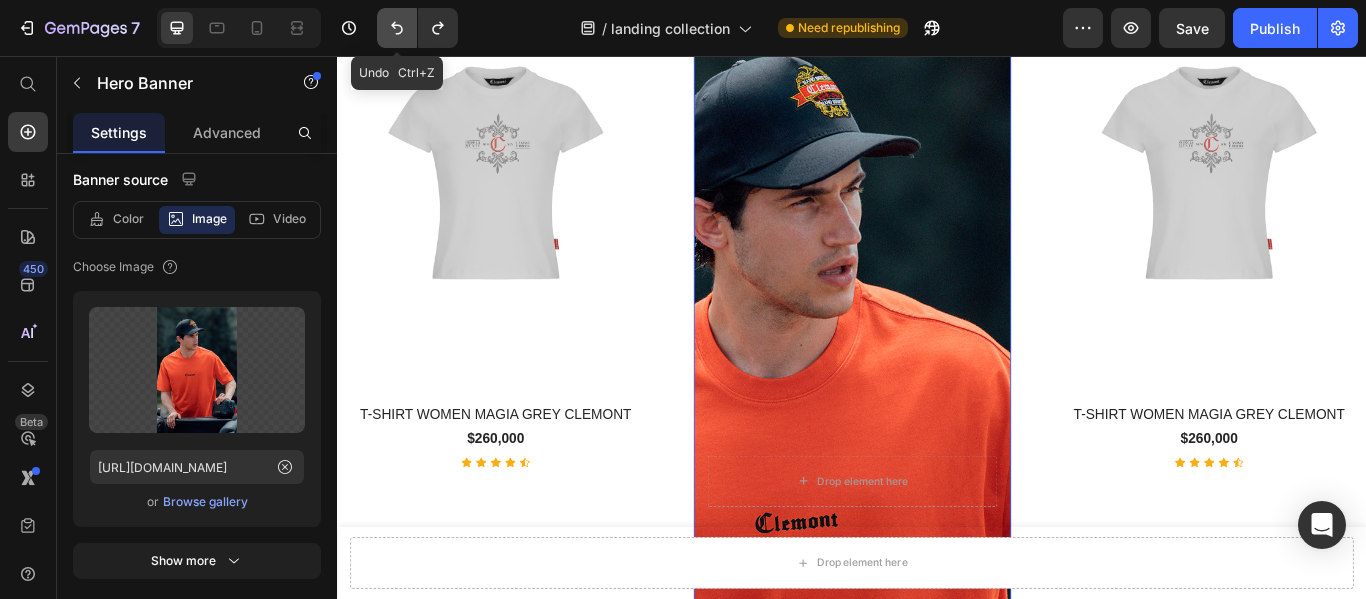 click 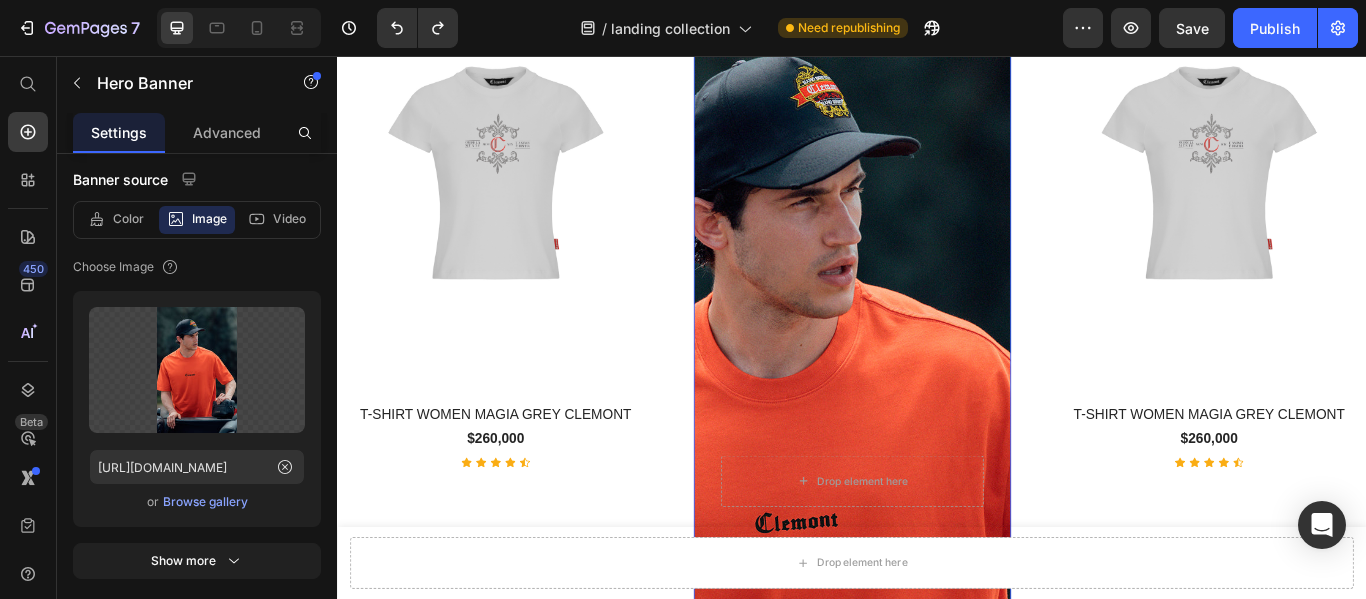 click on "/  landing collection Need republishing" 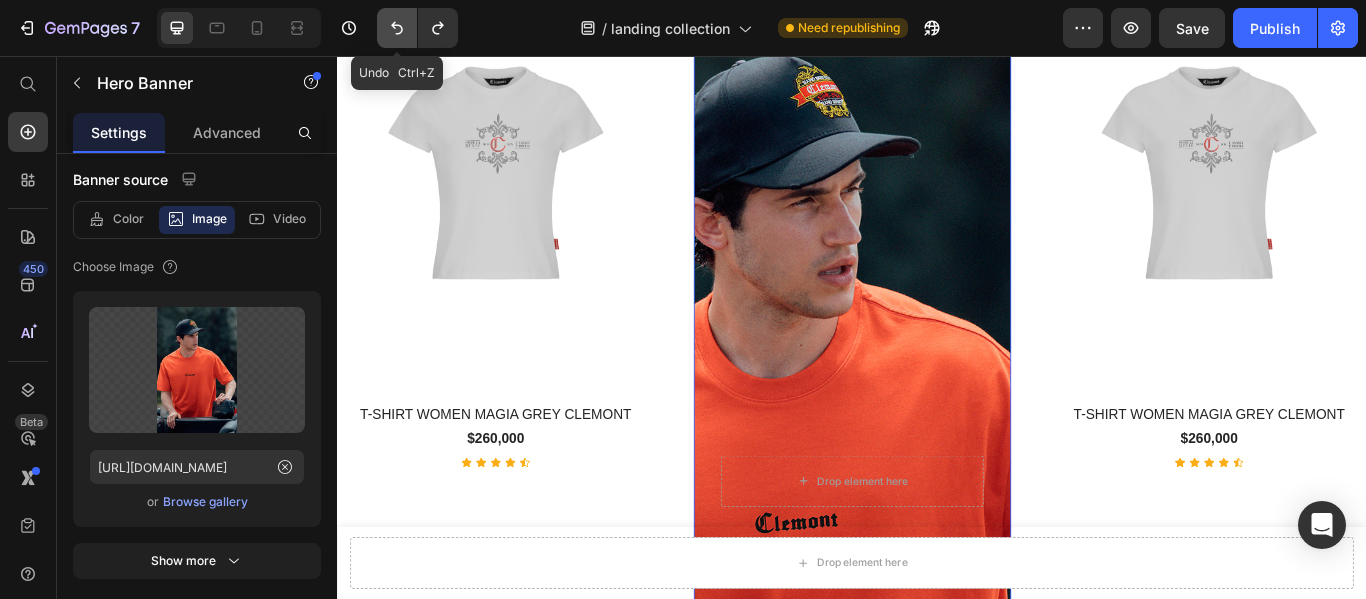 click 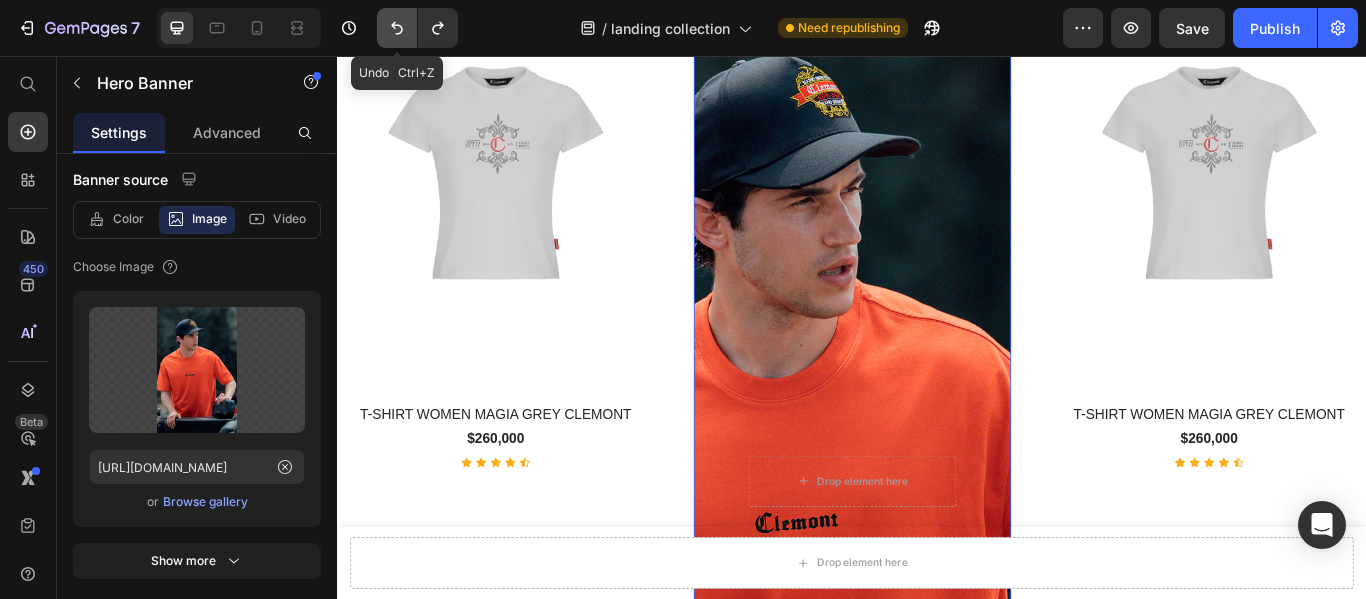 click 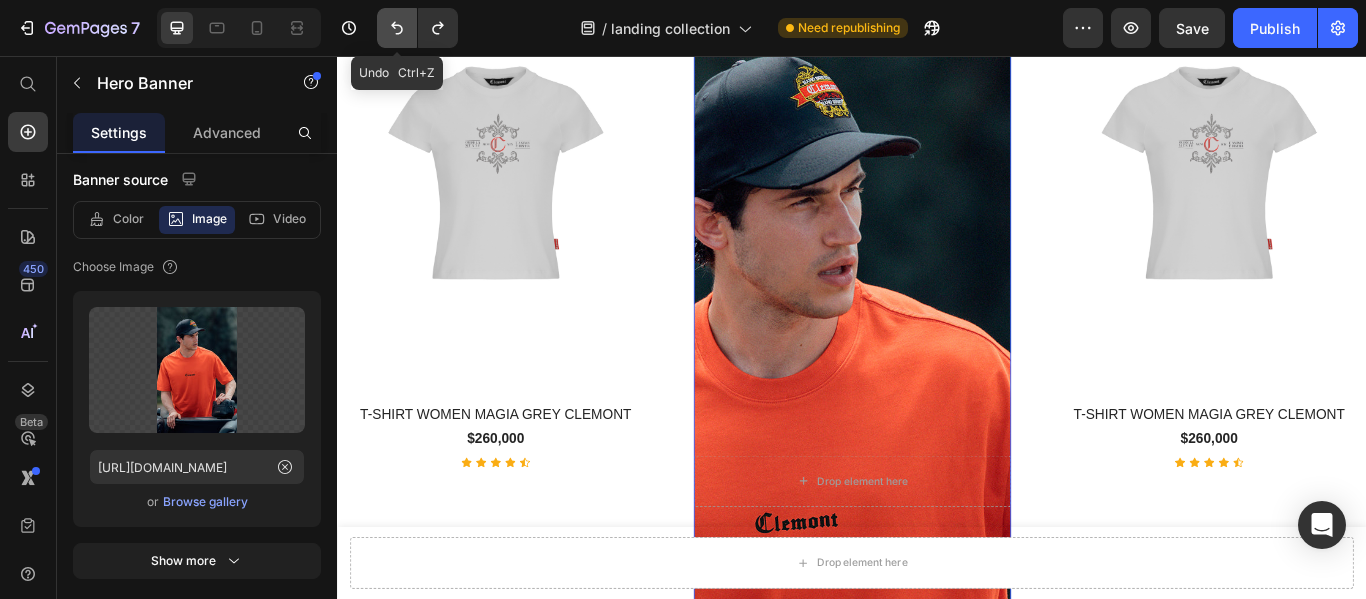 click 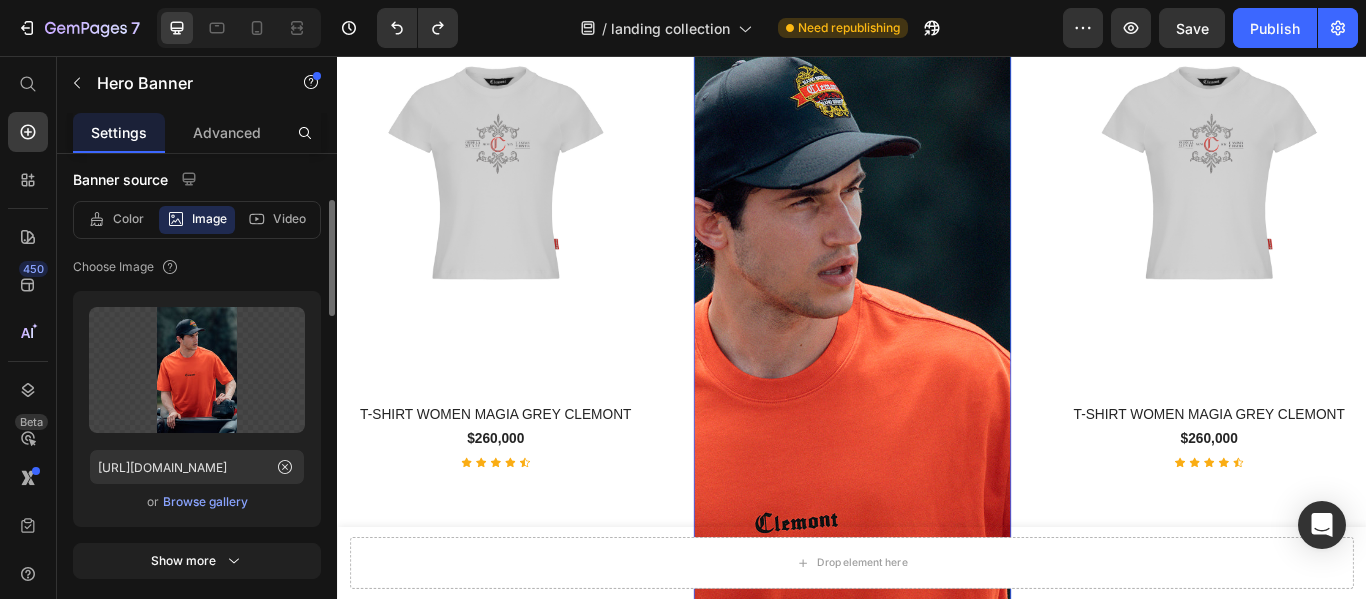 click on "Choose Image" 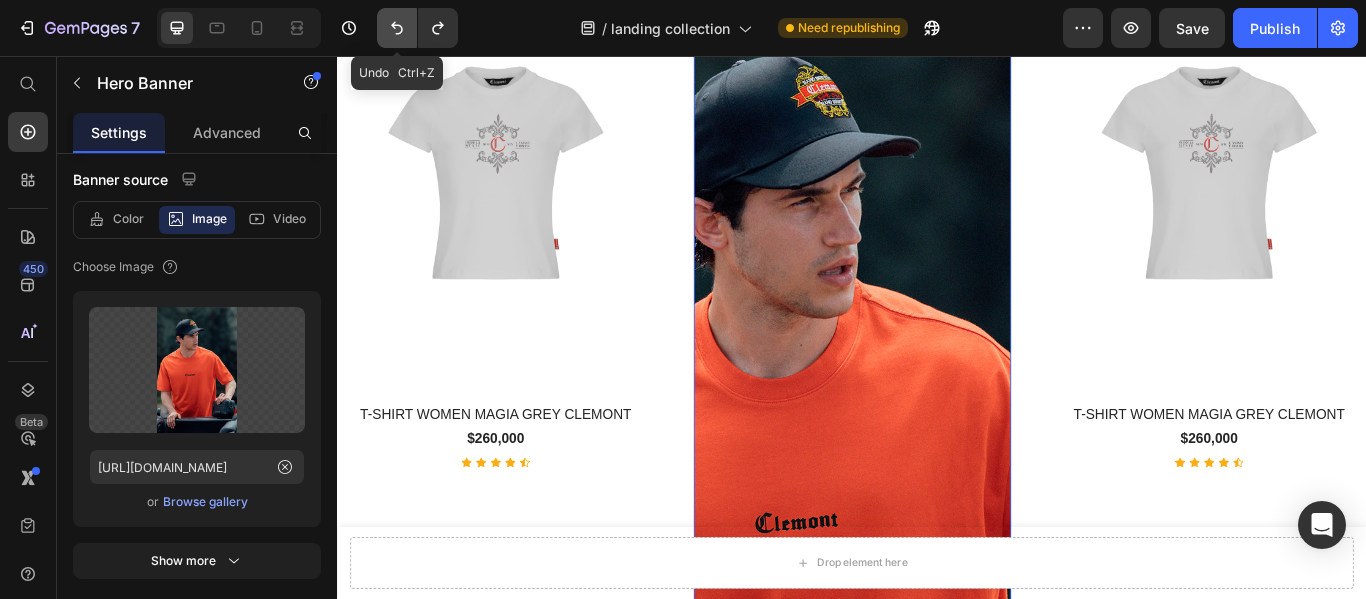 click 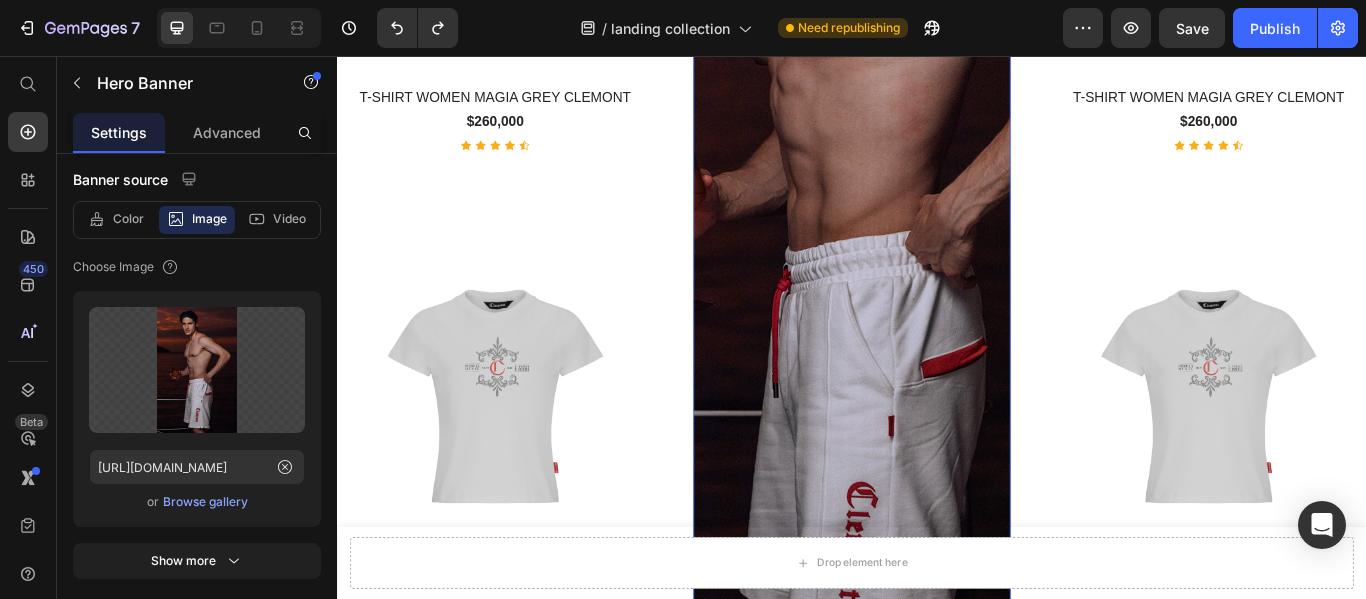 select on "M" 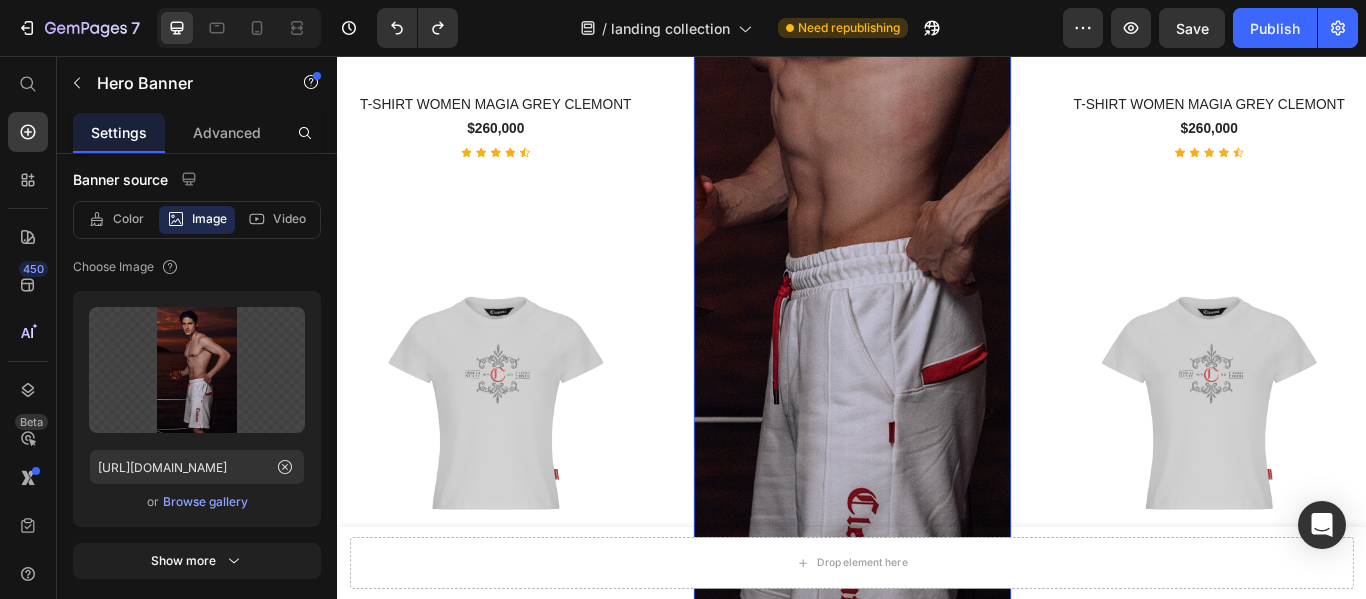 scroll, scrollTop: 1723, scrollLeft: 0, axis: vertical 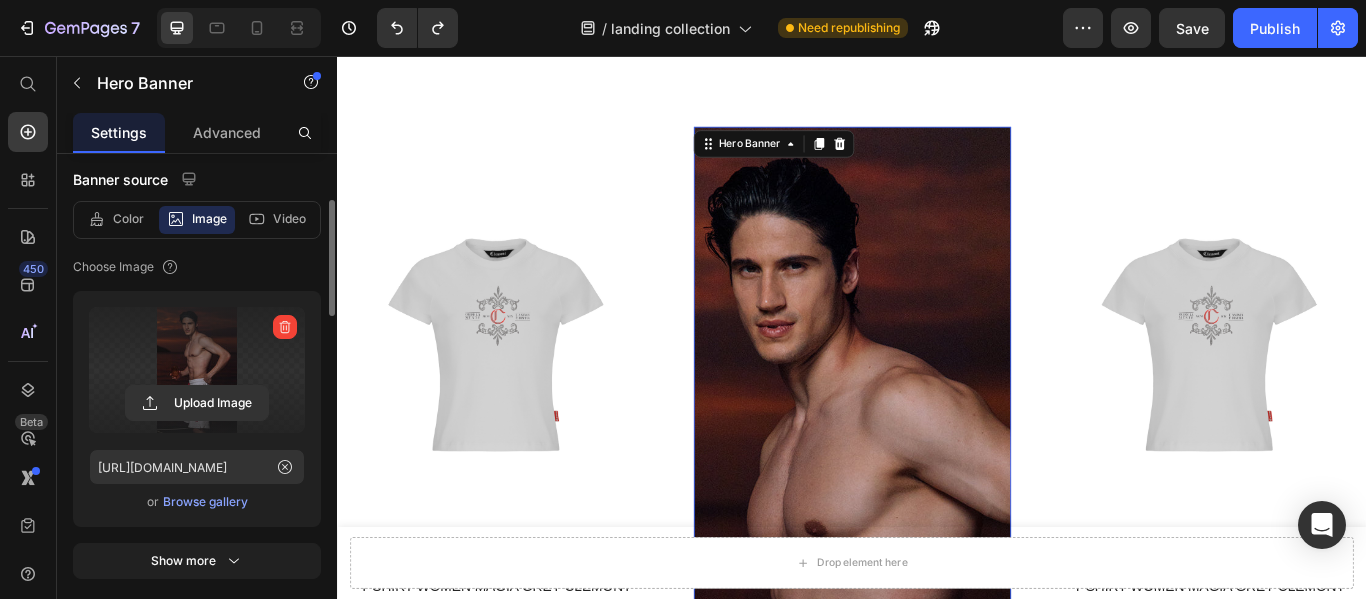 click at bounding box center [197, 370] 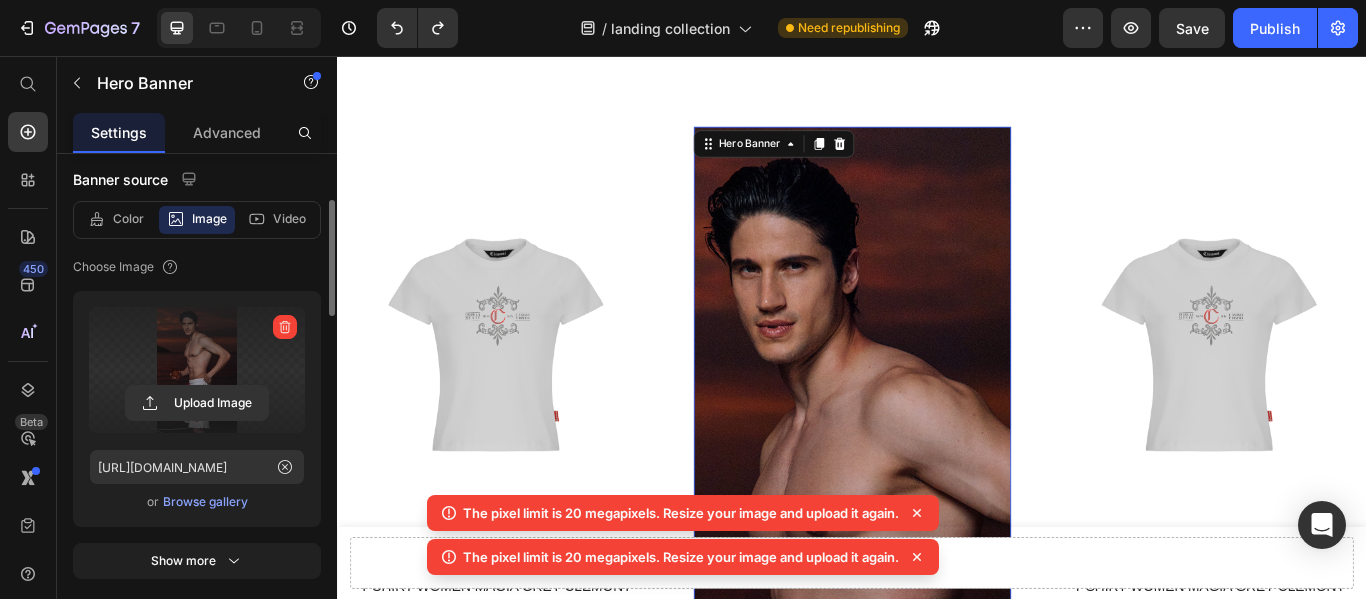click at bounding box center (197, 370) 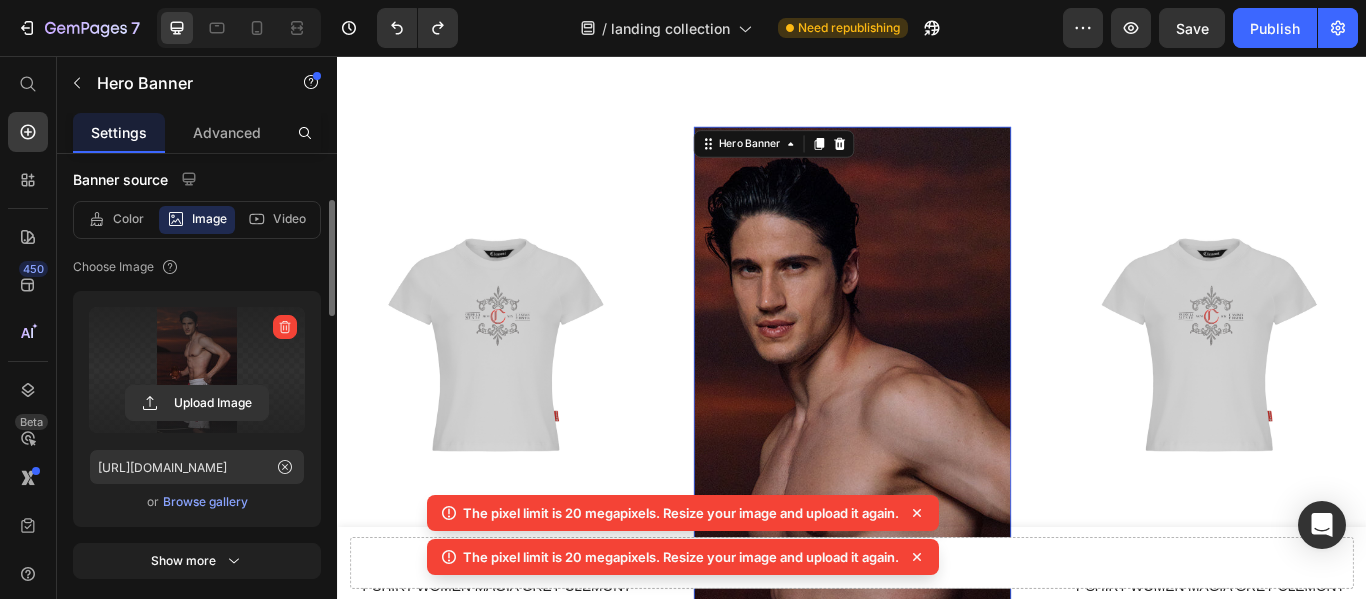 click 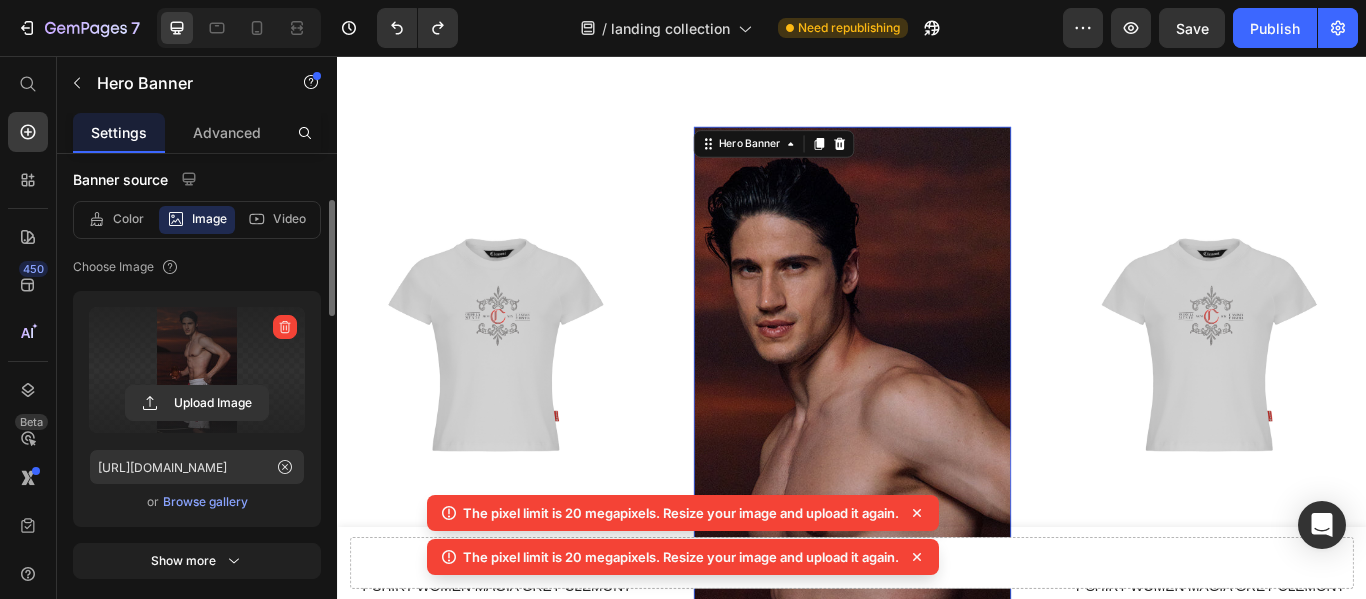 click at bounding box center [197, 370] 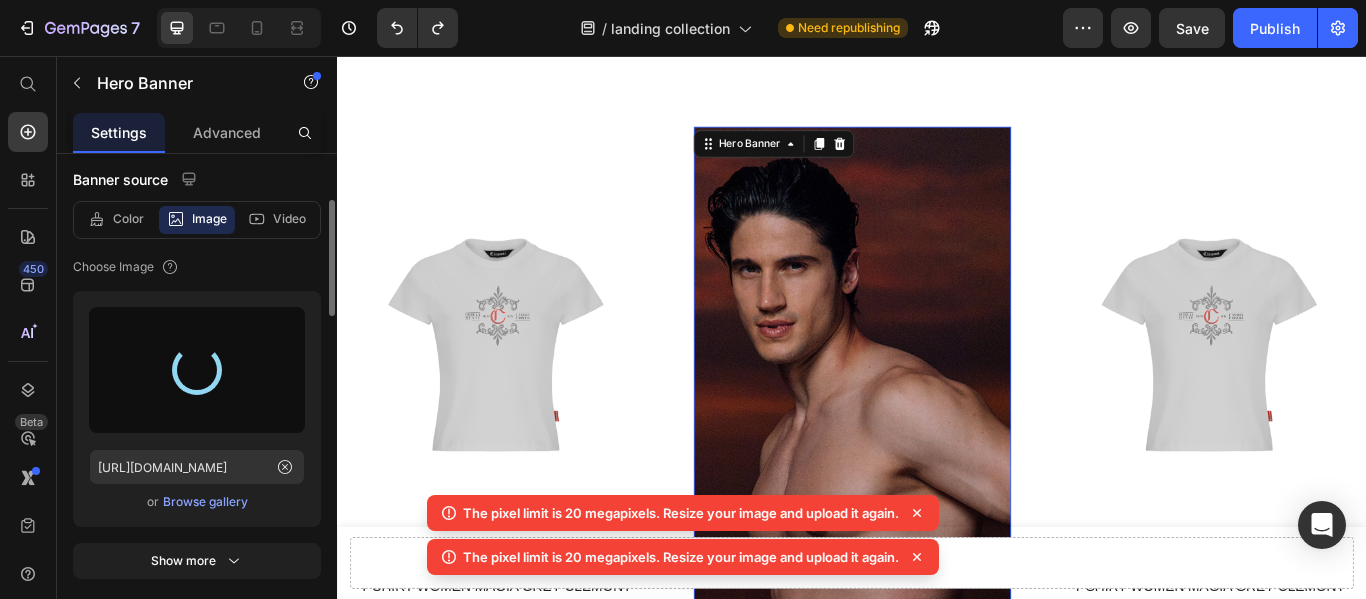 type on "[URL][DOMAIN_NAME]" 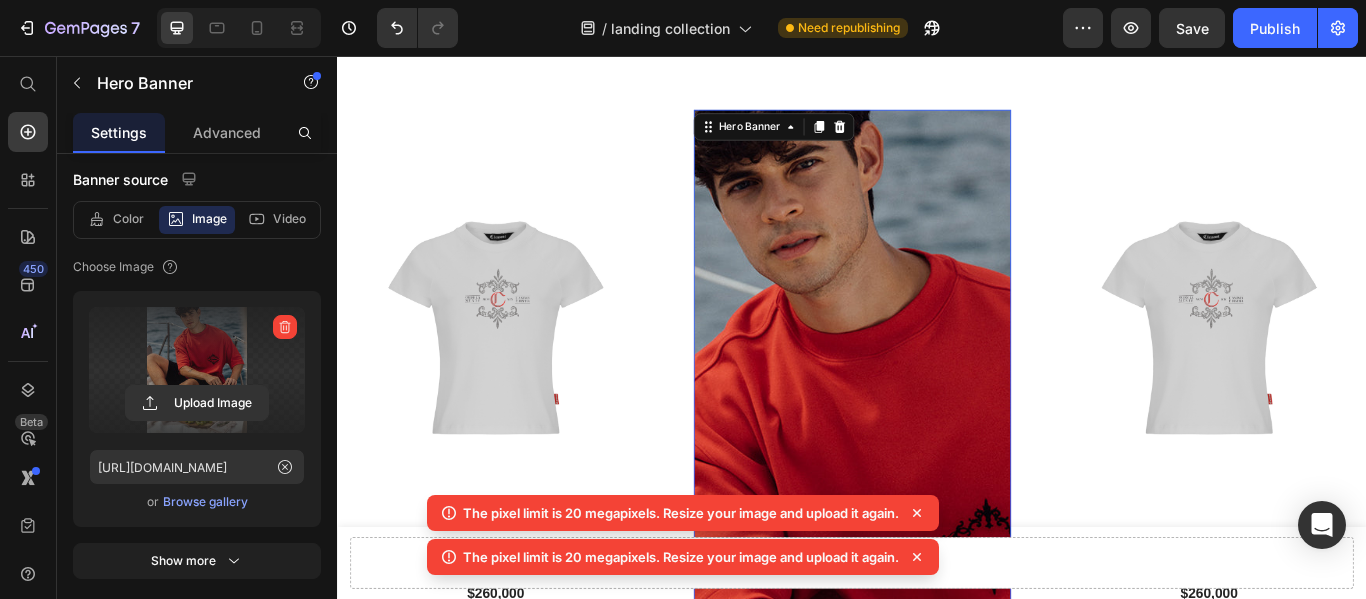 scroll, scrollTop: 1723, scrollLeft: 0, axis: vertical 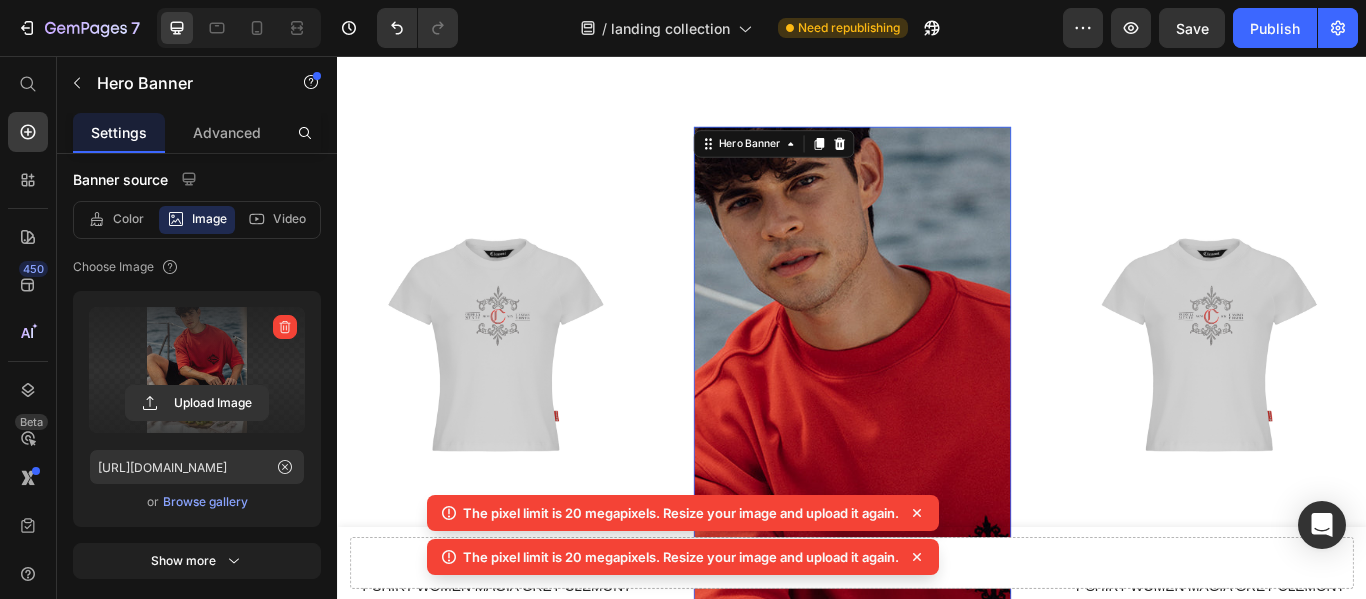 click at bounding box center [937, 752] 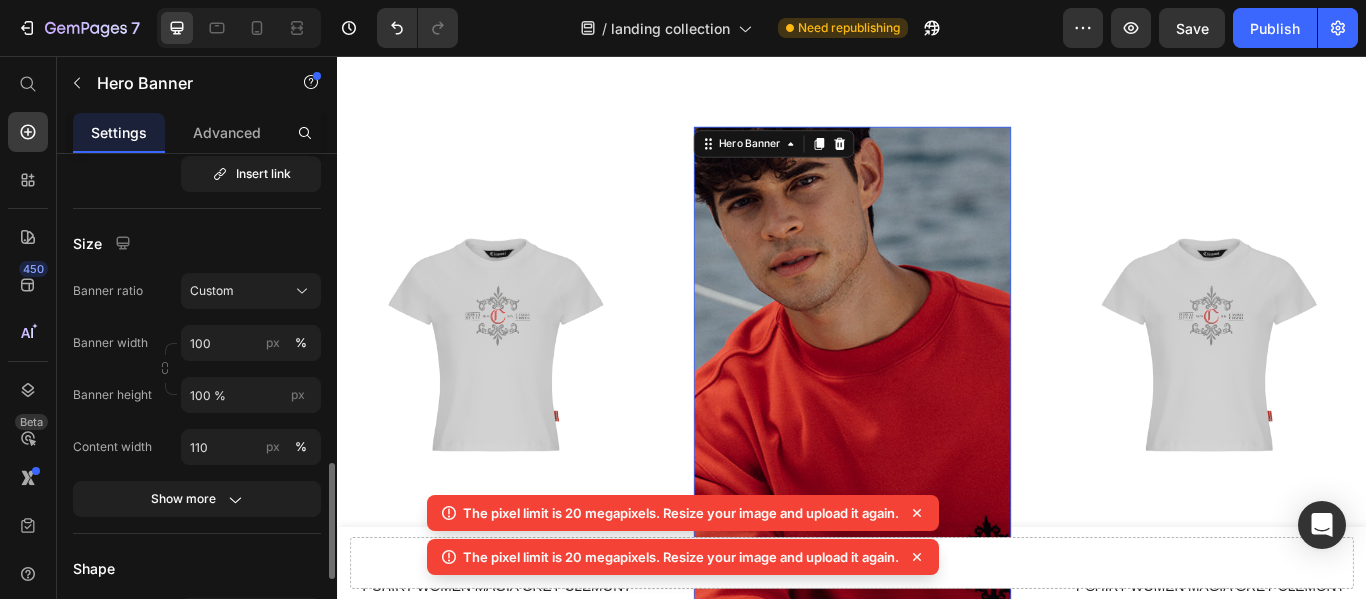 scroll, scrollTop: 900, scrollLeft: 0, axis: vertical 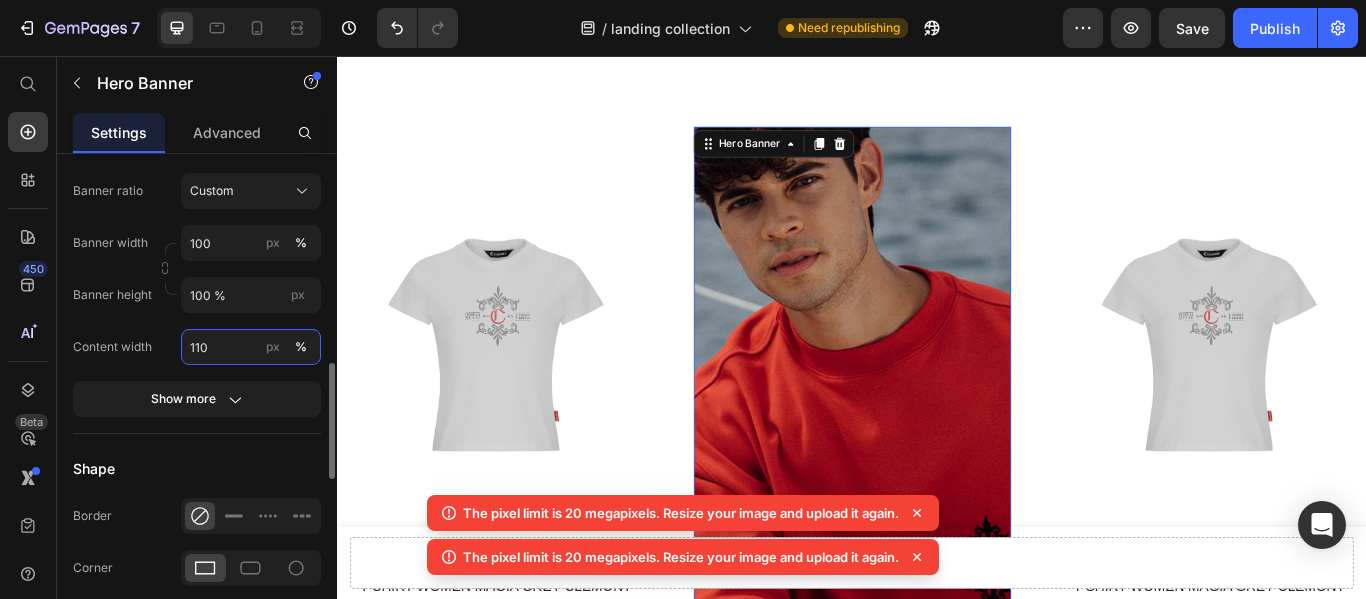 click on "110" at bounding box center [251, 347] 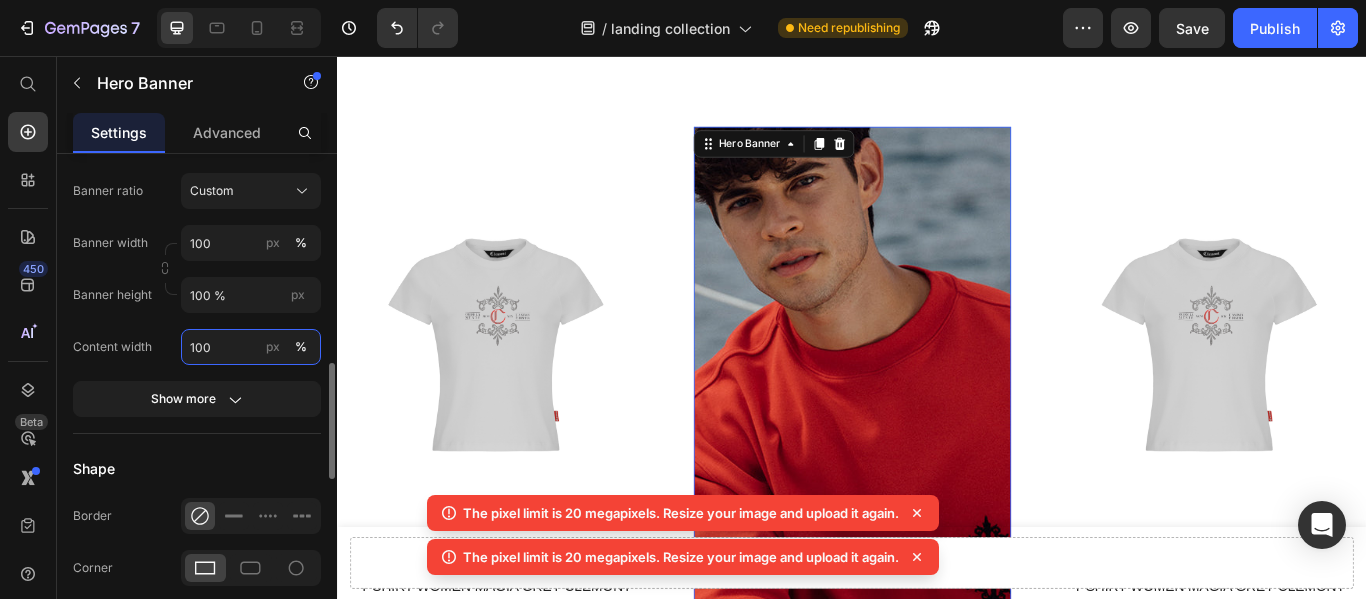 type on "100" 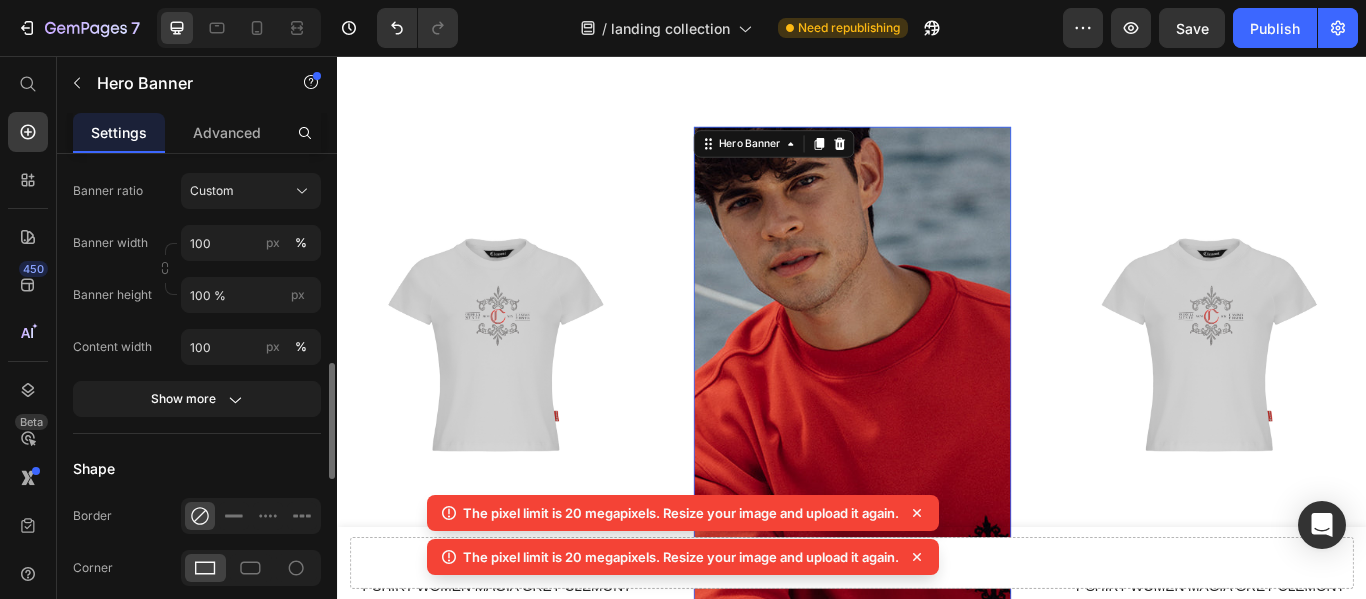 click on "Size Banner ratio Custom Banner width 100 px % Banner height 100 % px Content width 100 px % Show more" 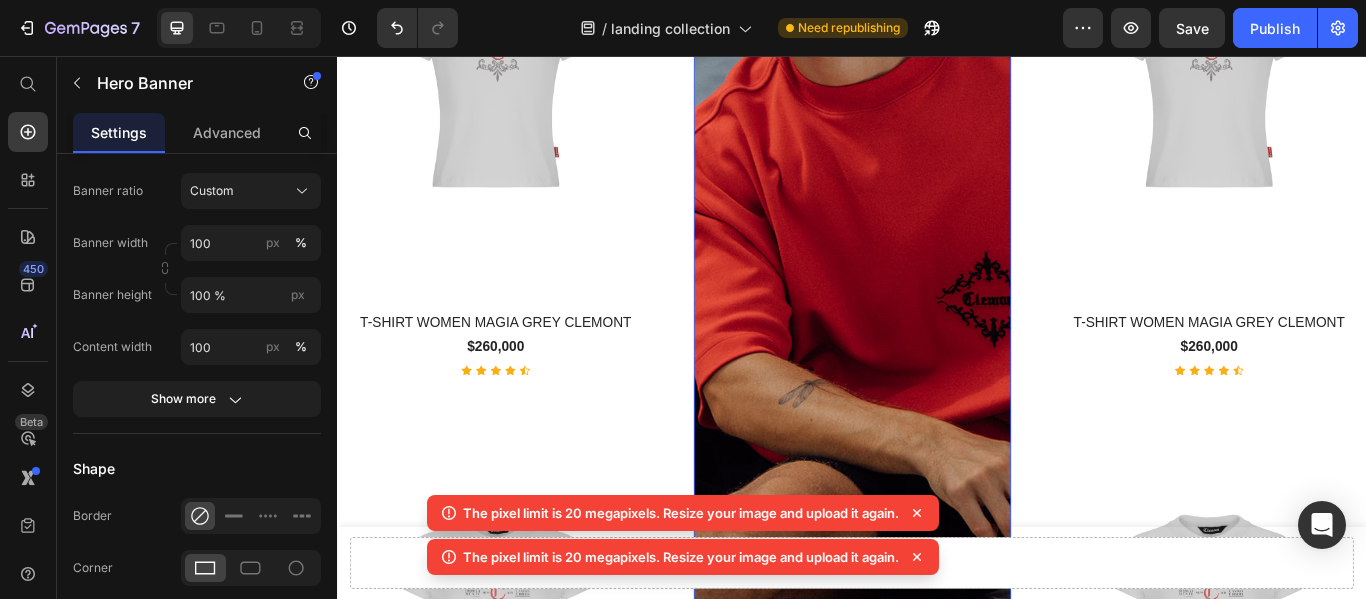 select on "M" 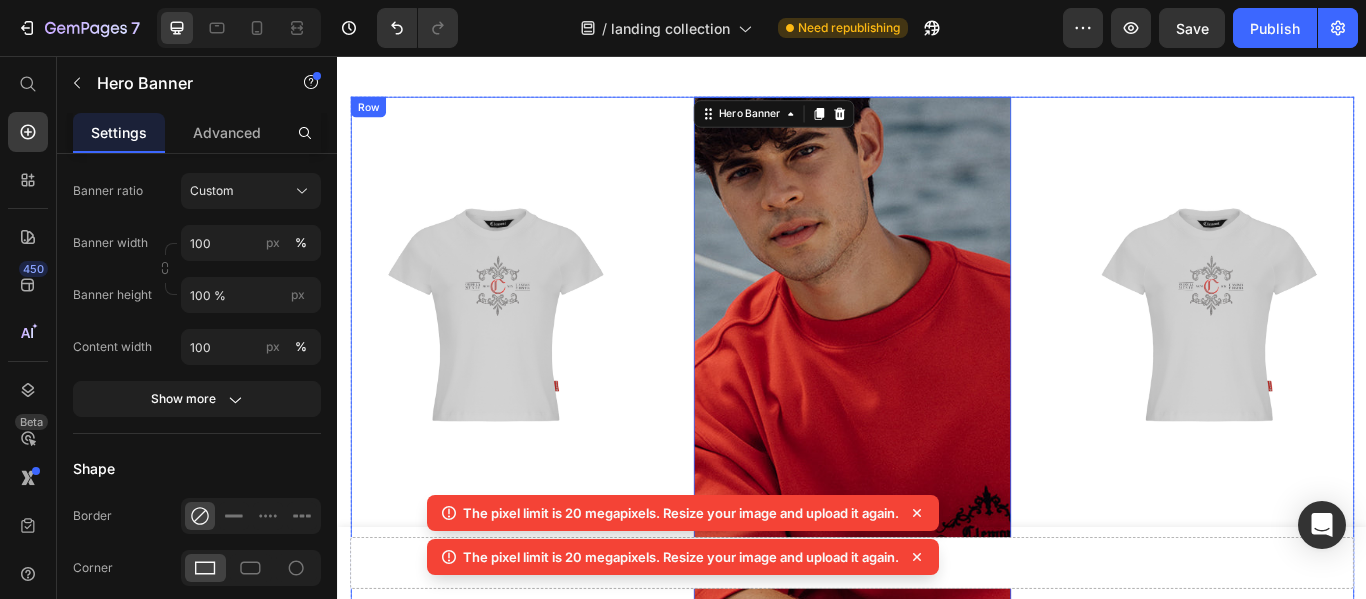 scroll, scrollTop: 1723, scrollLeft: 0, axis: vertical 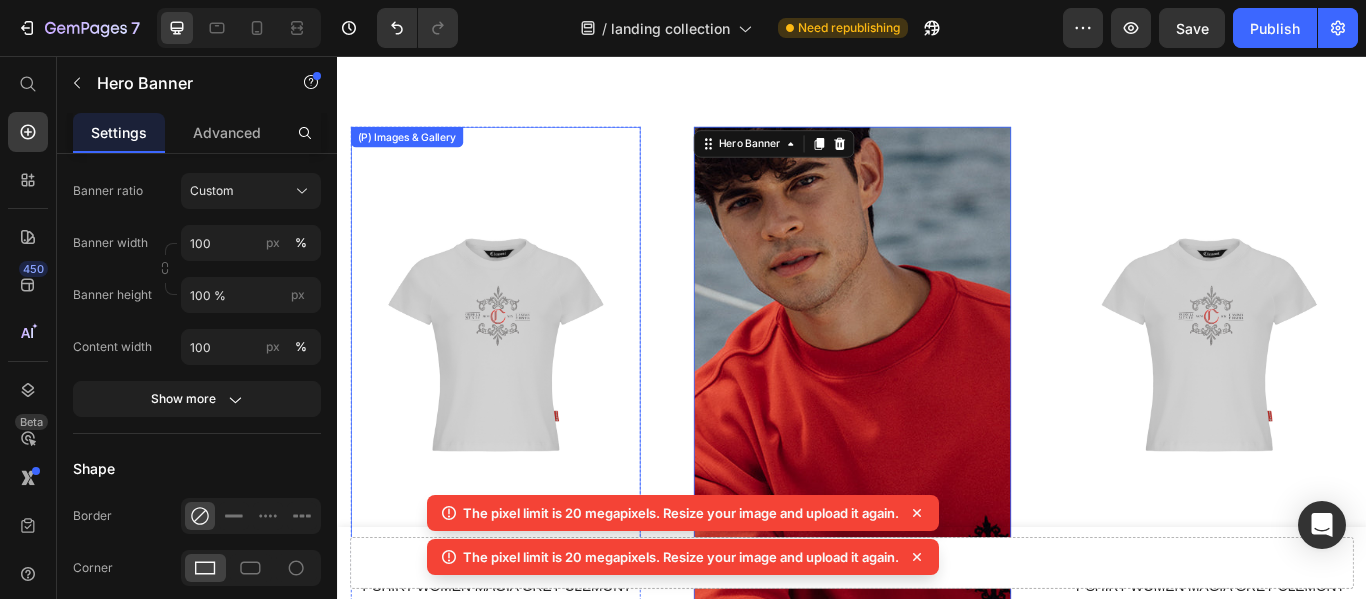 click at bounding box center [521, 391] 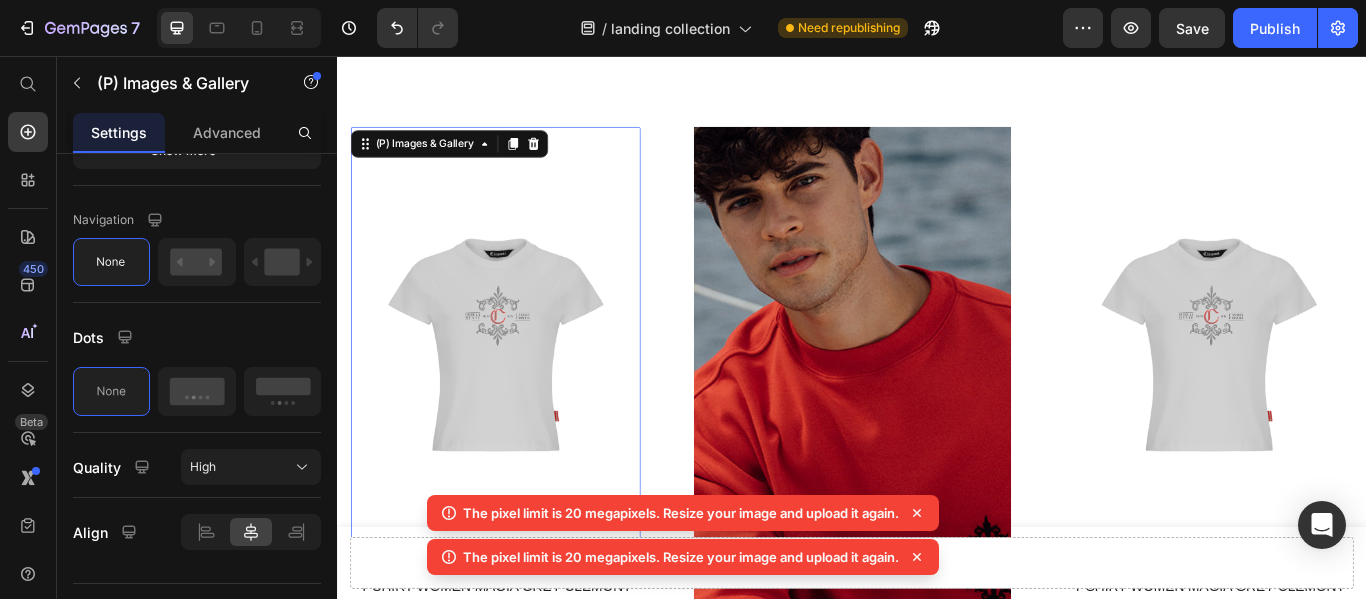 scroll, scrollTop: 0, scrollLeft: 0, axis: both 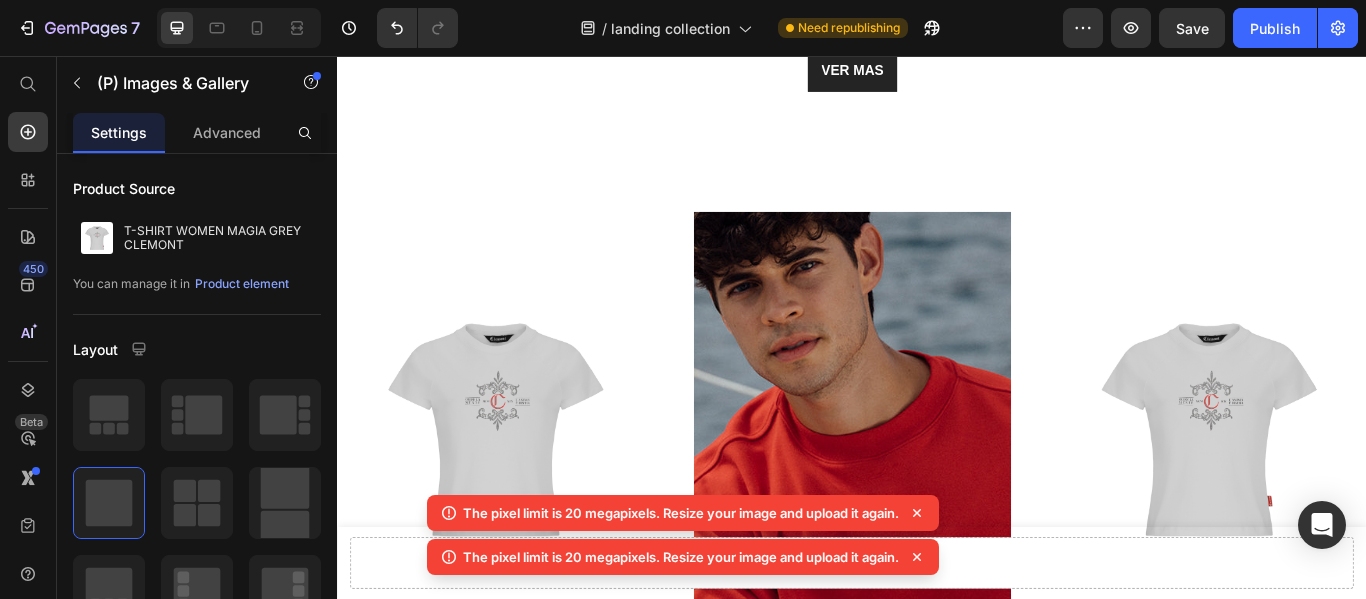 click at bounding box center [521, 491] 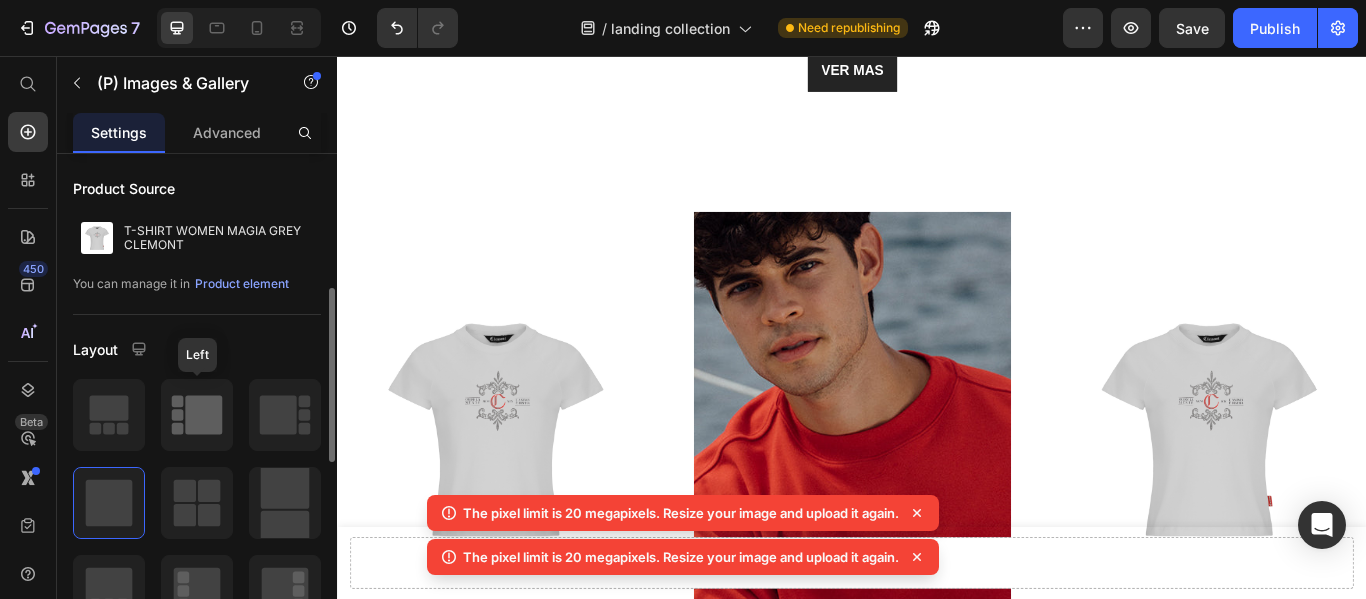 scroll, scrollTop: 100, scrollLeft: 0, axis: vertical 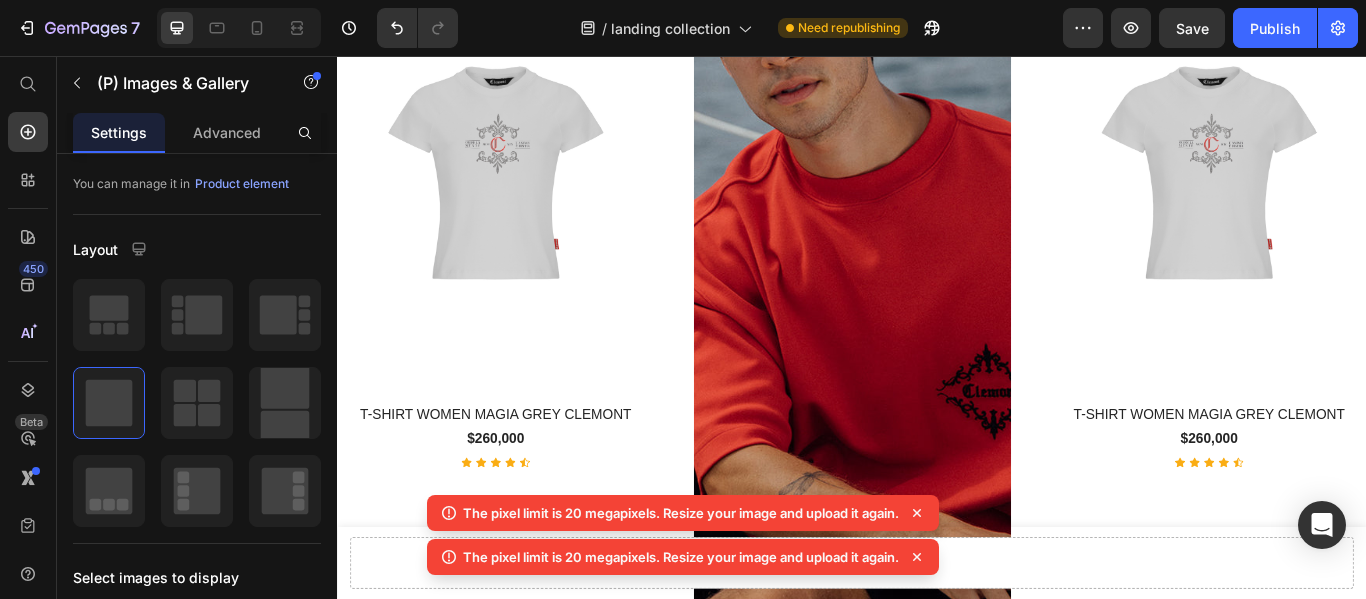 click at bounding box center [521, 191] 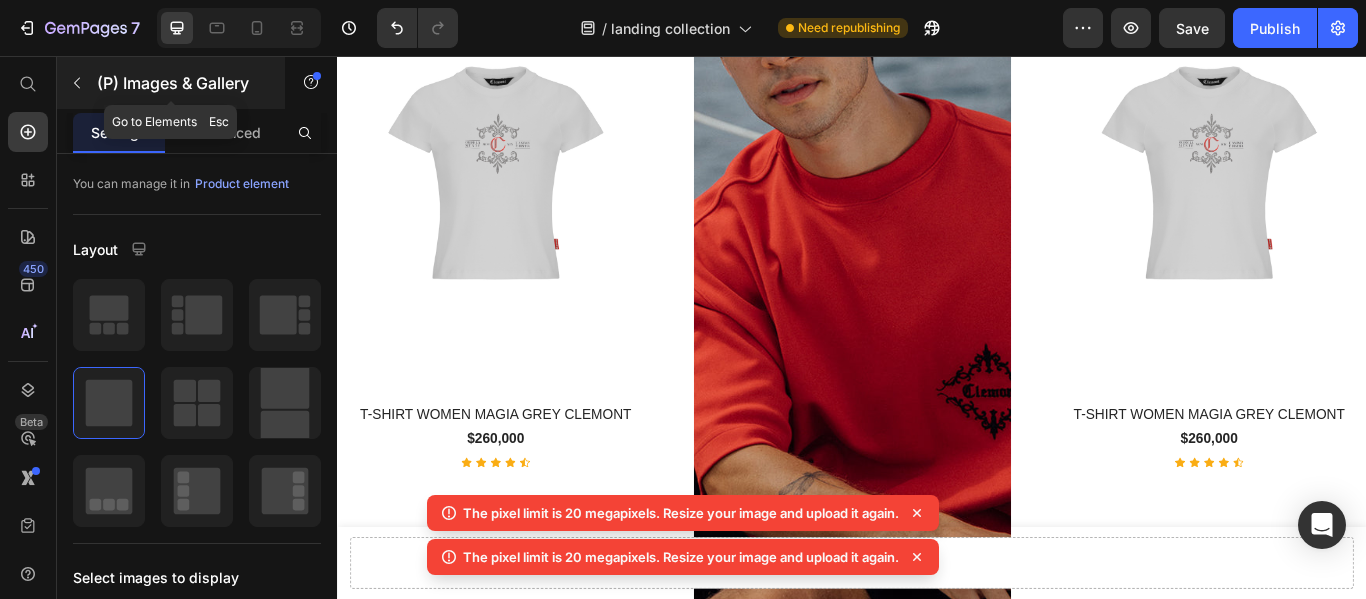 click 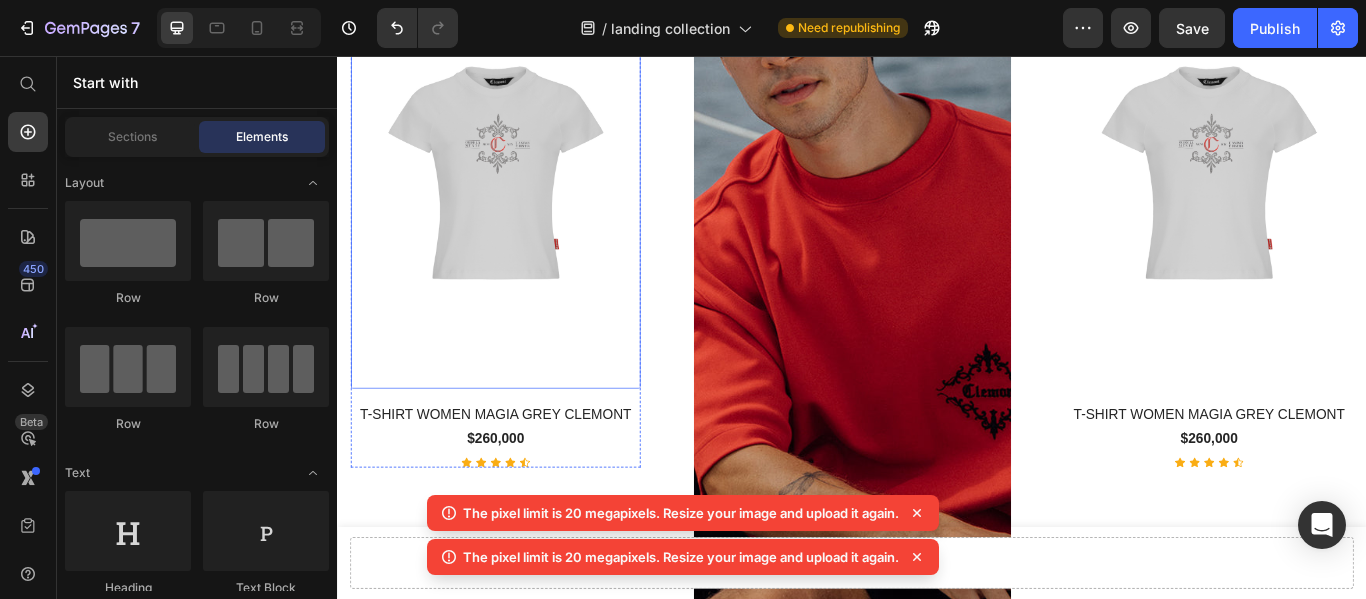 click at bounding box center [521, 191] 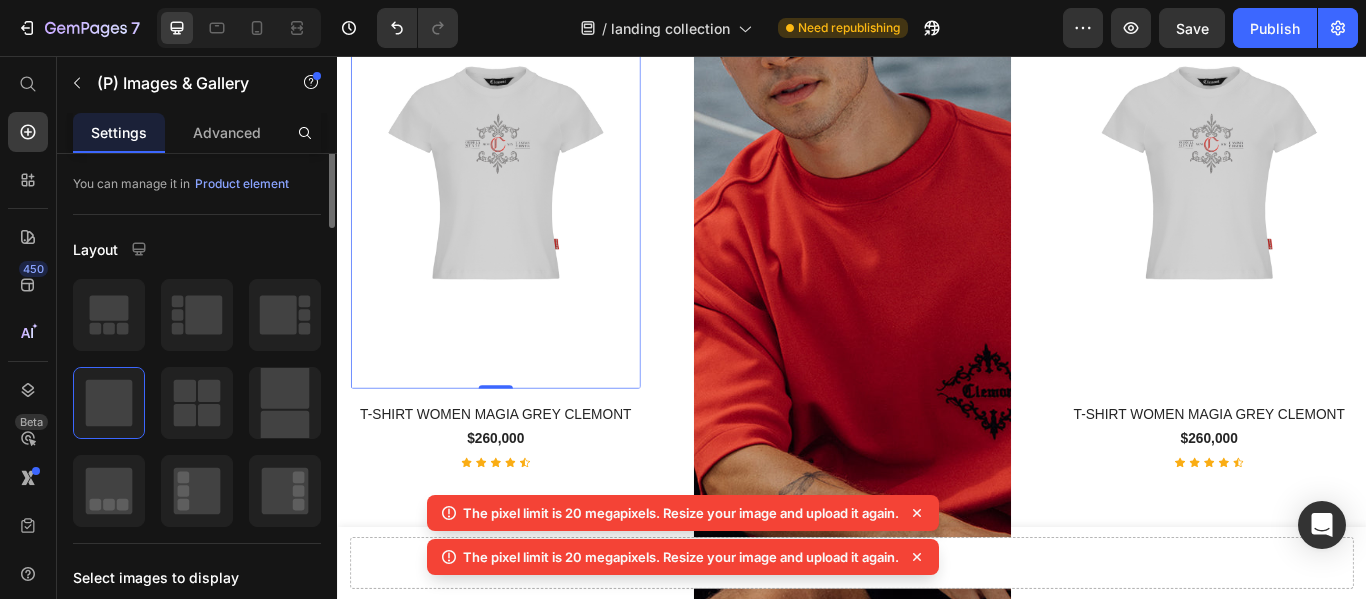 scroll, scrollTop: 0, scrollLeft: 0, axis: both 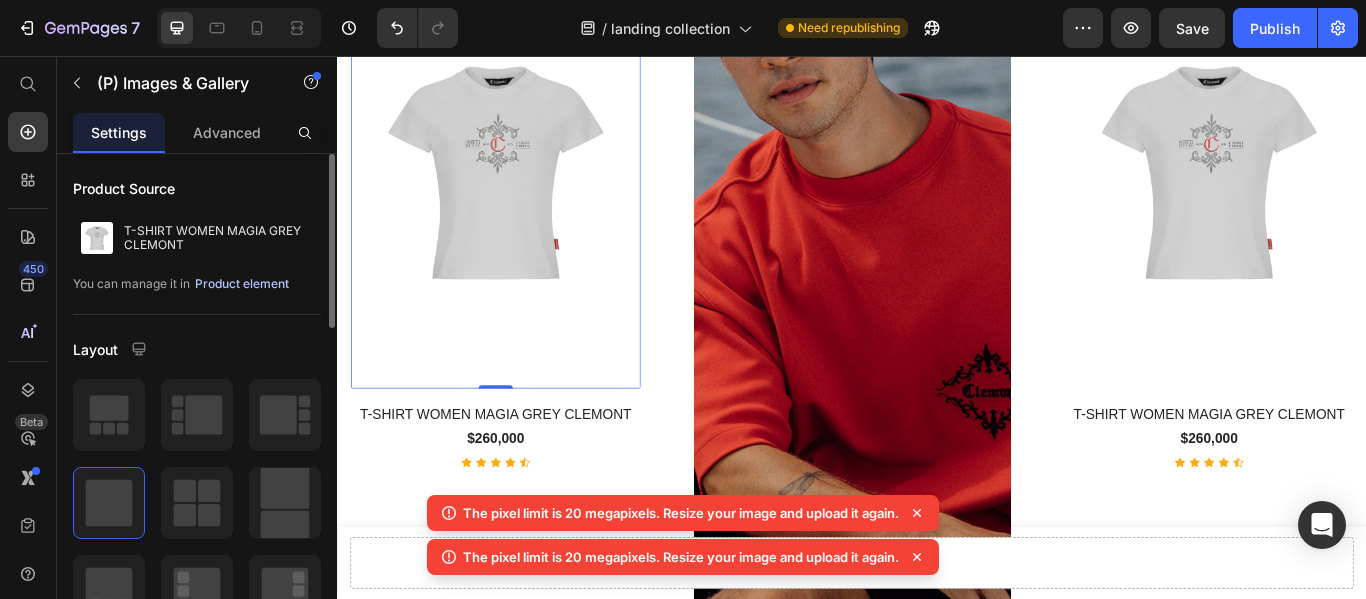 click on "Product element" at bounding box center (242, 284) 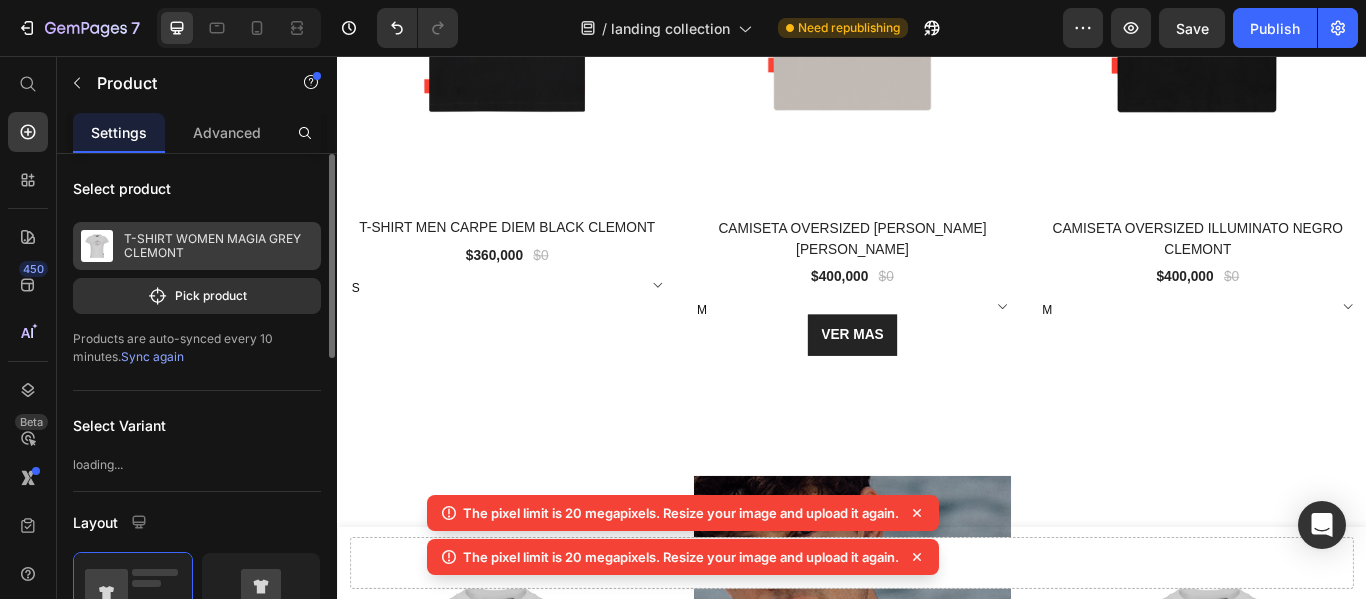 scroll, scrollTop: 1923, scrollLeft: 0, axis: vertical 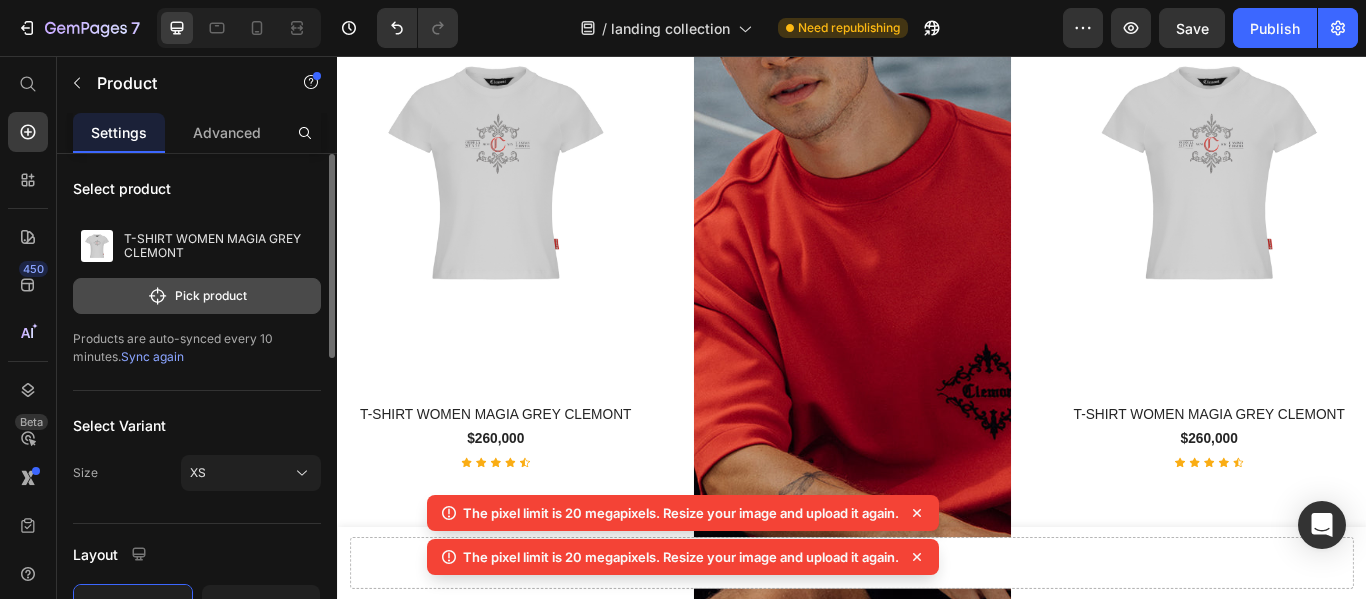 click on "Pick product" at bounding box center (197, 296) 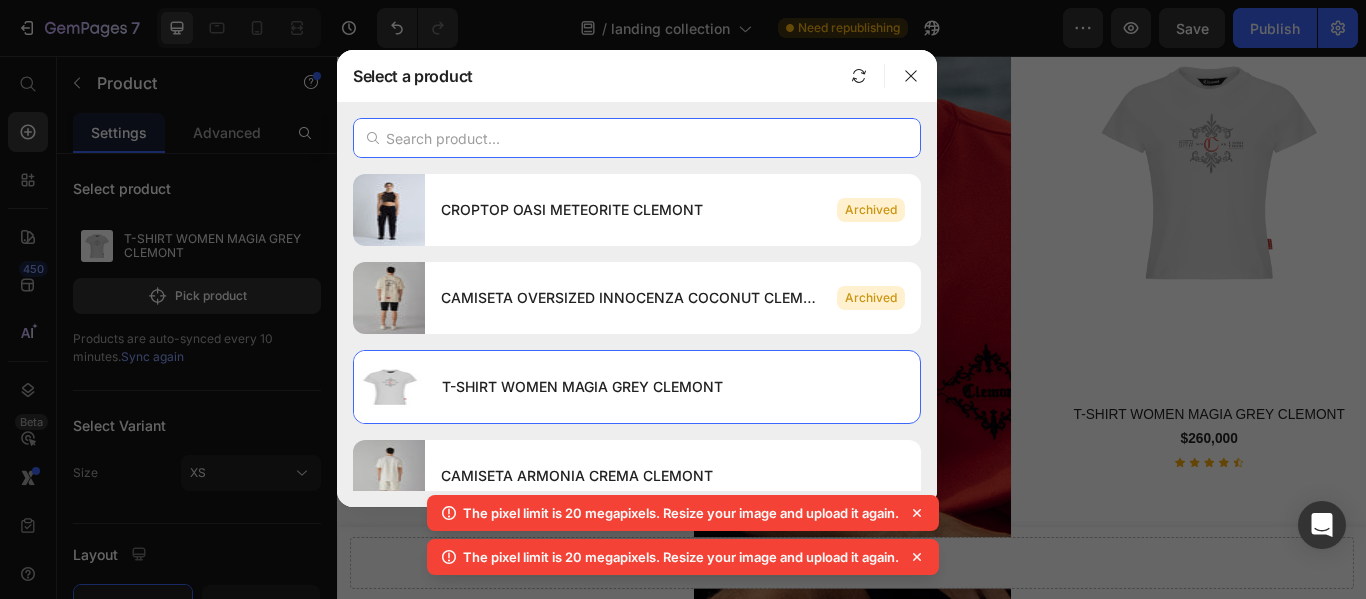 click at bounding box center (637, 138) 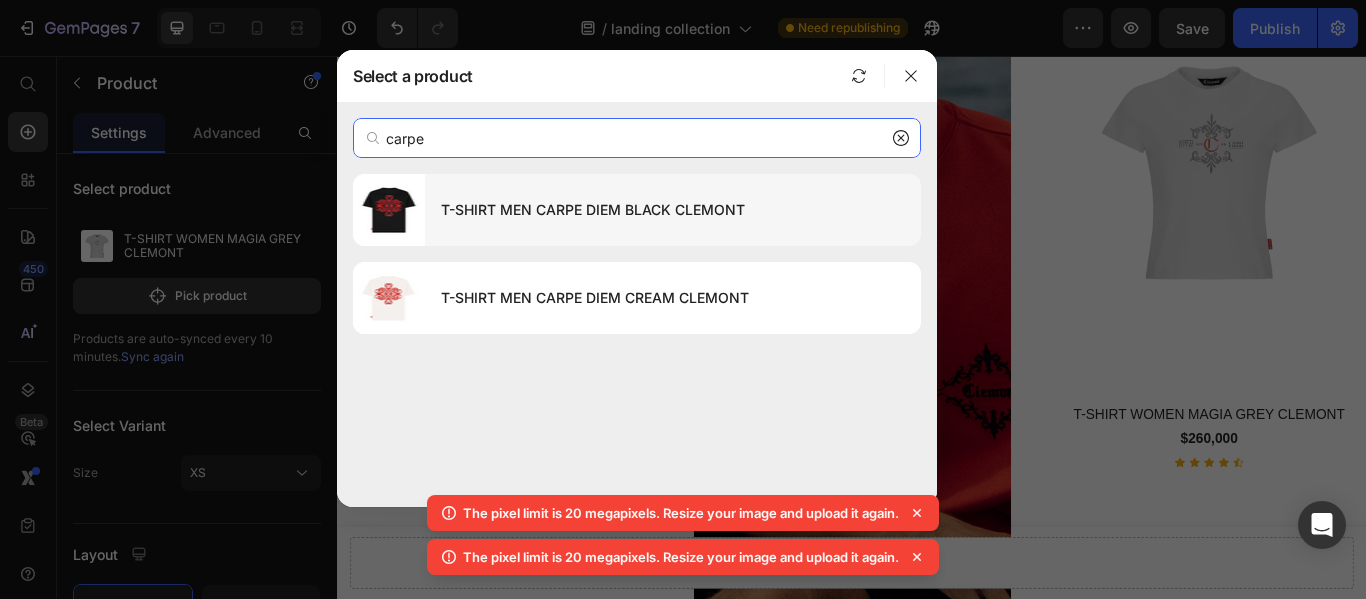 type on "carpe" 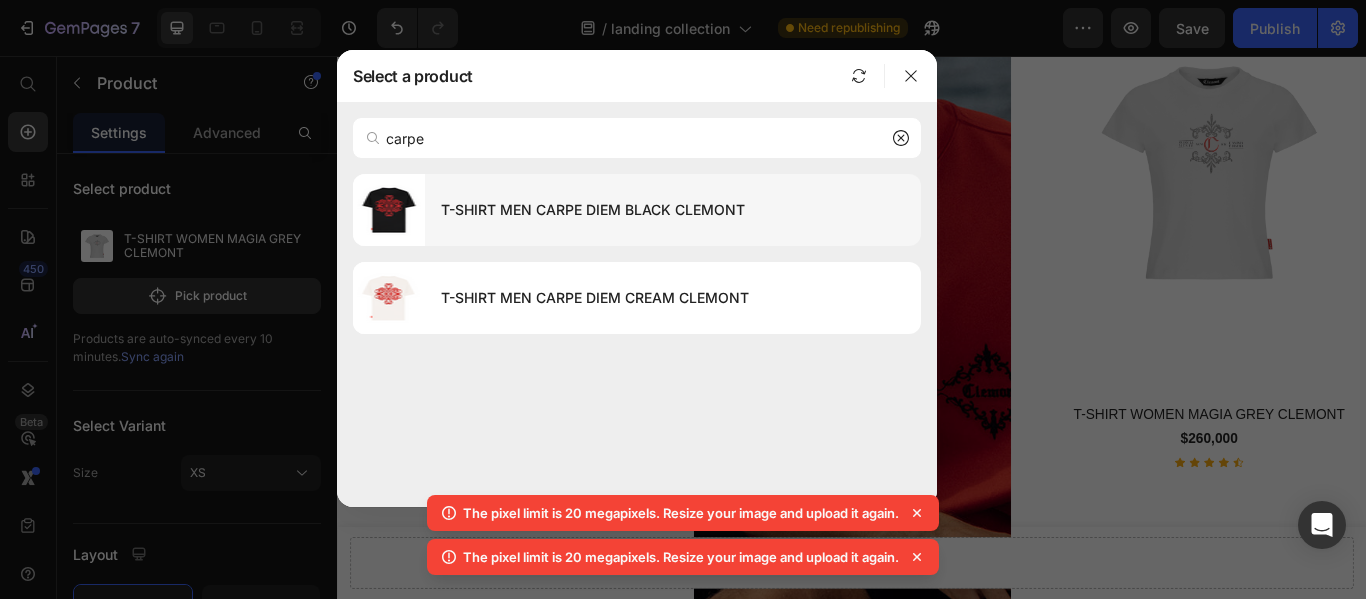 click on "T-SHIRT MEN CARPE DIEM  BLACK  CLEMONT" at bounding box center (673, 210) 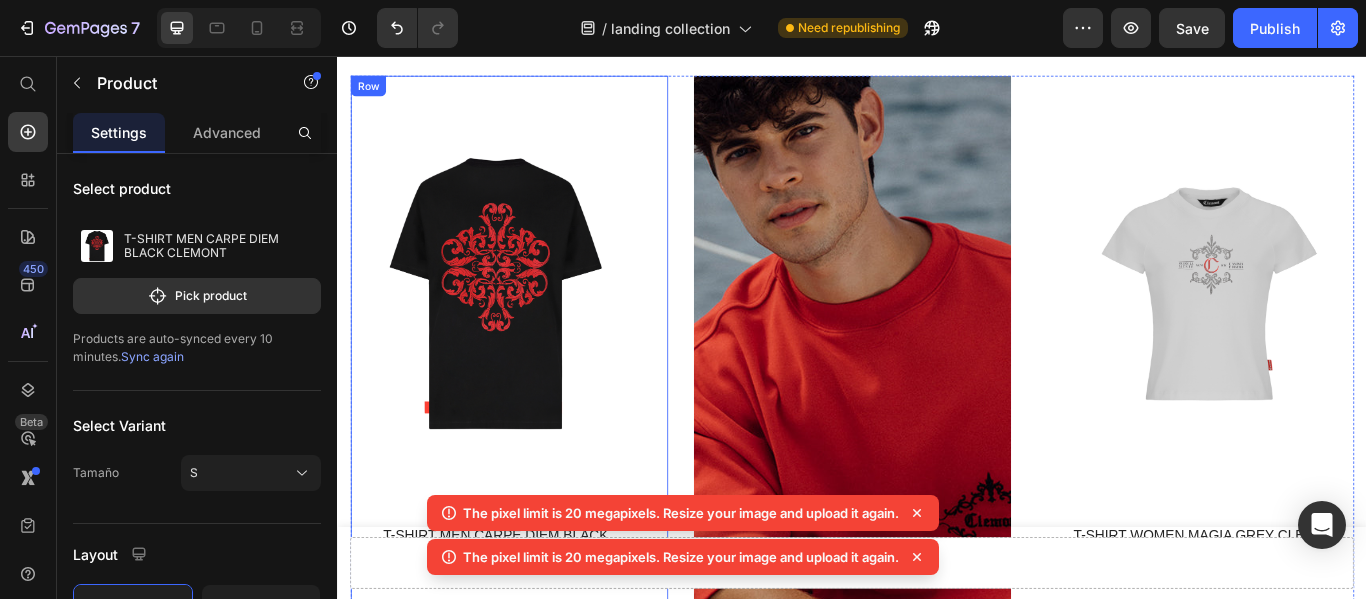 scroll, scrollTop: 1747, scrollLeft: 0, axis: vertical 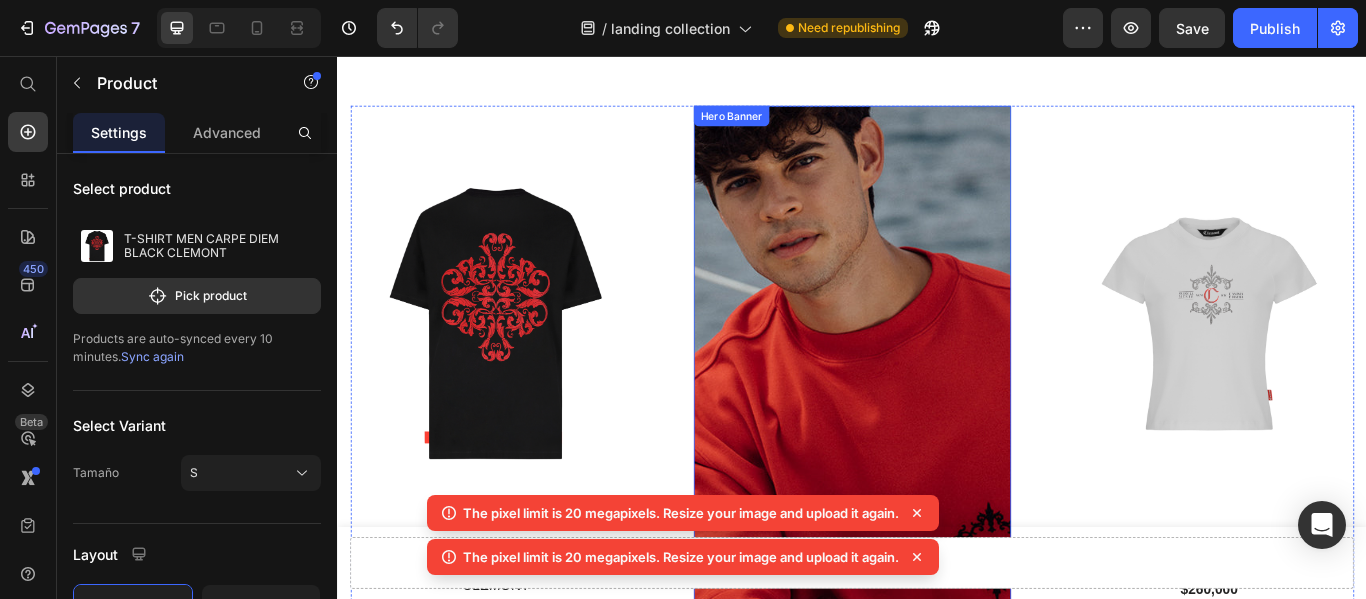 click at bounding box center (1353, 367) 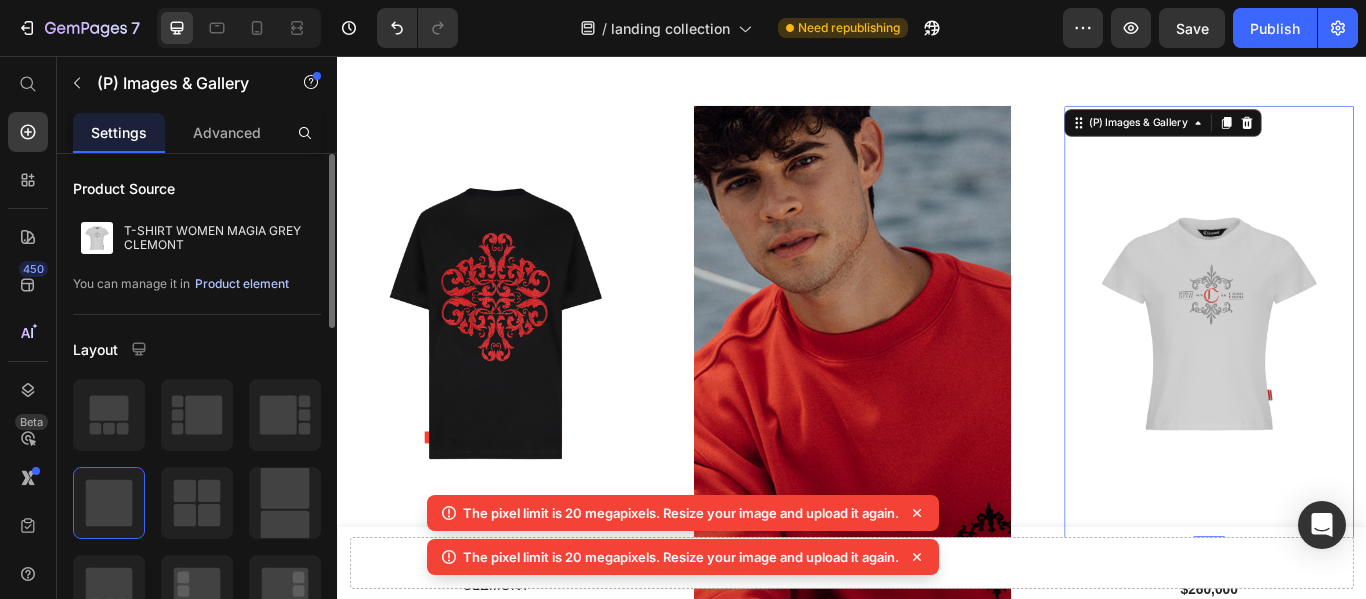 click on "Product element" at bounding box center [242, 284] 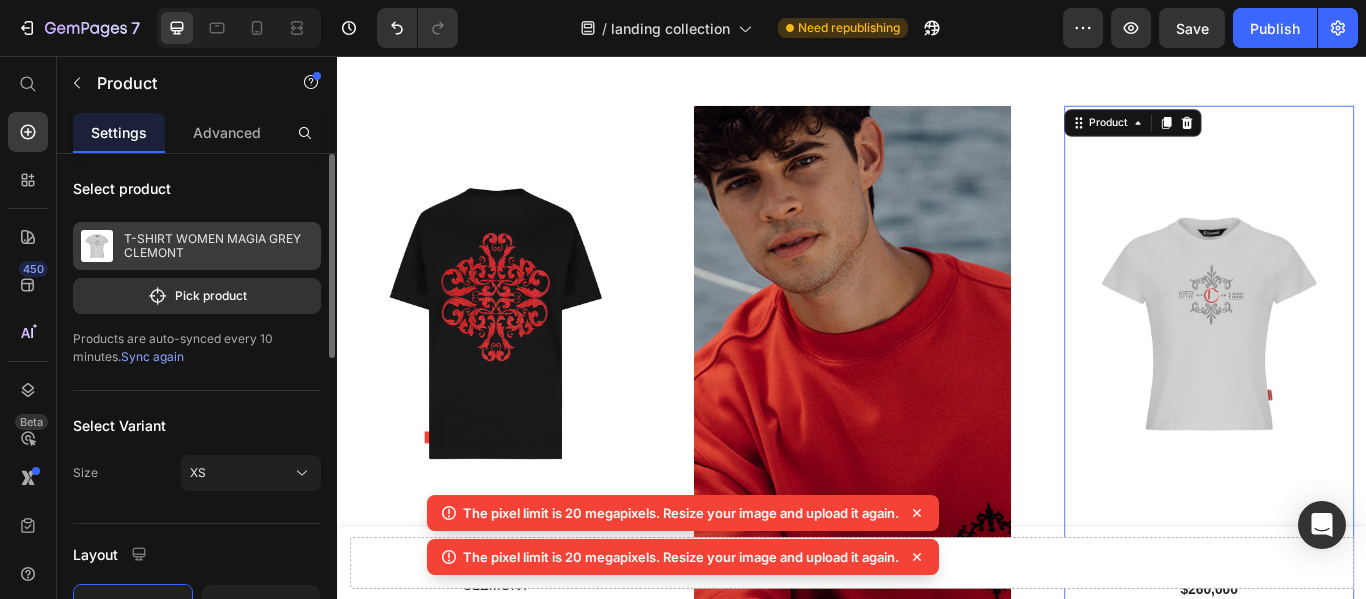 click on "T-SHIRT WOMEN  MAGIA GREY CLEMONT" at bounding box center (218, 246) 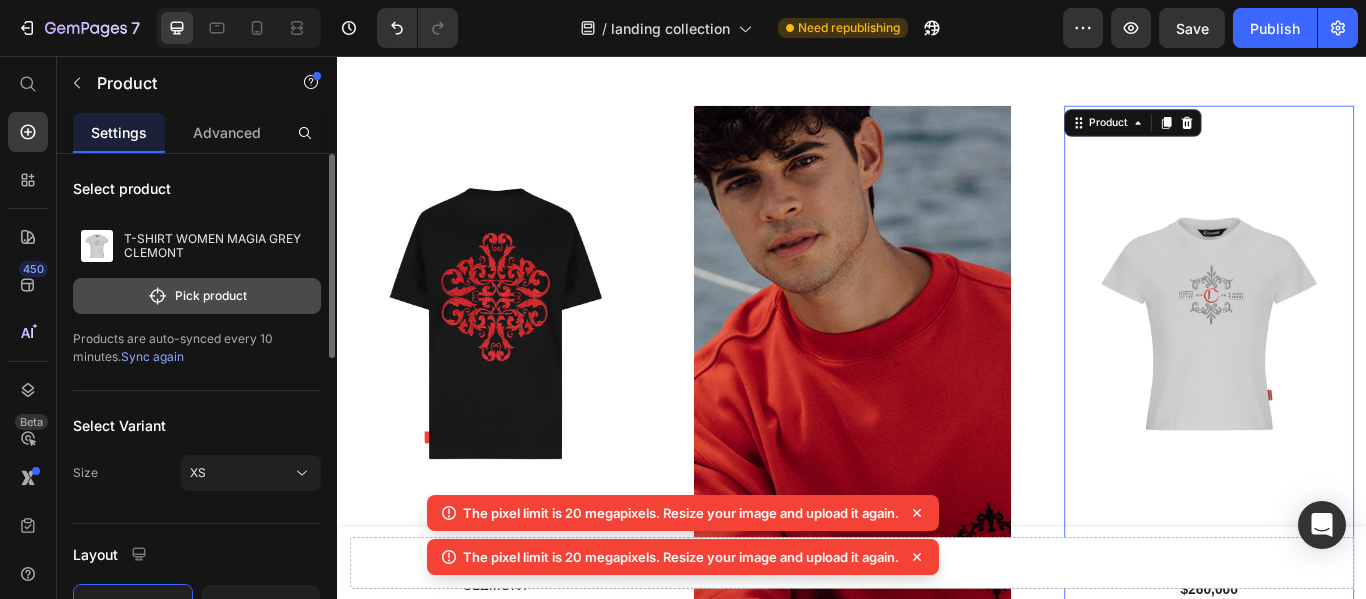 click on "Pick product" at bounding box center [197, 296] 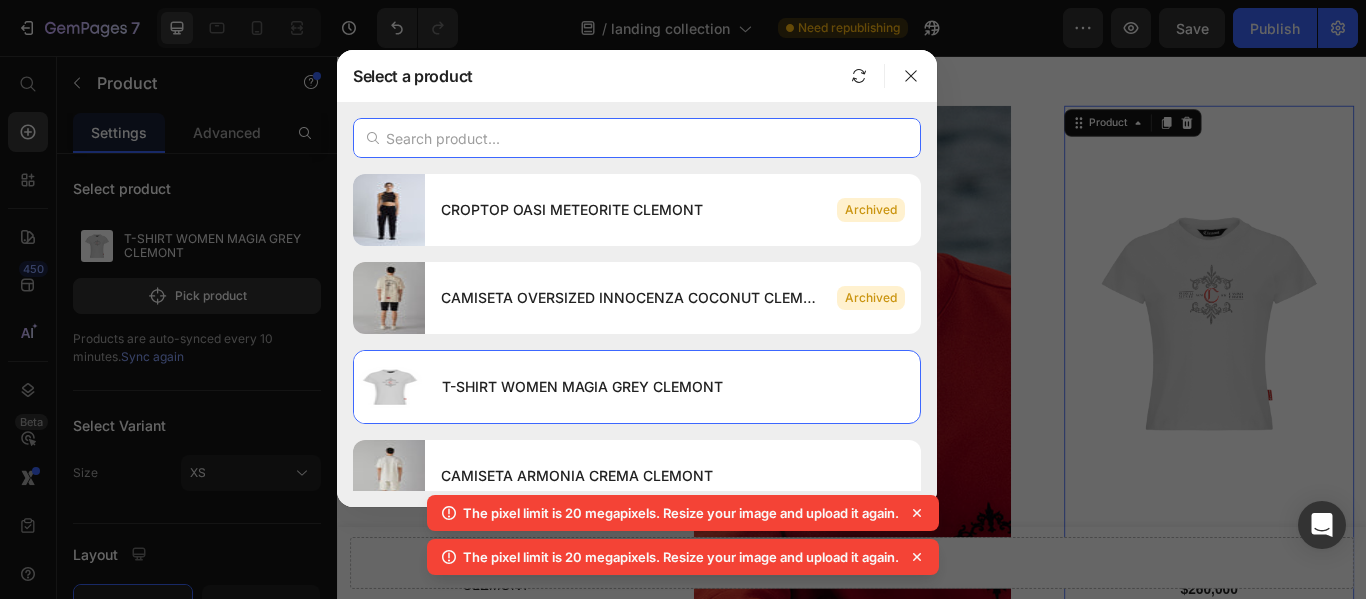 click at bounding box center (637, 138) 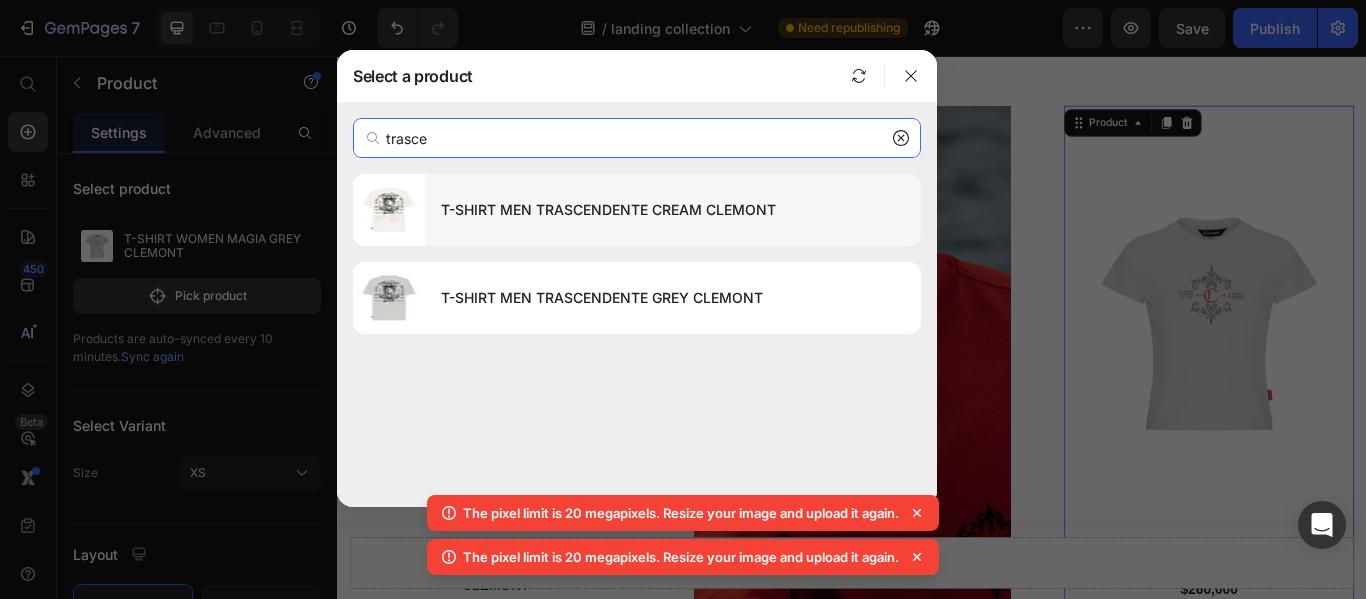 type on "trasce" 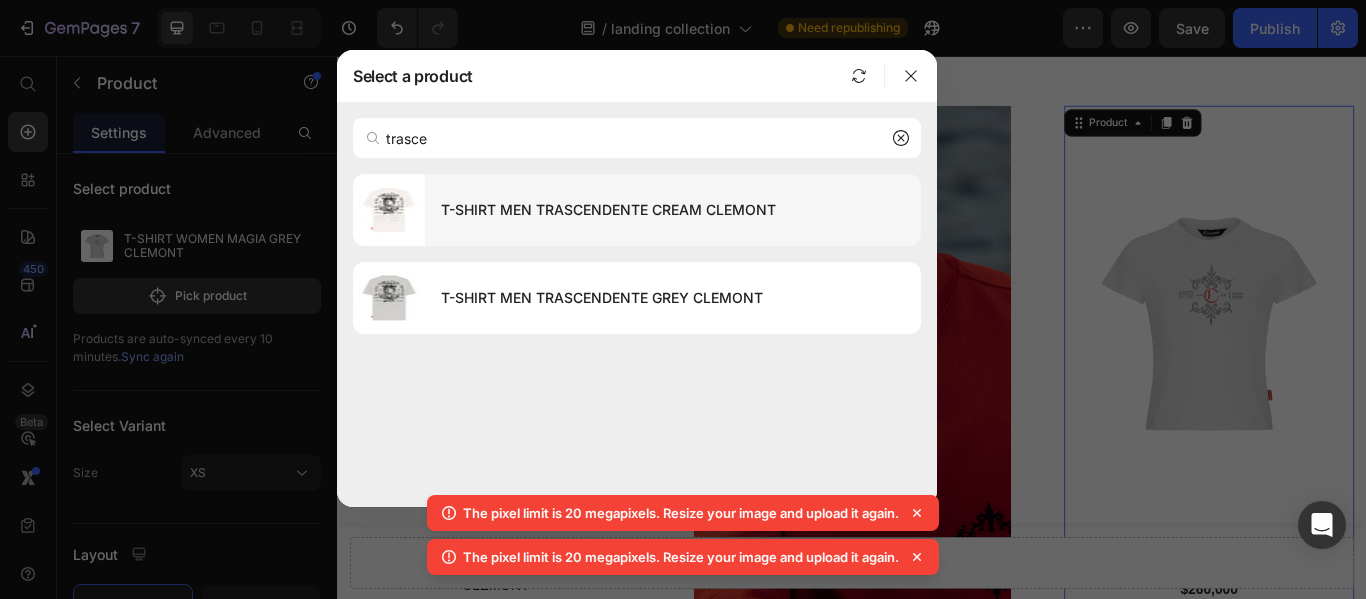 click on "T-SHIRT MEN TRASCENDENTE CREAM  CLEMONT" at bounding box center [673, 210] 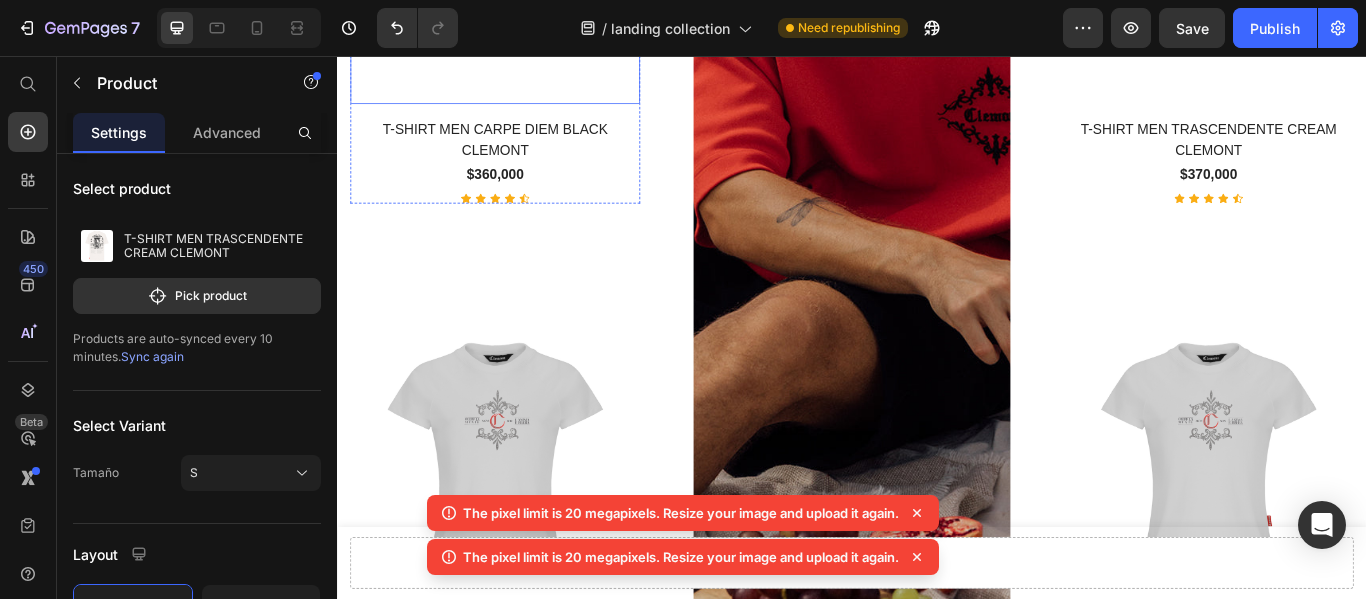scroll, scrollTop: 2347, scrollLeft: 0, axis: vertical 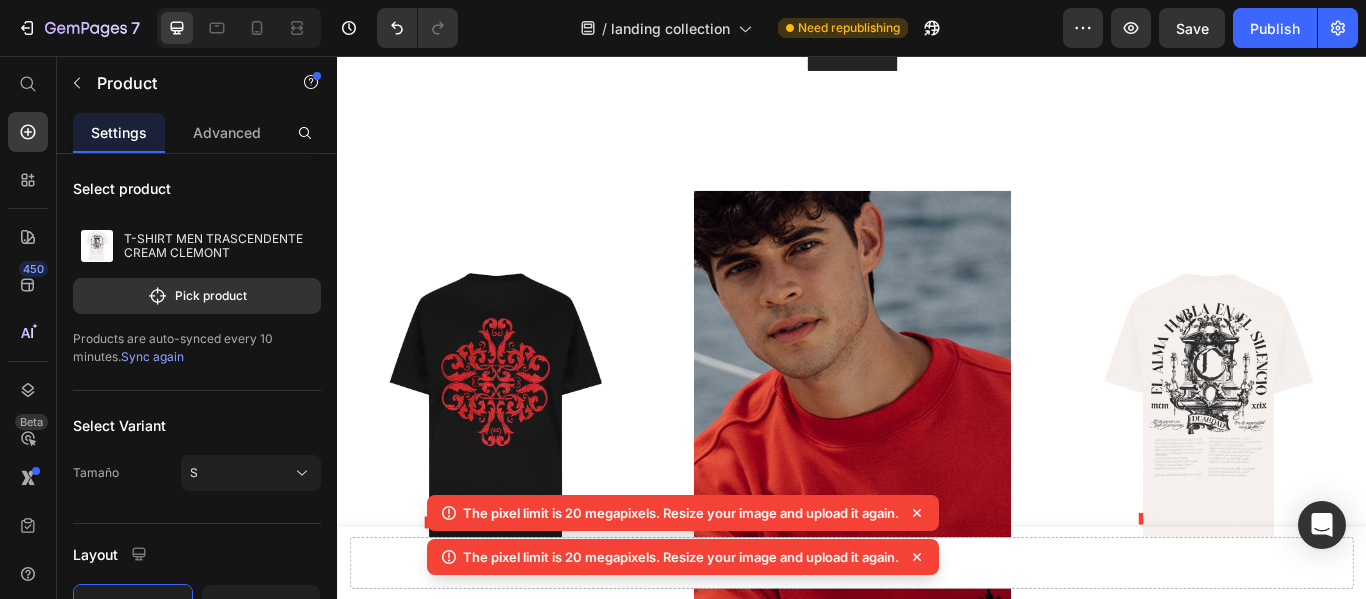 select on "M" 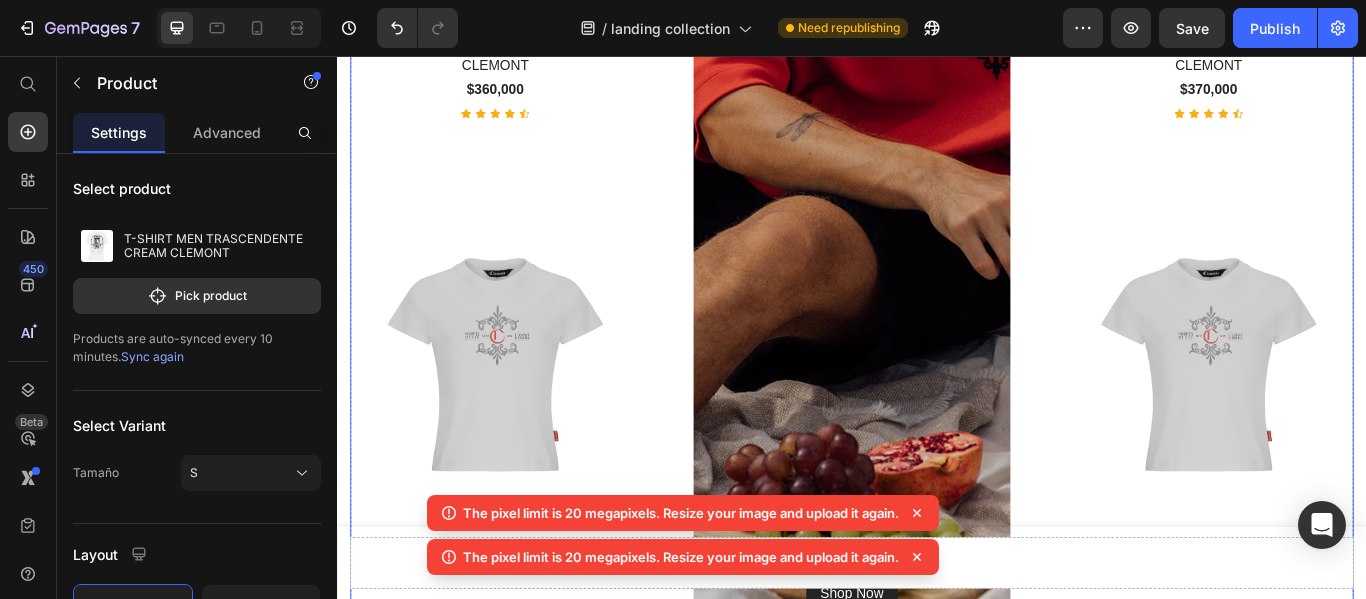 scroll, scrollTop: 2347, scrollLeft: 0, axis: vertical 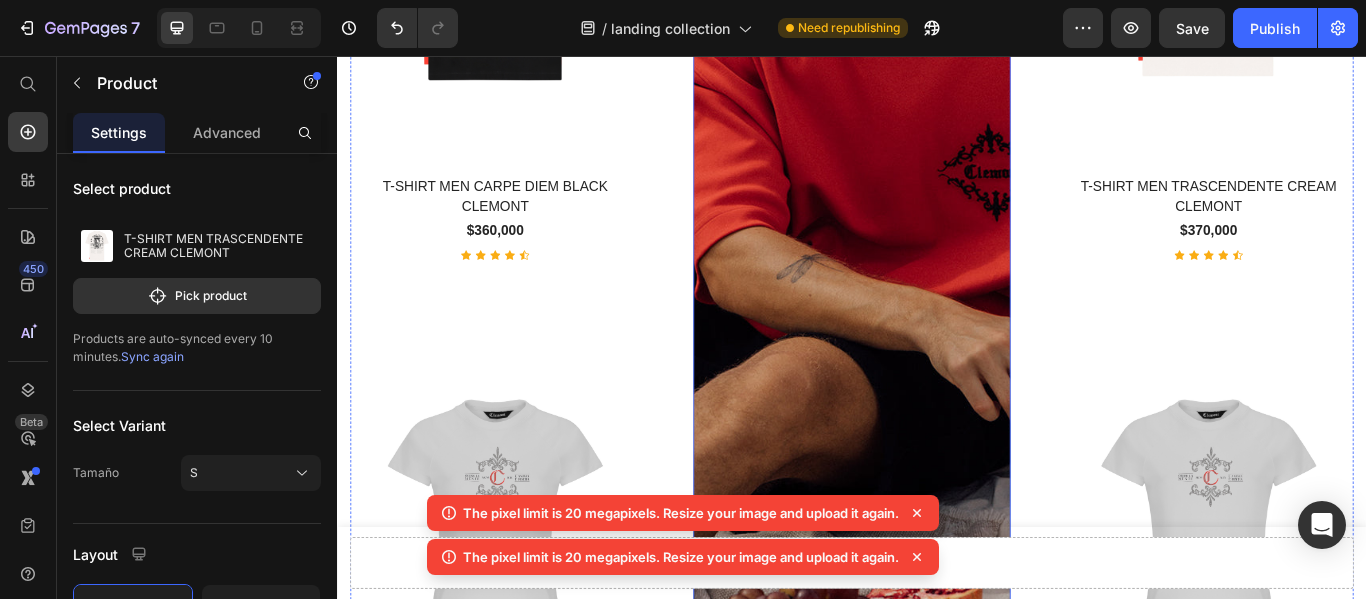 select on "M" 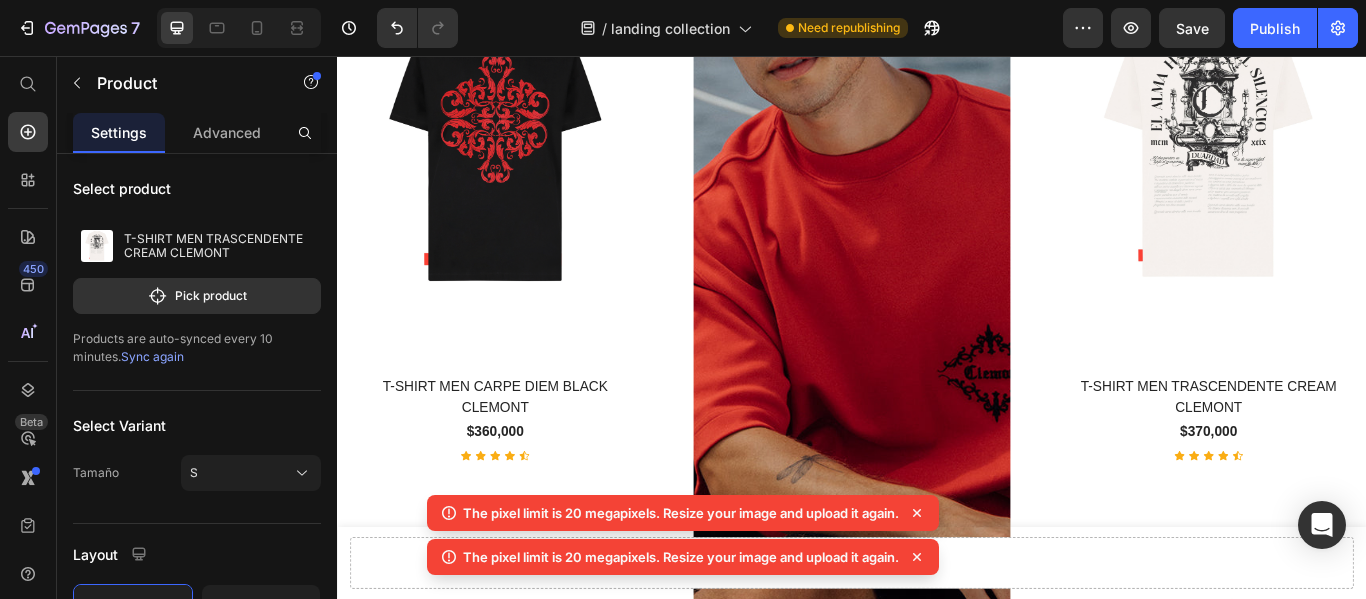 scroll, scrollTop: 2347, scrollLeft: 0, axis: vertical 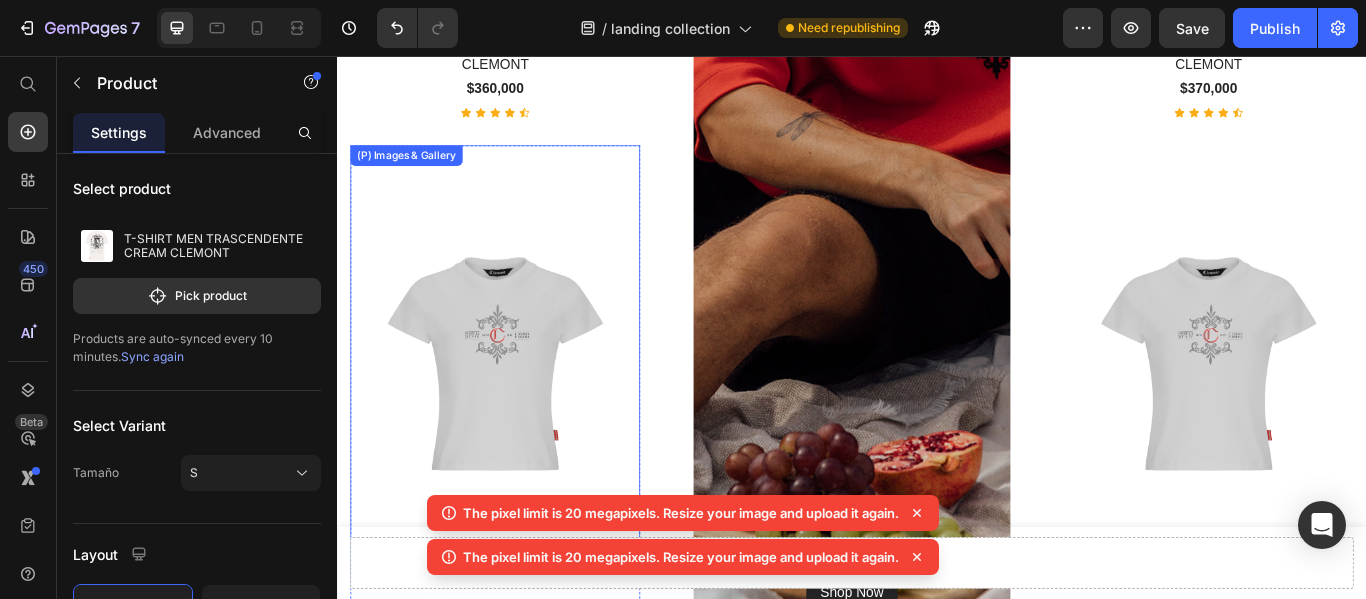 click at bounding box center [521, 413] 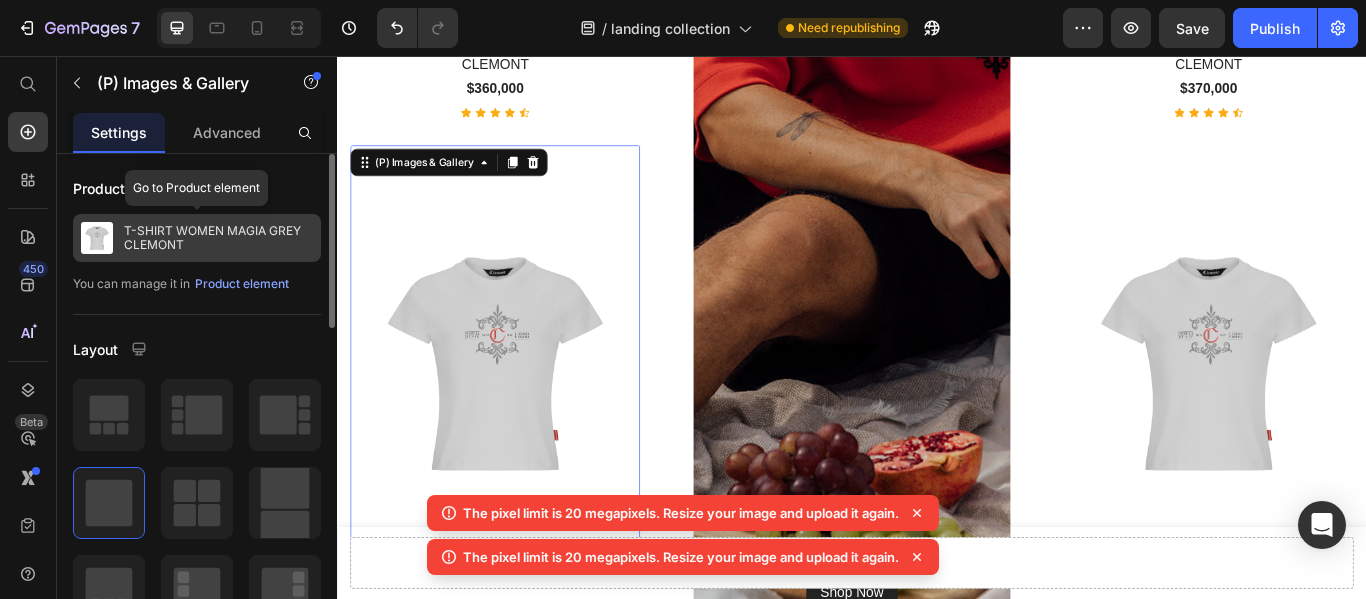 click on "T-SHIRT WOMEN  MAGIA GREY CLEMONT" at bounding box center (218, 238) 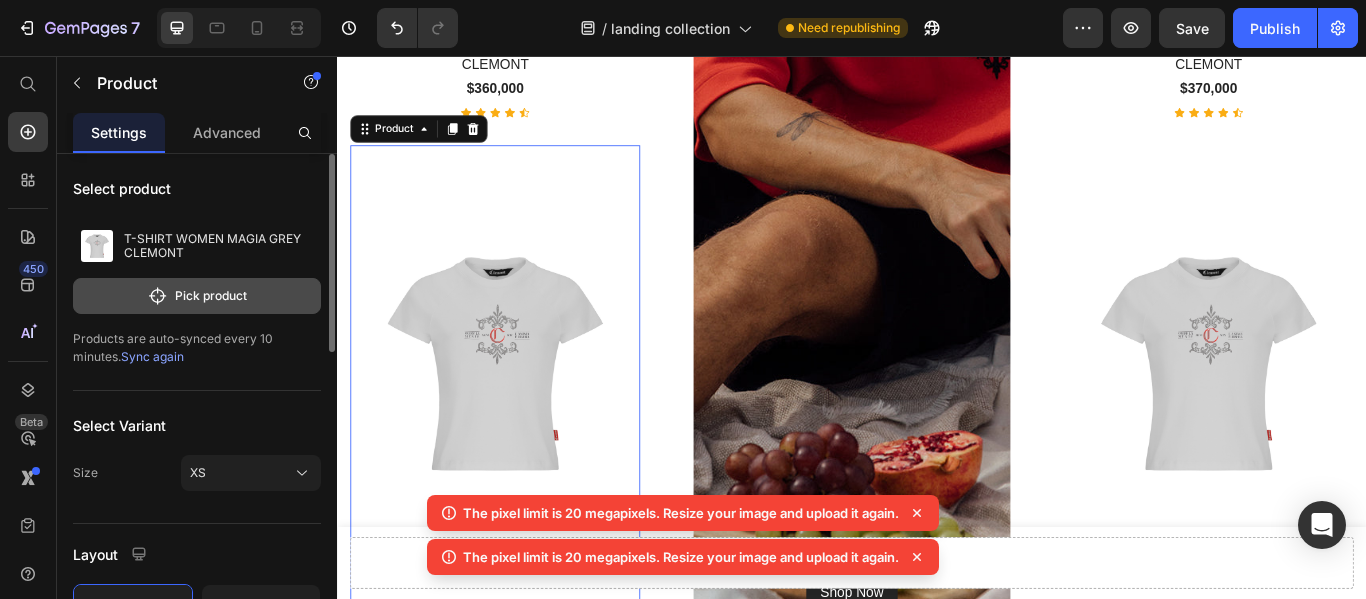 click on "Pick product" at bounding box center [197, 296] 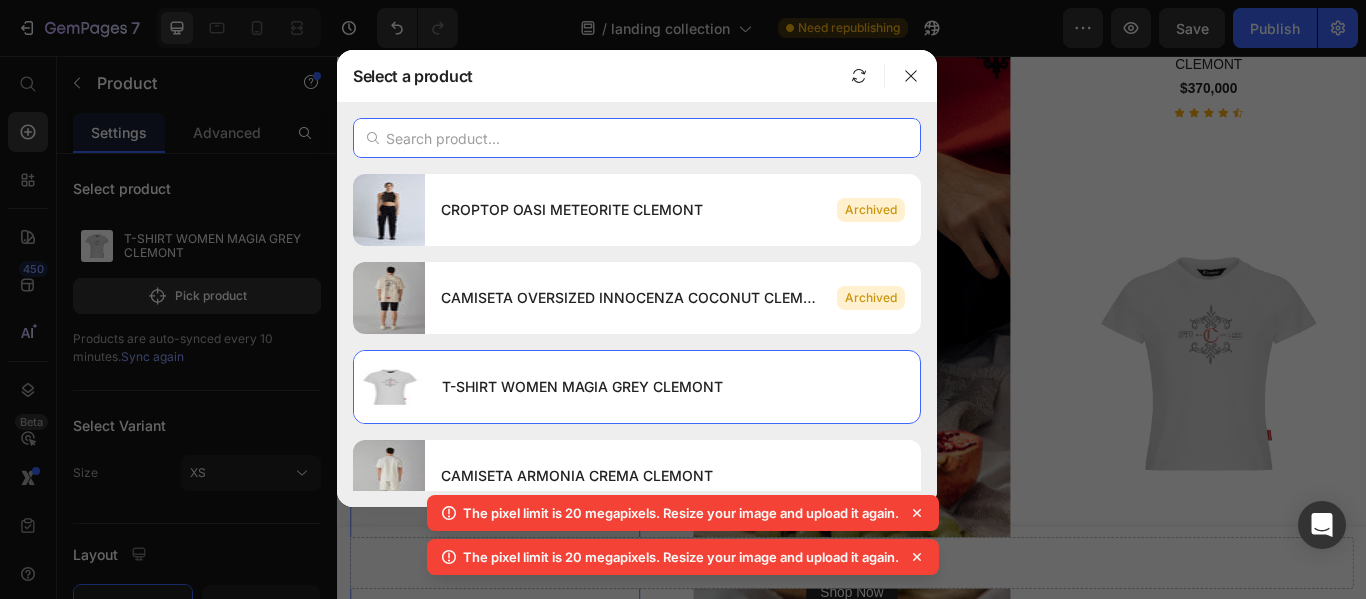 click at bounding box center (637, 138) 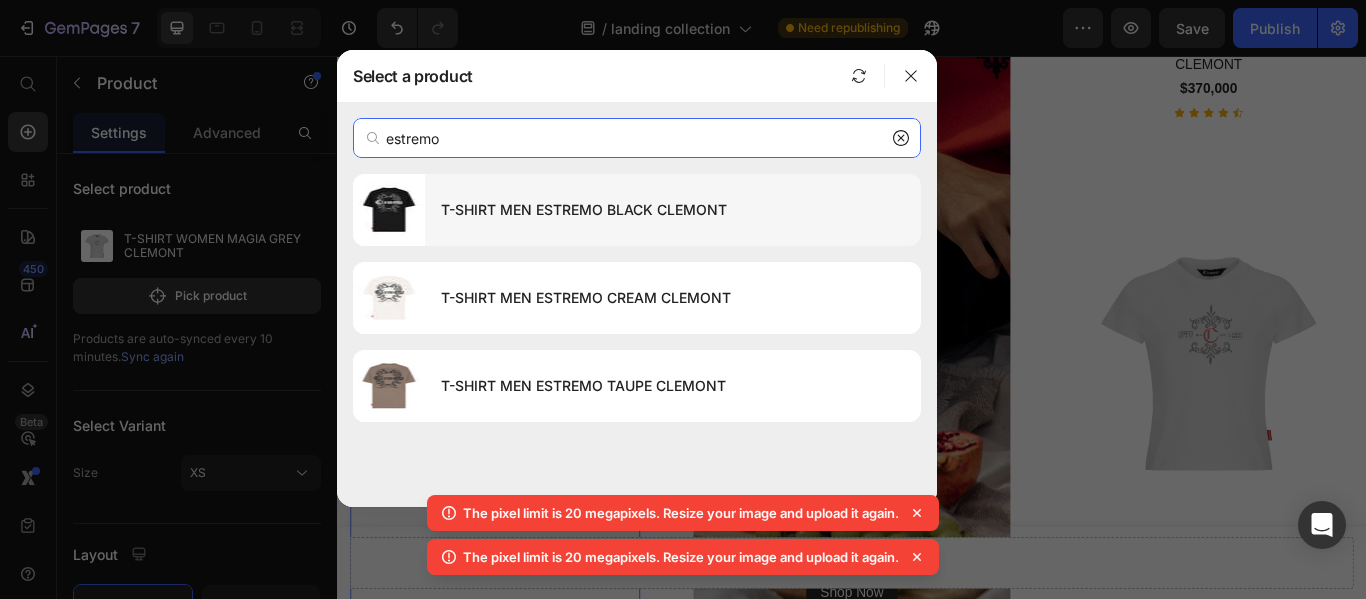 type on "estremo" 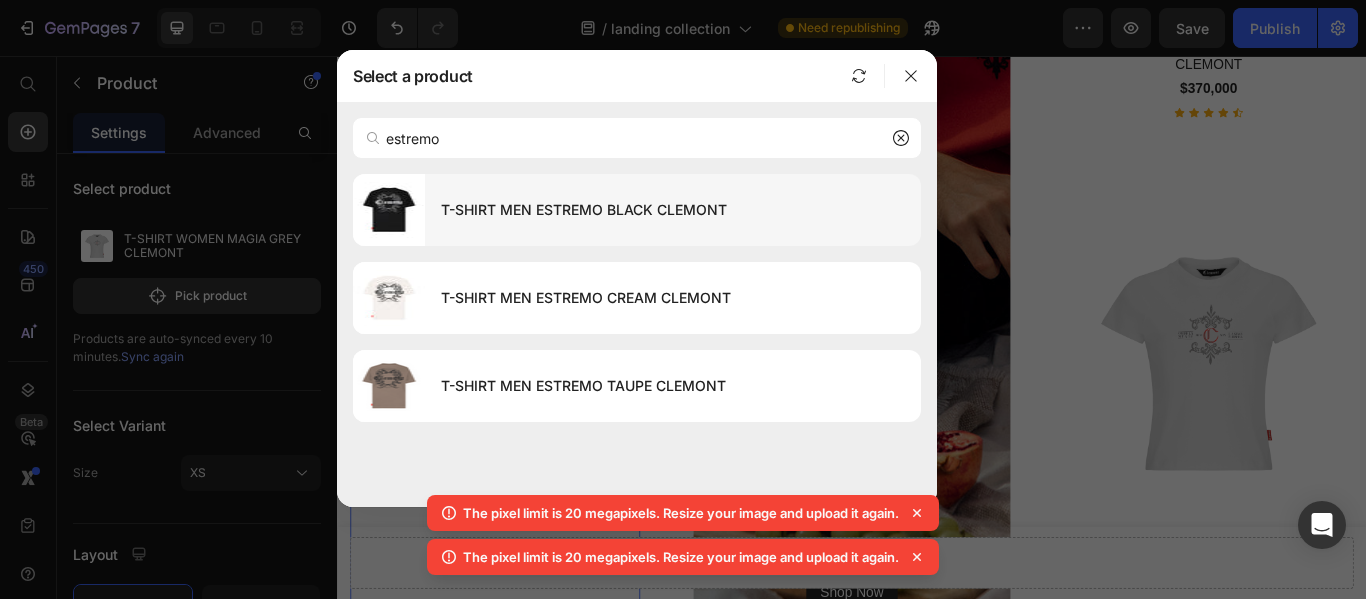 click on "T-SHIRT MEN ESTREMO BLACK  CLEMONT" at bounding box center (673, 210) 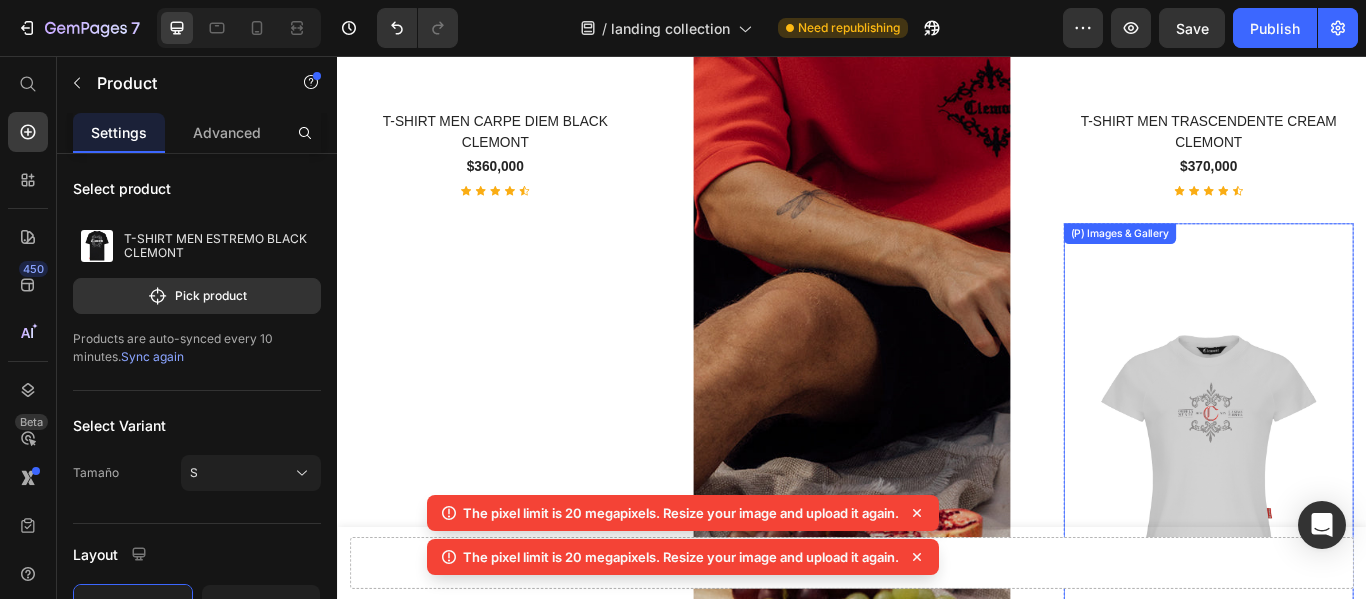 select on "M" 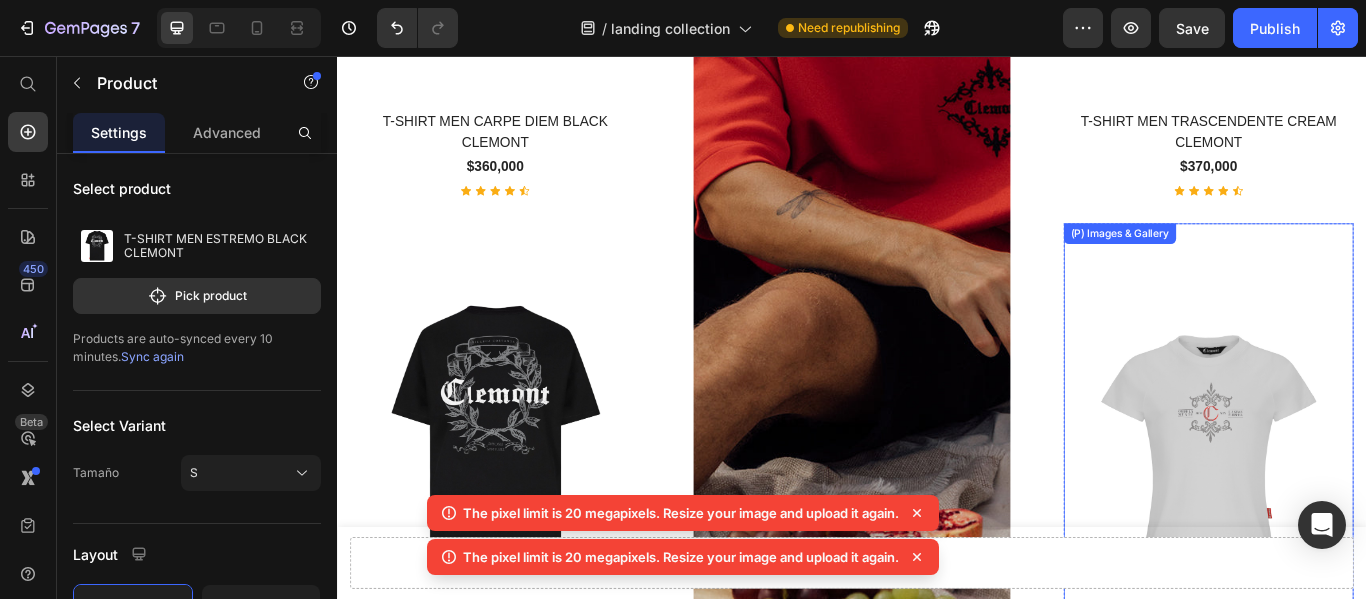 select on "M" 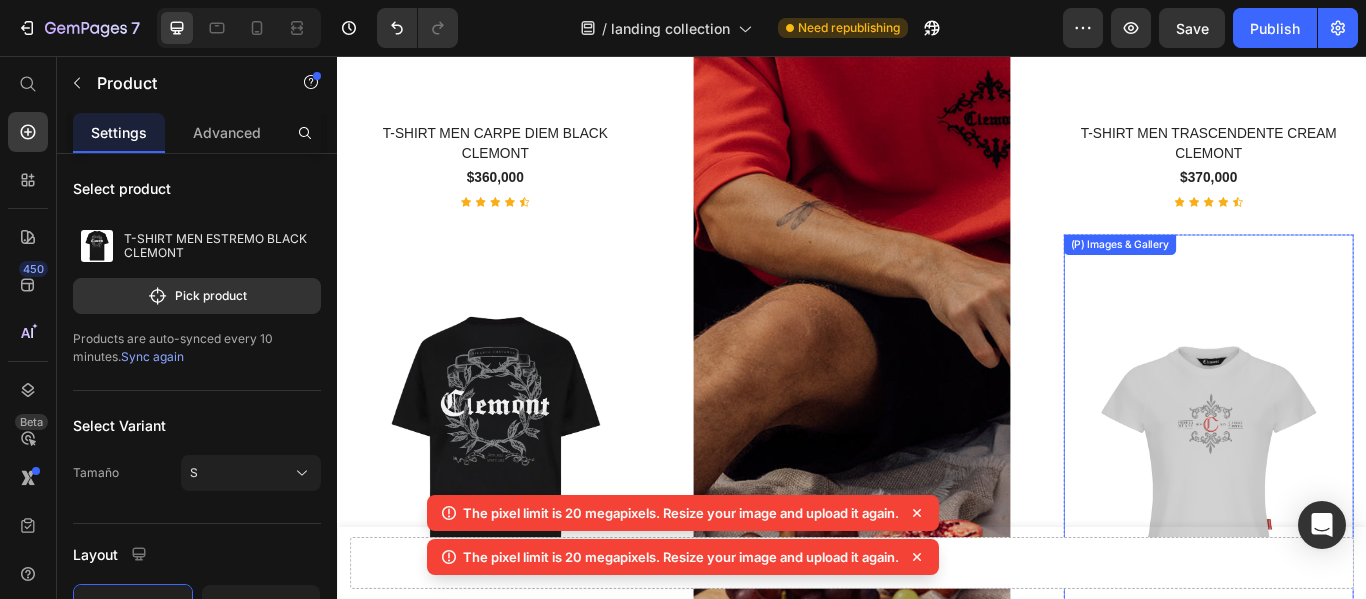 scroll, scrollTop: 2347, scrollLeft: 0, axis: vertical 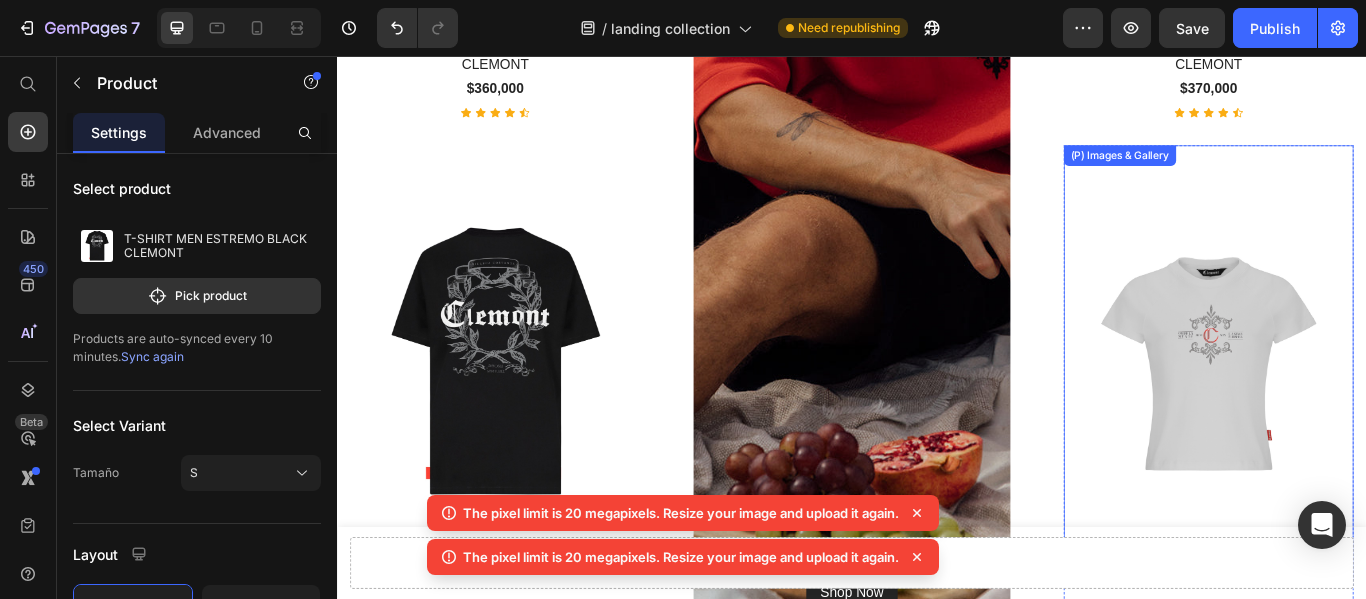 click at bounding box center (1353, 413) 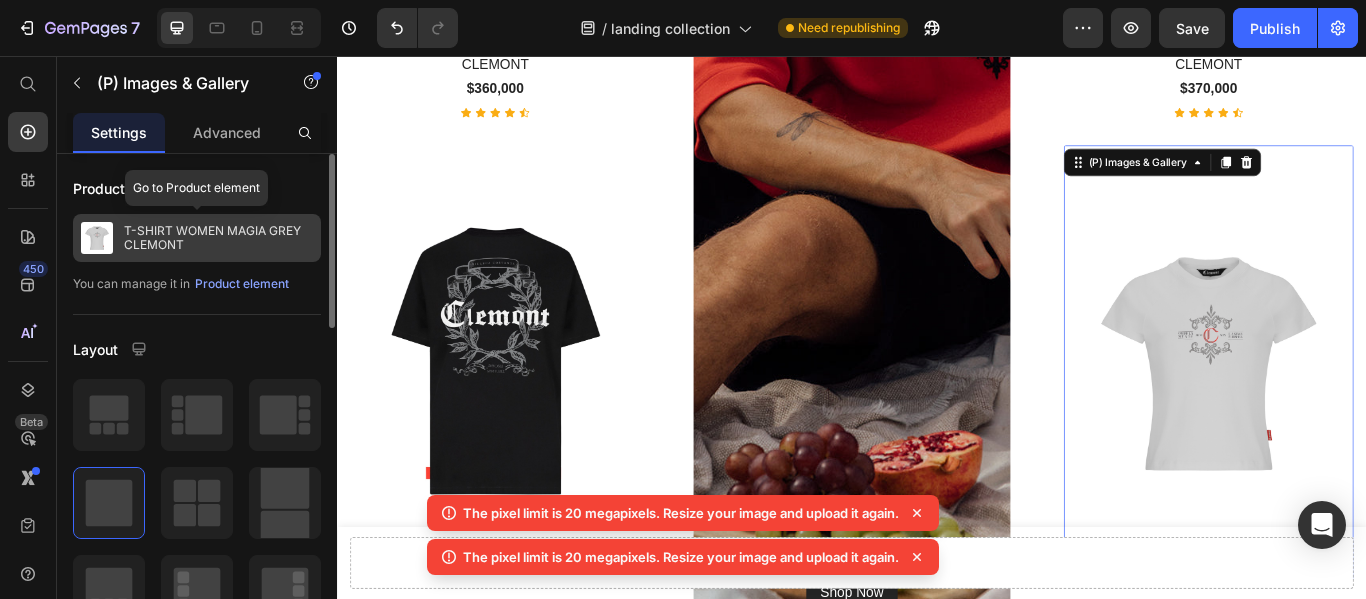 click on "T-SHIRT WOMEN  MAGIA GREY CLEMONT" at bounding box center (218, 238) 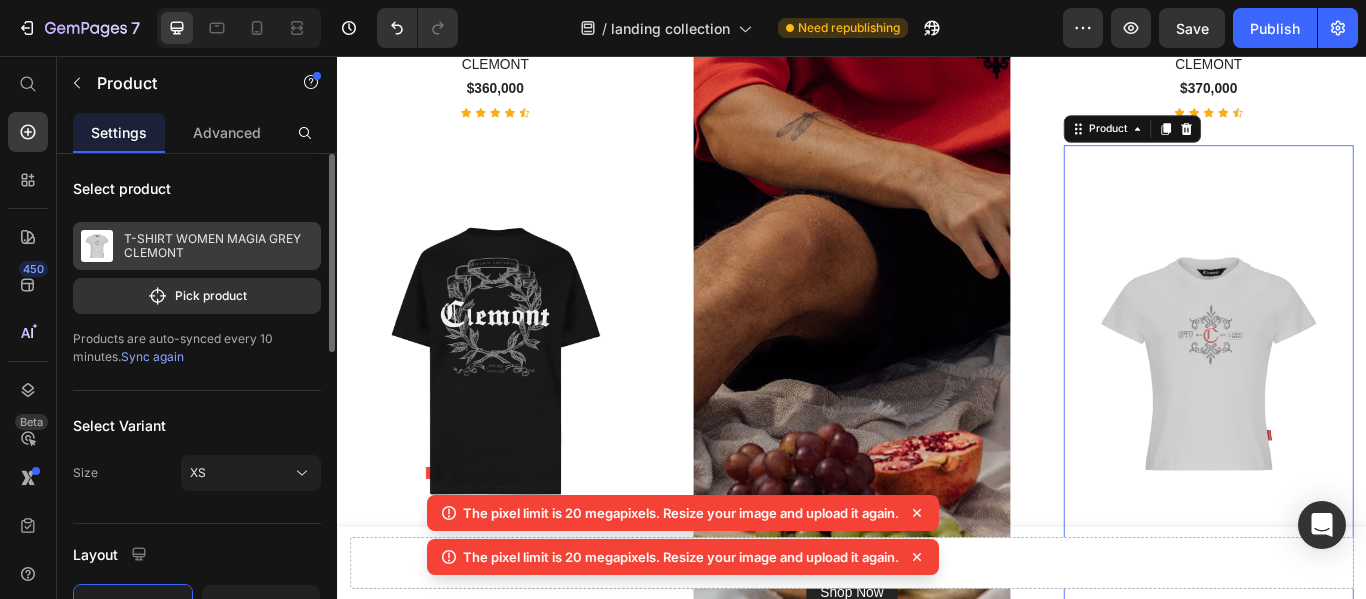 click on "T-SHIRT WOMEN  MAGIA GREY CLEMONT" at bounding box center [218, 246] 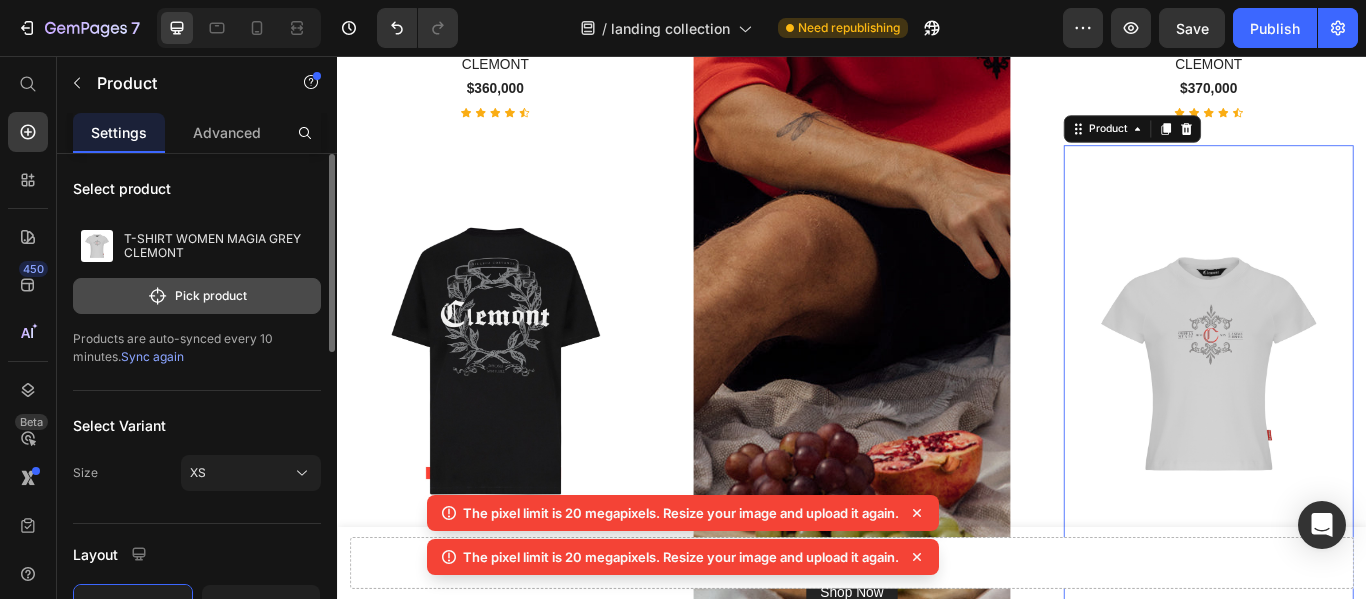 click on "Pick product" at bounding box center [197, 296] 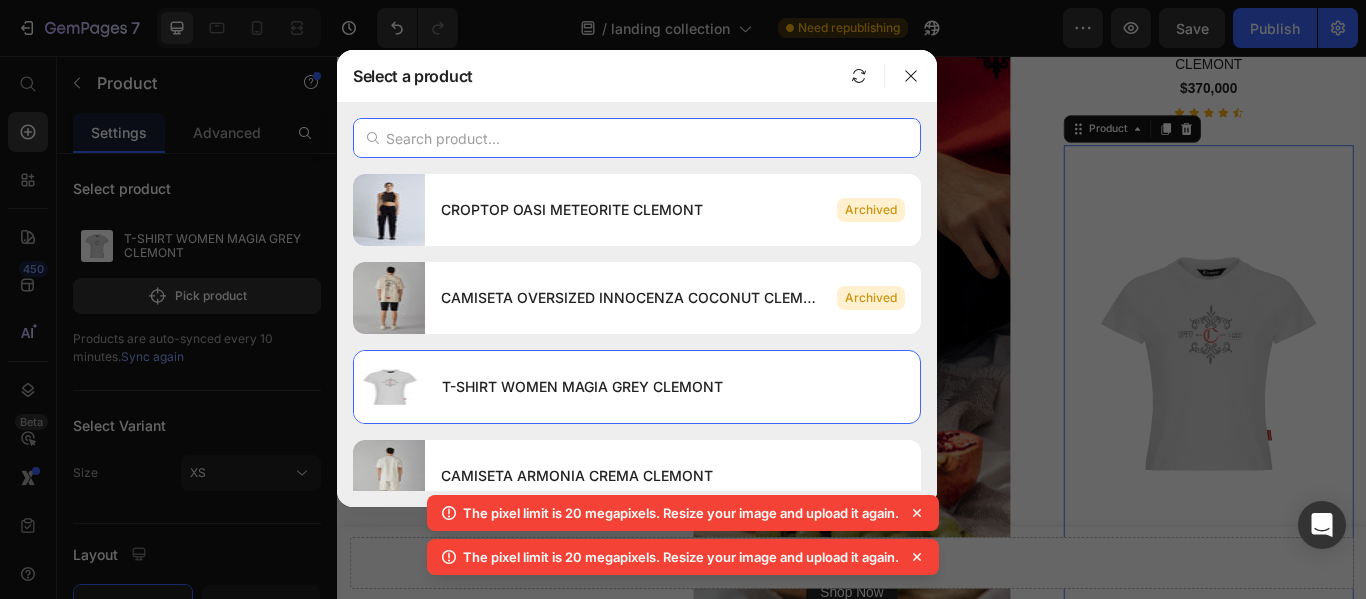 click at bounding box center (637, 138) 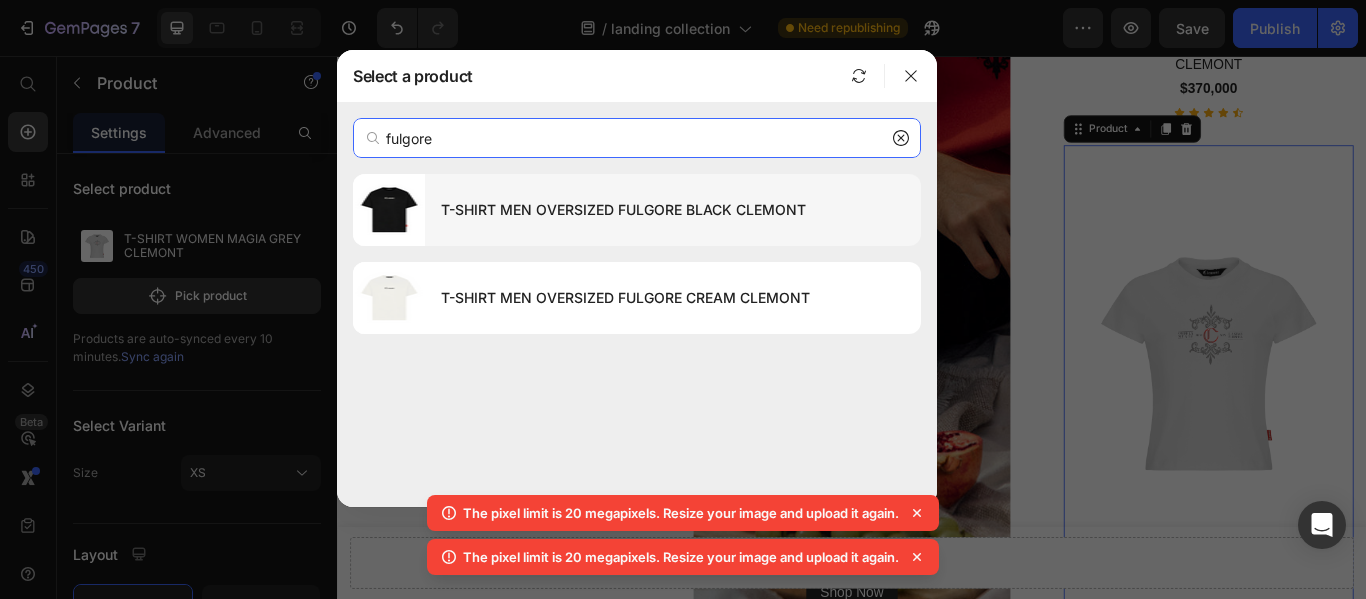 type on "fulgore" 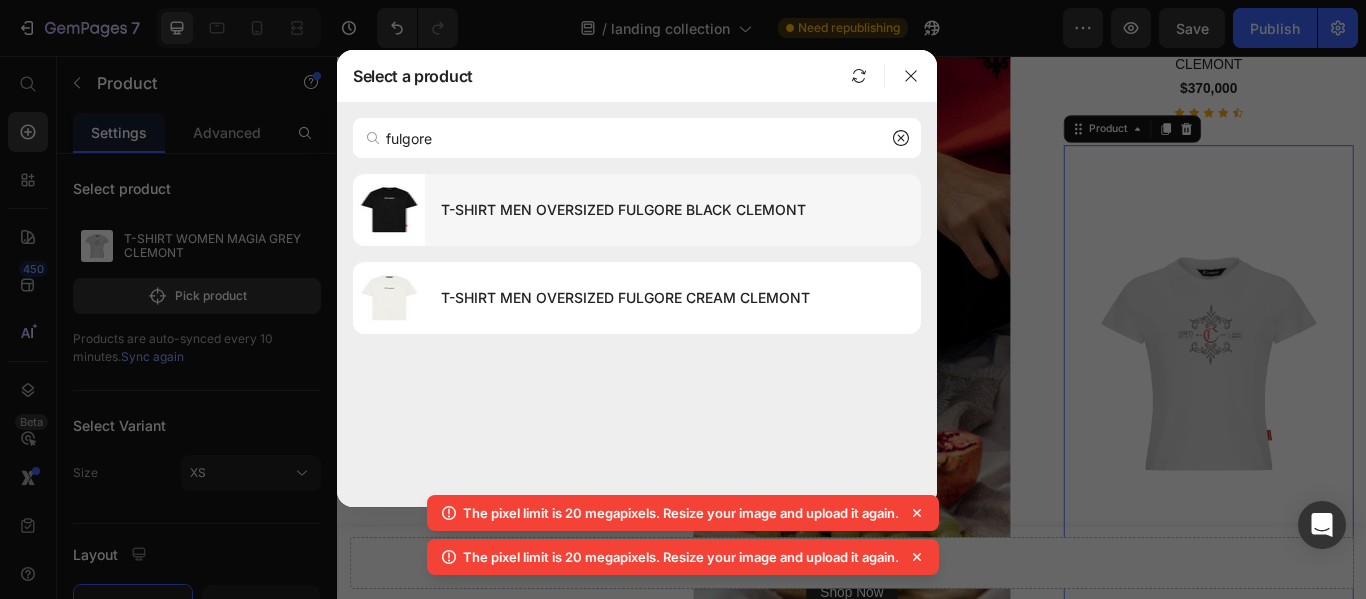 click on "T-SHIRT MEN OVERSIZED  FULGORE BLACK  CLEMONT" at bounding box center (673, 210) 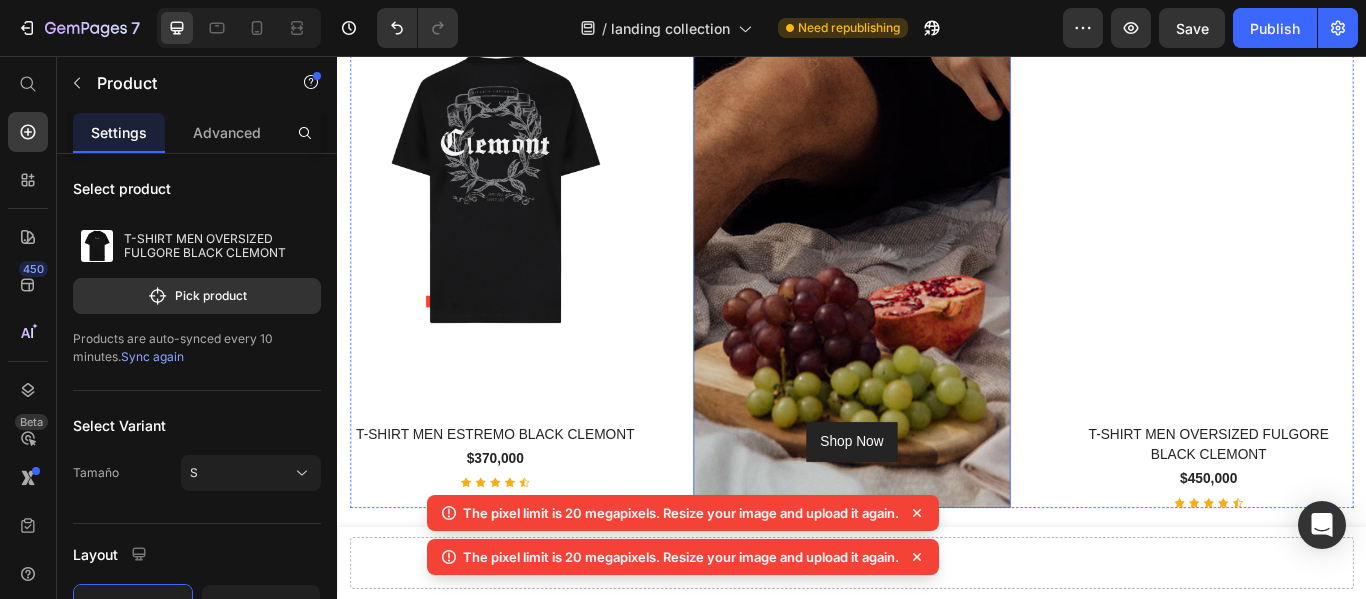 scroll, scrollTop: 2647, scrollLeft: 0, axis: vertical 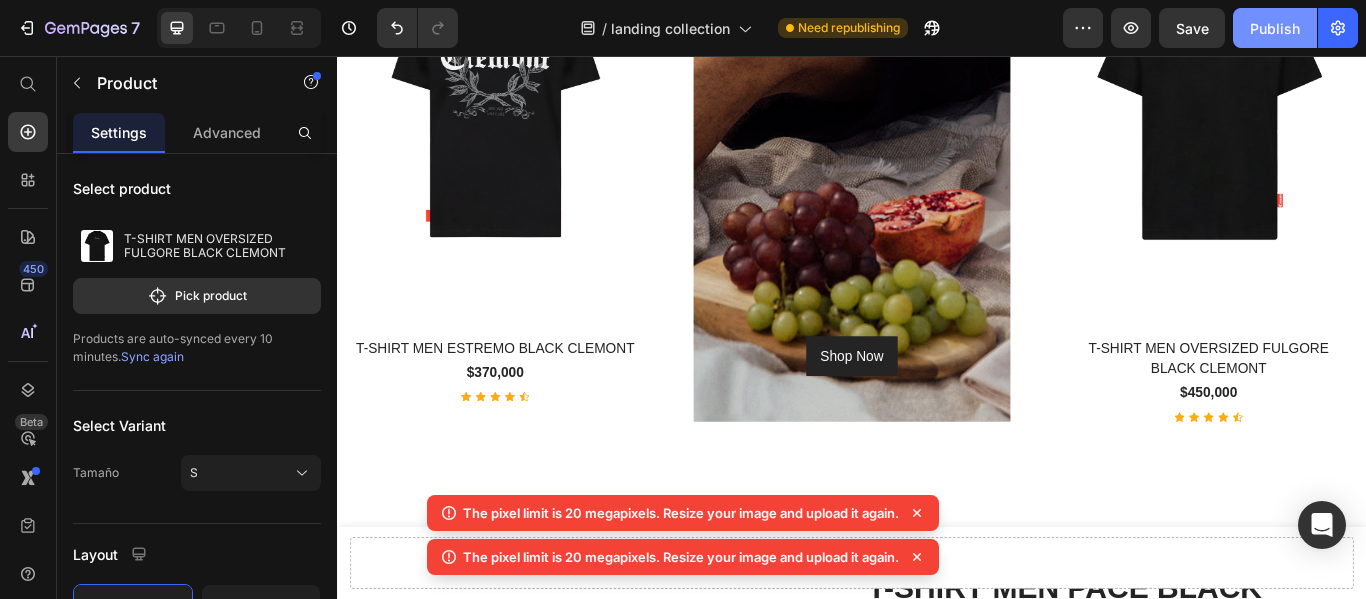 click on "Publish" at bounding box center [1275, 28] 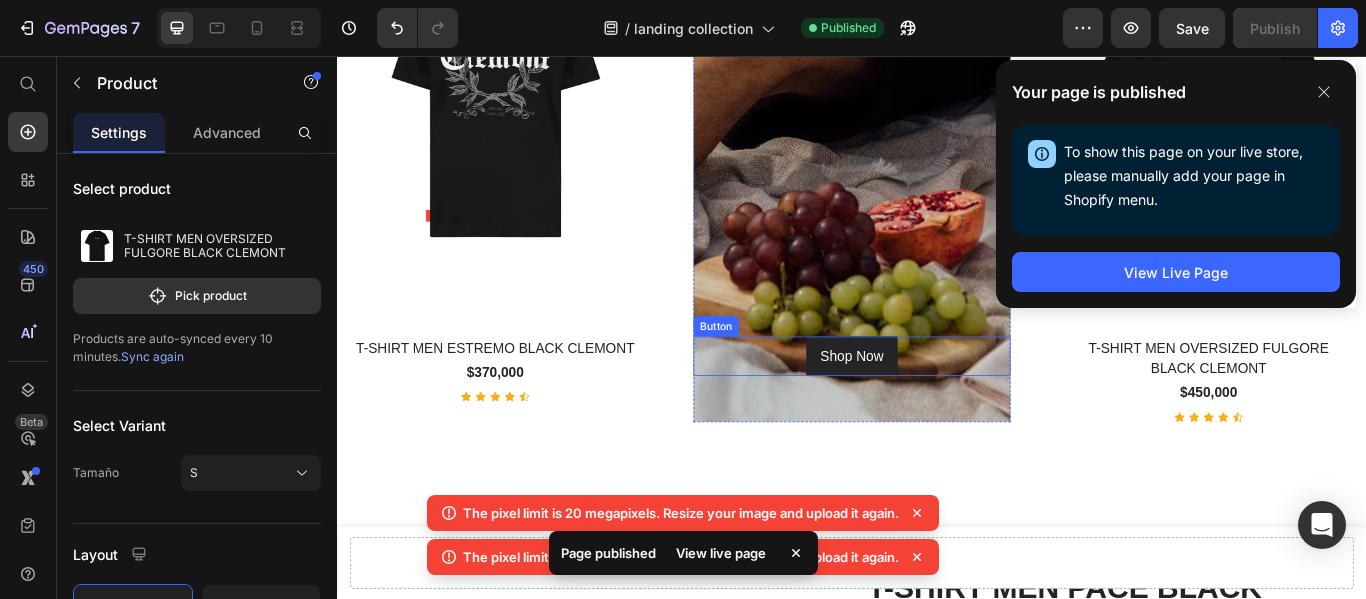 click on "Shop Now Button" at bounding box center [937, 406] 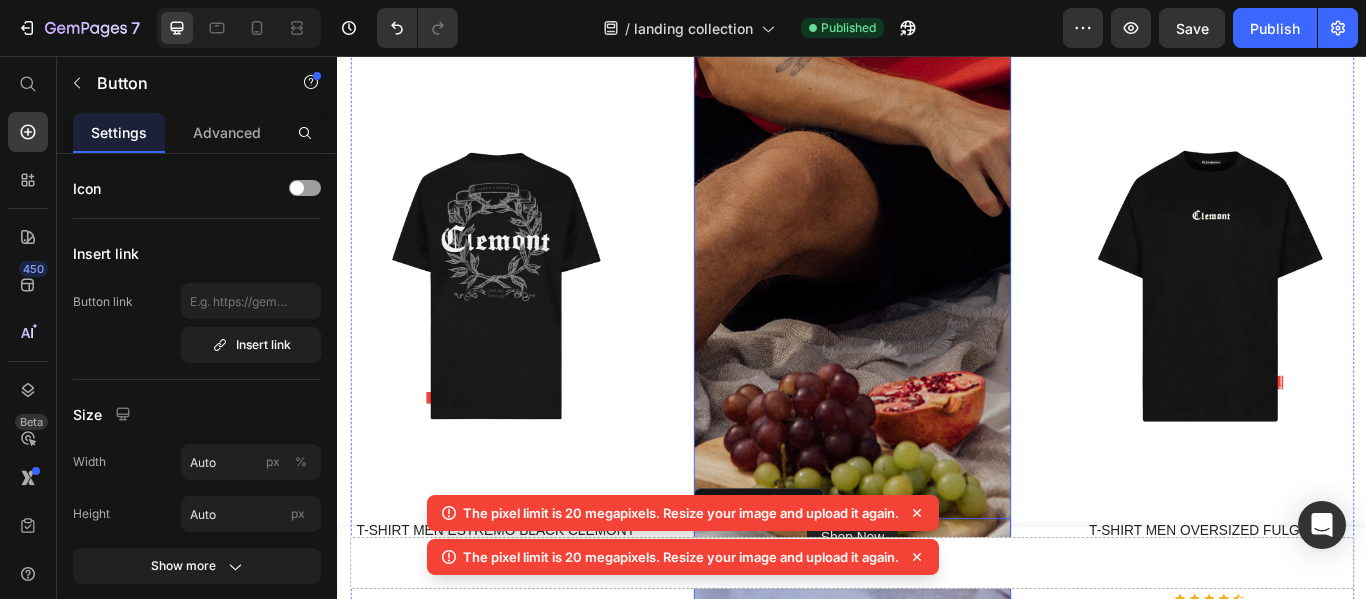 select on "M" 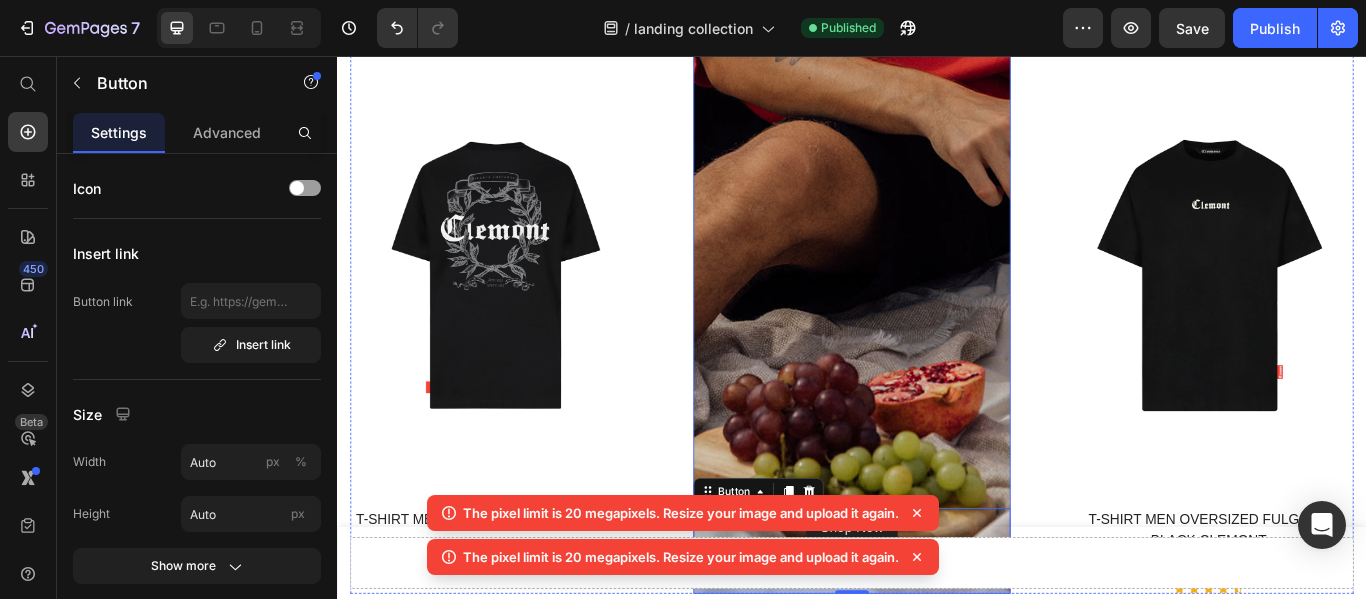 scroll, scrollTop: 2547, scrollLeft: 0, axis: vertical 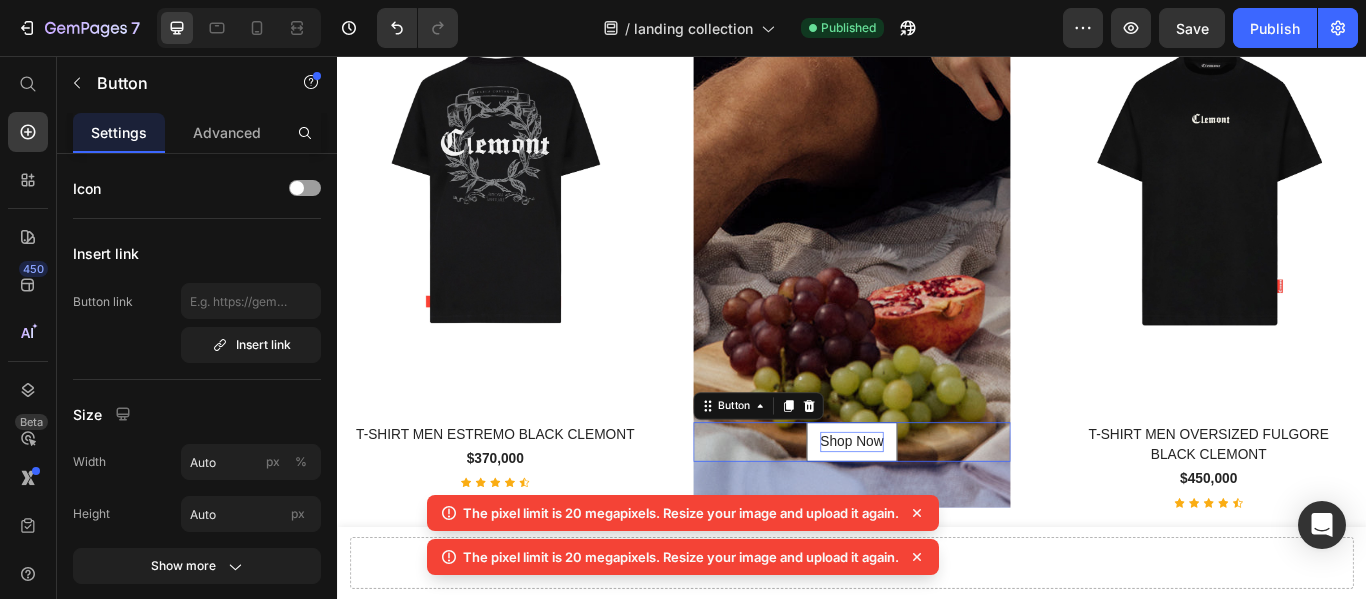 click on "Shop Now" at bounding box center [937, 506] 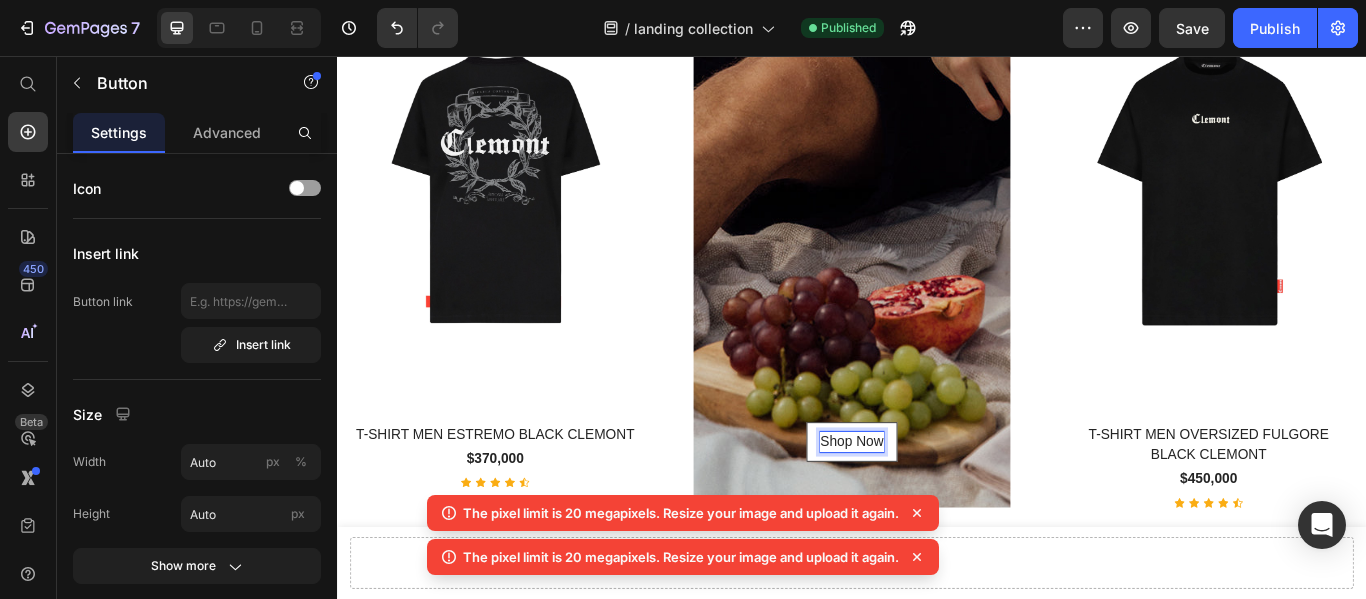 click on "Shop Now" at bounding box center (937, 506) 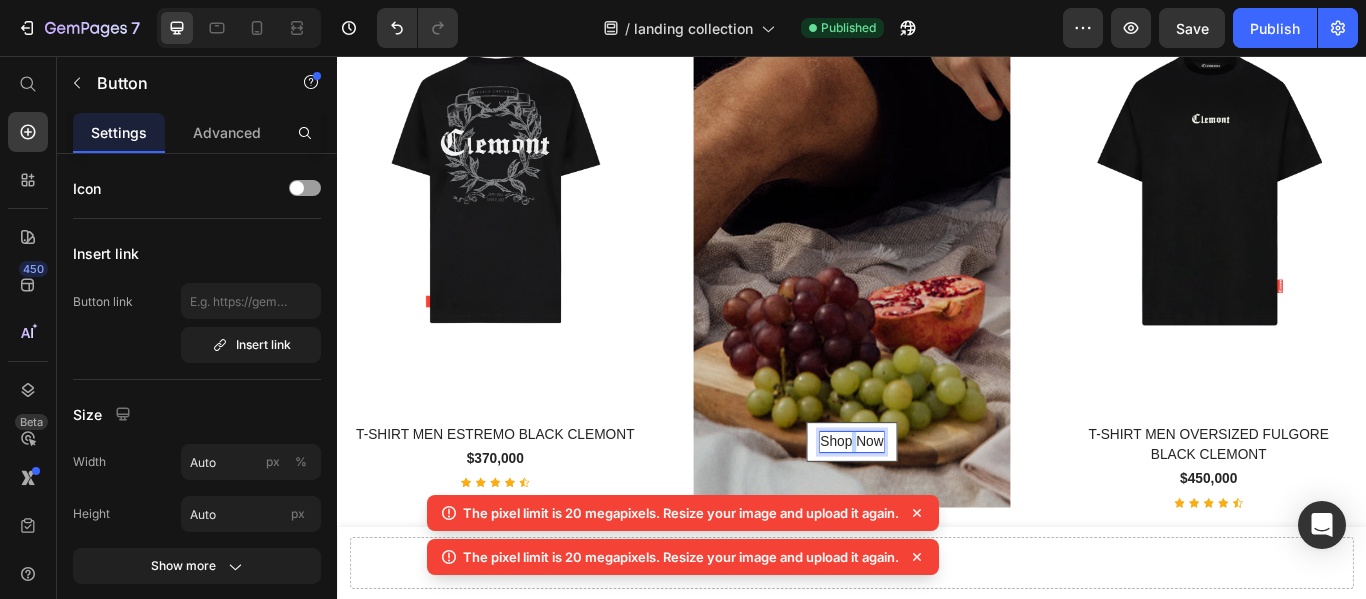click on "Shop Now" at bounding box center (937, 506) 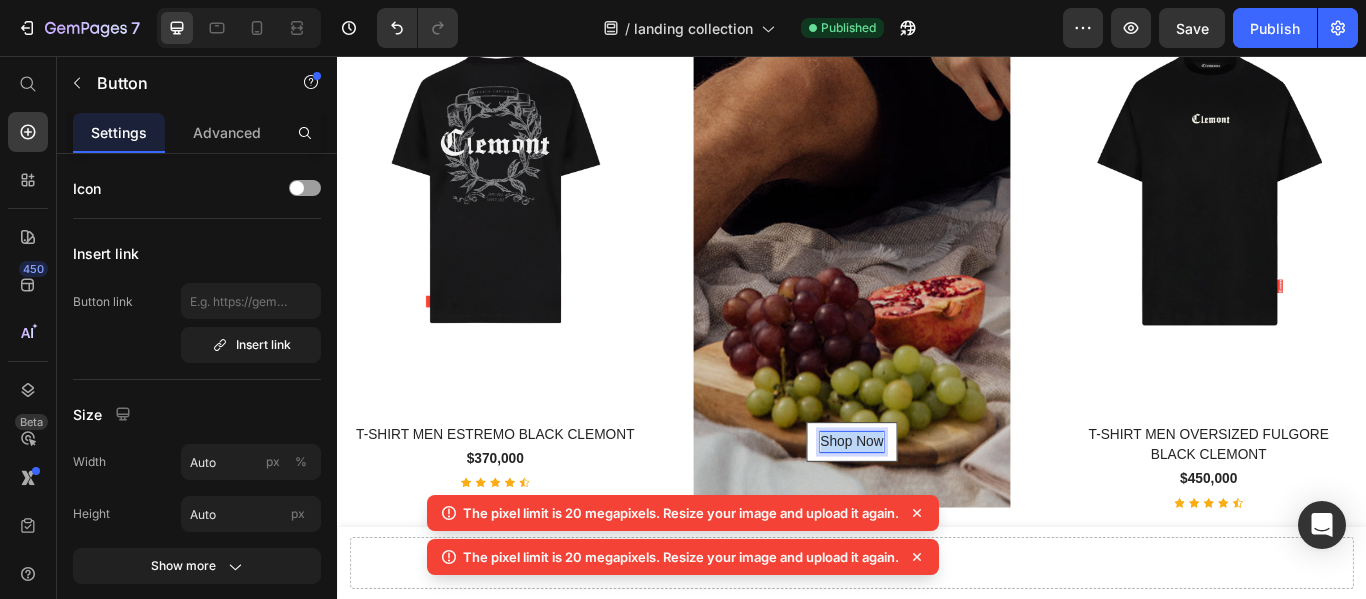 click on "Shop Now" at bounding box center (937, 506) 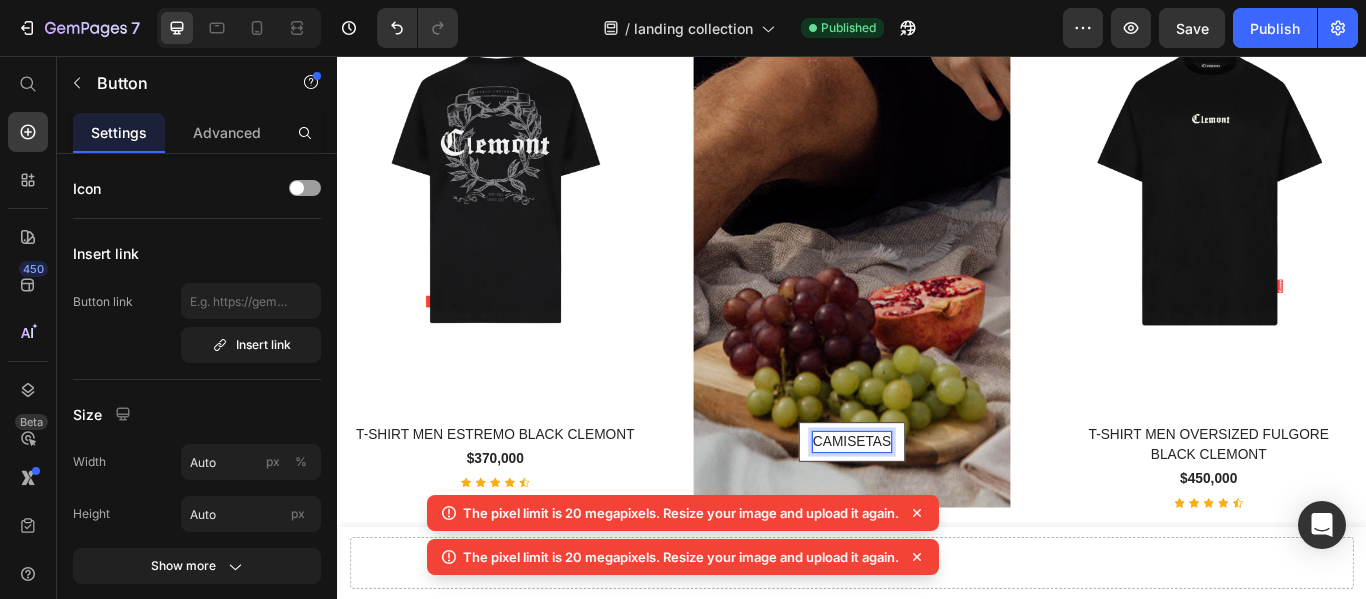 click on "Drop element here Sticky" at bounding box center (937, 647) 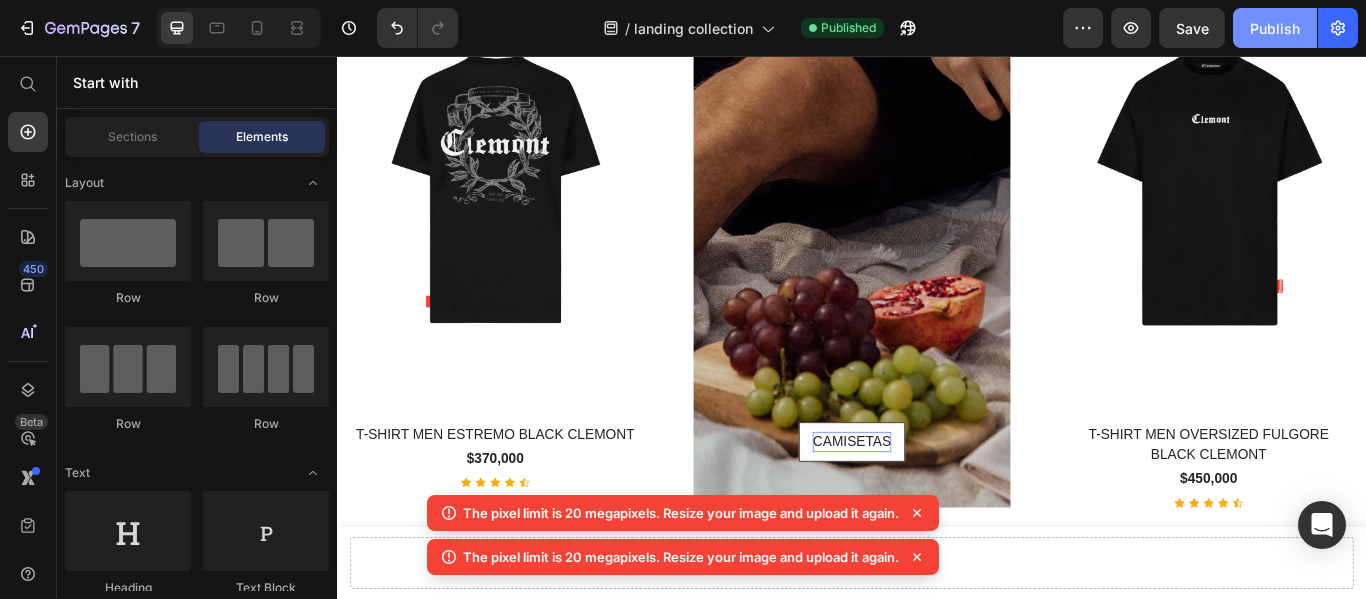 click on "Publish" at bounding box center (1275, 28) 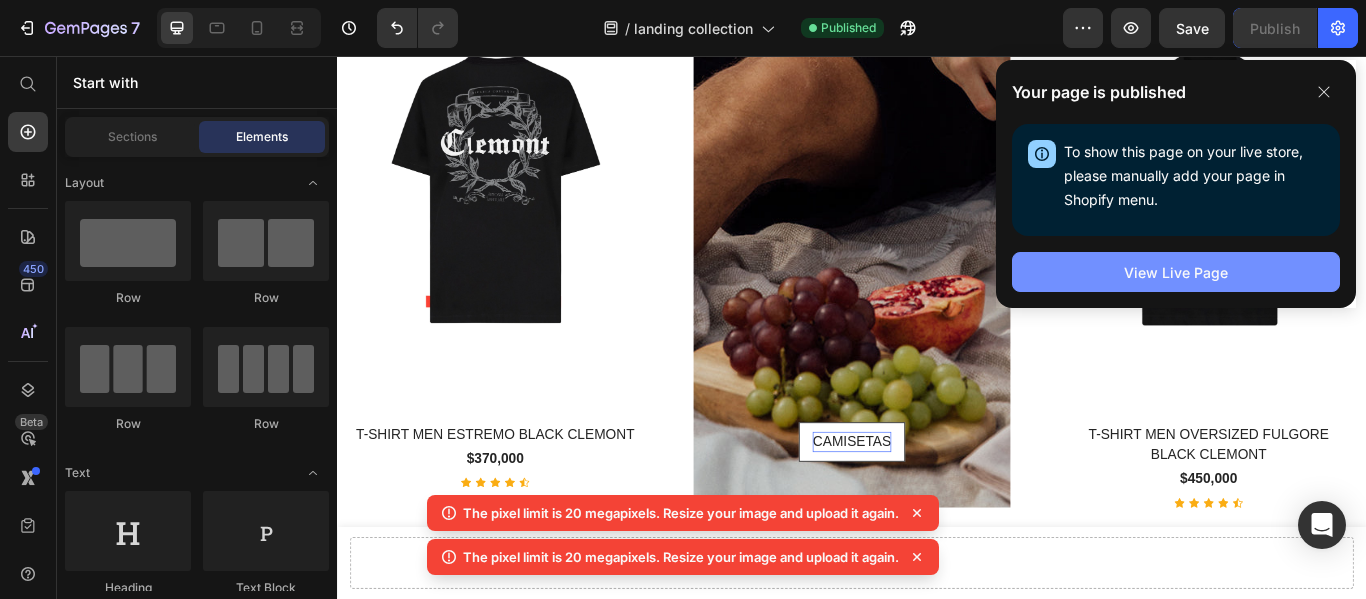 click on "View Live Page" at bounding box center [1176, 272] 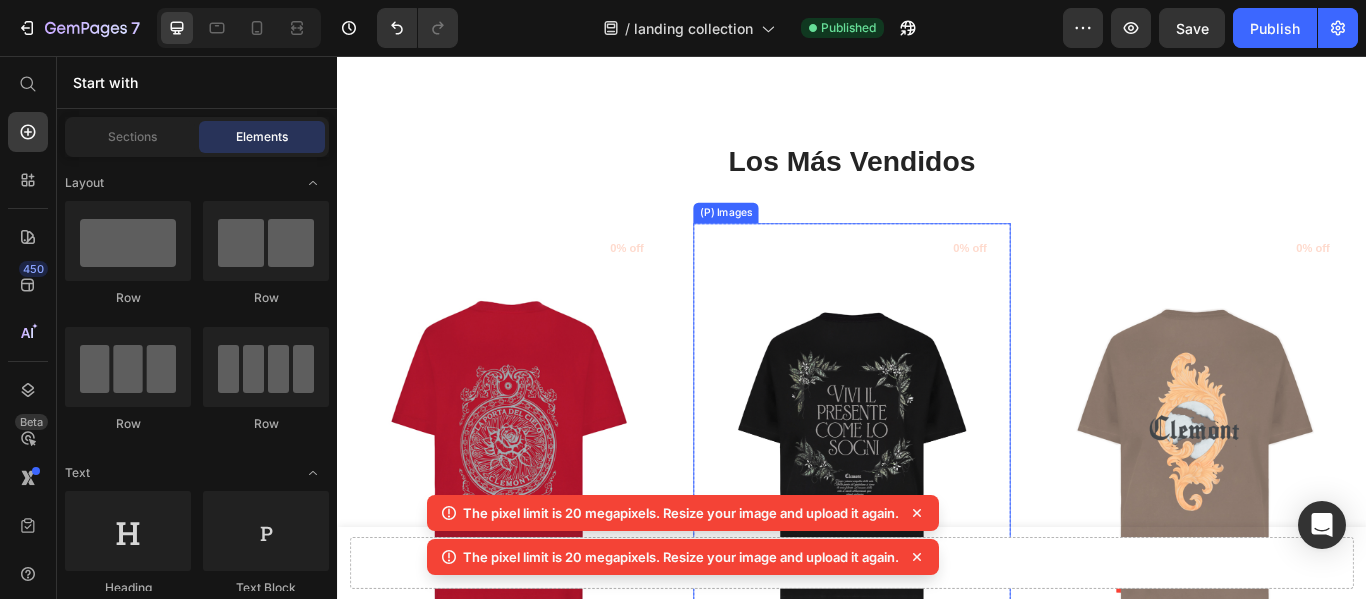 scroll, scrollTop: 4047, scrollLeft: 0, axis: vertical 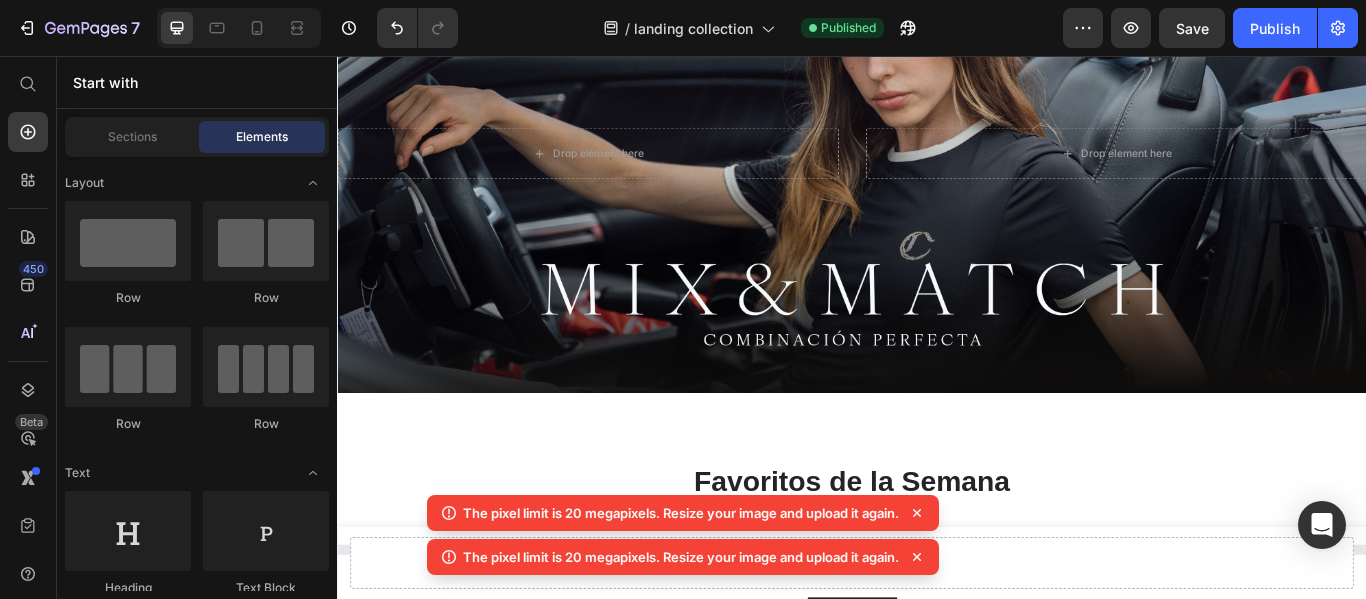 select on "M" 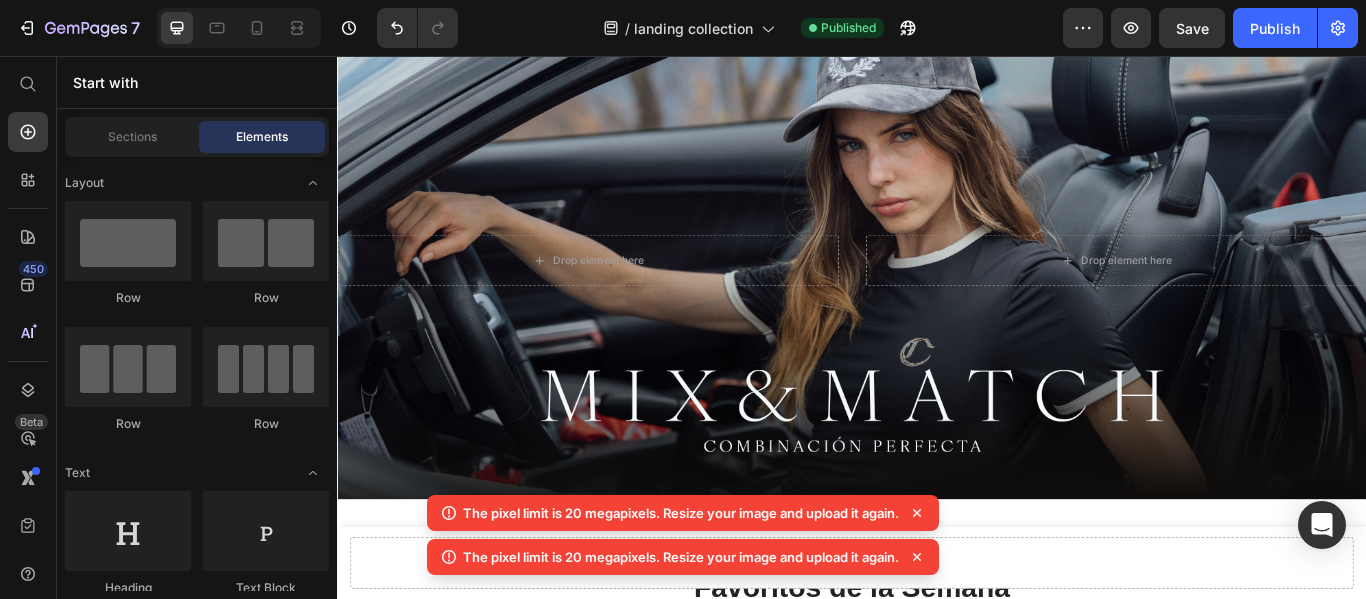 scroll, scrollTop: 165, scrollLeft: 0, axis: vertical 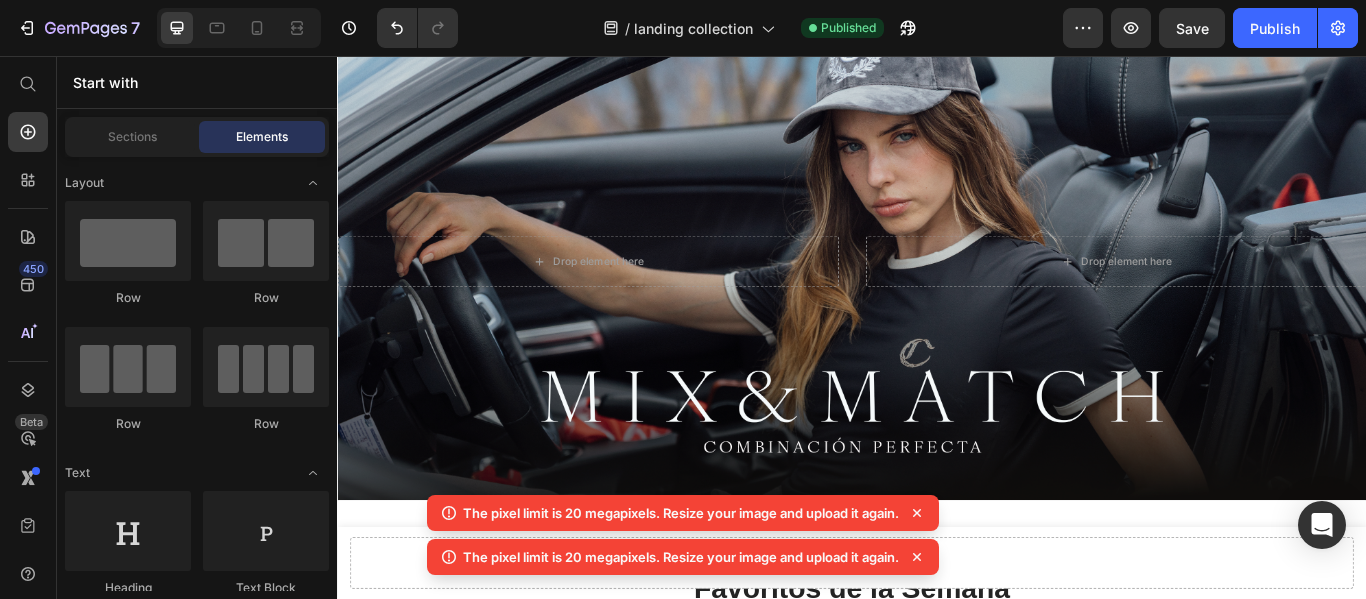 click at bounding box center [937, 295] 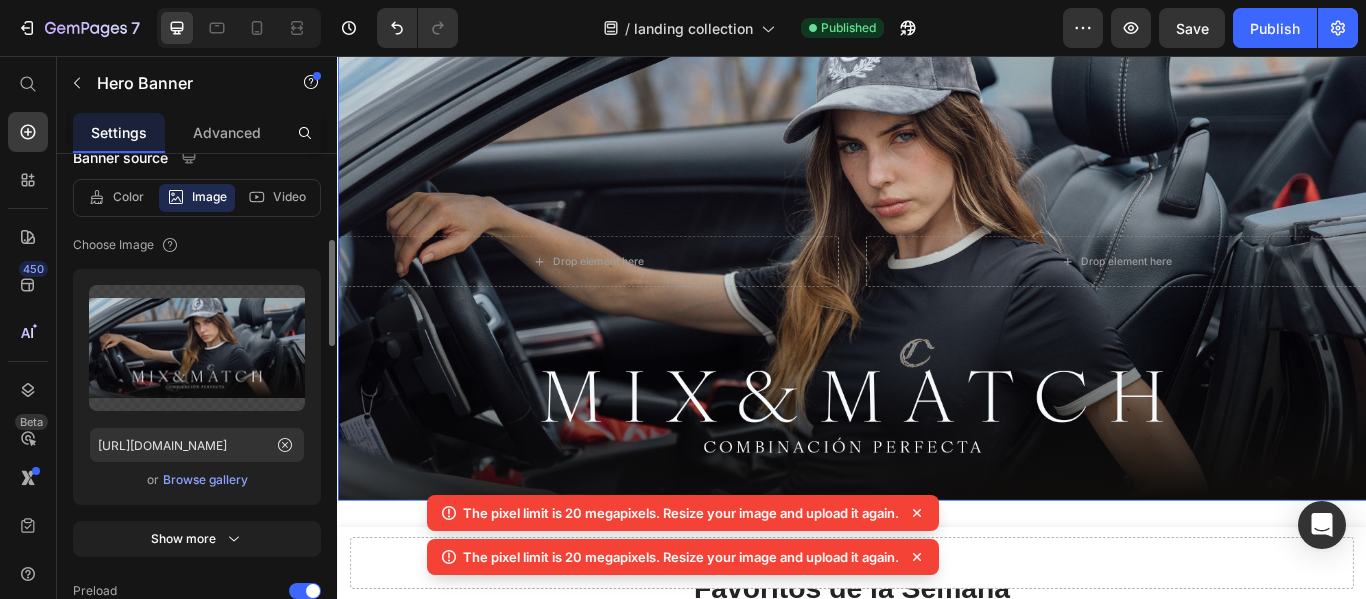 scroll, scrollTop: 364, scrollLeft: 0, axis: vertical 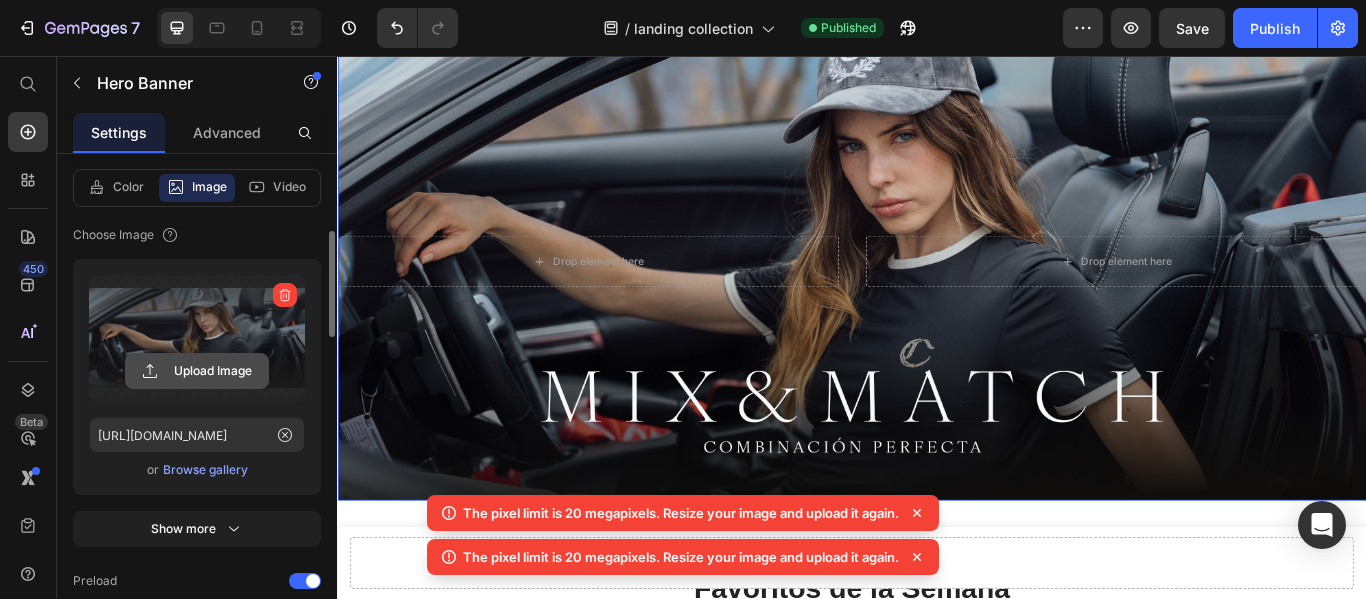 click 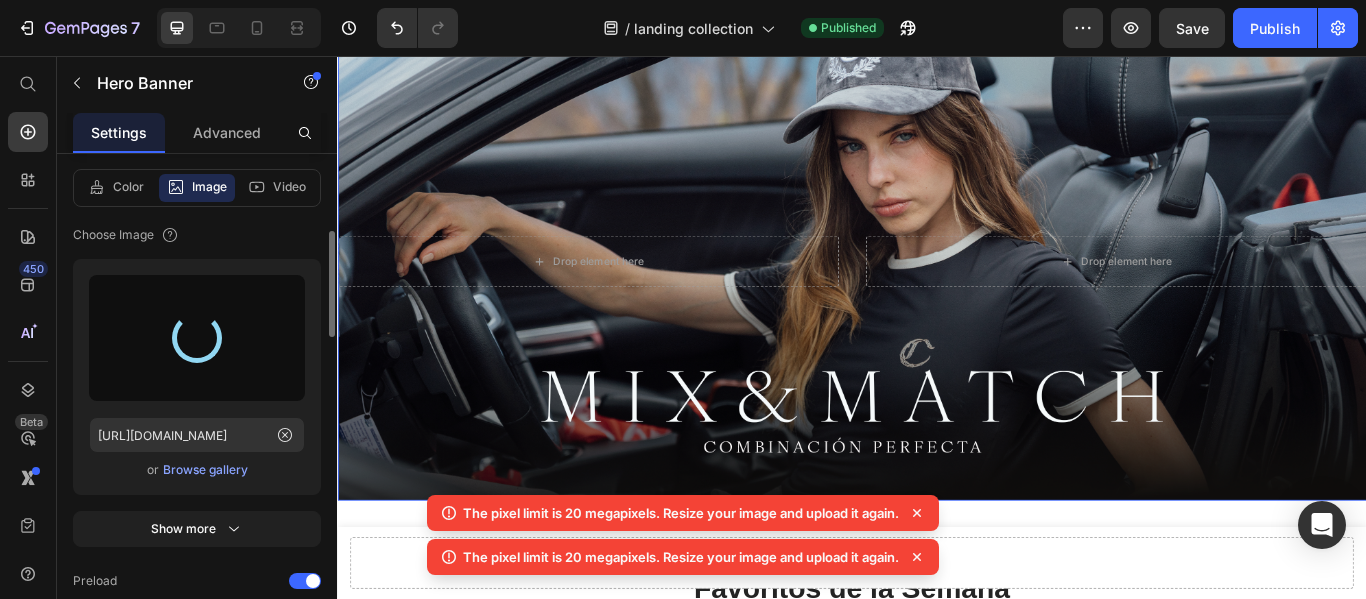 type on "[URL][DOMAIN_NAME]" 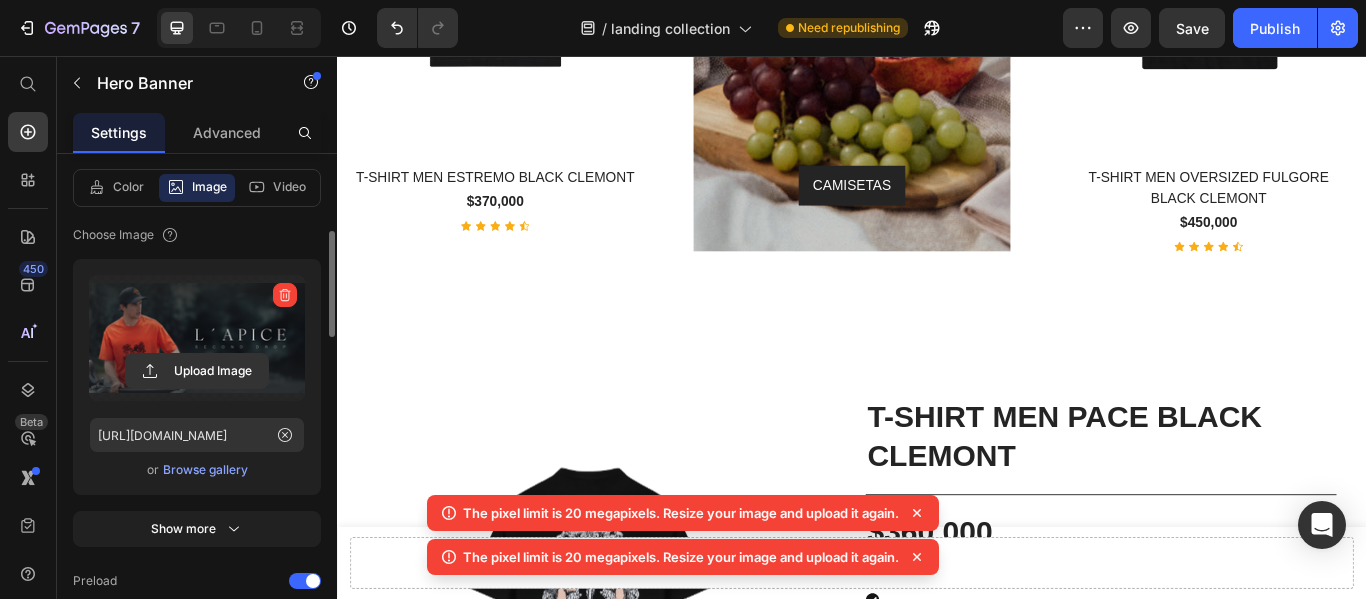 scroll, scrollTop: 2892, scrollLeft: 0, axis: vertical 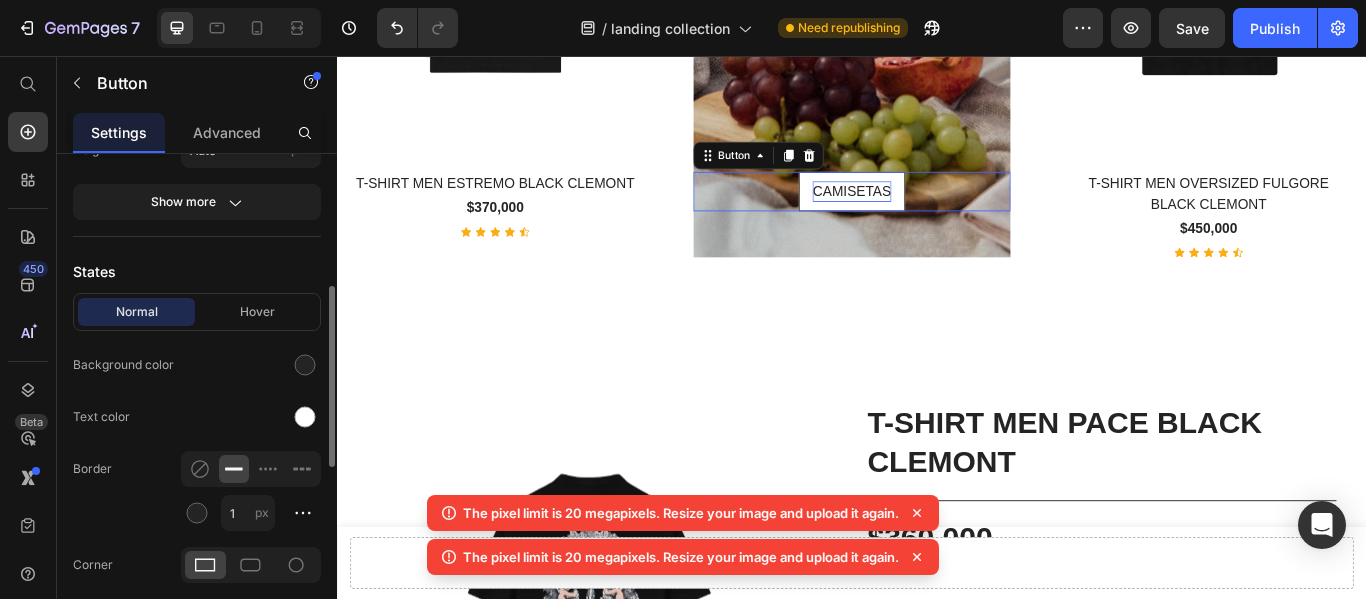 click on "CAMISETAS" at bounding box center [936, 214] 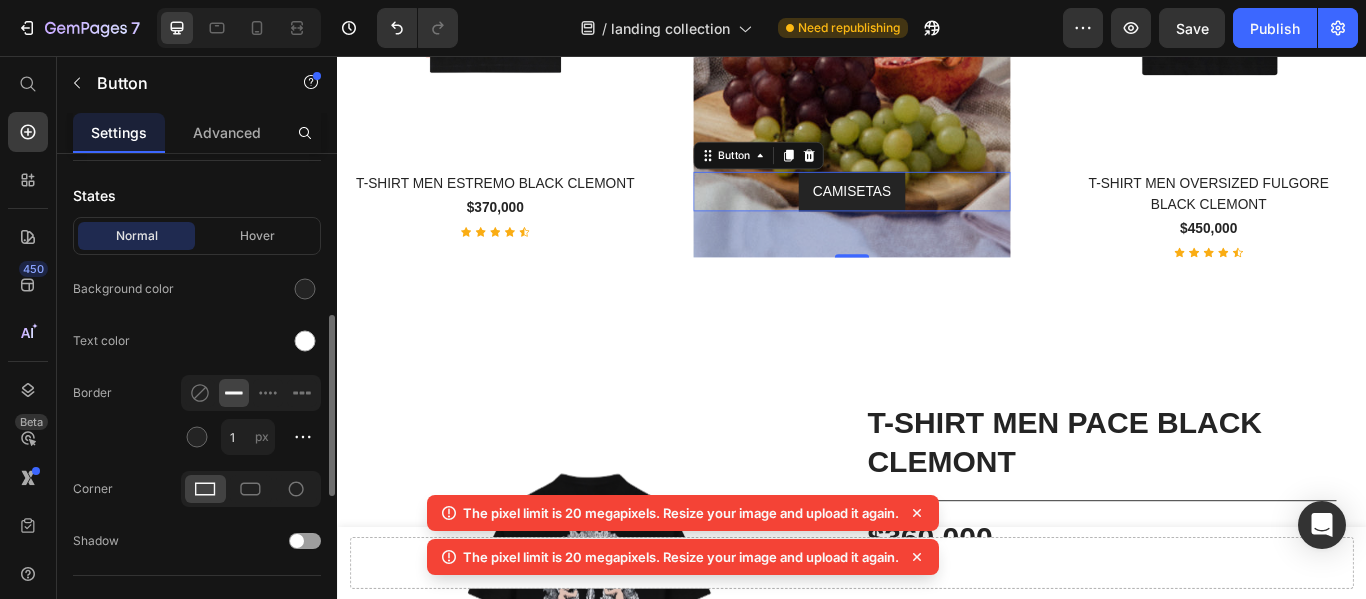 scroll, scrollTop: 441, scrollLeft: 0, axis: vertical 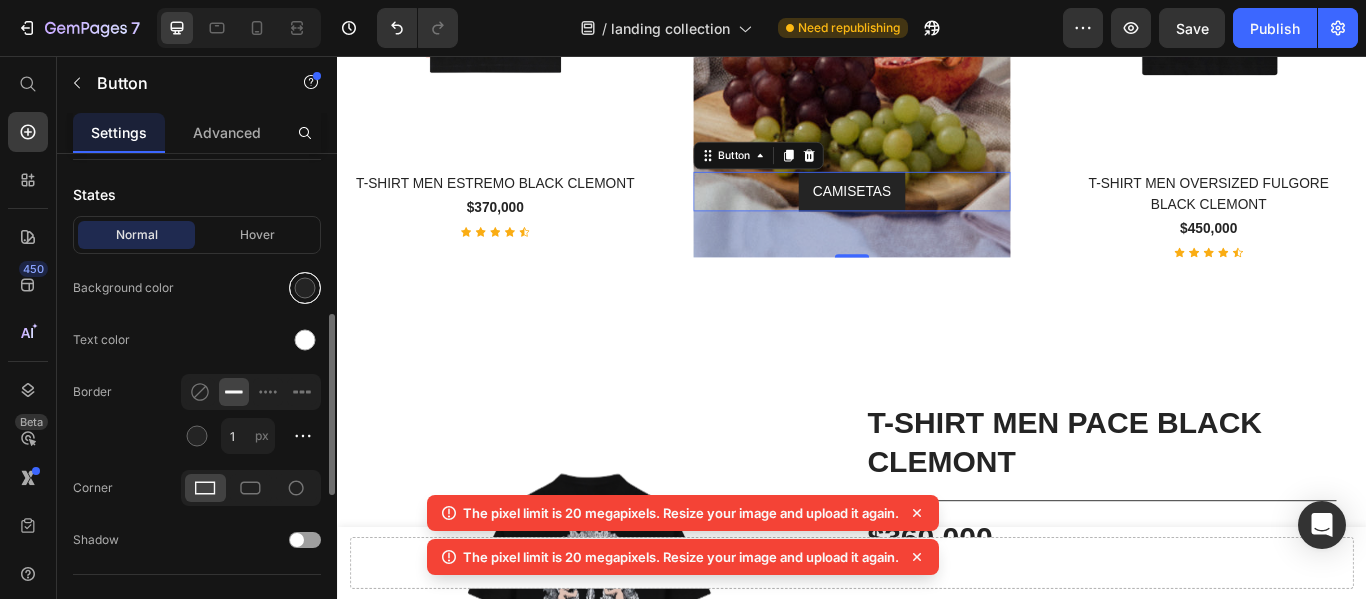 click at bounding box center (305, 288) 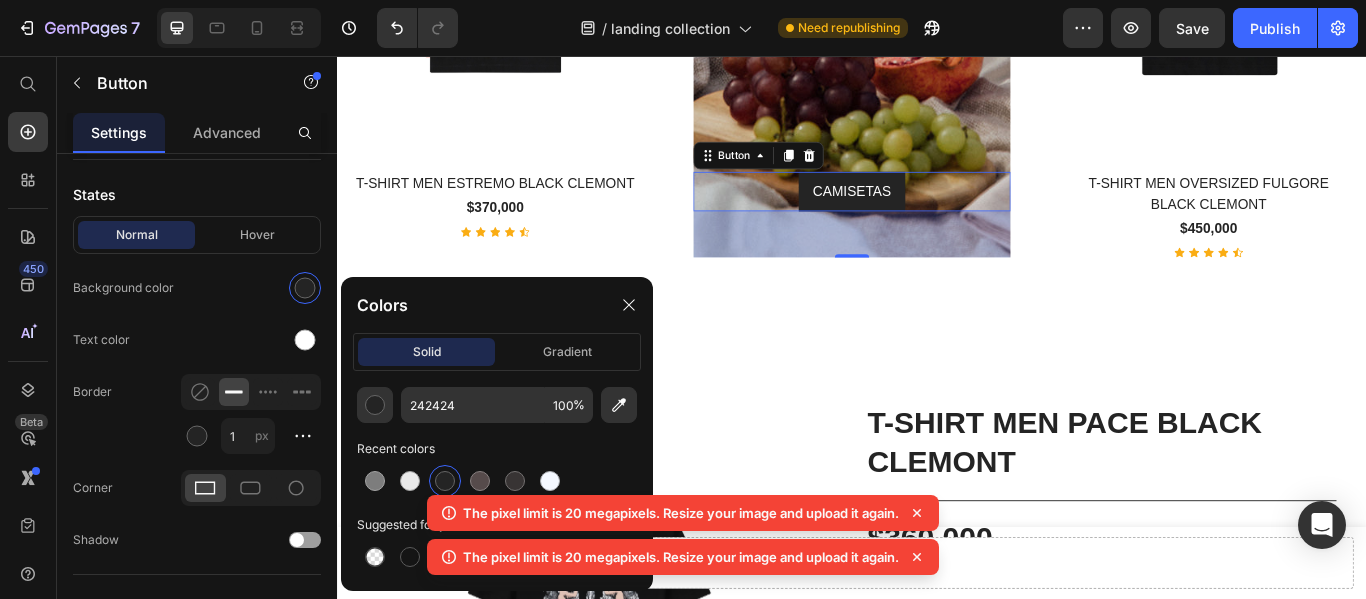 click 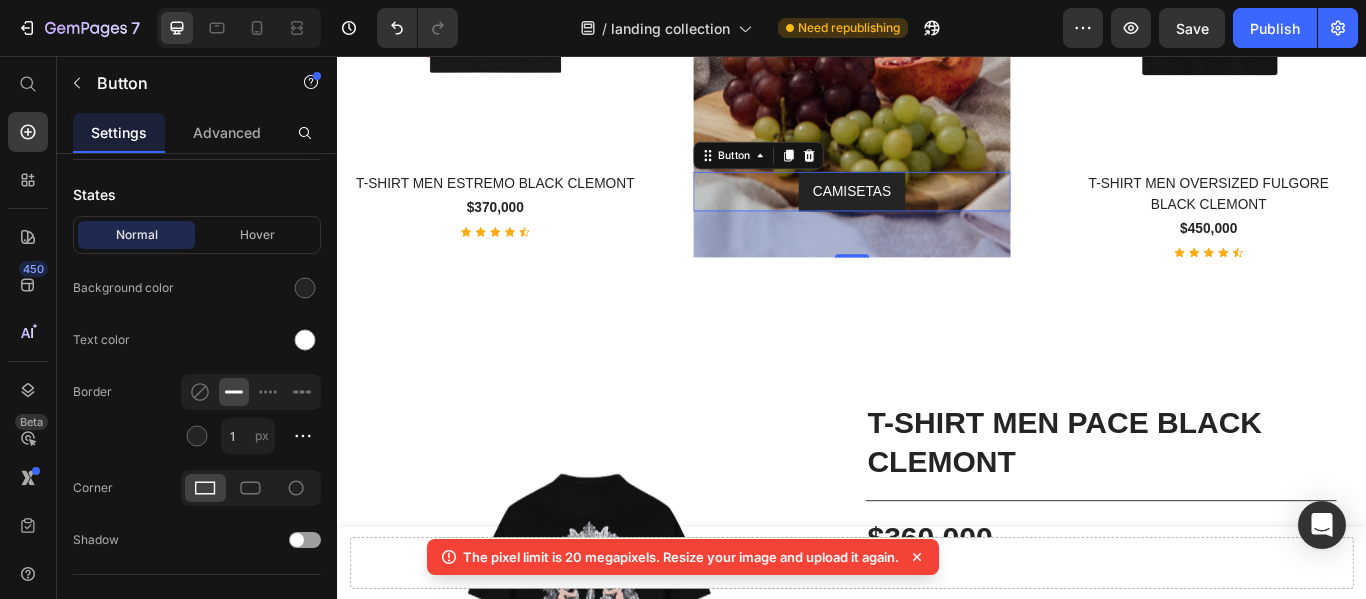 click 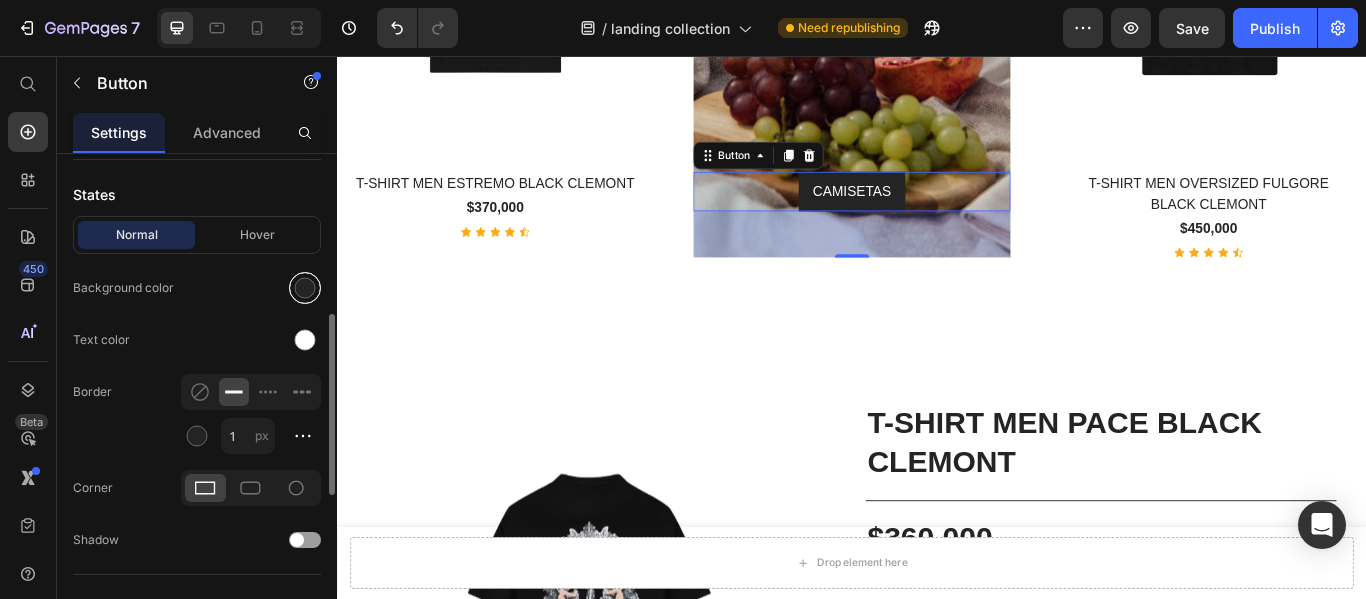click at bounding box center (305, 288) 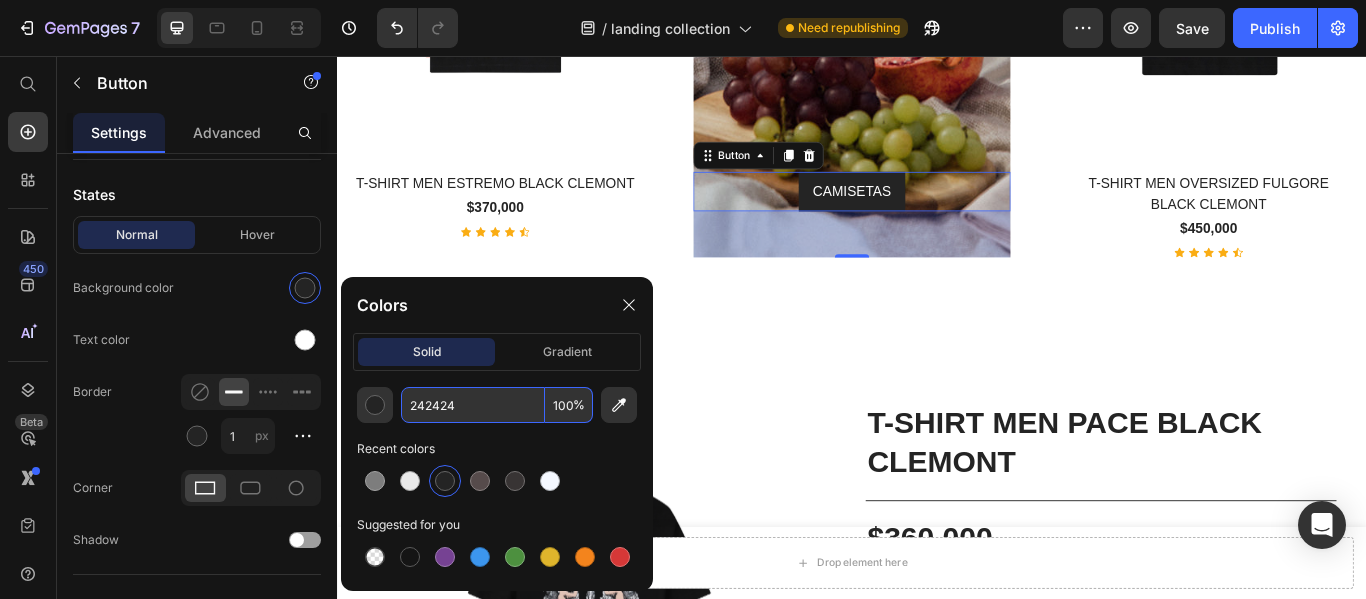 click on "242424" at bounding box center [473, 405] 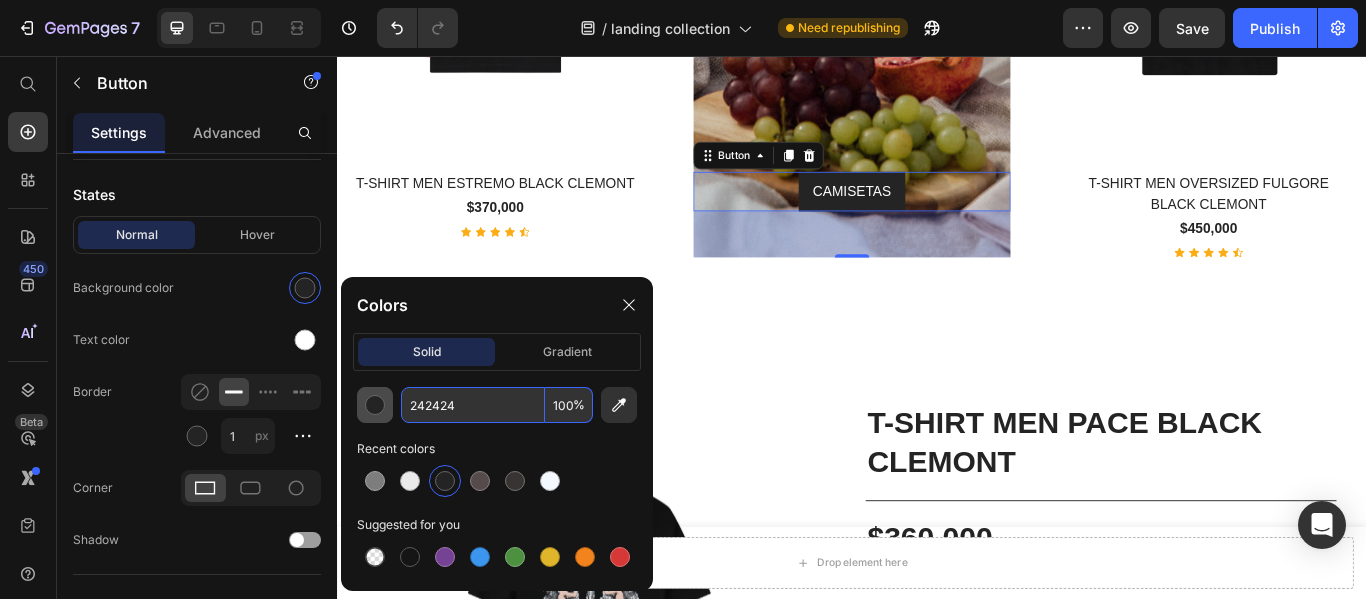 click at bounding box center [375, 405] 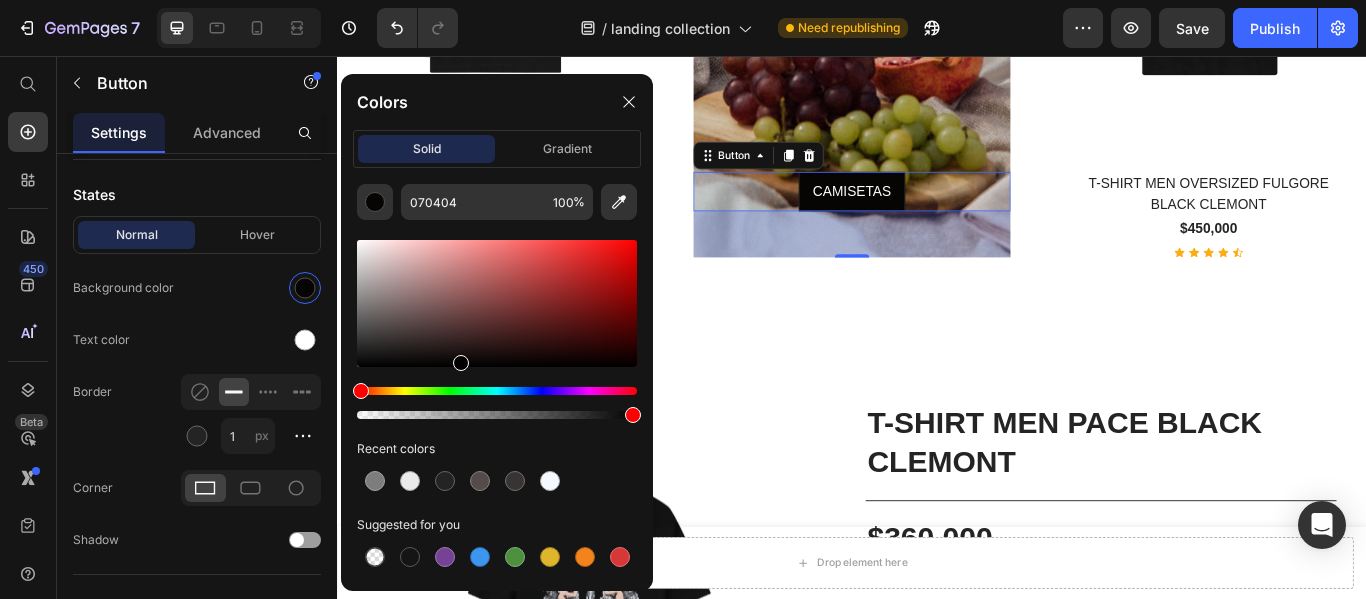 drag, startPoint x: 390, startPoint y: 348, endPoint x: 459, endPoint y: 366, distance: 71.30919 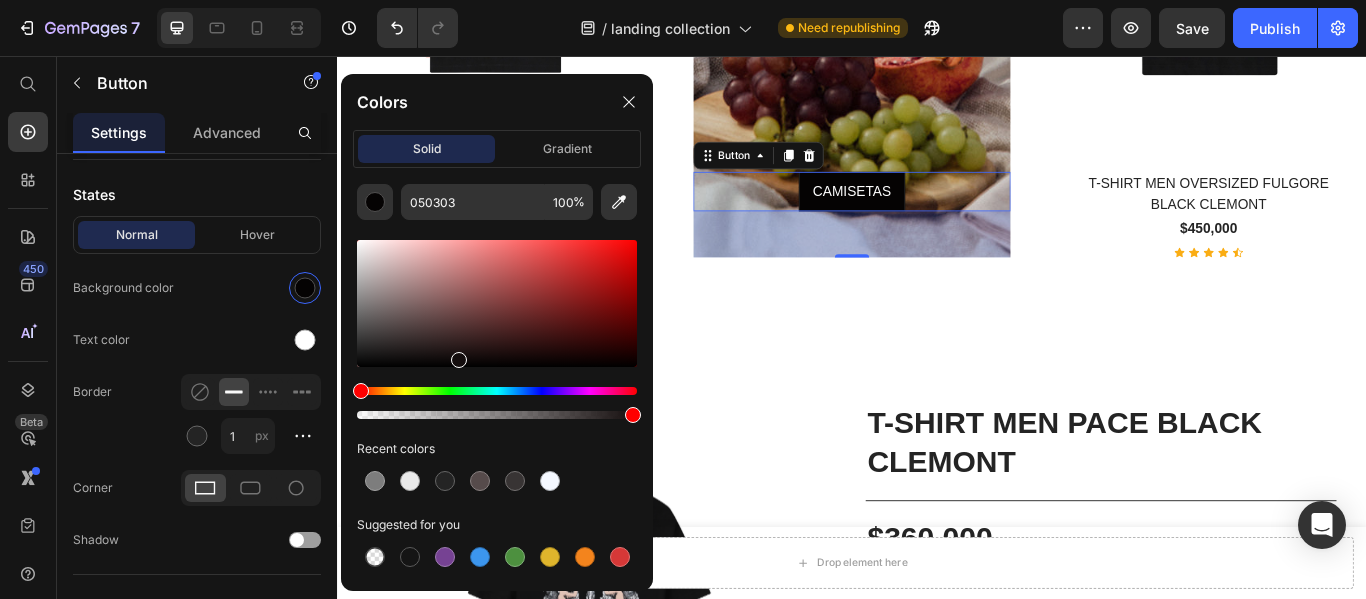 click at bounding box center (459, 360) 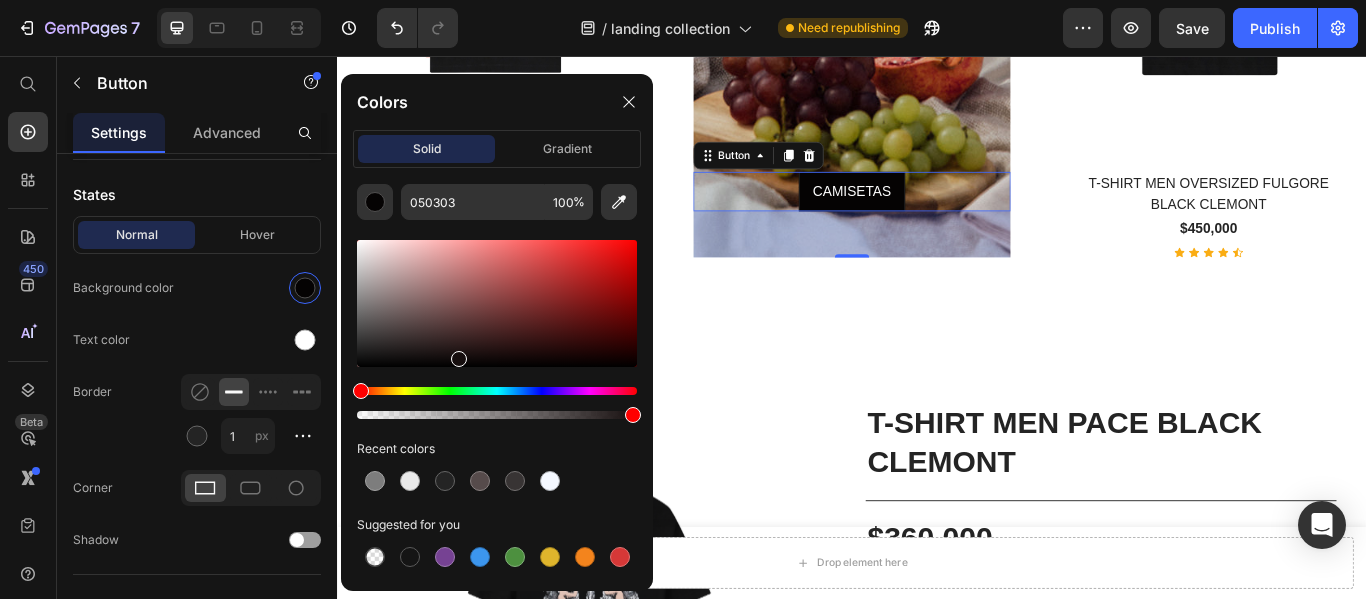 type on "160E0E" 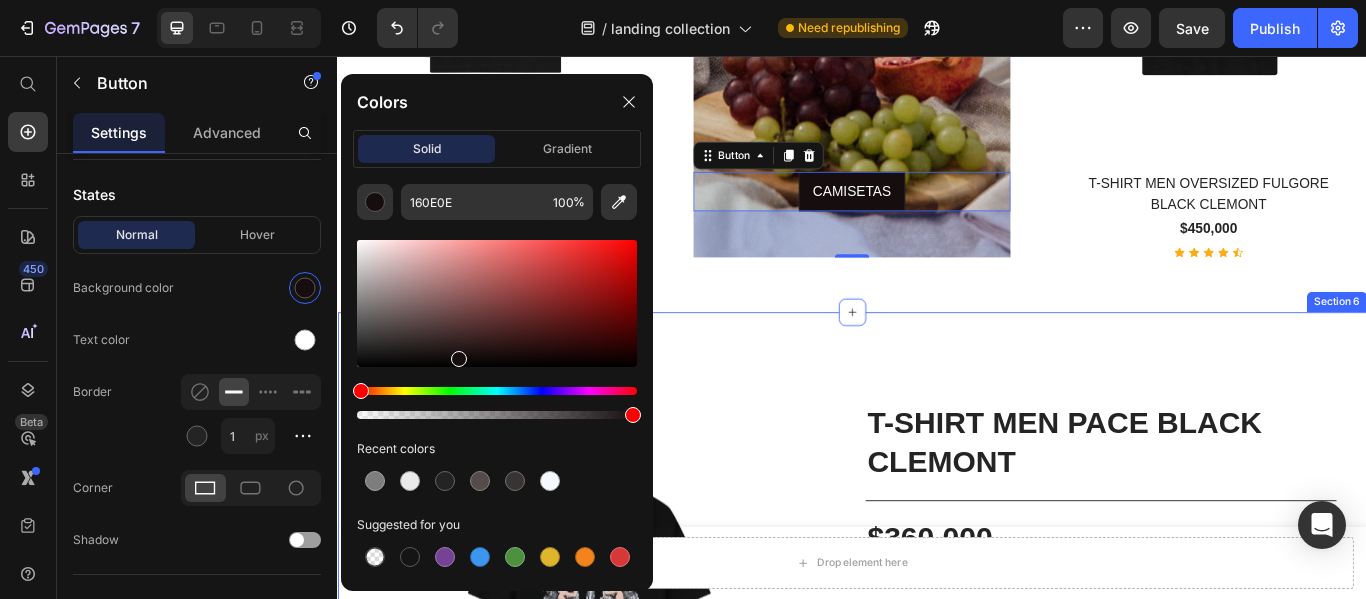 click on "Product Images T-SHIRT MEN PACE BLACK CLEMONT Product Title                Title Line $360,000 Price Row
Icon Composición:  100% Algodón pyma peruano de 230 g Text block Row
Icon Composición:  Estampado en plastisol adelgazado y alta densidad (3D), además tiene detalles en simmer, una técnica que aporta brillo  Text block Row
Icon Fit:  Semi Oversized Text block Row 1 Product Quantity add to cart Product Cart Button Row buy it now Product Dynamic Checkout Product Section 6" at bounding box center [937, 777] 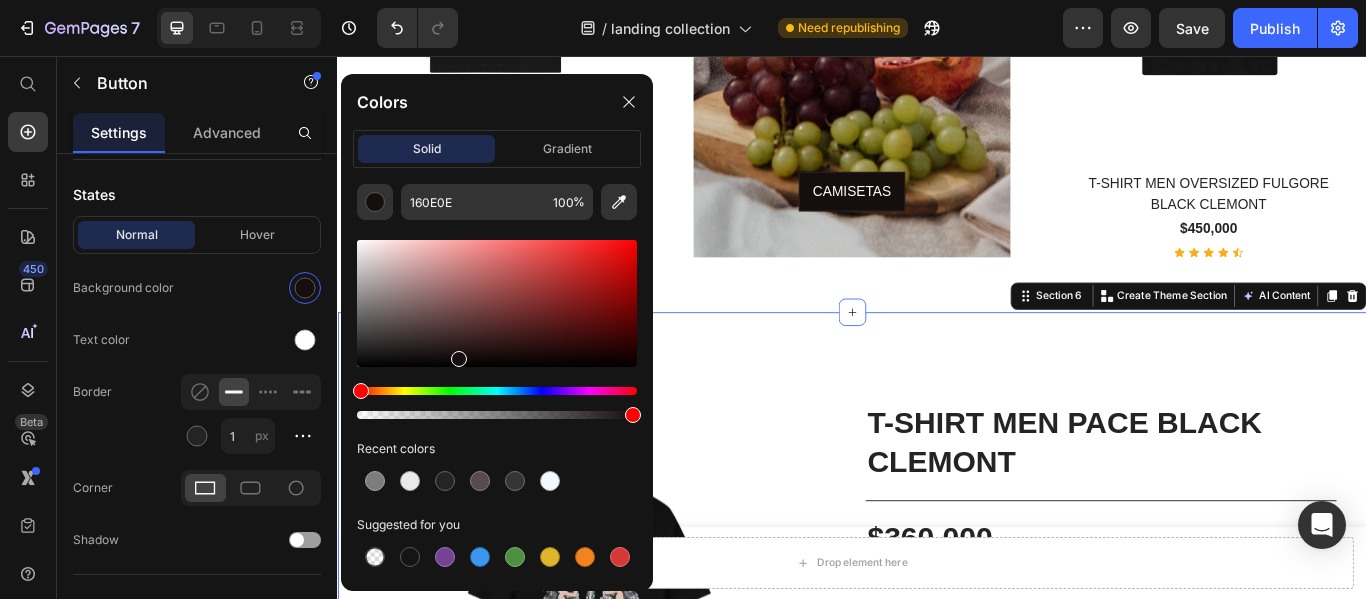 scroll, scrollTop: 0, scrollLeft: 0, axis: both 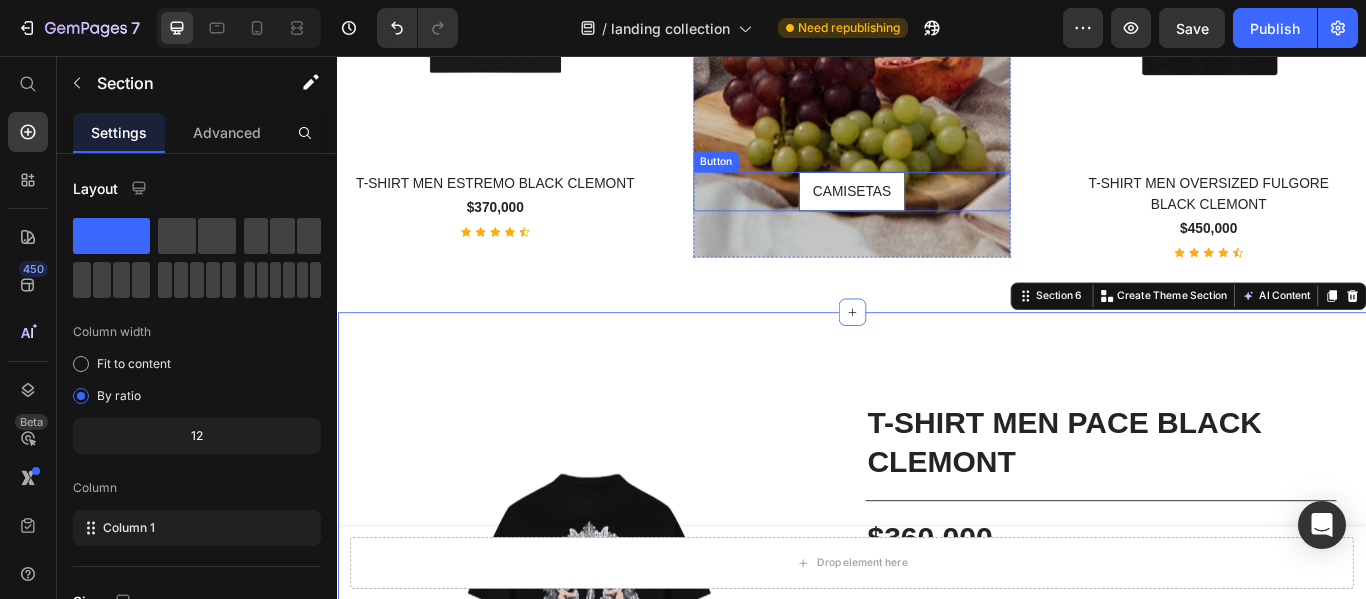 click on "CAMISETAS" at bounding box center (936, 214) 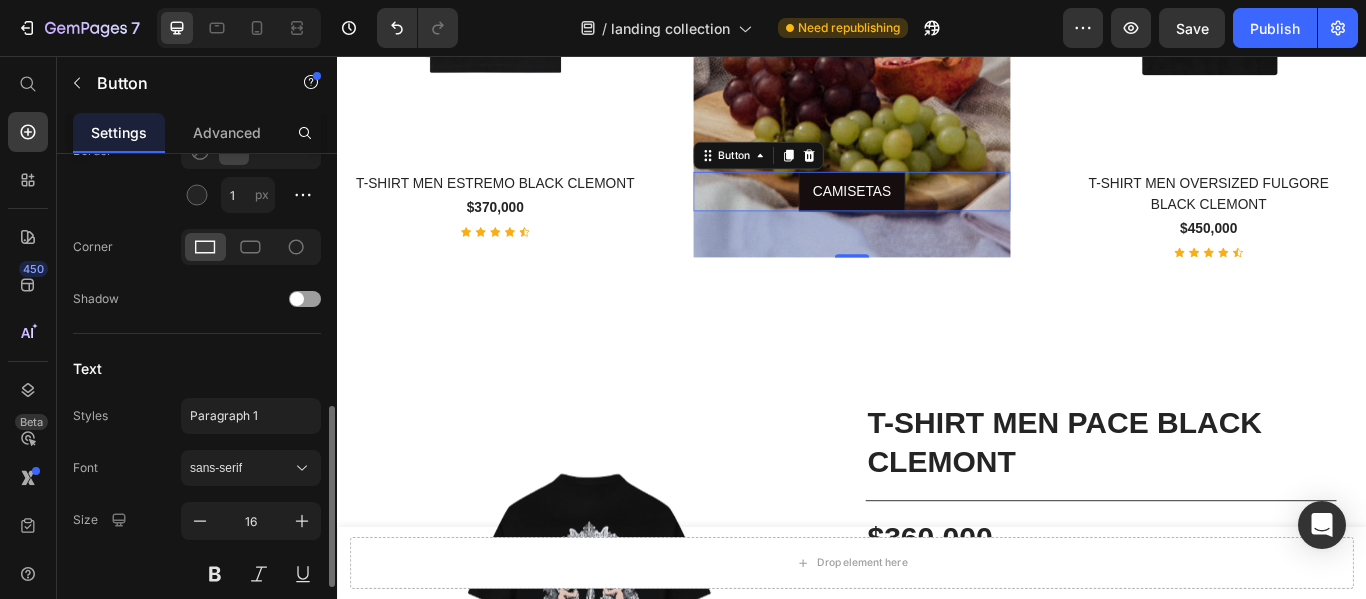 scroll, scrollTop: 685, scrollLeft: 0, axis: vertical 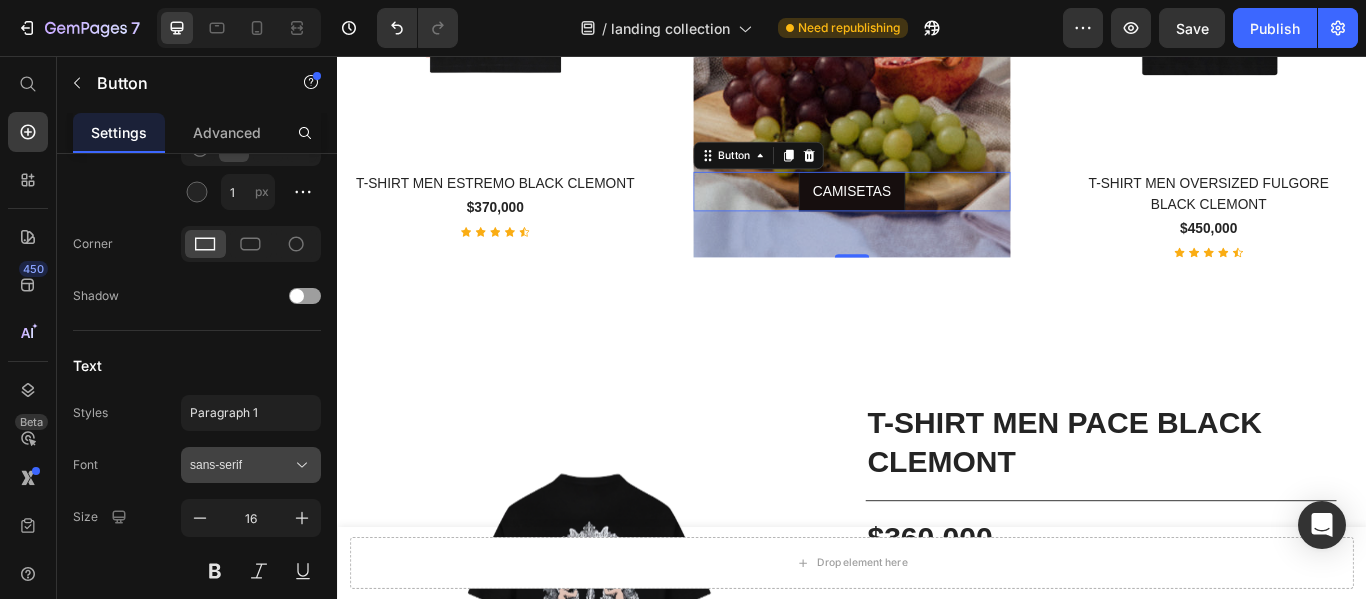 click on "sans-serif" at bounding box center (241, 465) 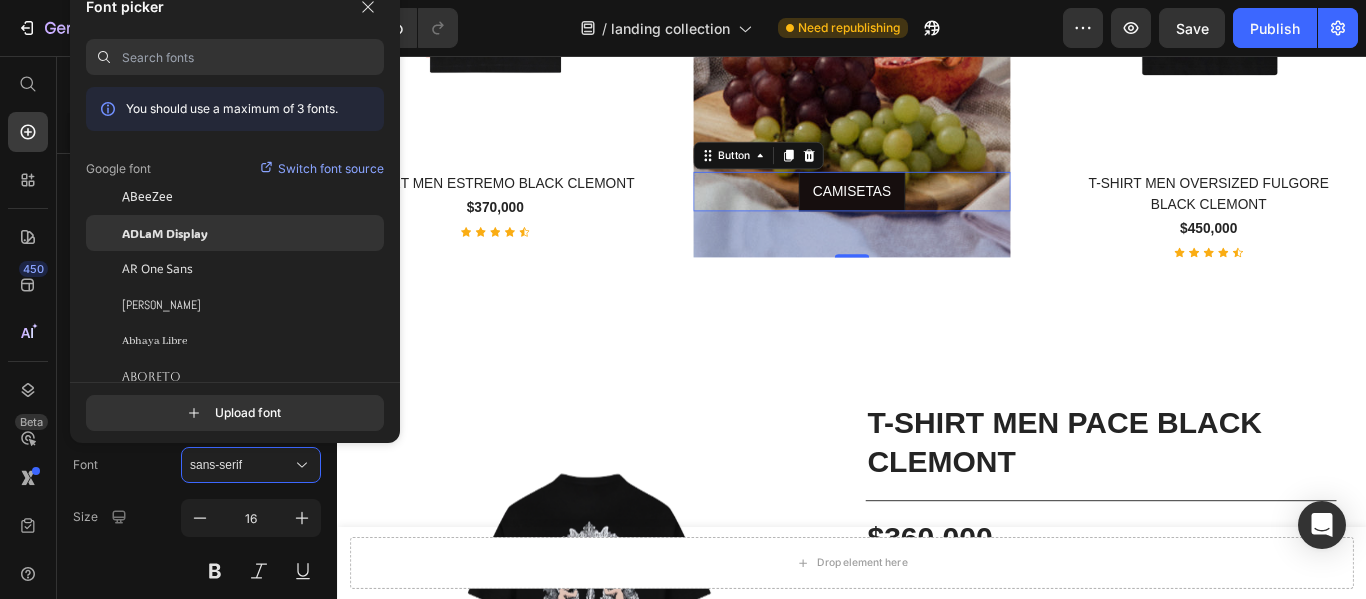 click on "ADLaM Display" 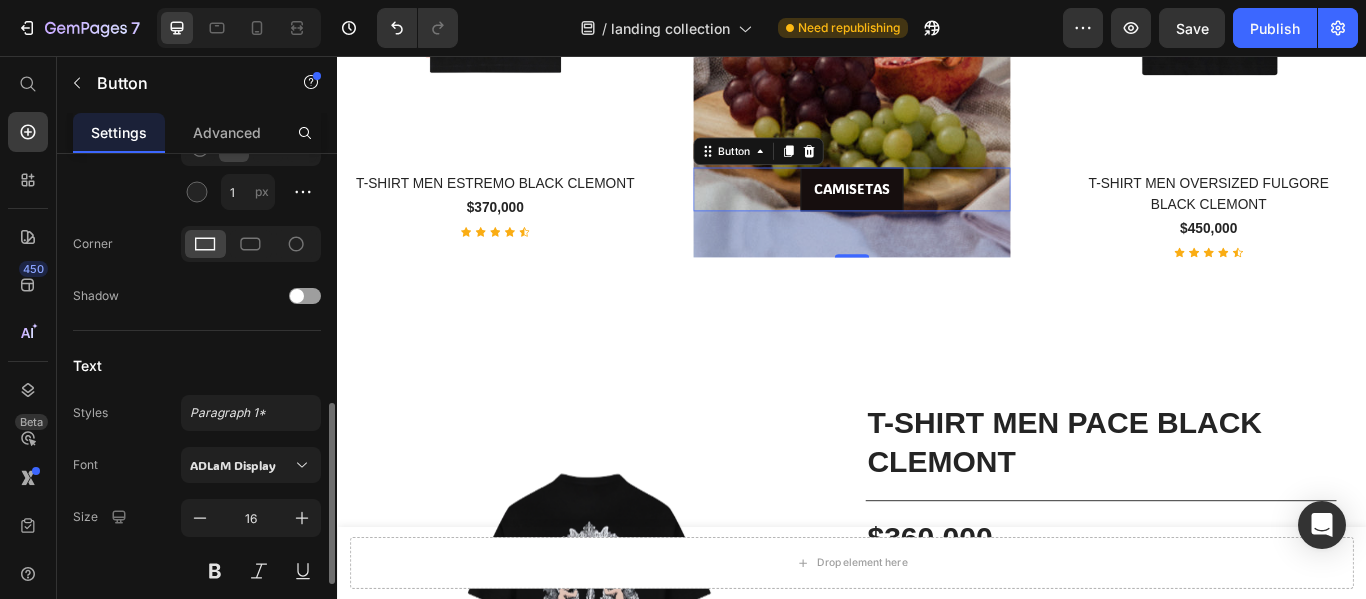 click on "States Normal Hover Background color Text color Border 1 px Corner Shadow" 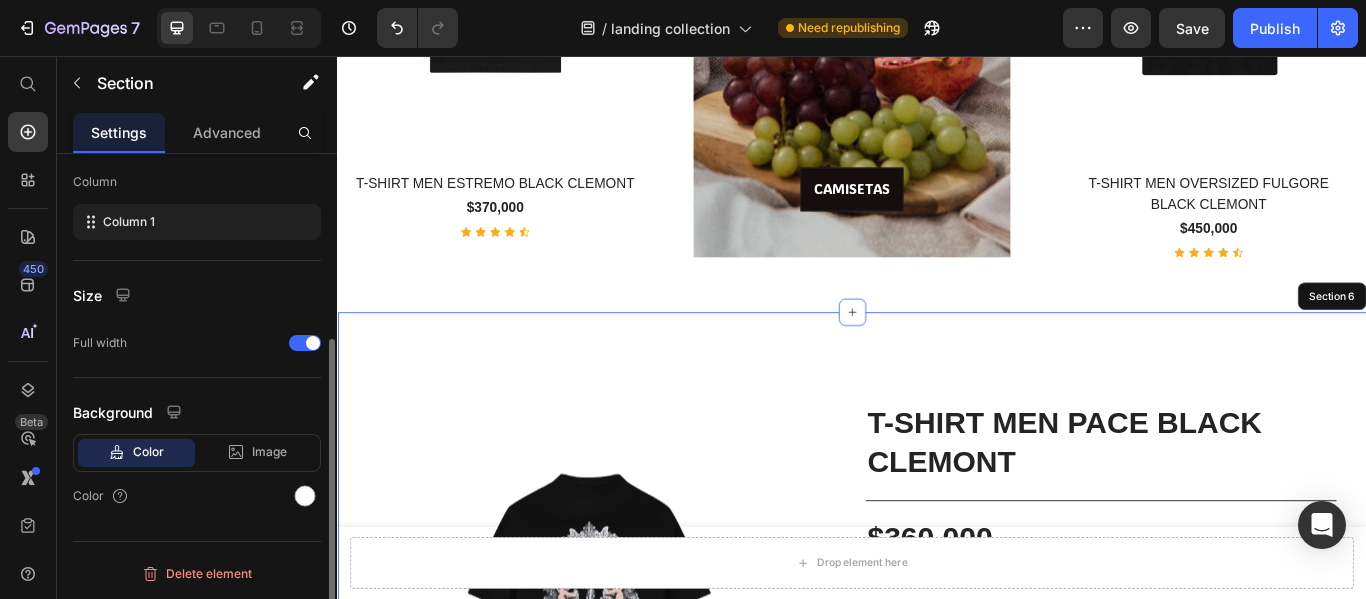click on "Product Images T-SHIRT MEN PACE BLACK CLEMONT Product Title                Title Line $360,000 Price Row
Icon Composición:  100% Algodón pyma peruano de 230 g Text block Row
Icon Composición:  Estampado en plastisol adelgazado y alta densidad (3D), además tiene detalles en simmer, una técnica que aporta brillo  Text block Row
Icon Fit:  Semi Oversized Text block Row 1 Product Quantity add to cart Product Cart Button Row buy it now Product Dynamic Checkout Product Section 6" at bounding box center (937, 777) 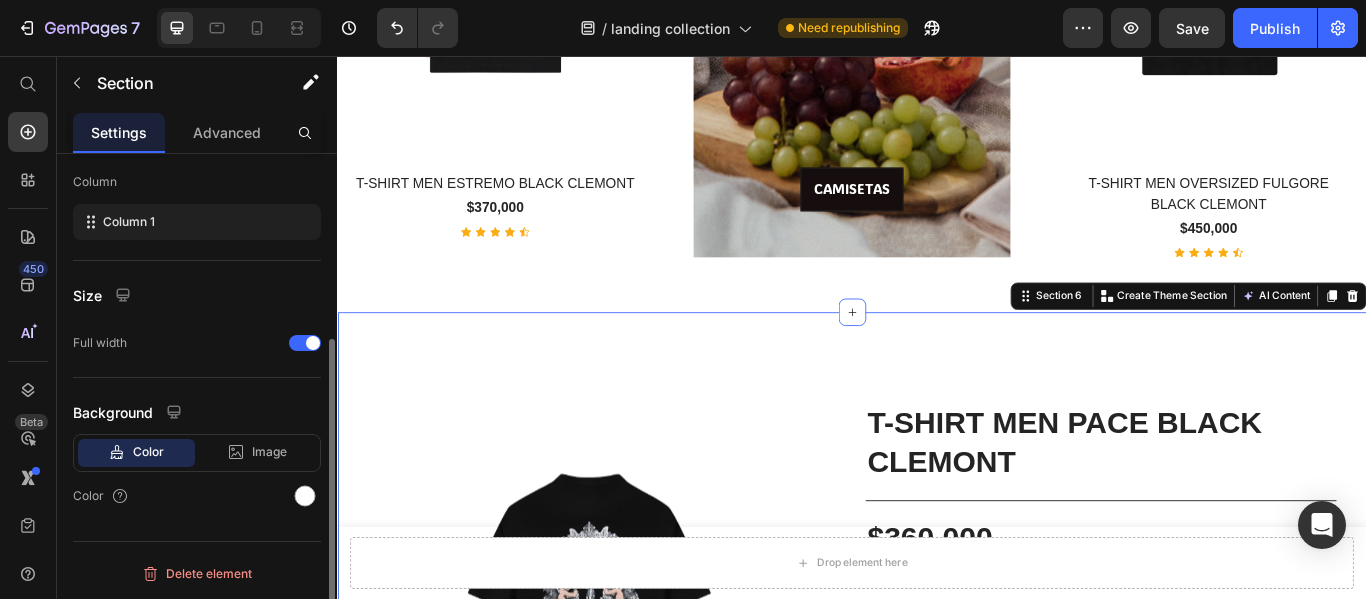 scroll, scrollTop: 0, scrollLeft: 0, axis: both 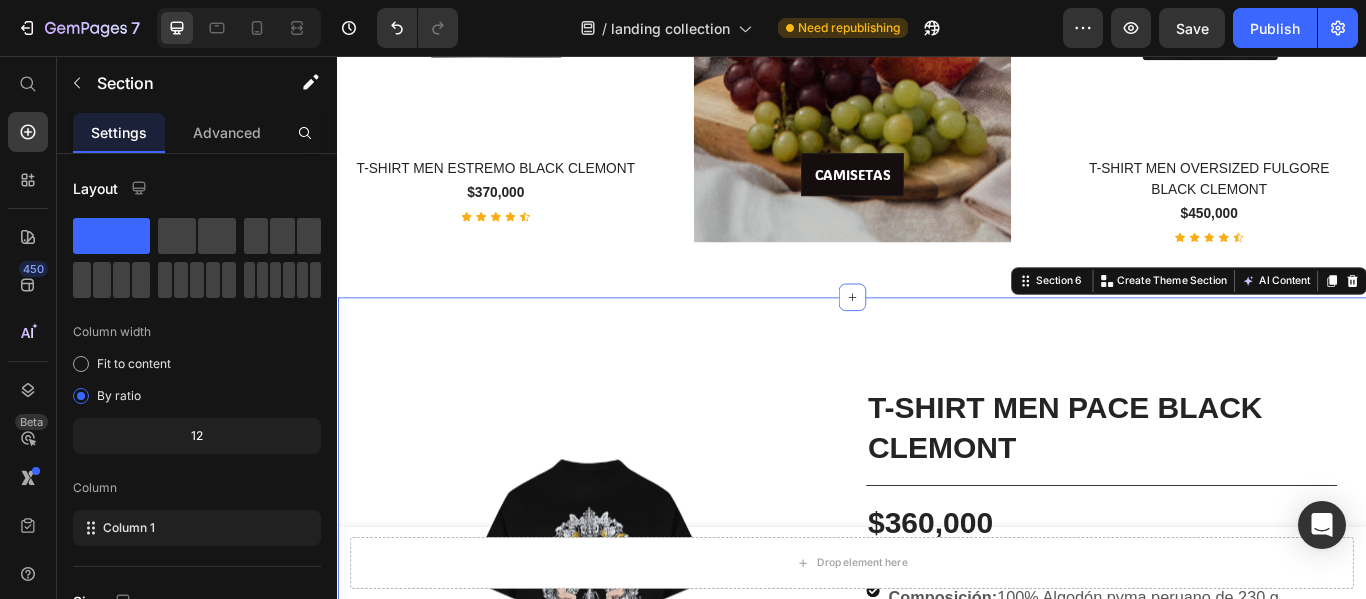 select on "M" 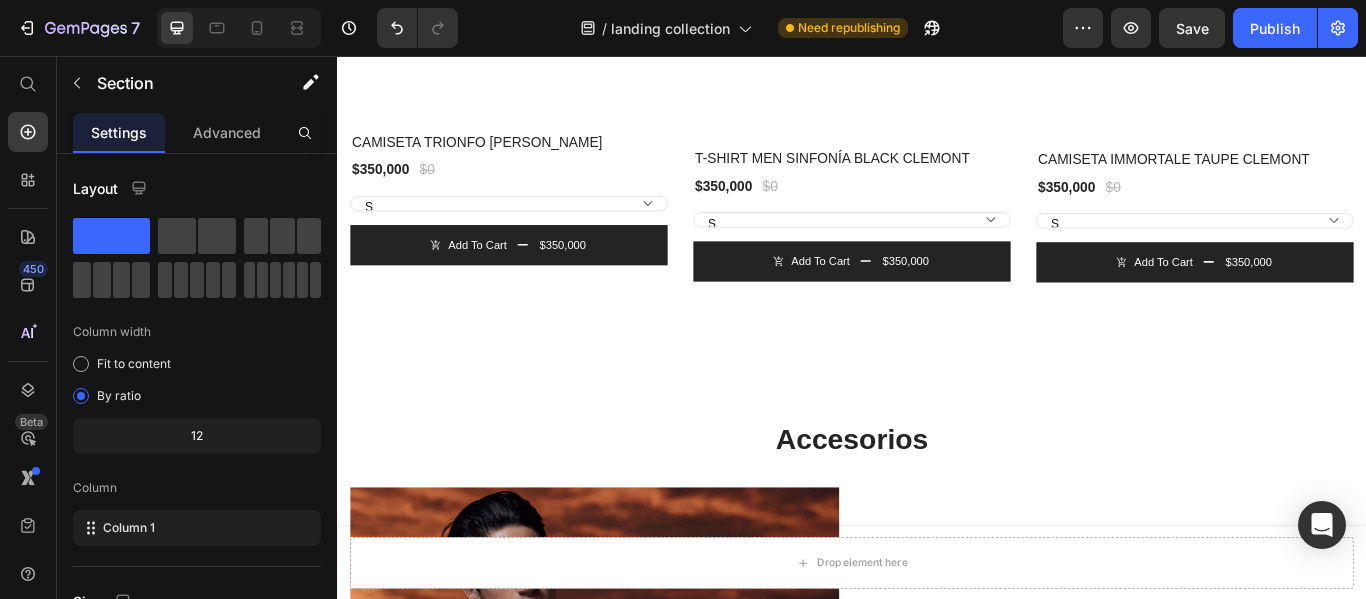 scroll, scrollTop: 4651, scrollLeft: 0, axis: vertical 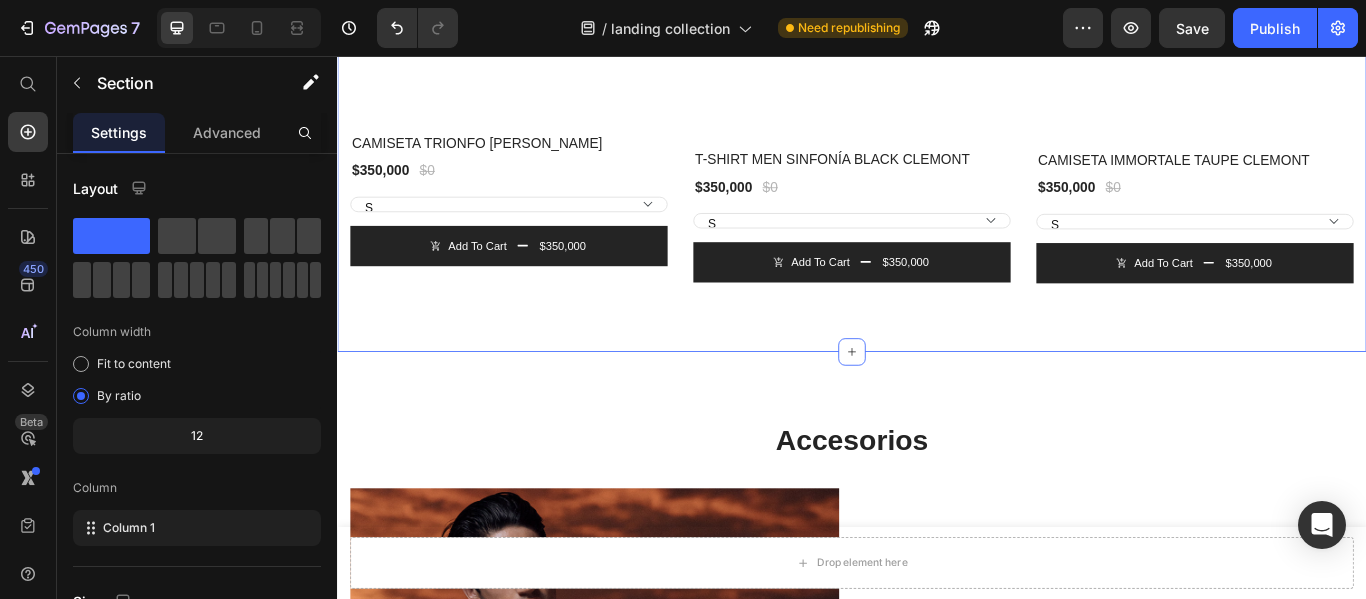 click on "Los Más Vendidos Heading Row (P) Images 0% off Product Badge Row CAMISETA TRIONFO [PERSON_NAME] (P) Title $350,000 (P) Price $0 (P) Price Row S M L XL XXL (P) Variants & Swatches add to cart
$350,000 (P) Cart Button Row (P) Images 0% off Product Badge Row T-SHIRT MEN SINFONÍA BLACK CLEMONT (P) Title $350,000 (P) Price $0 (P) Price Row S M L XL XXL (P) Variants & Swatches add to cart
$350,000 (P) Cart Button Row (P) Images 0% off Product Badge Row CAMISETA IMMORTALE TAUPE CLEMONT (P) Title $350,000 (P) Price $0 (P) Price Row S M L XL XXL (P) Variants & Swatches add to cart
$350,000 (P) Cart Button Row Product List Row Section 7" at bounding box center (937, -91) 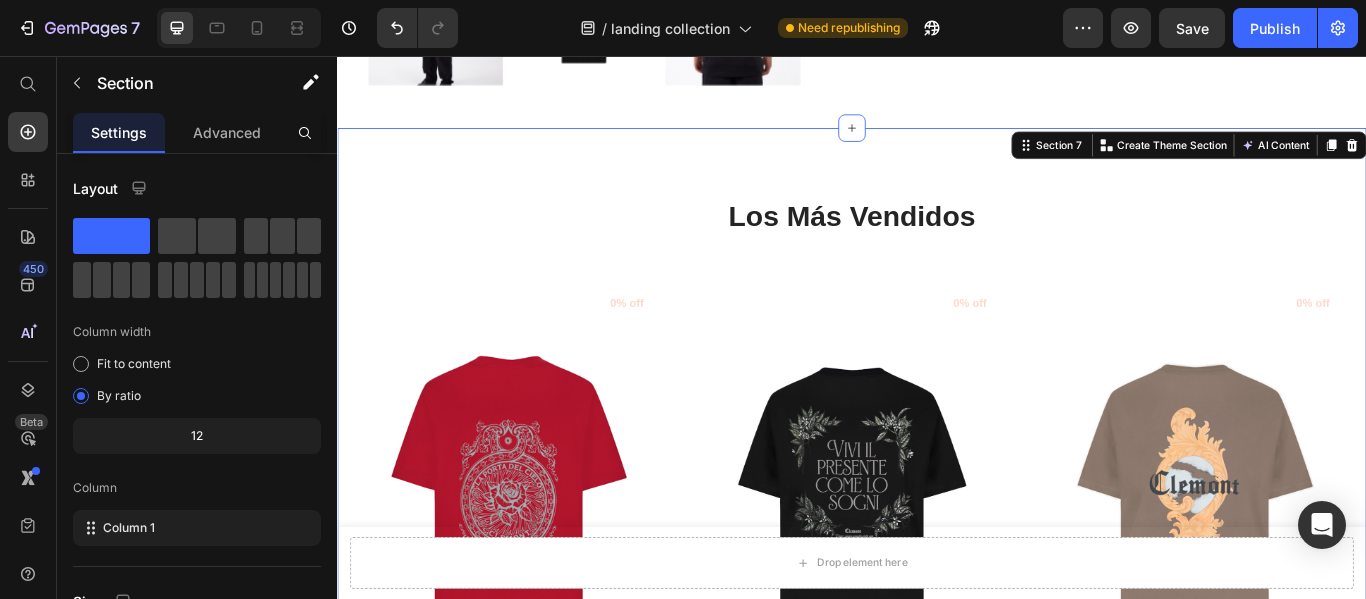 scroll, scrollTop: 3913, scrollLeft: 0, axis: vertical 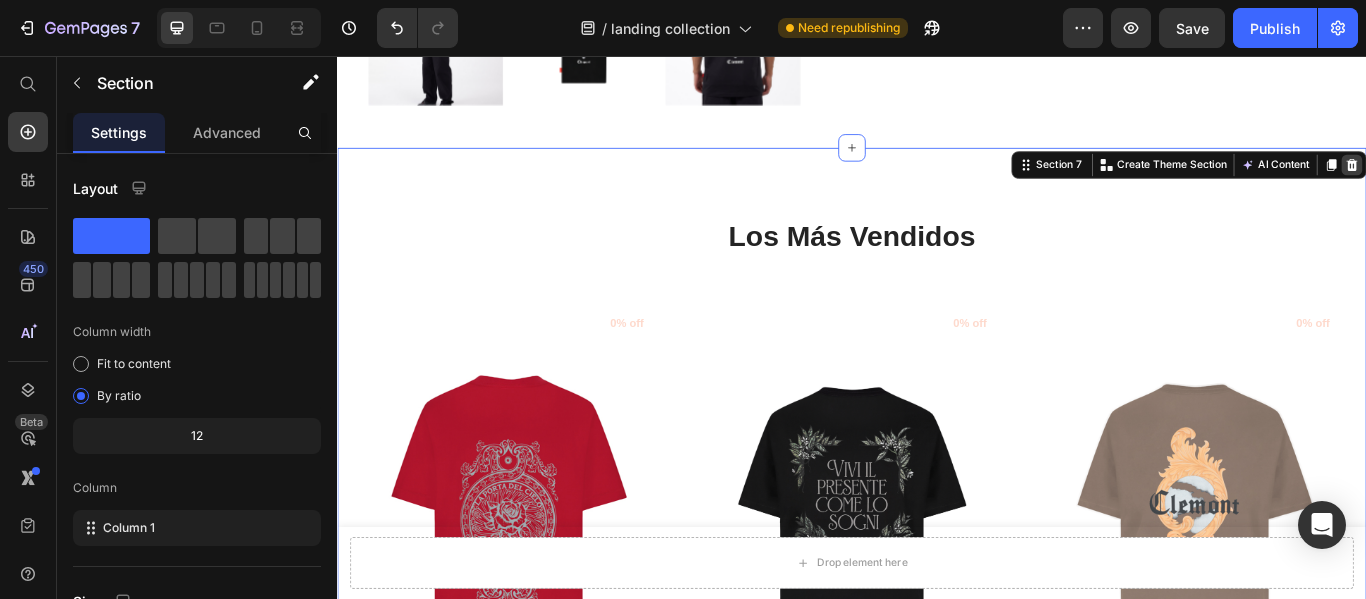 click 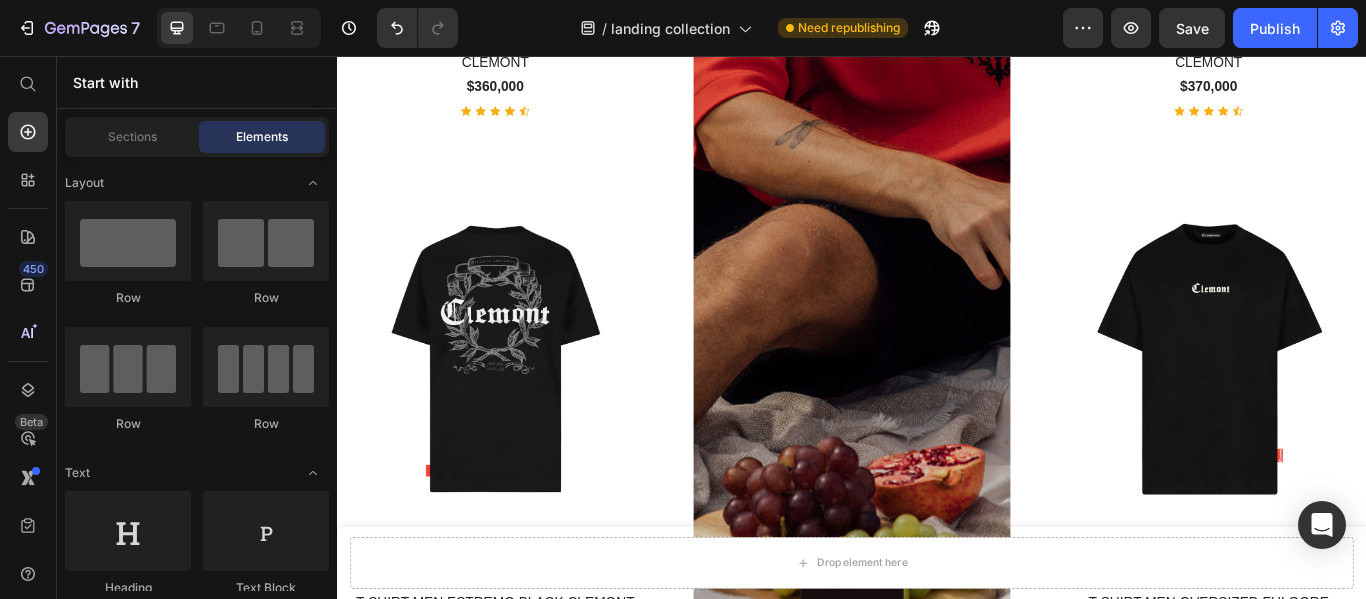 select on "M" 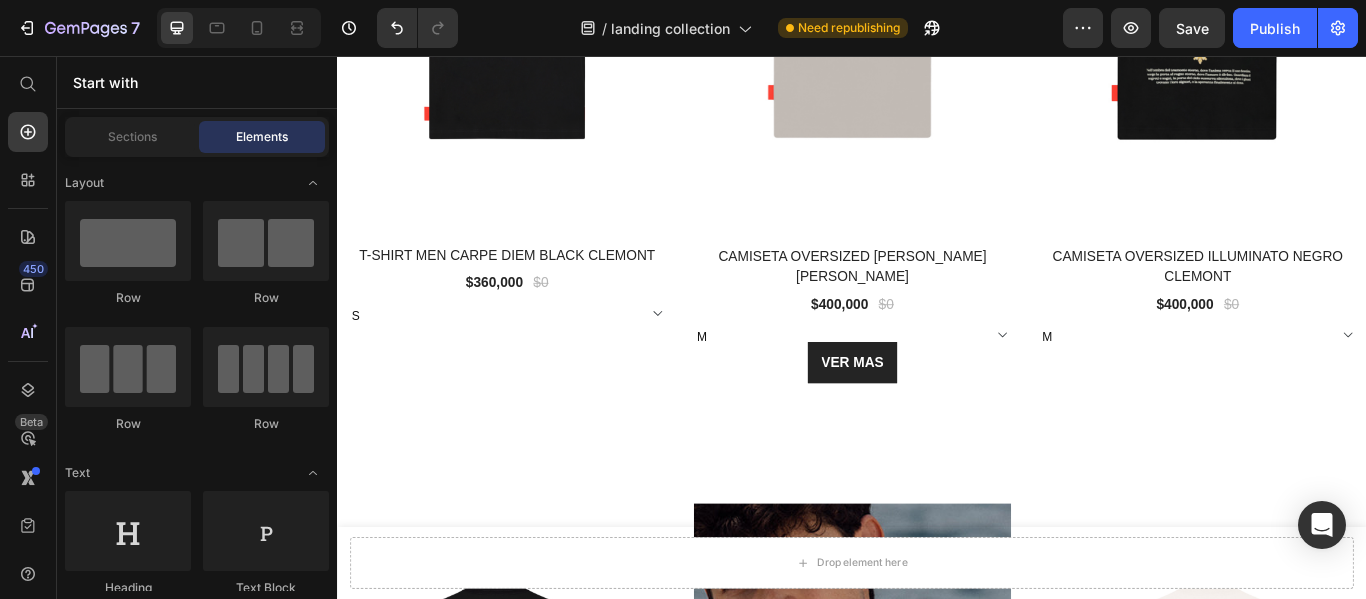 scroll, scrollTop: 1325, scrollLeft: 0, axis: vertical 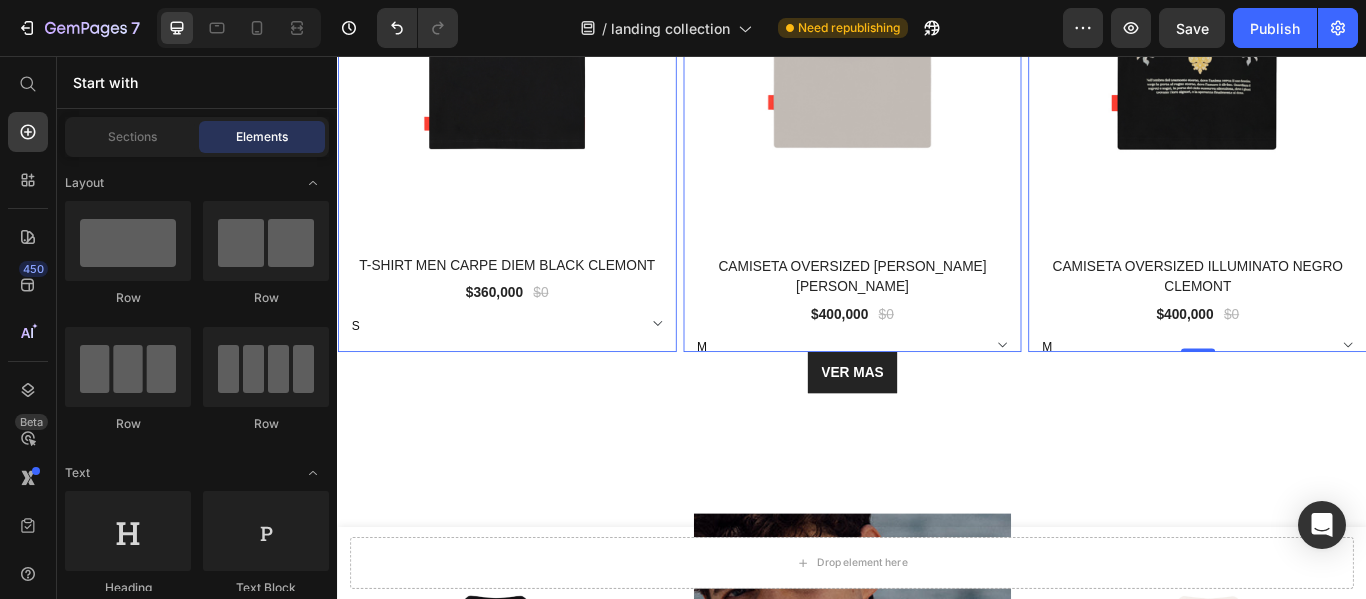 click on "(P) Images 0% off Product Badge Row CAMISETA OVERSIZED ILLUMINATO NEGRO CLEMONT (P) Title $400,000 (P) Price $0 (P) Price Row S M L XL (P) Variants & Swatches" at bounding box center [534, 42] 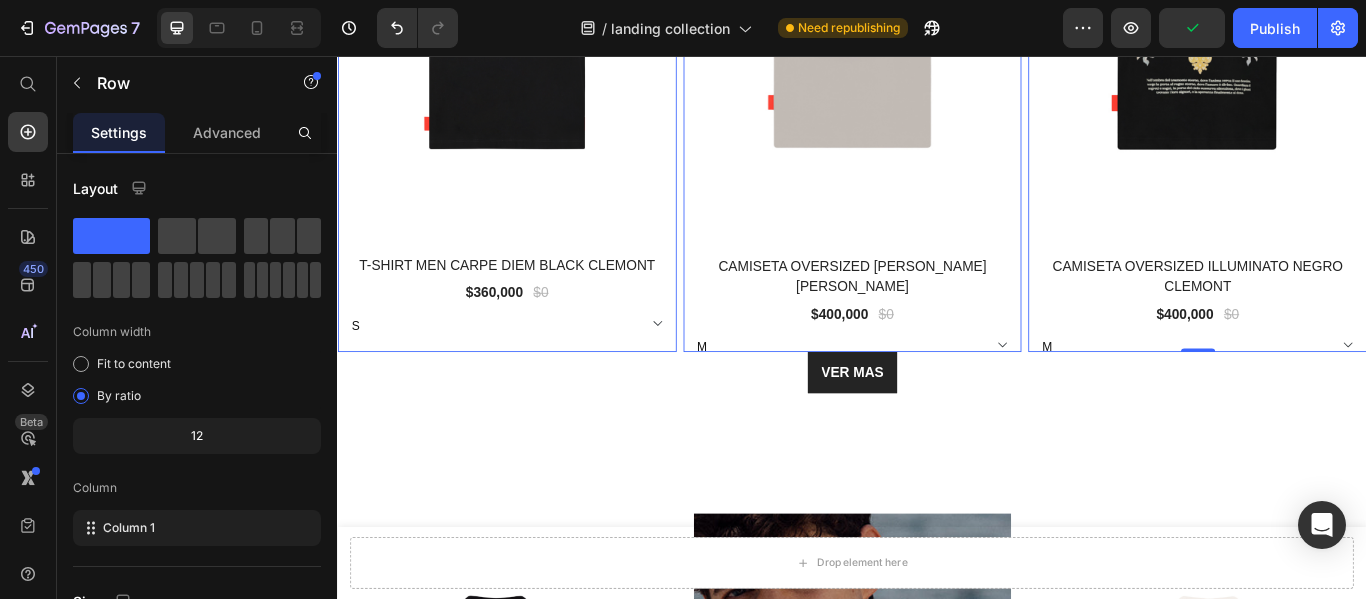 click on "(P) Images 0% off Product Badge Row CAMISETA OVERSIZED ILLUMINATO NEGRO CLEMONT (P) Title $400,000 (P) Price $0 (P) Price Row S M L XL (P) Variants & Swatches" at bounding box center [534, 42] 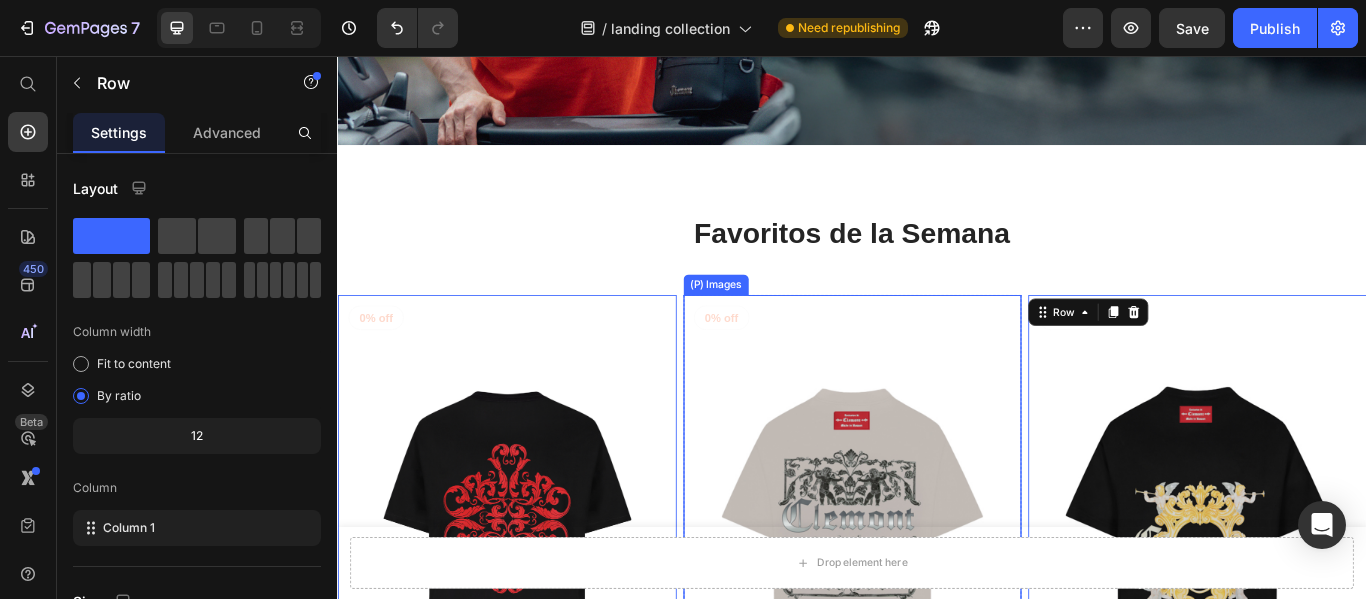 scroll, scrollTop: 632, scrollLeft: 0, axis: vertical 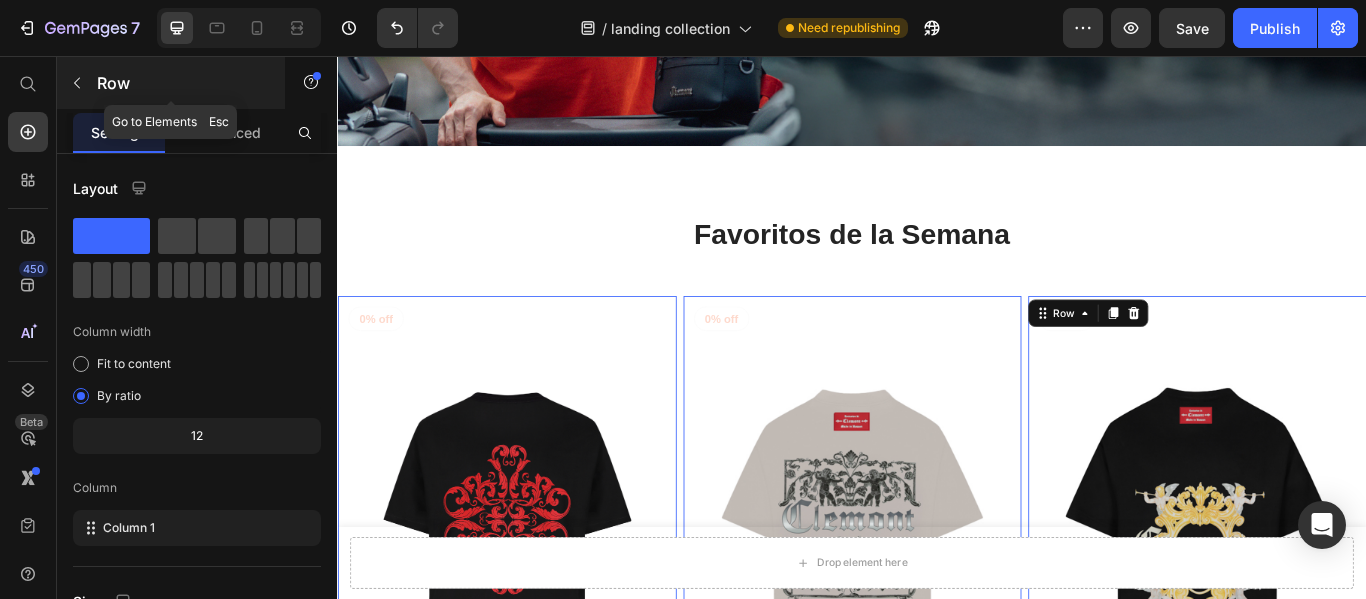 click 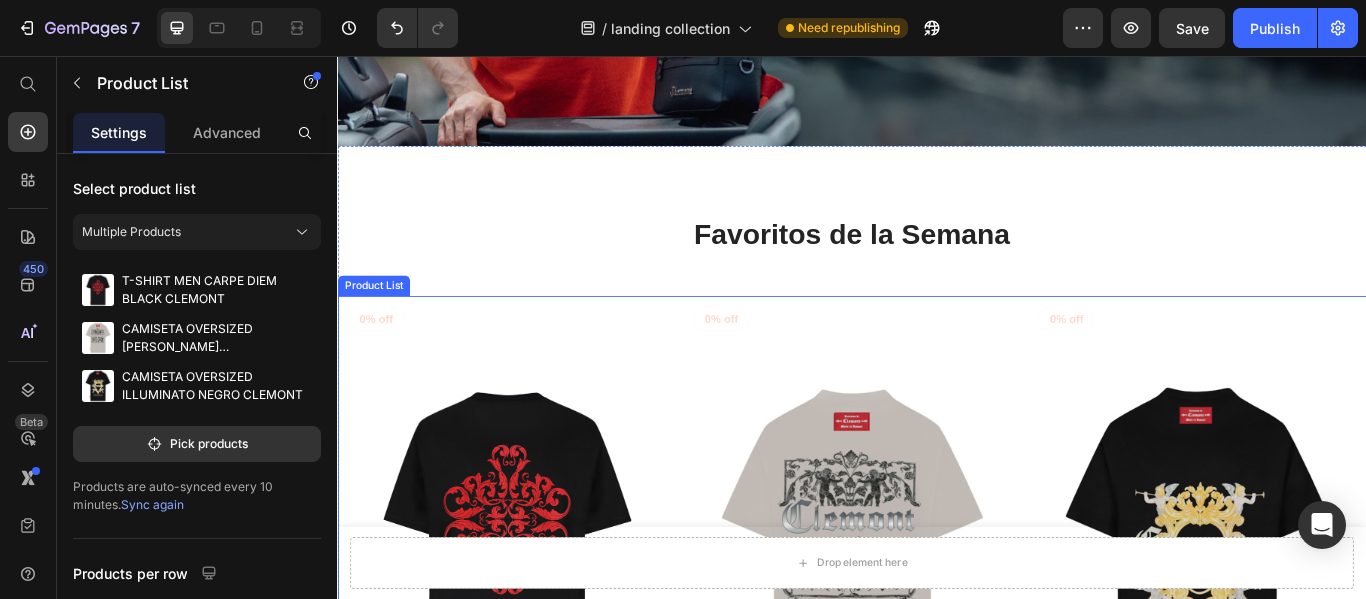 click on "(P) Images 0% off Product Badge Row T-SHIRT MEN CARPE DIEM  BLACK  CLEMONT (P) Title $360,000 (P) Price $0 (P) Price Row S M L XL XXL (P) Variants & Swatches Row (P) Images 0% off Product Badge Row CAMISETA OVERSIZED [PERSON_NAME] [PERSON_NAME] (P) Title $400,000 (P) Price $0 (P) Price Row S M L XL (P) Variants & Swatches Row (P) Images 0% off Product Badge Row CAMISETA OVERSIZED ILLUMINATO NEGRO CLEMONT (P) Title $400,000 (P) Price $0 (P) Price Row S M L XL (P) Variants & Swatches Row" at bounding box center (937, 695) 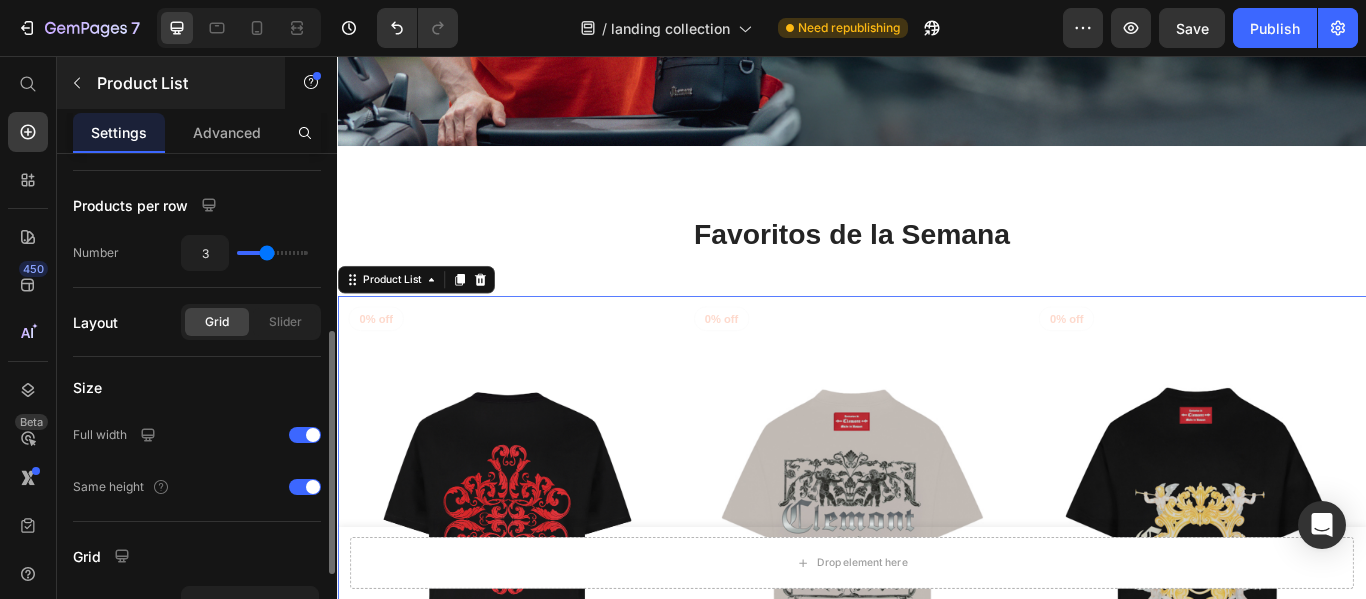scroll, scrollTop: 370, scrollLeft: 0, axis: vertical 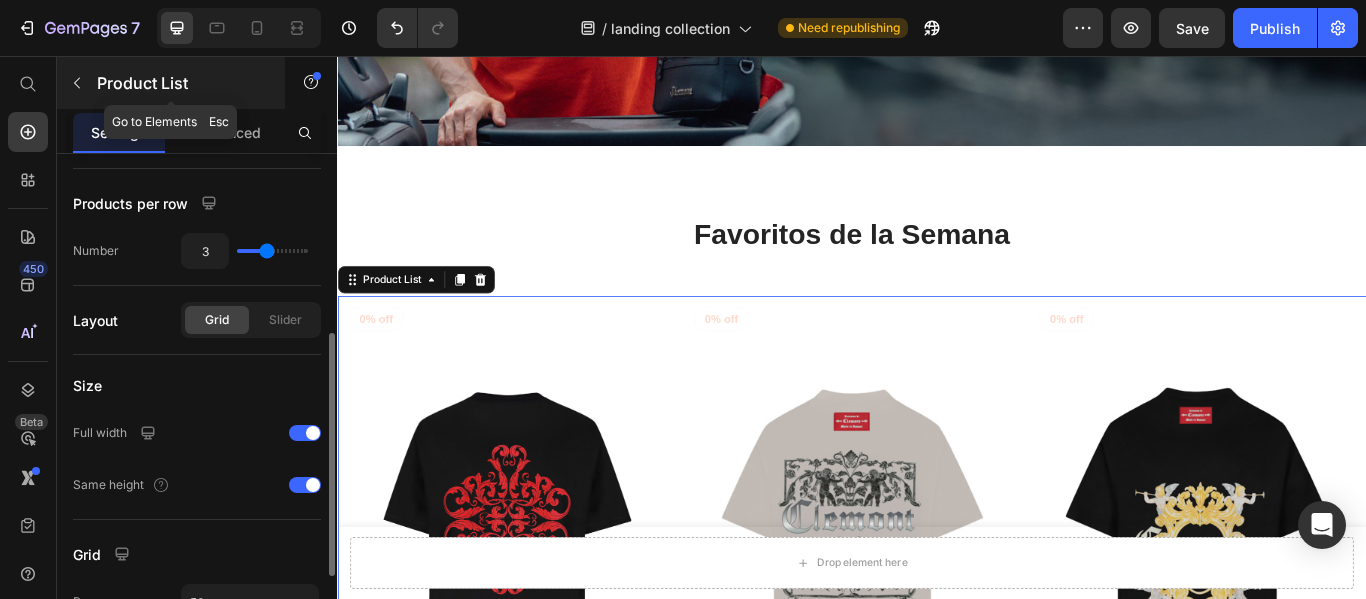 click 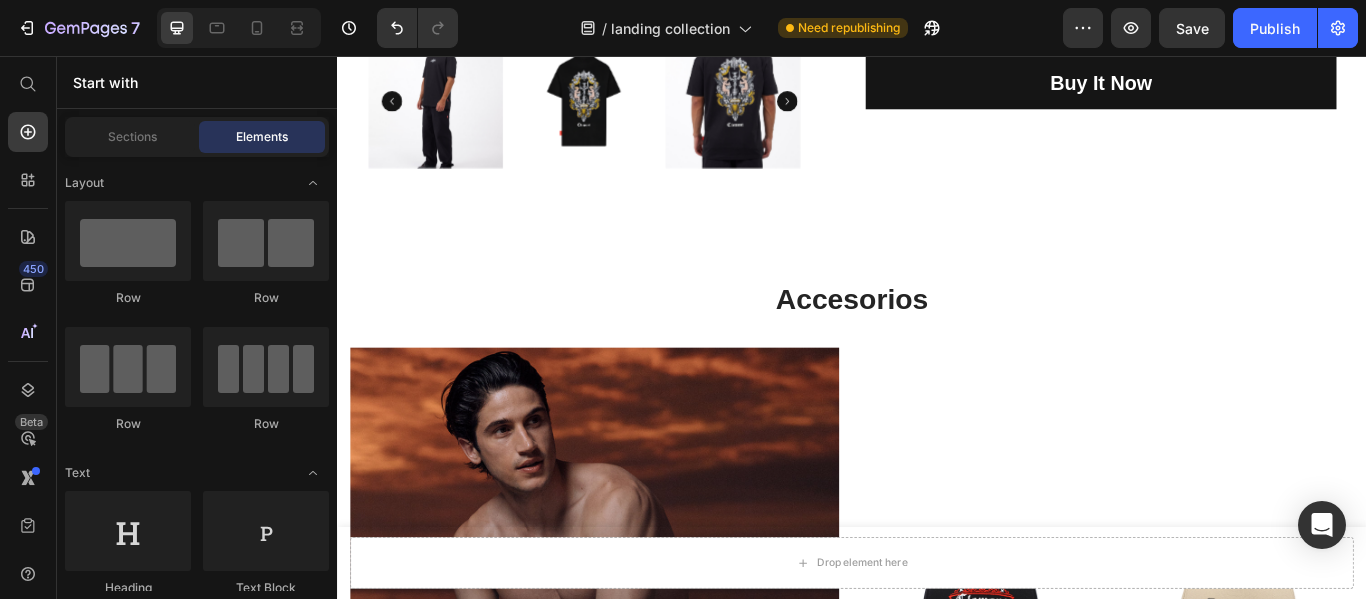 scroll, scrollTop: 3828, scrollLeft: 0, axis: vertical 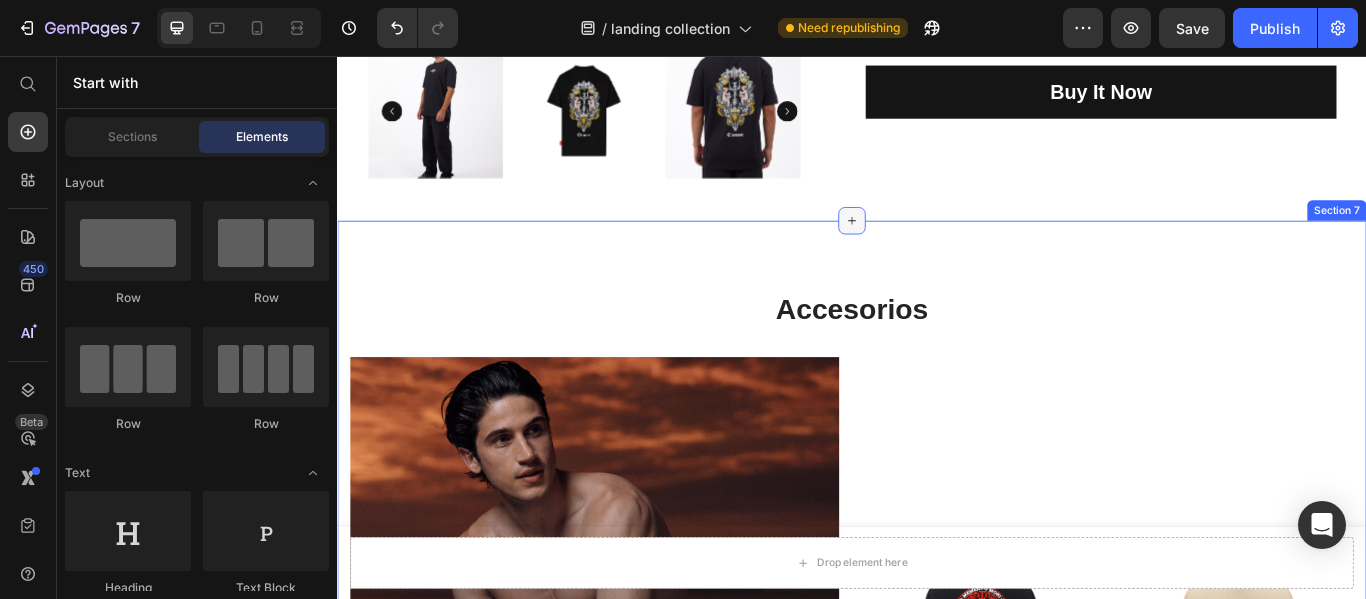 click at bounding box center [937, 248] 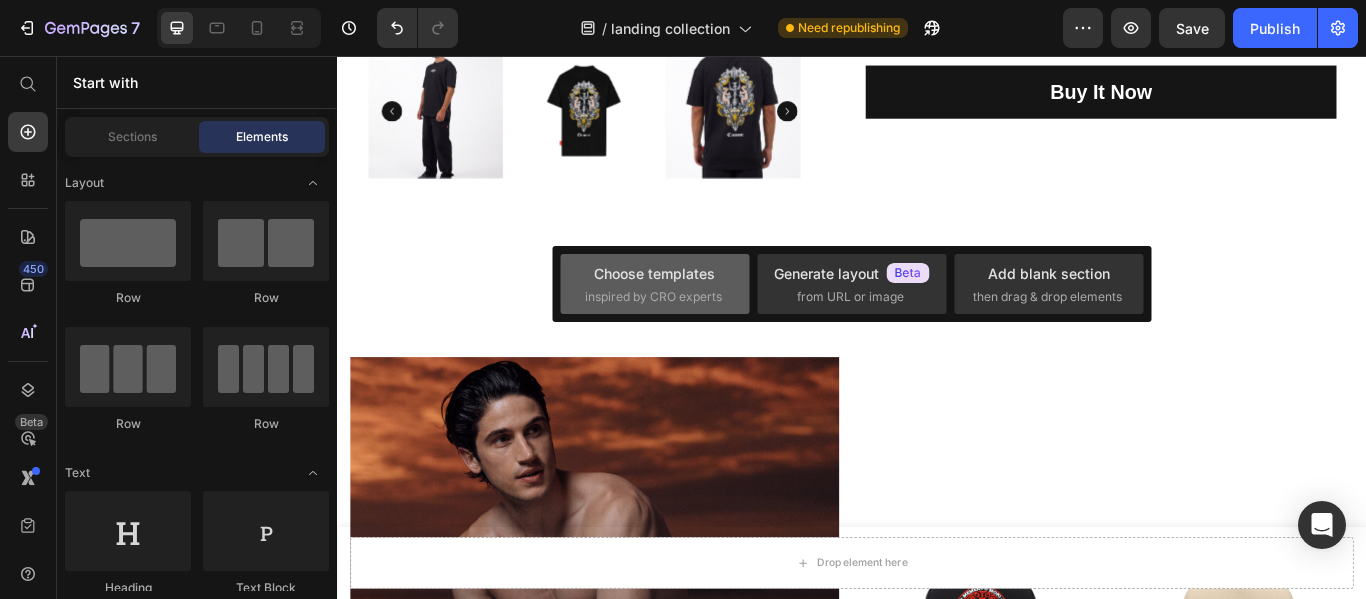 click on "Choose templates" at bounding box center [654, 273] 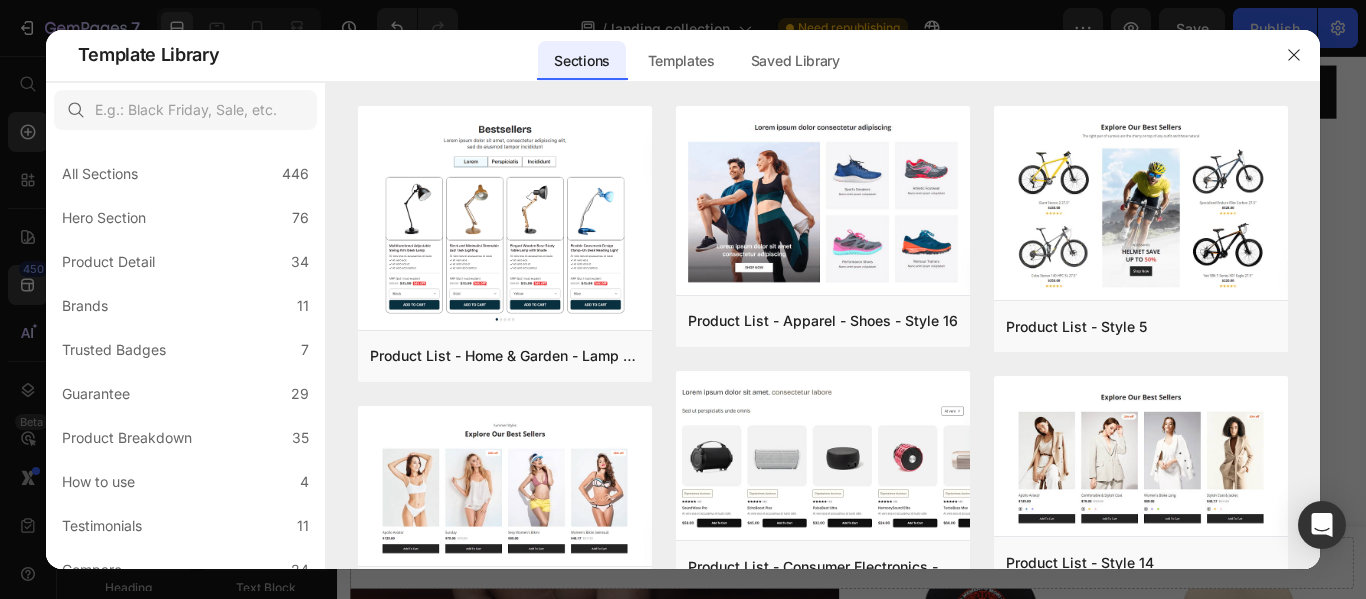 click at bounding box center (823, 202) 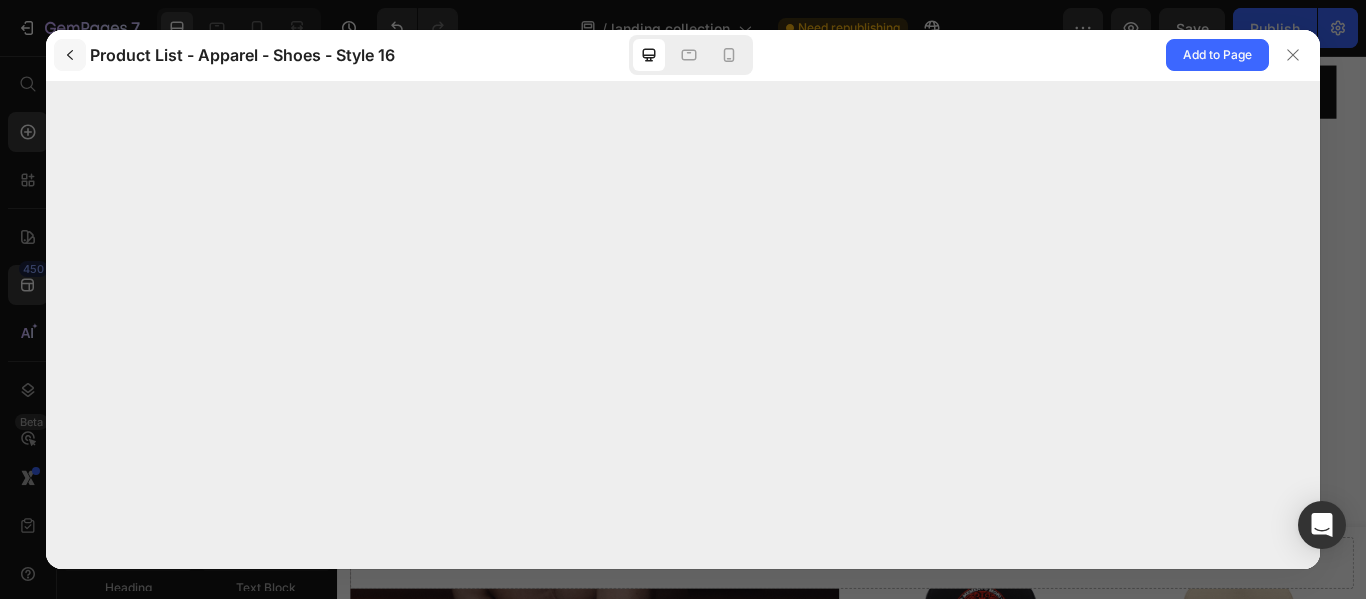 click at bounding box center [70, 55] 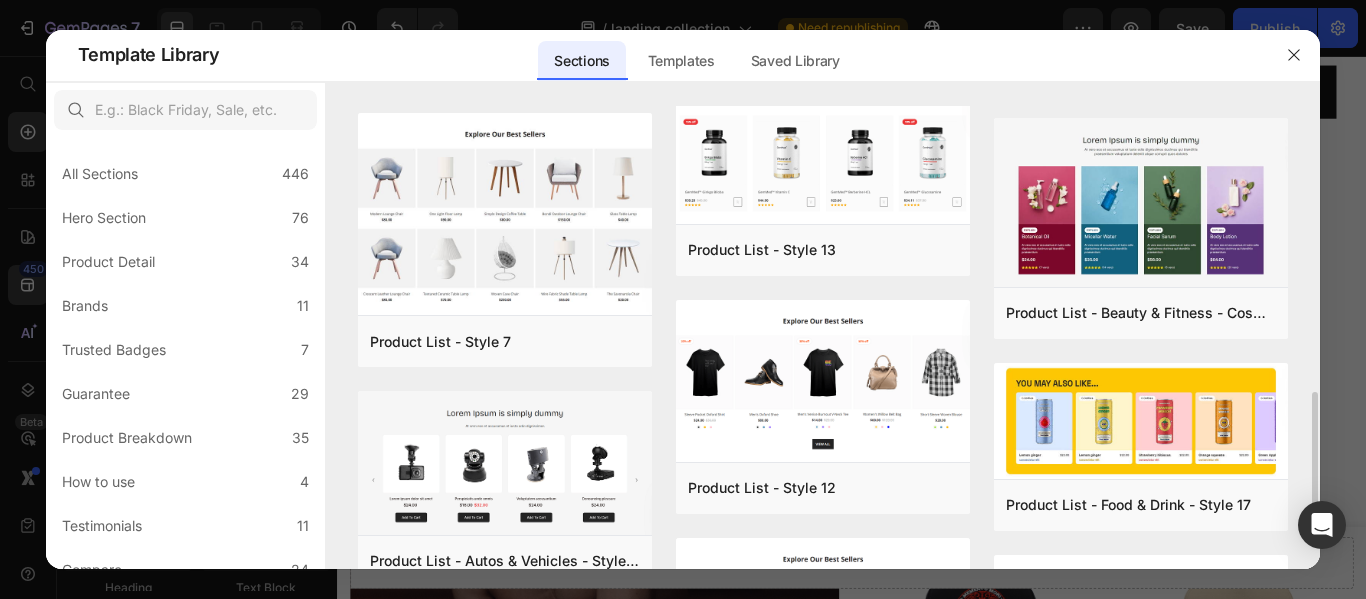 scroll, scrollTop: 867, scrollLeft: 0, axis: vertical 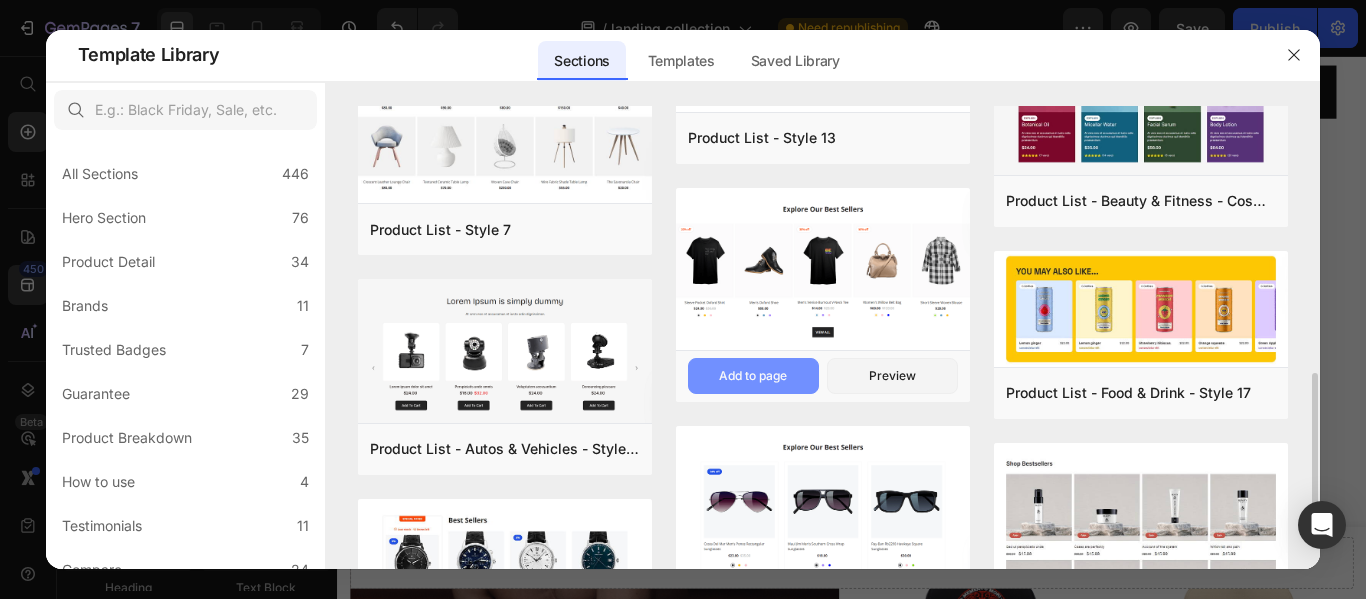 click on "Add to page" at bounding box center [753, 376] 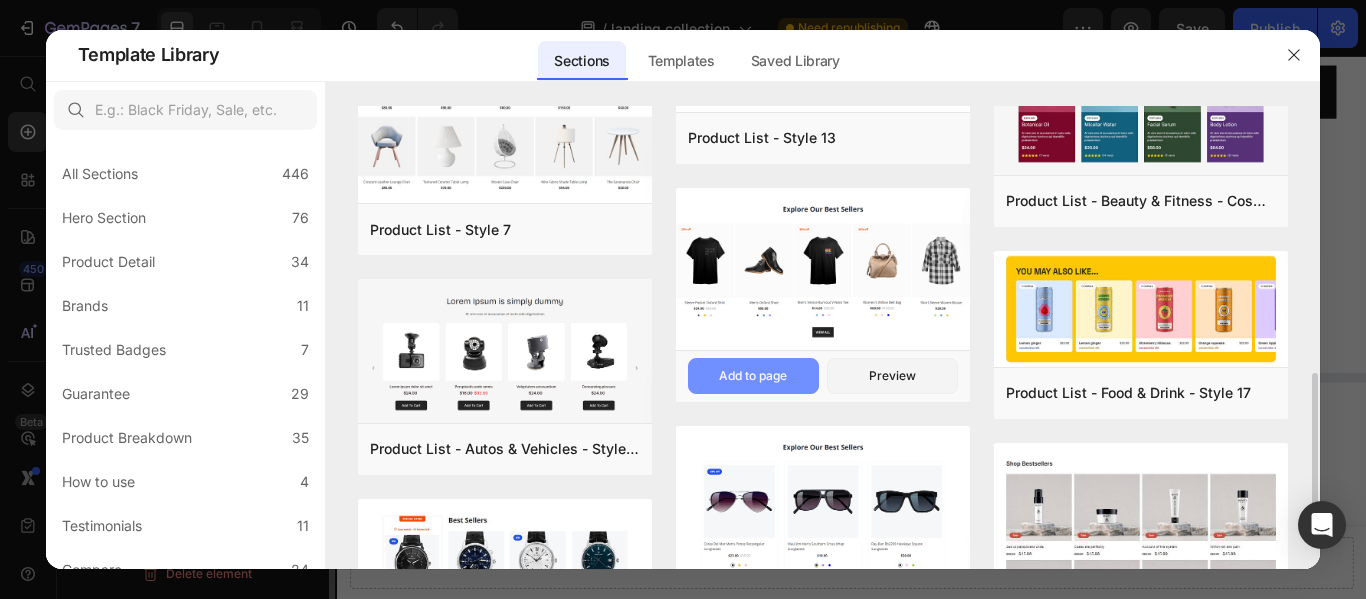 scroll, scrollTop: 0, scrollLeft: 0, axis: both 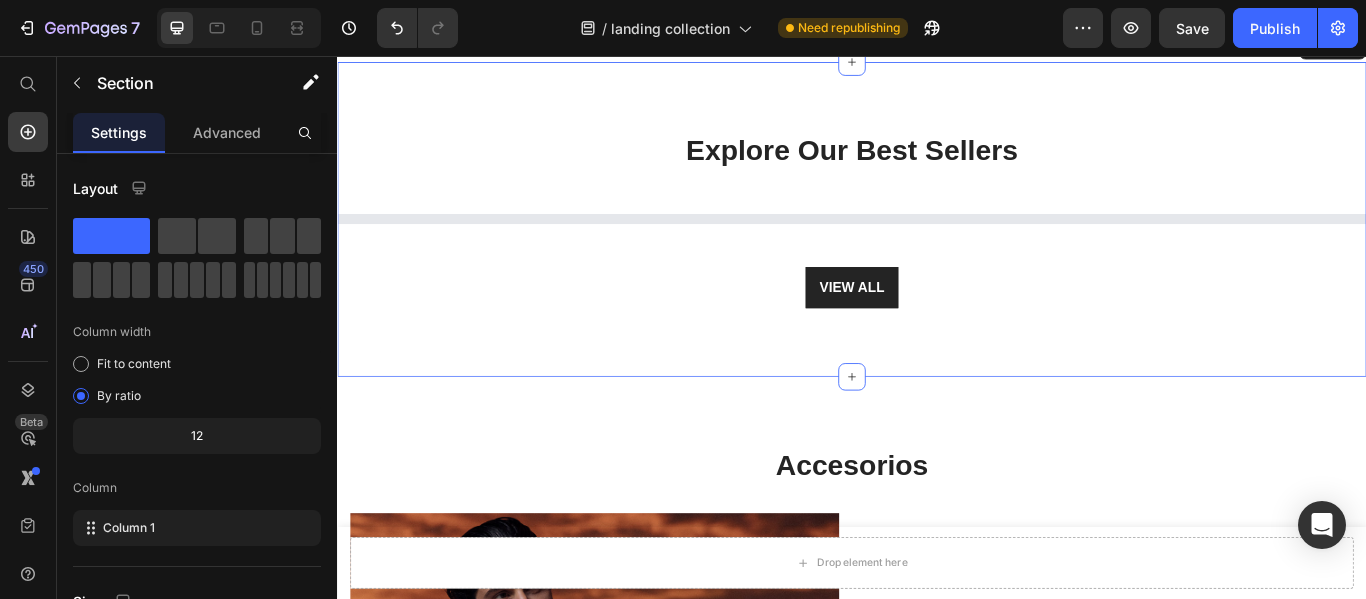 select on "XL" 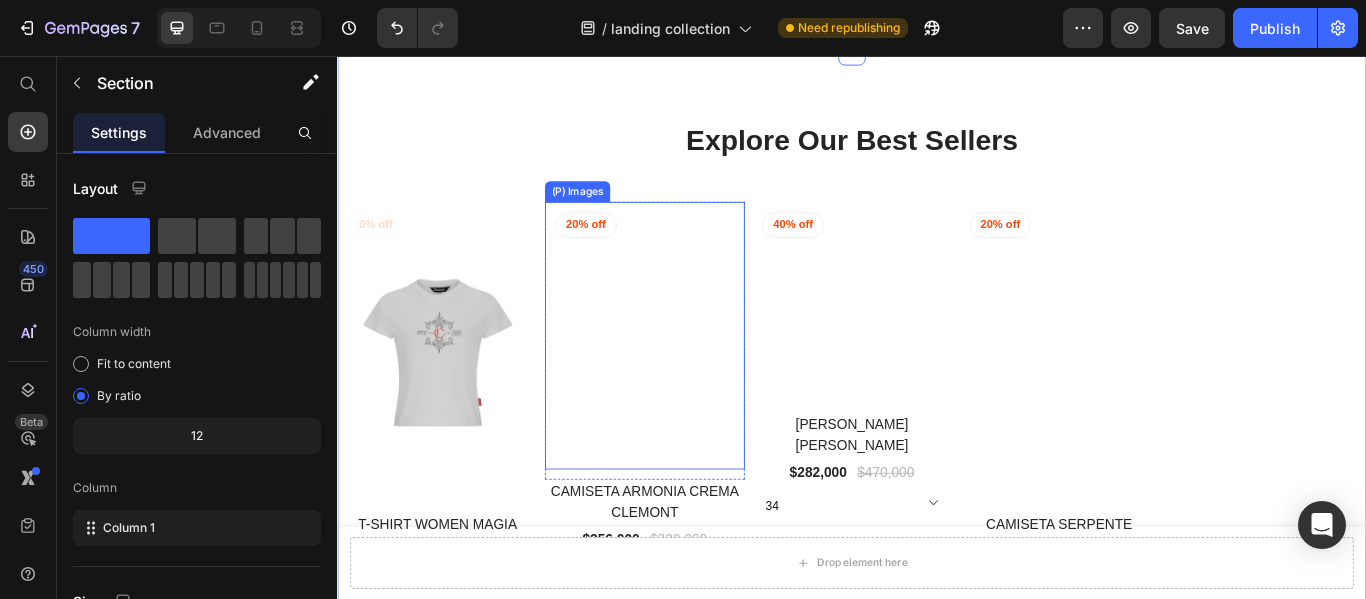 scroll, scrollTop: 4015, scrollLeft: 0, axis: vertical 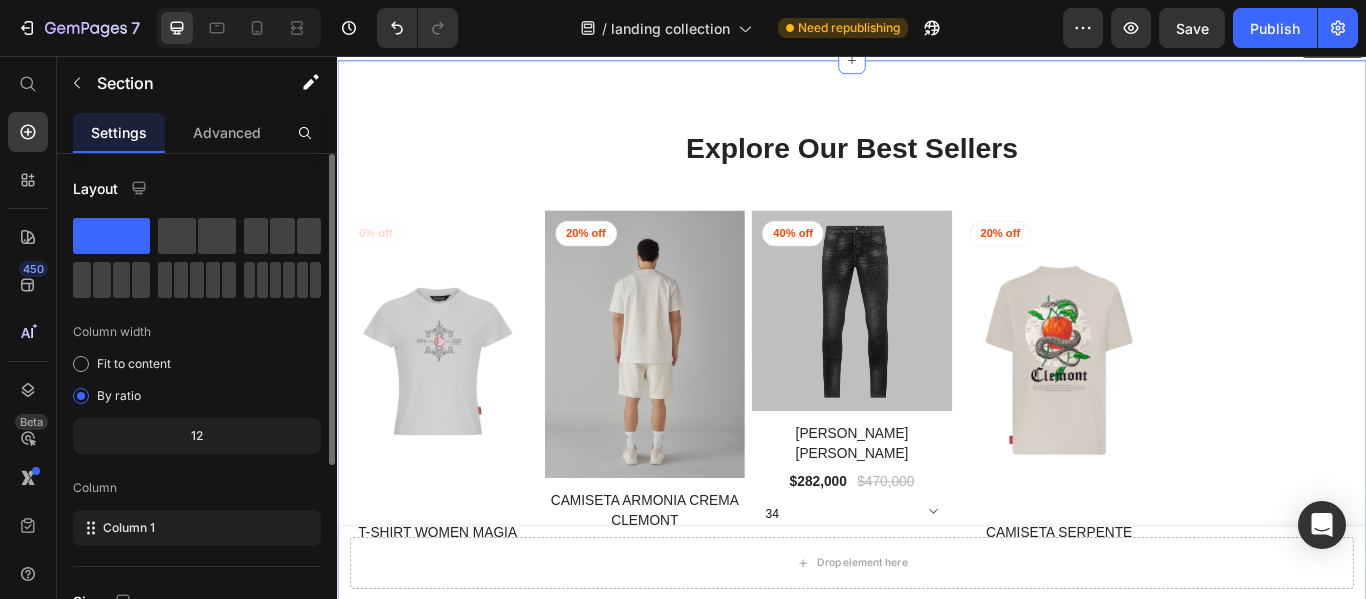 click on "Column width" at bounding box center [197, 332] 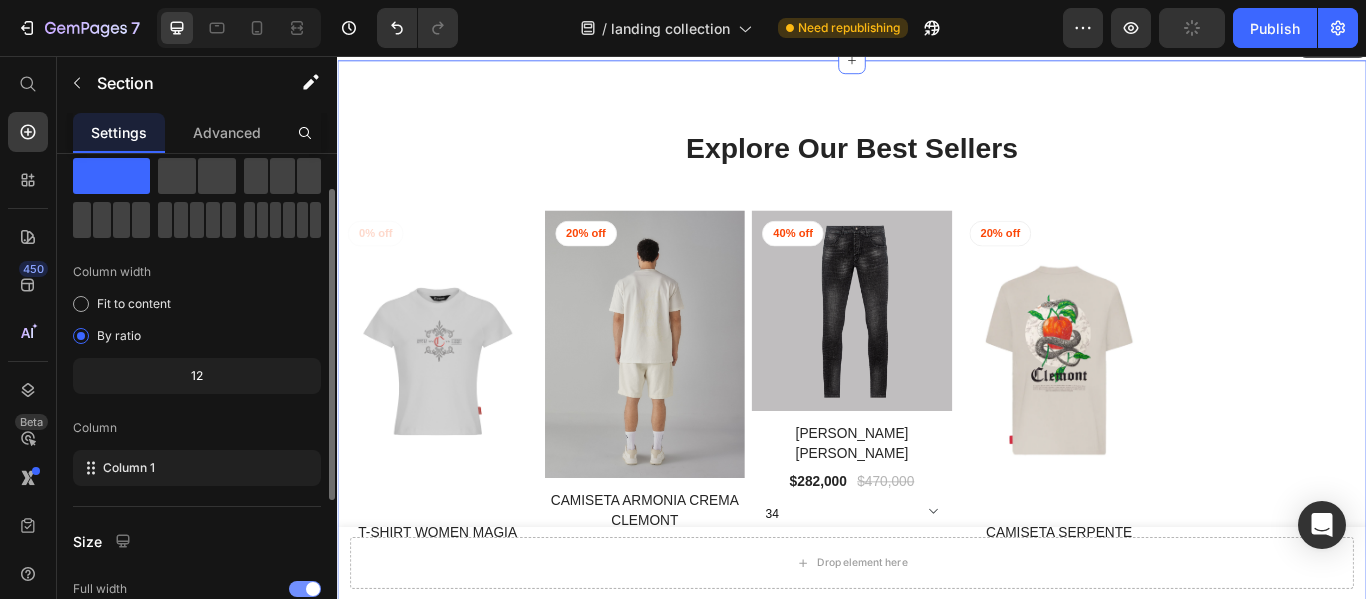 scroll, scrollTop: 59, scrollLeft: 0, axis: vertical 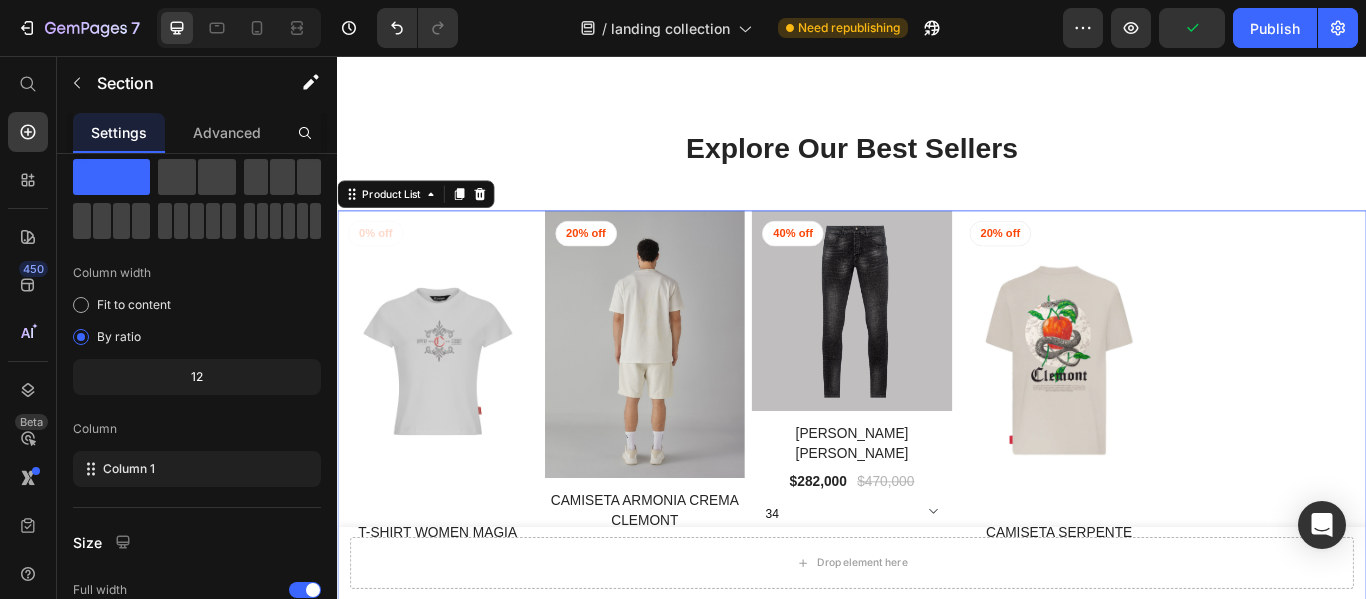 click on "(P) Images 0% off Product Badge Row T-SHIRT WOMEN  MAGIA GREY CLEMONT (P) Title $260,000 (P) Price $0 (P) Price Row XS S M L (P) Variants & Swatches Row (P) Images 20% off Product Badge Row CAMISETA ARMONIA CREMA CLEMONT (P) Title $256,000 (P) Price $320,000 (P) Price Row S M L XL XXL (P) Variants & Swatches Row (P) Images 40% off Product Badge Row [PERSON_NAME] [PERSON_NAME] (P) Title $282,000 (P) Price $470,000 (P) Price Row 30 32 34 36 (P) Variants & Swatches Row (P) Images 20% off Product Badge Row CAMISETA SERPENTE SILVER CLEMONT (P) Title $272,000 (P) Price $340,000 (P) Price Row S M L XL XXL (P) Variants & Swatches Row" at bounding box center (937, 474) 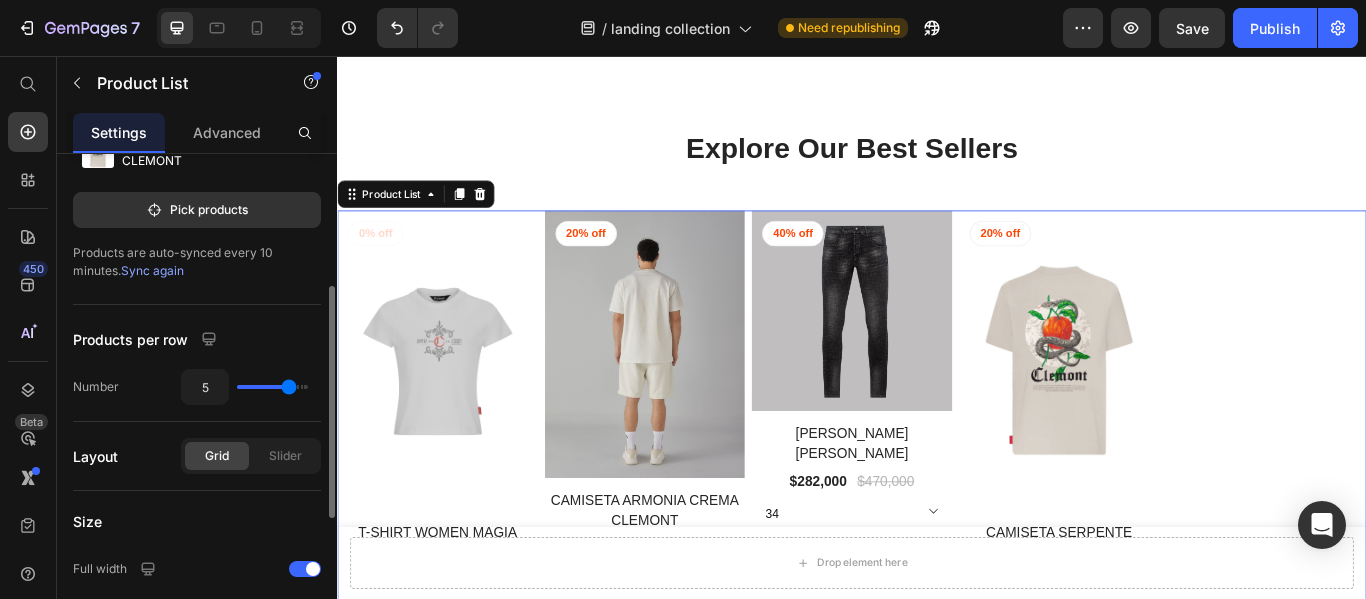 scroll, scrollTop: 283, scrollLeft: 0, axis: vertical 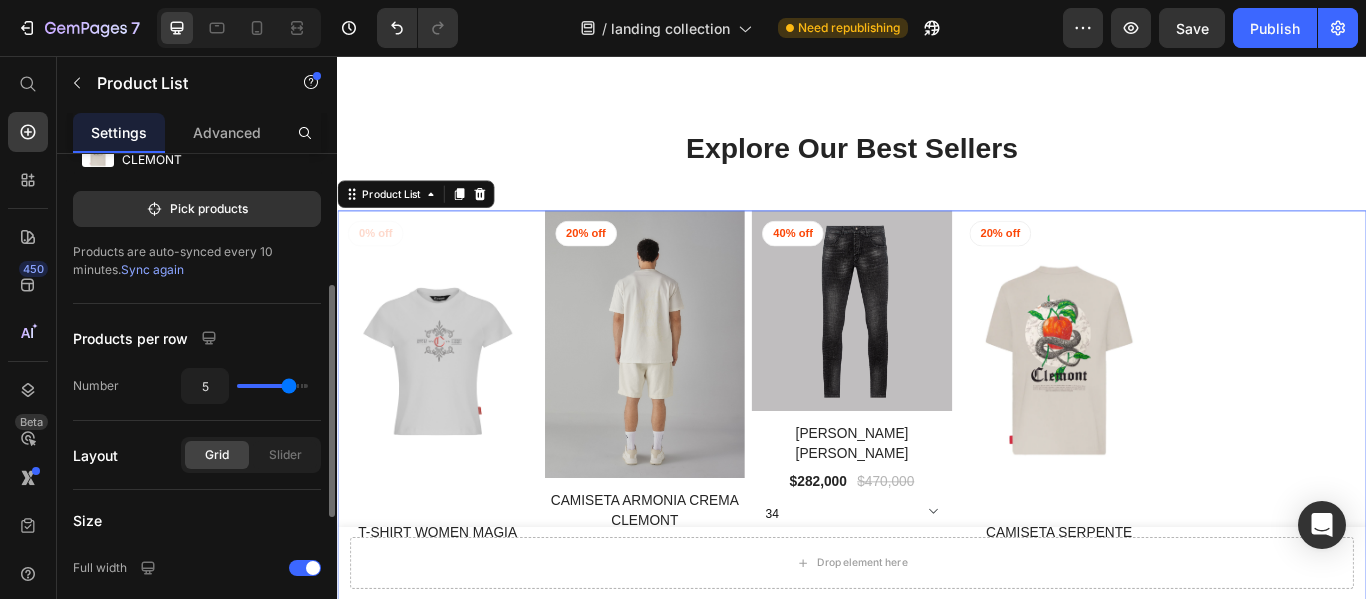 type on "4" 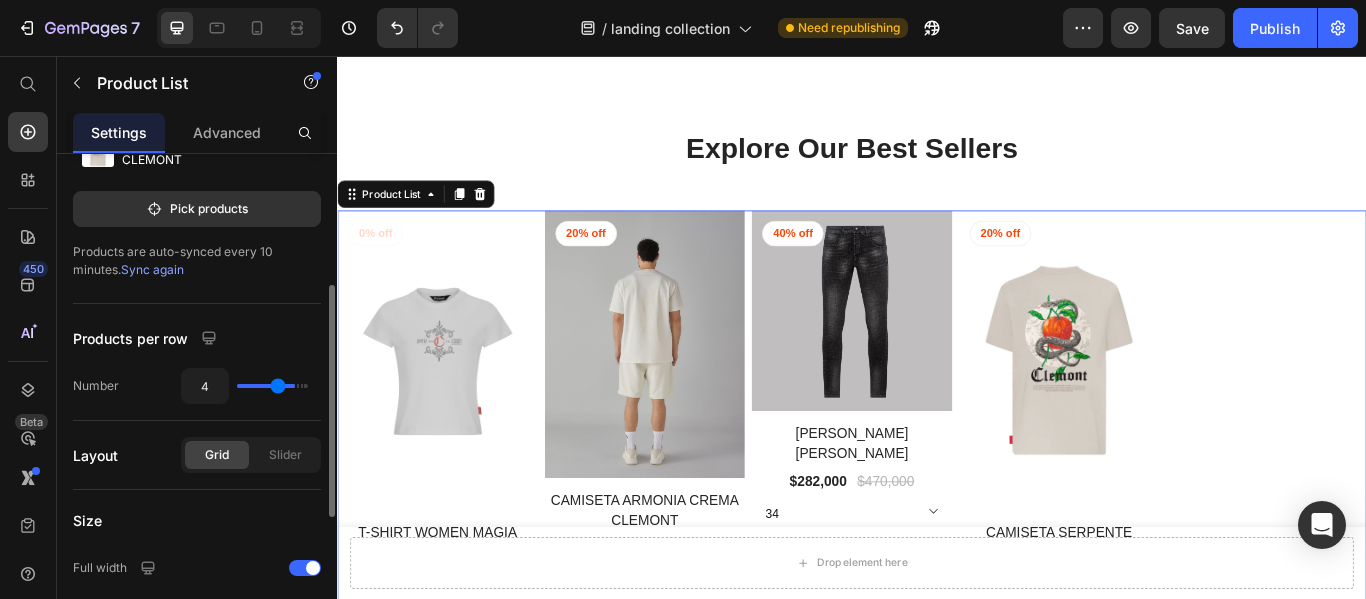 type on "3" 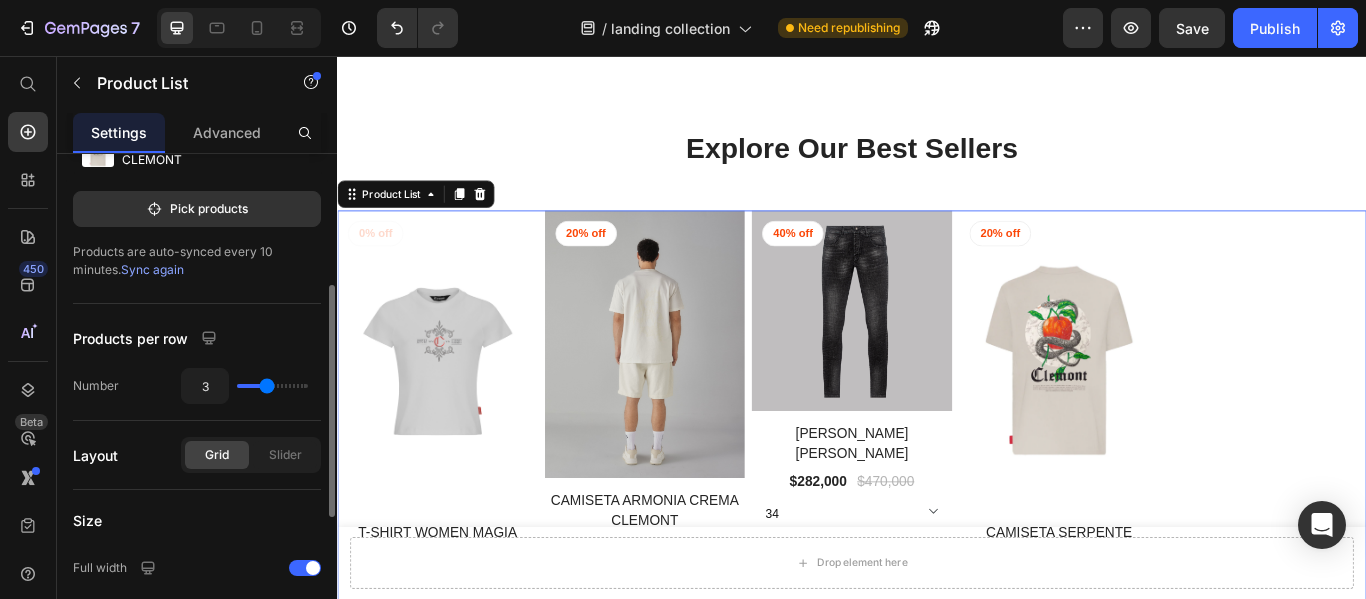 drag, startPoint x: 293, startPoint y: 388, endPoint x: 270, endPoint y: 385, distance: 23.194826 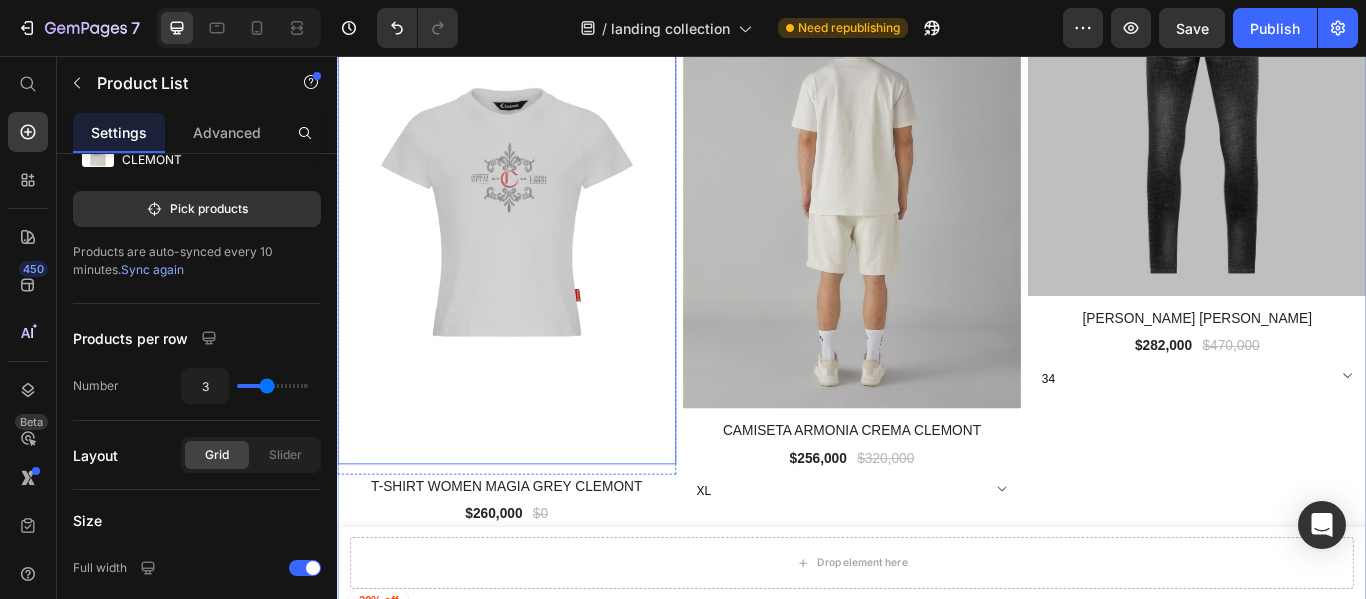 scroll, scrollTop: 4311, scrollLeft: 0, axis: vertical 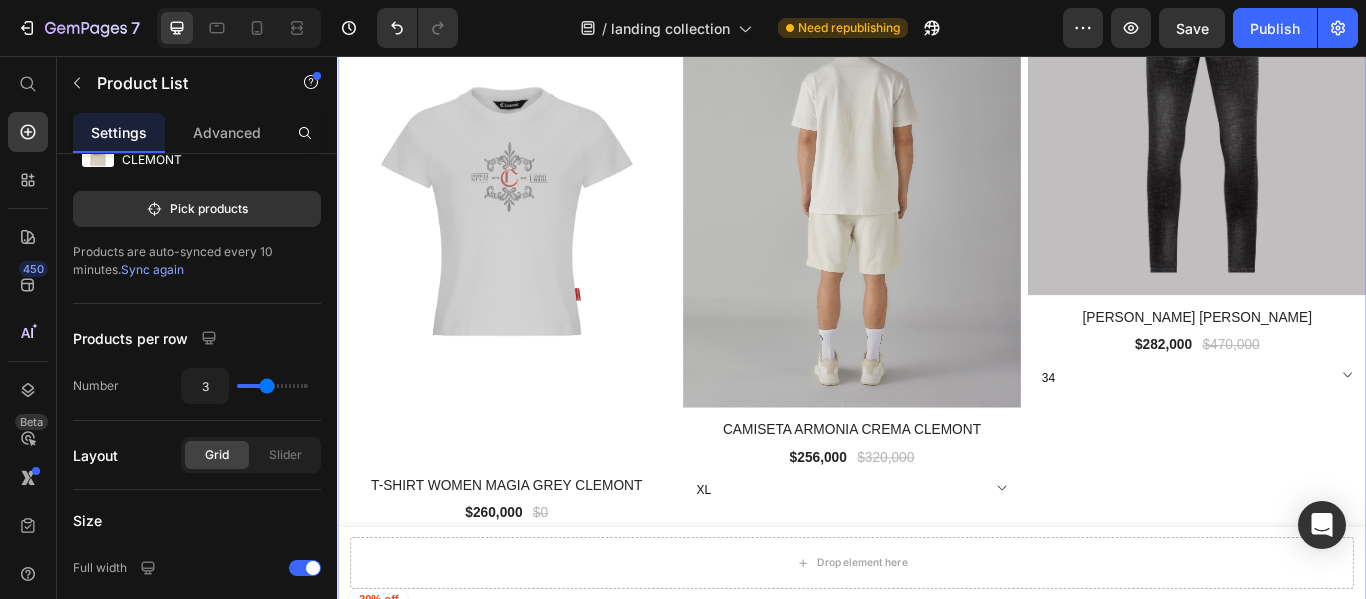 click on "(P) Images 20% off Product Badge Row CAMISETA ARMONIA CREMA CLEMONT (P) Title $256,000 (P) Price $320,000 (P) Price Row S M L XL XXL (P) Variants & Swatches Row" at bounding box center (937, 286) 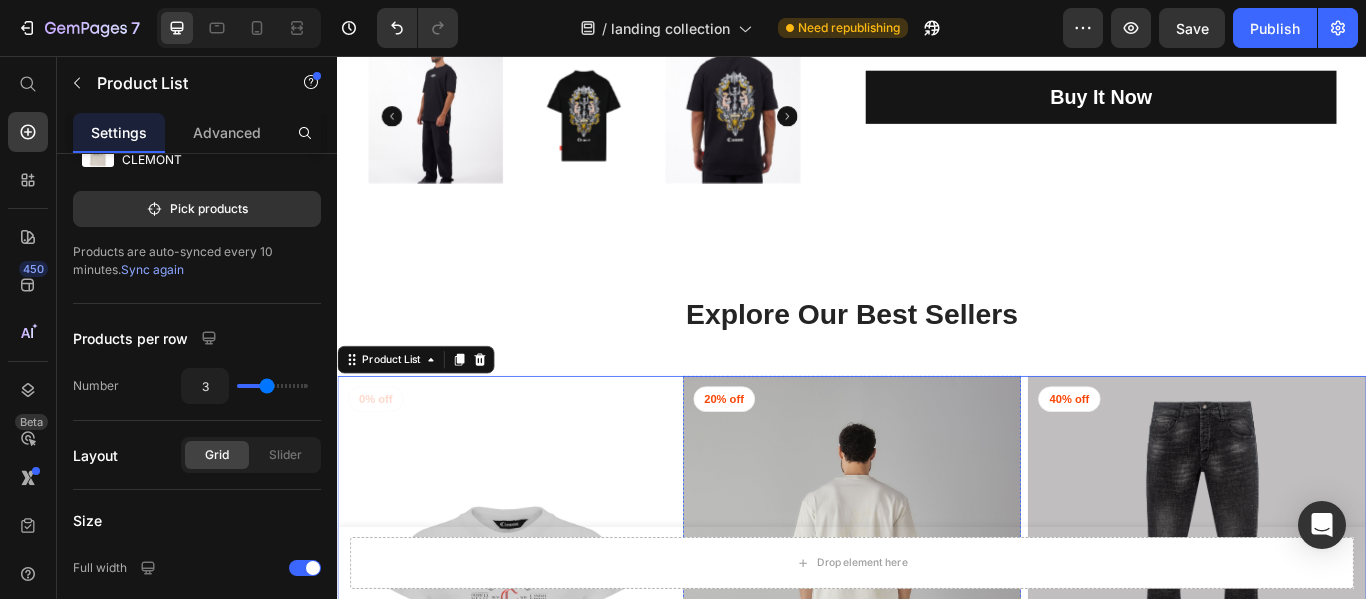 scroll, scrollTop: 3820, scrollLeft: 0, axis: vertical 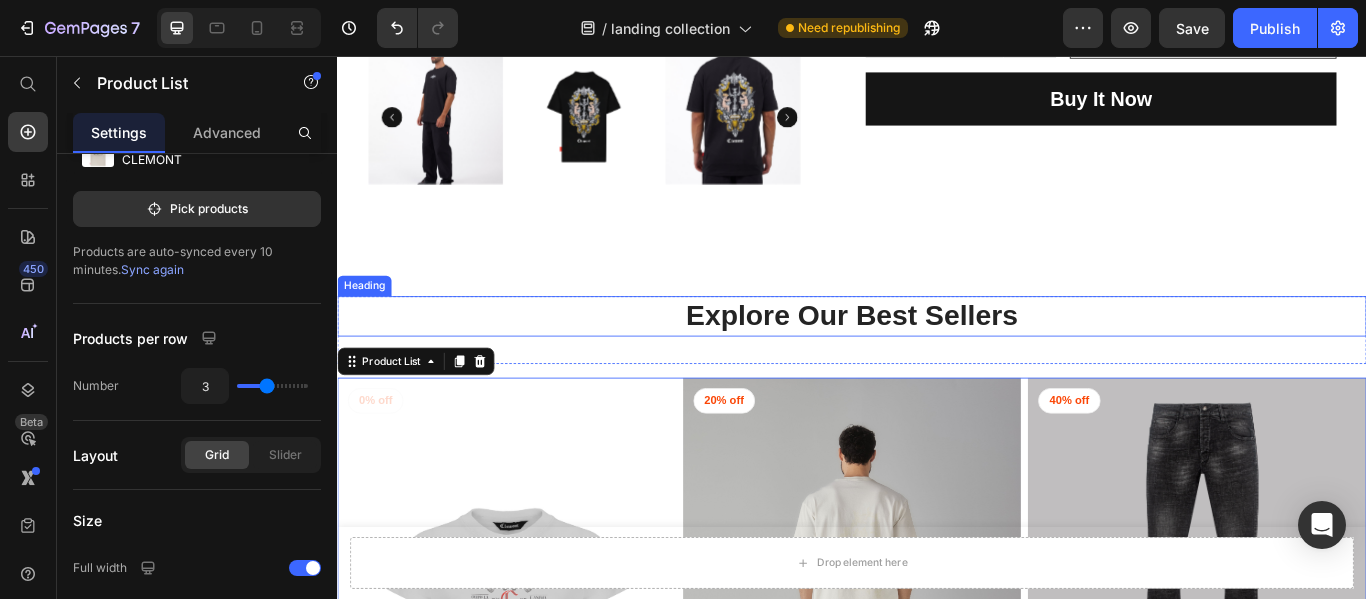 click on "Explore Our Best Sellers" at bounding box center (937, 359) 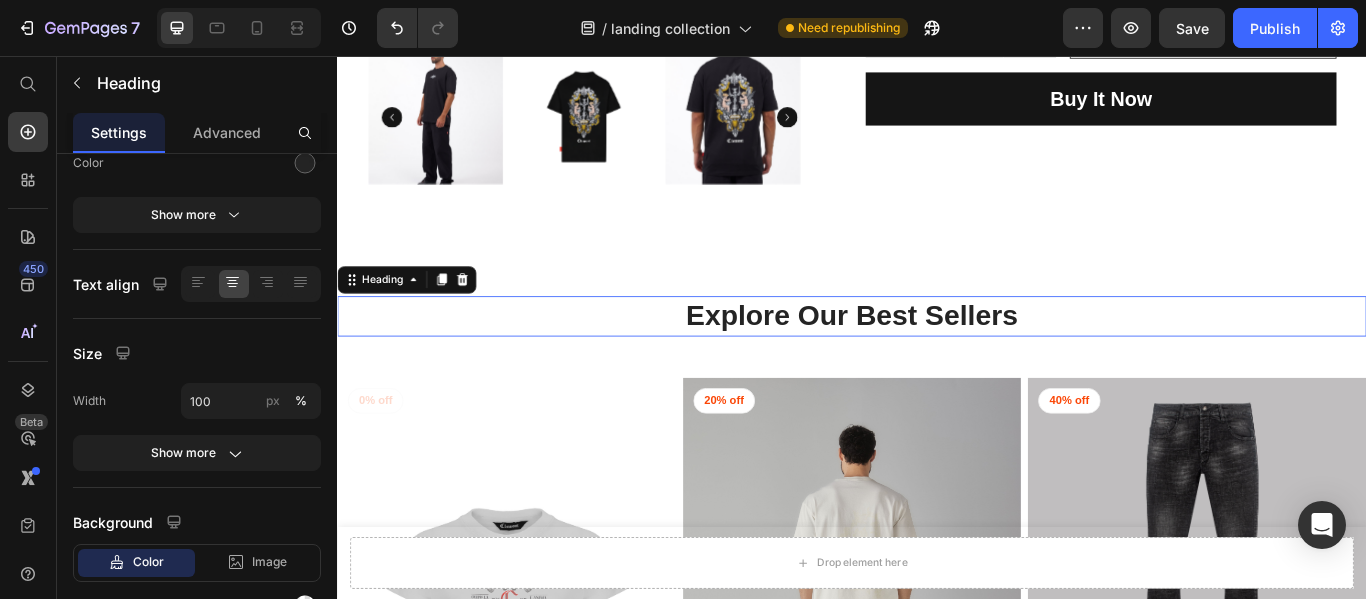 scroll, scrollTop: 0, scrollLeft: 0, axis: both 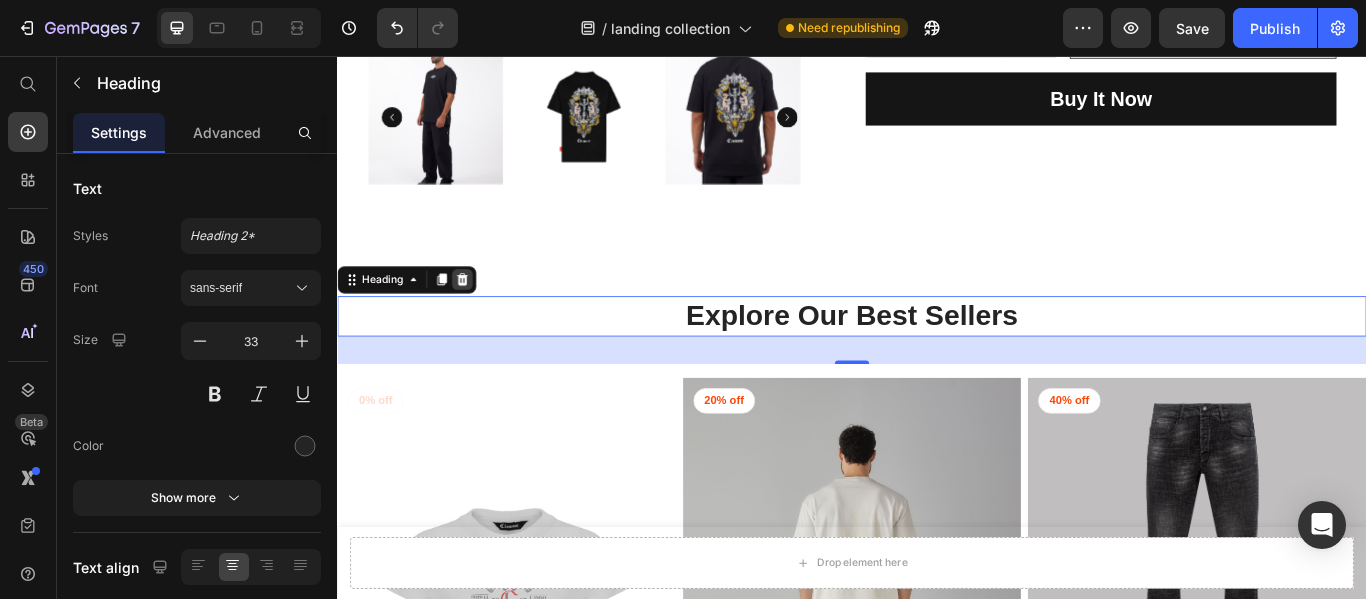 click 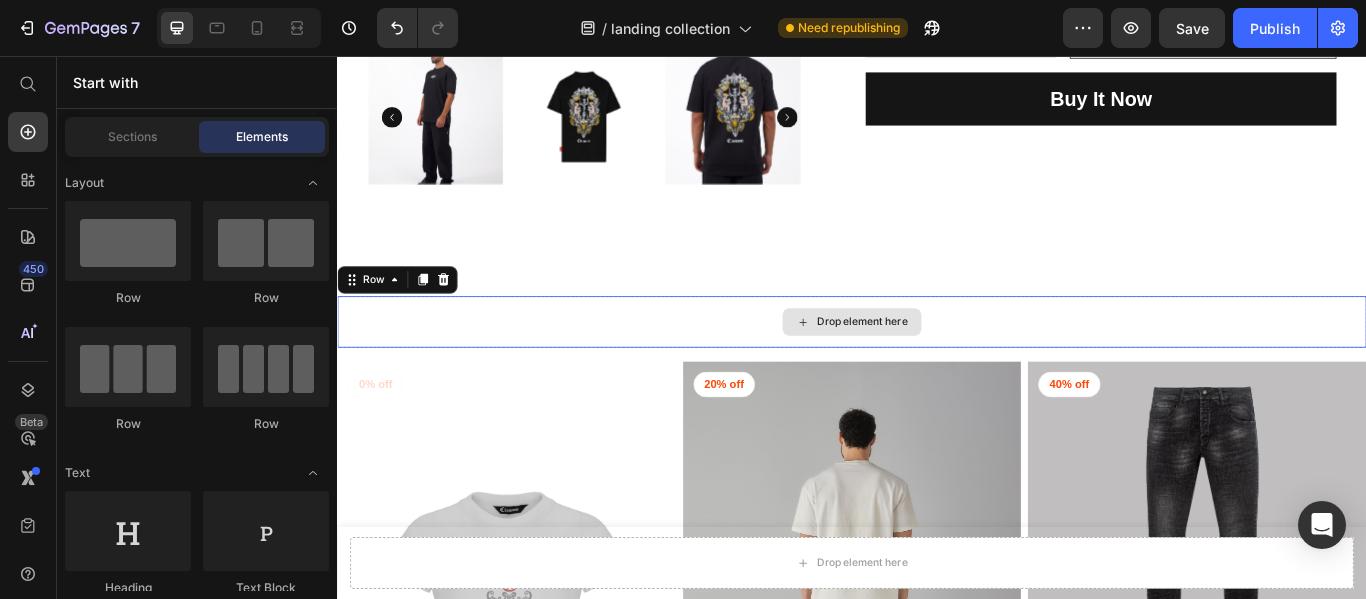 click on "Drop element here" at bounding box center (937, 366) 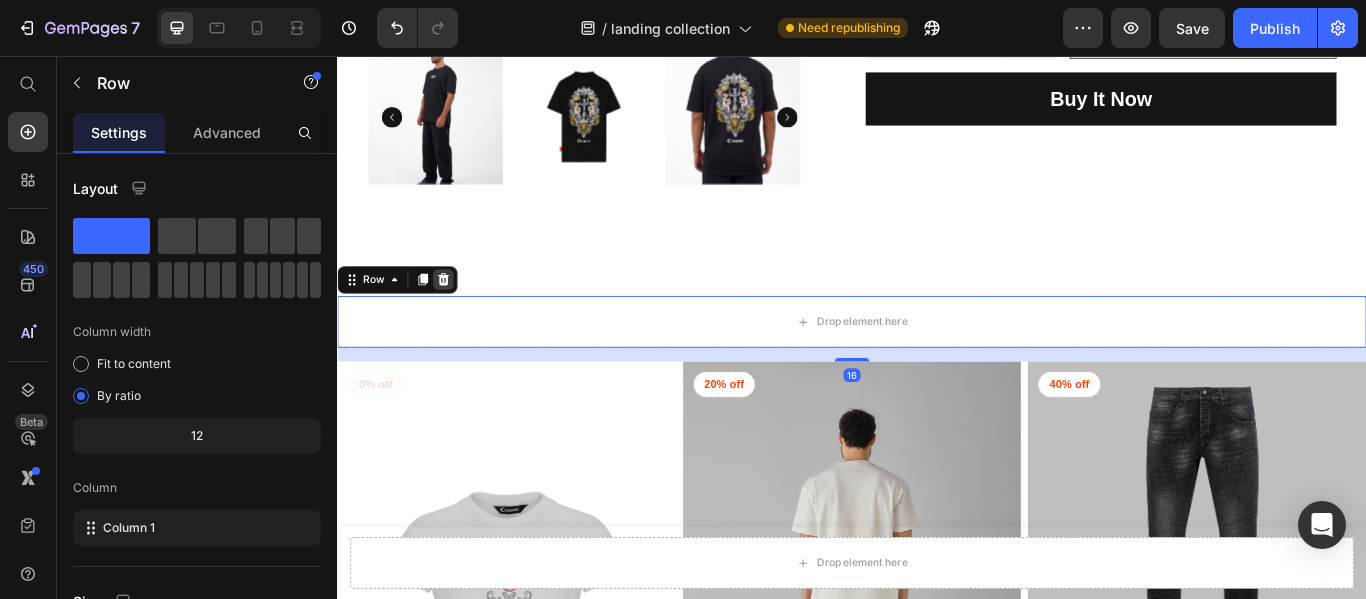 click 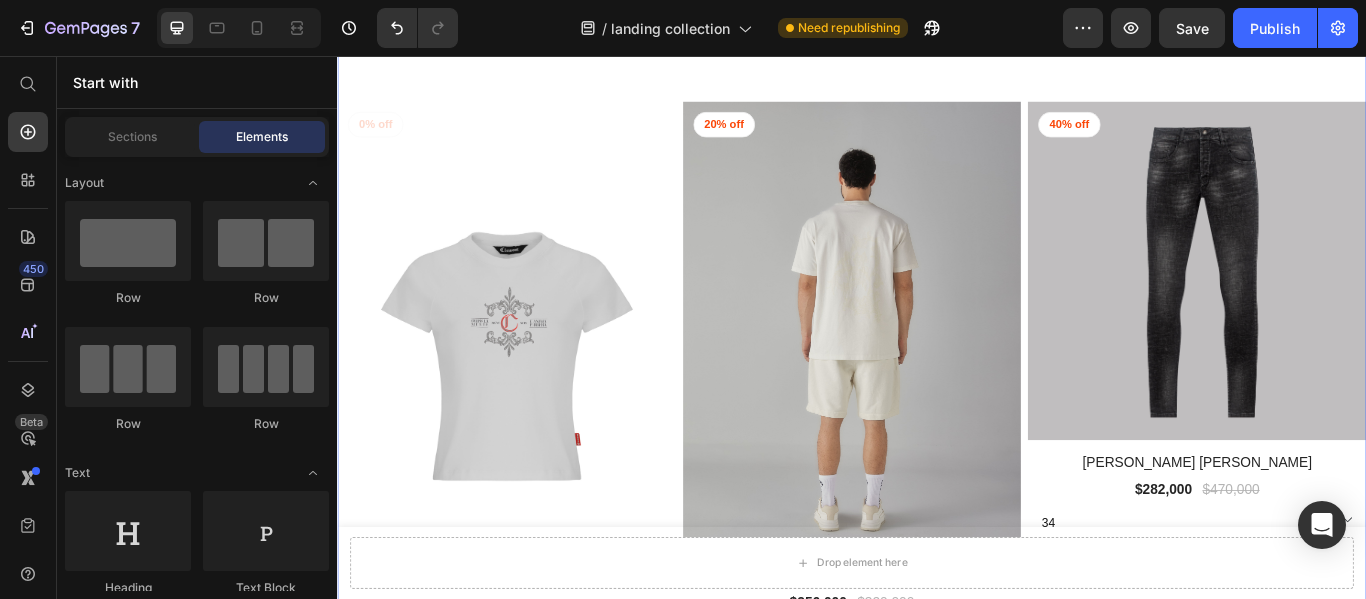 scroll, scrollTop: 4048, scrollLeft: 0, axis: vertical 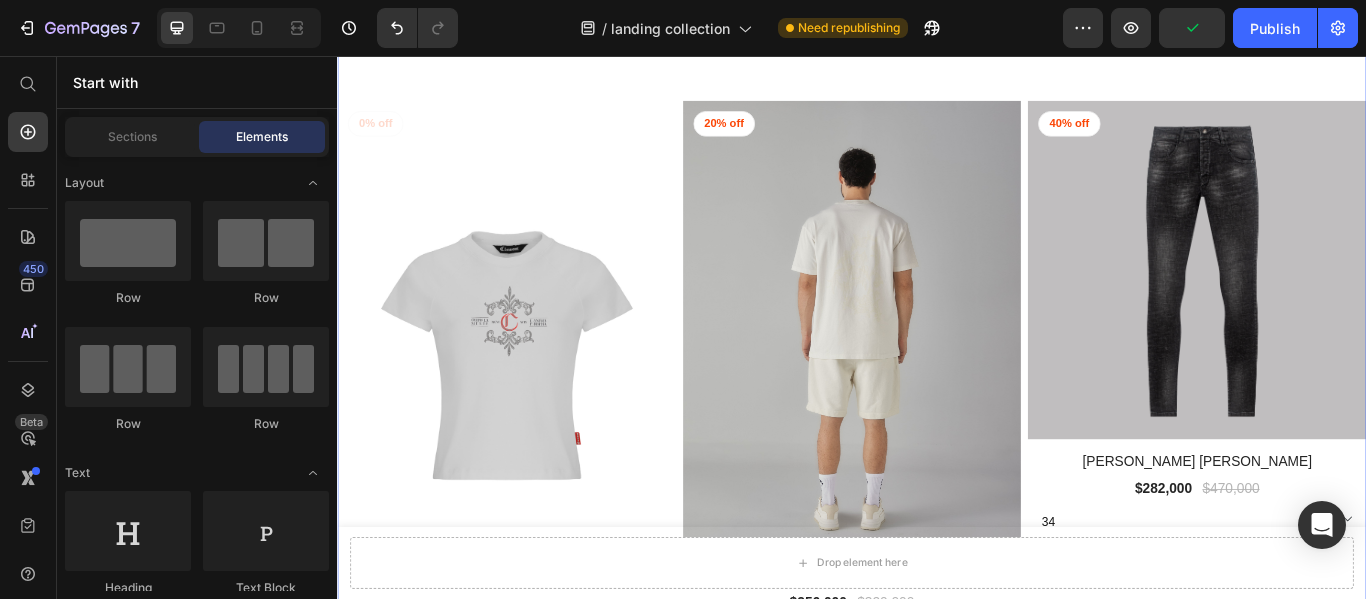 click at bounding box center (534, 403) 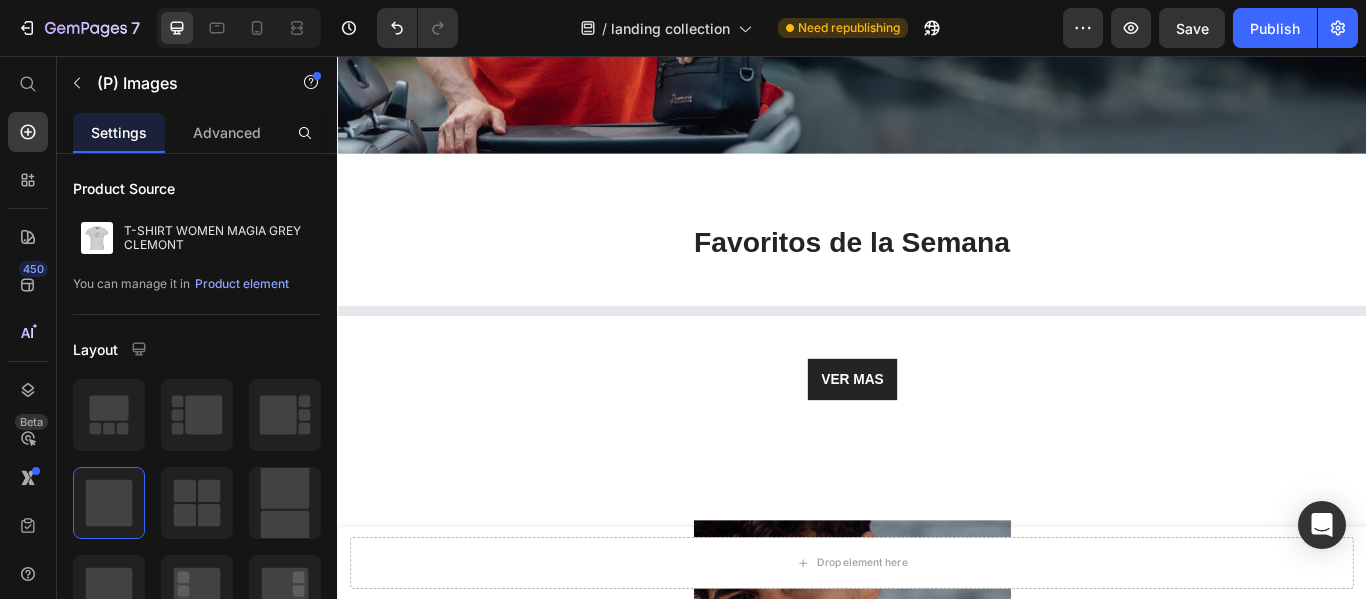 scroll, scrollTop: 0, scrollLeft: 0, axis: both 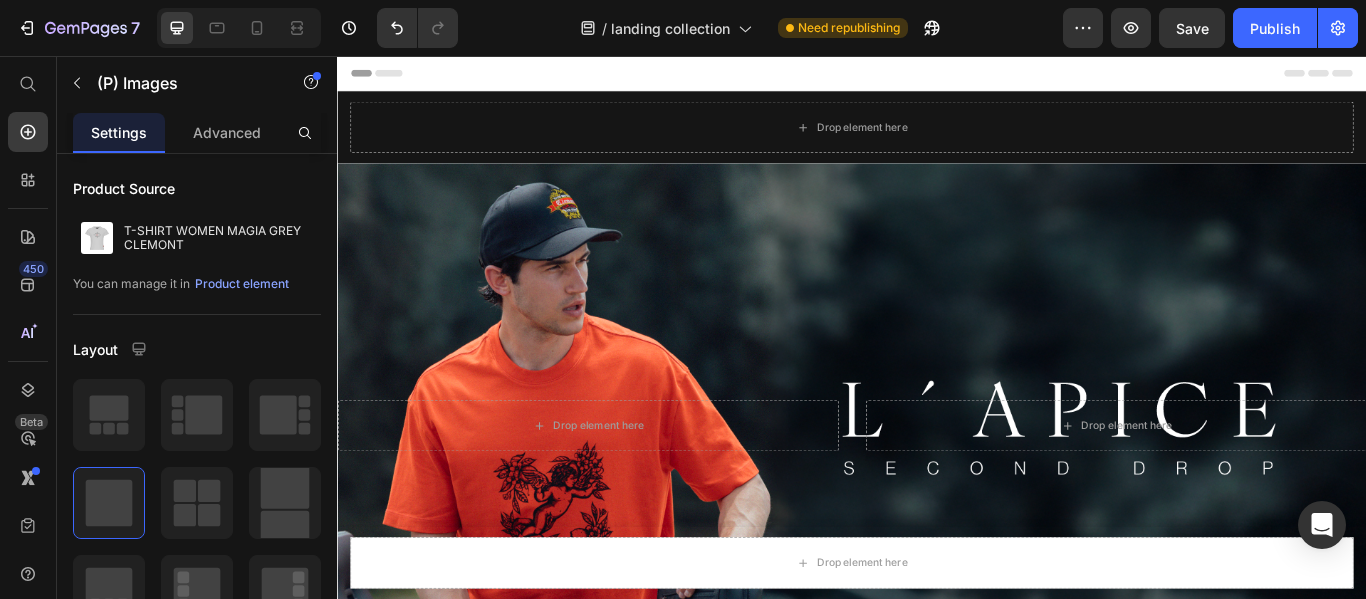 select on "M" 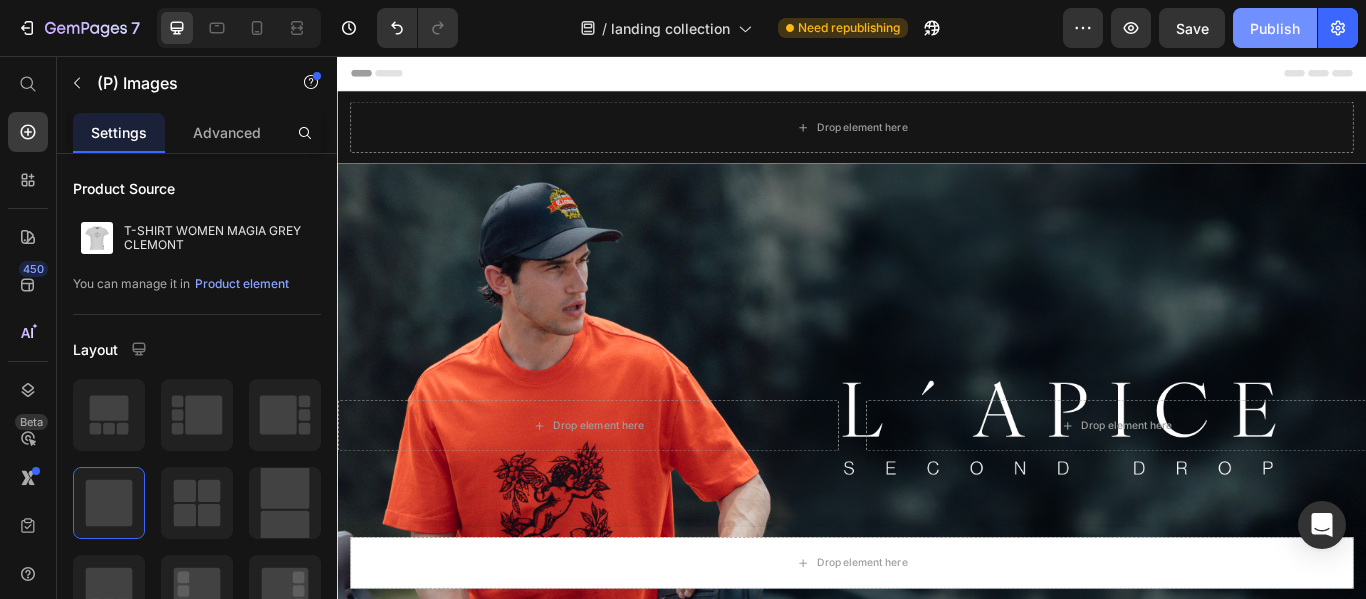 click on "Publish" at bounding box center (1275, 28) 